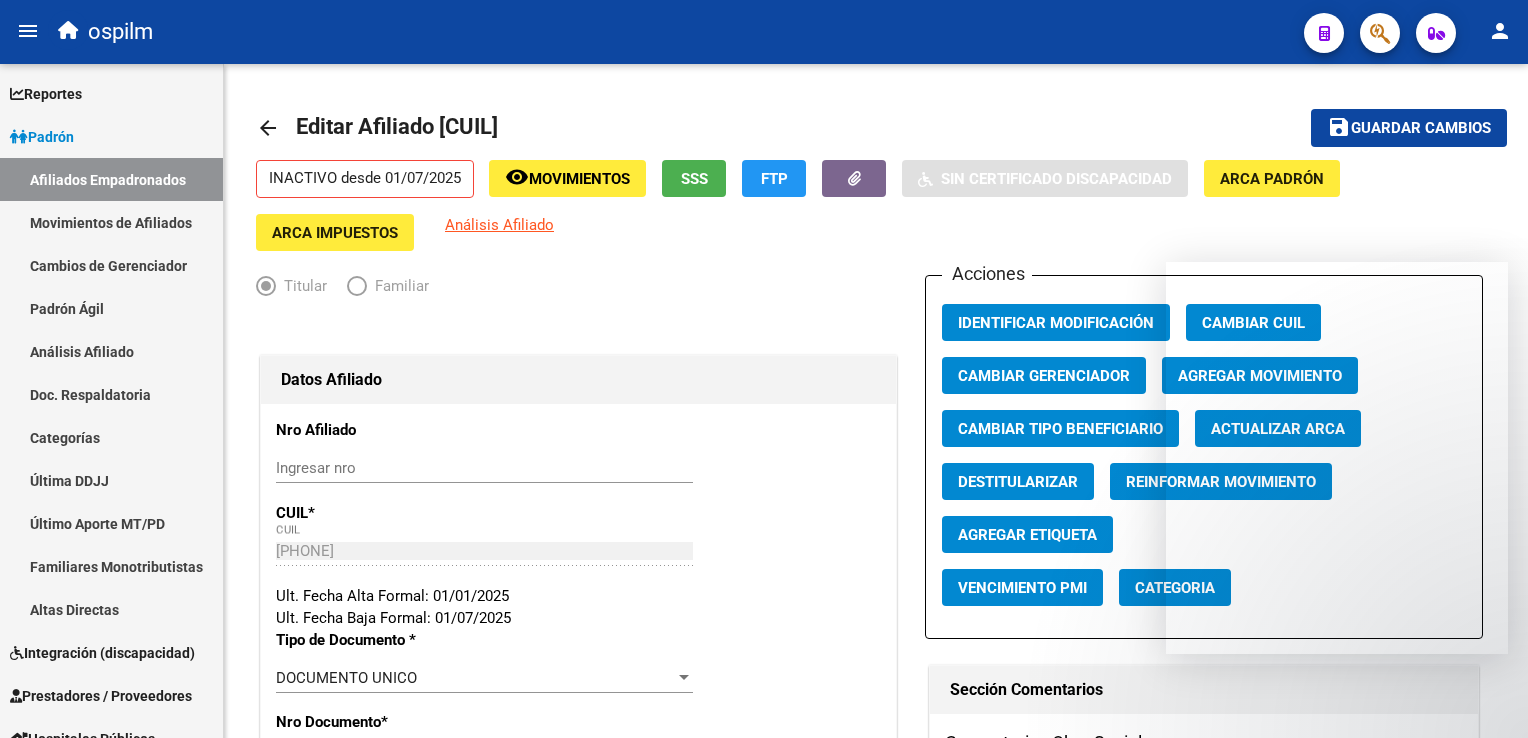 scroll, scrollTop: 0, scrollLeft: 0, axis: both 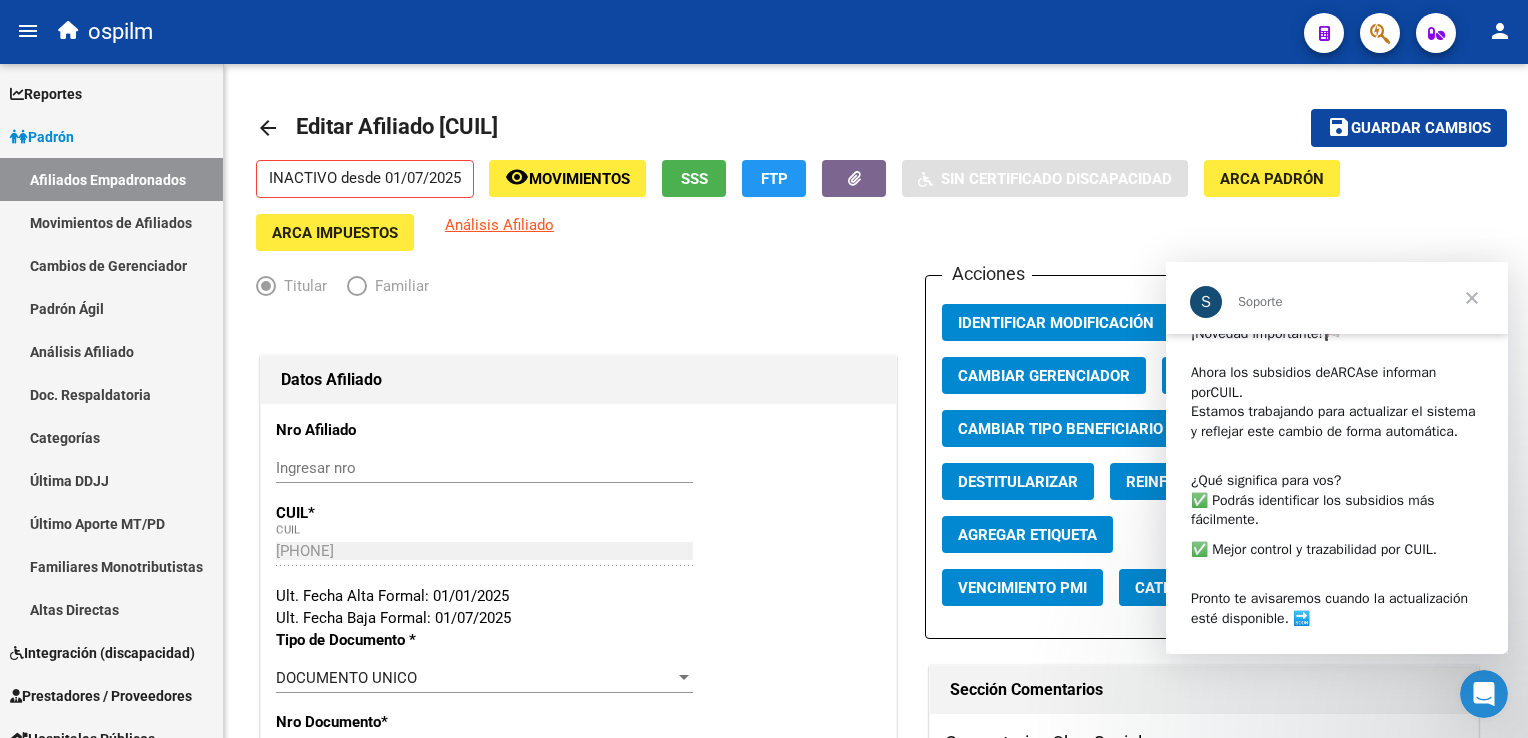 click 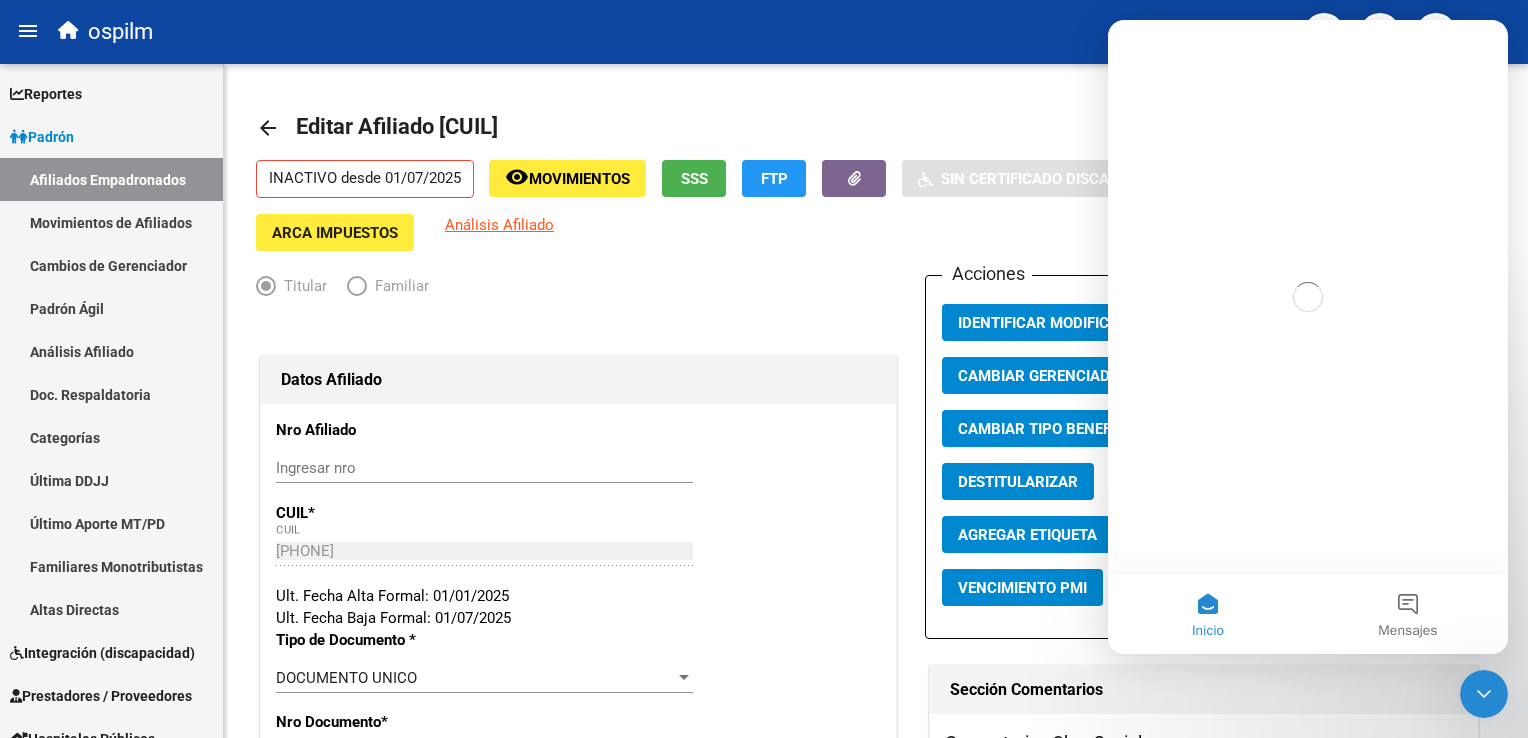 scroll, scrollTop: 0, scrollLeft: 0, axis: both 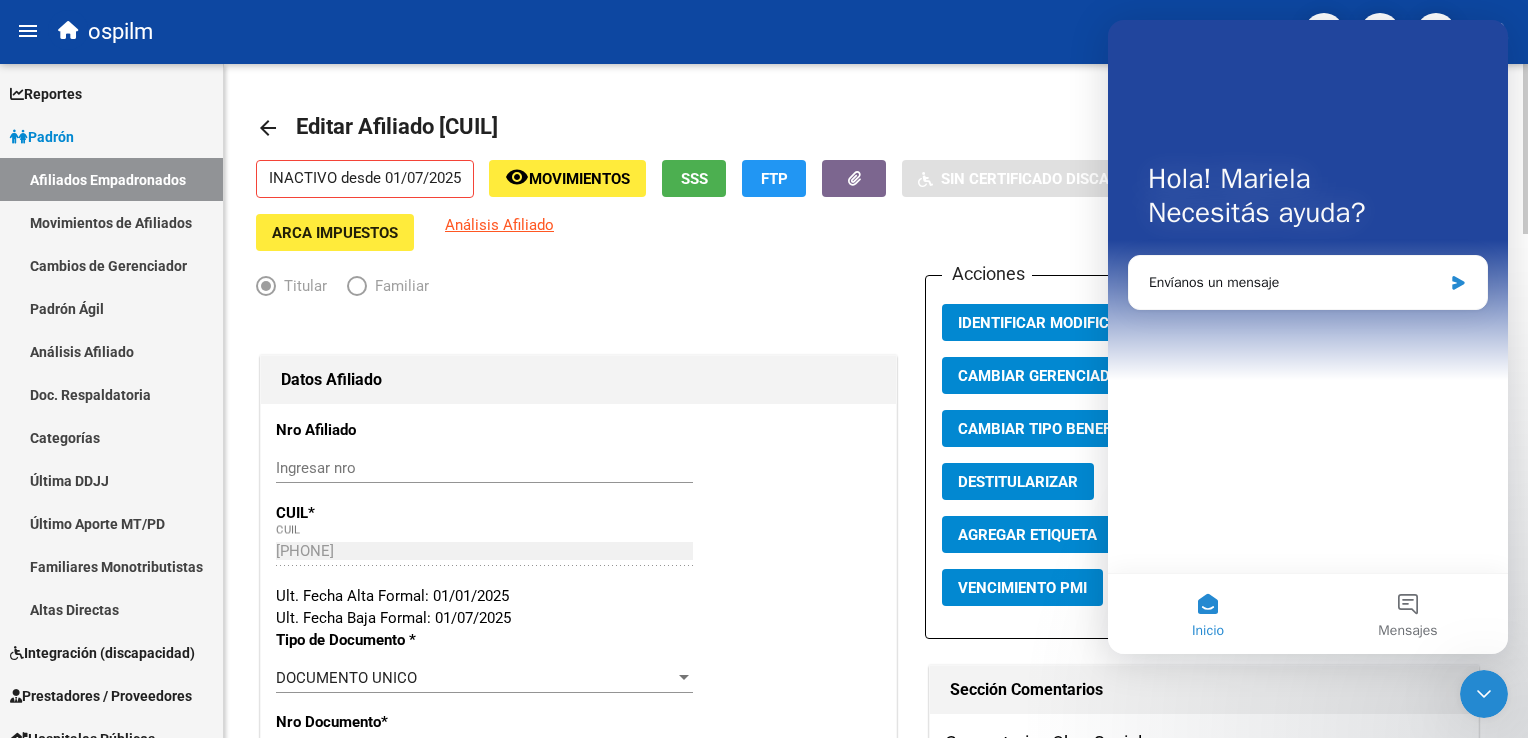 click on "Comentarios Obra Social: Comentarios Administrador: Migración Padrón Completo SSS el [DATE] [TIME]" 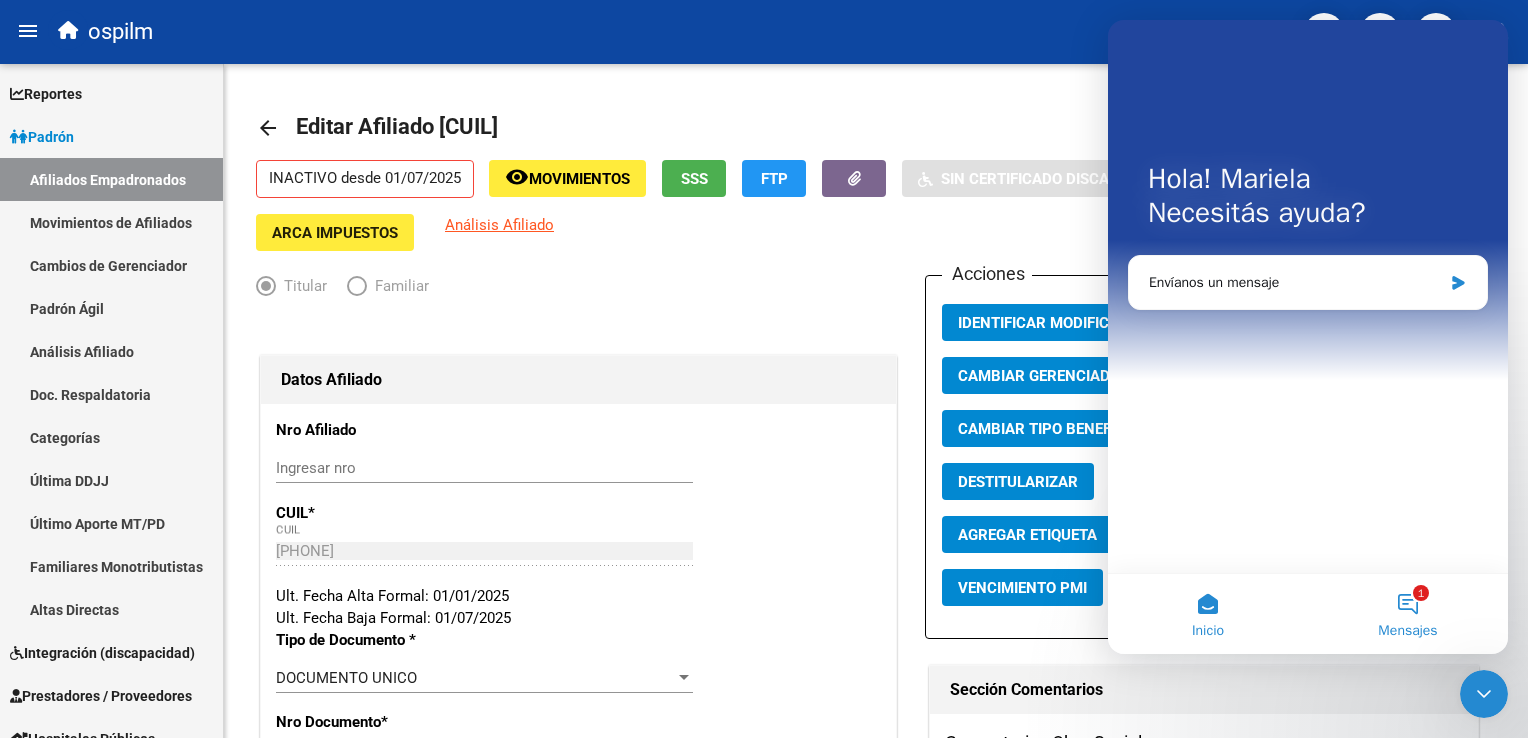 click on "1 Mensajes" at bounding box center (1408, 614) 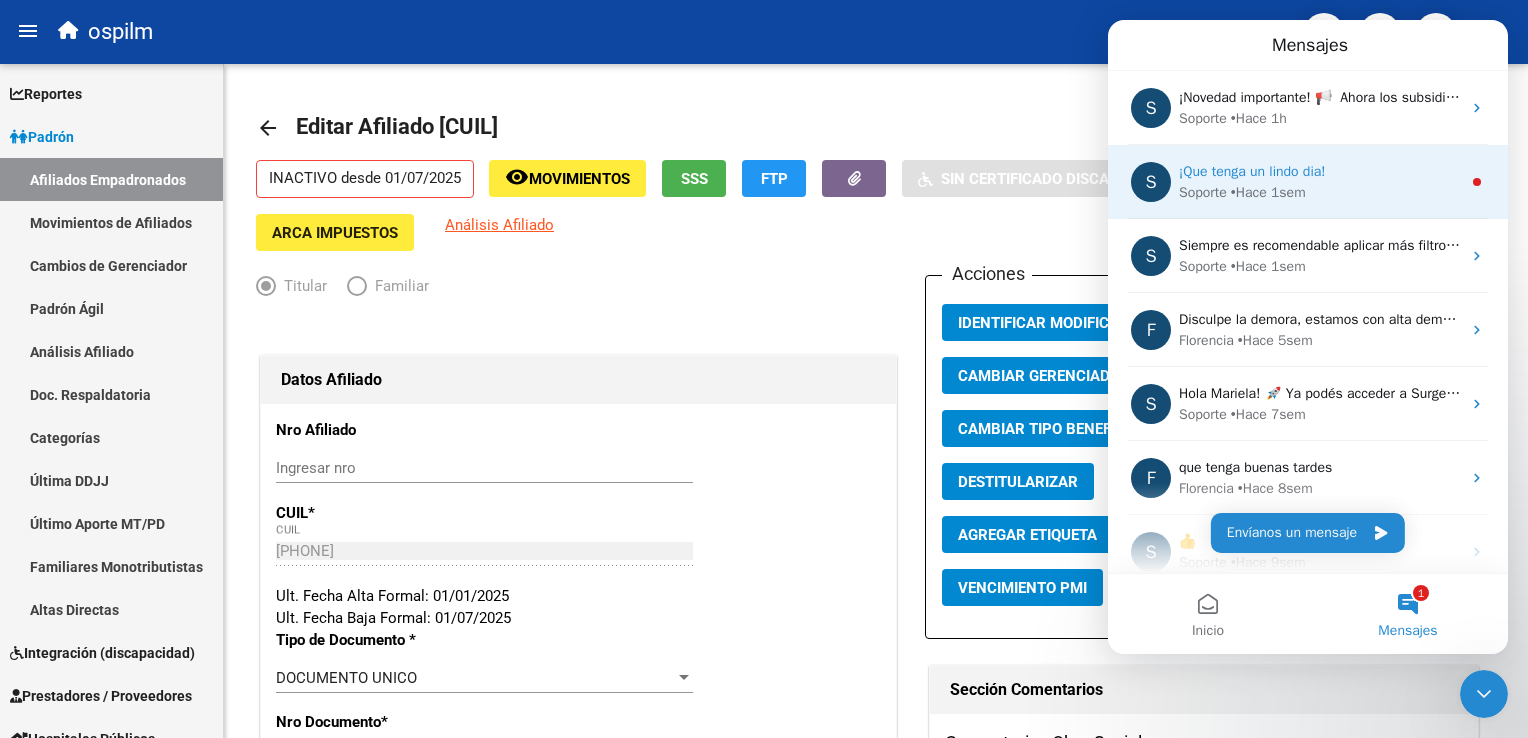 click on "• Hace 1sem" at bounding box center (1268, 192) 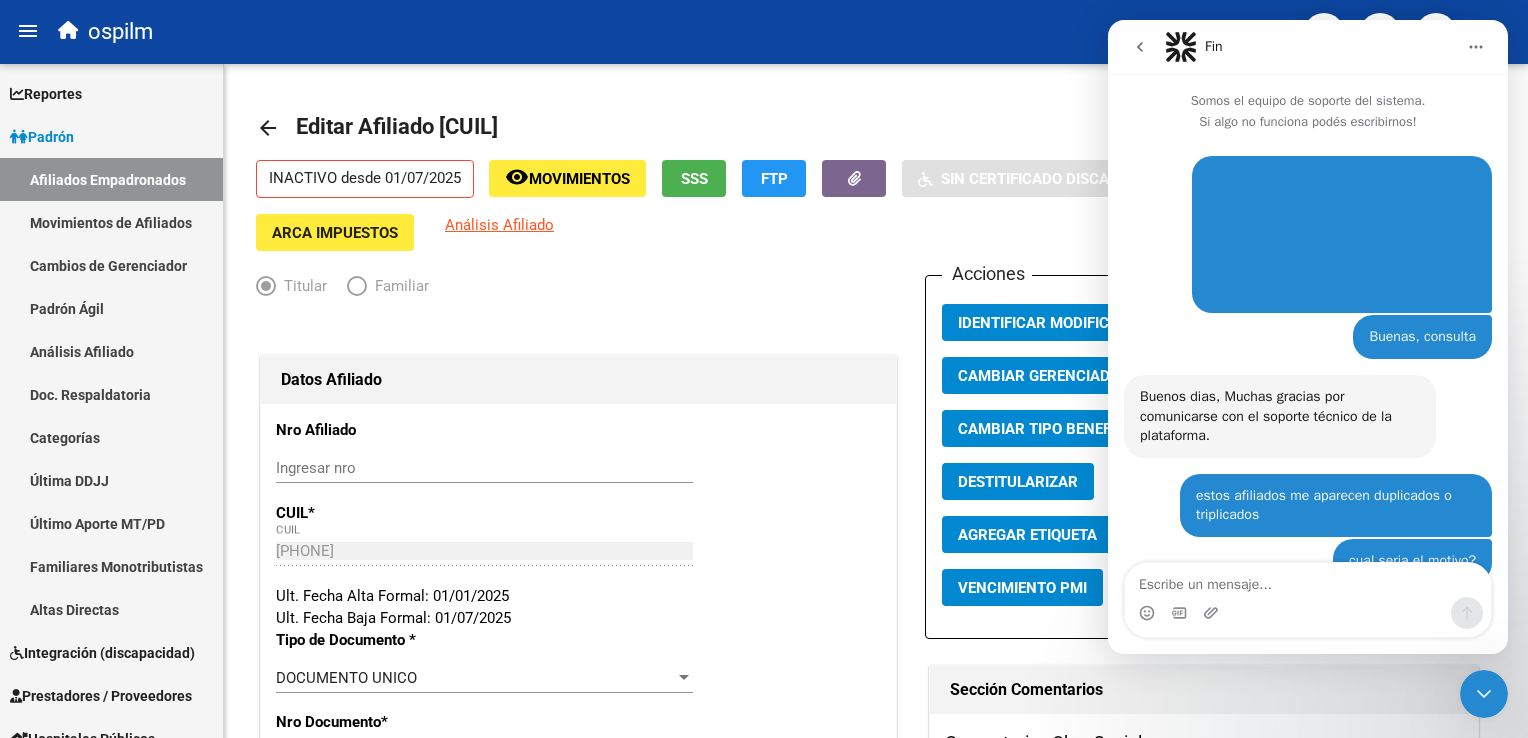 scroll, scrollTop: 2, scrollLeft: 0, axis: vertical 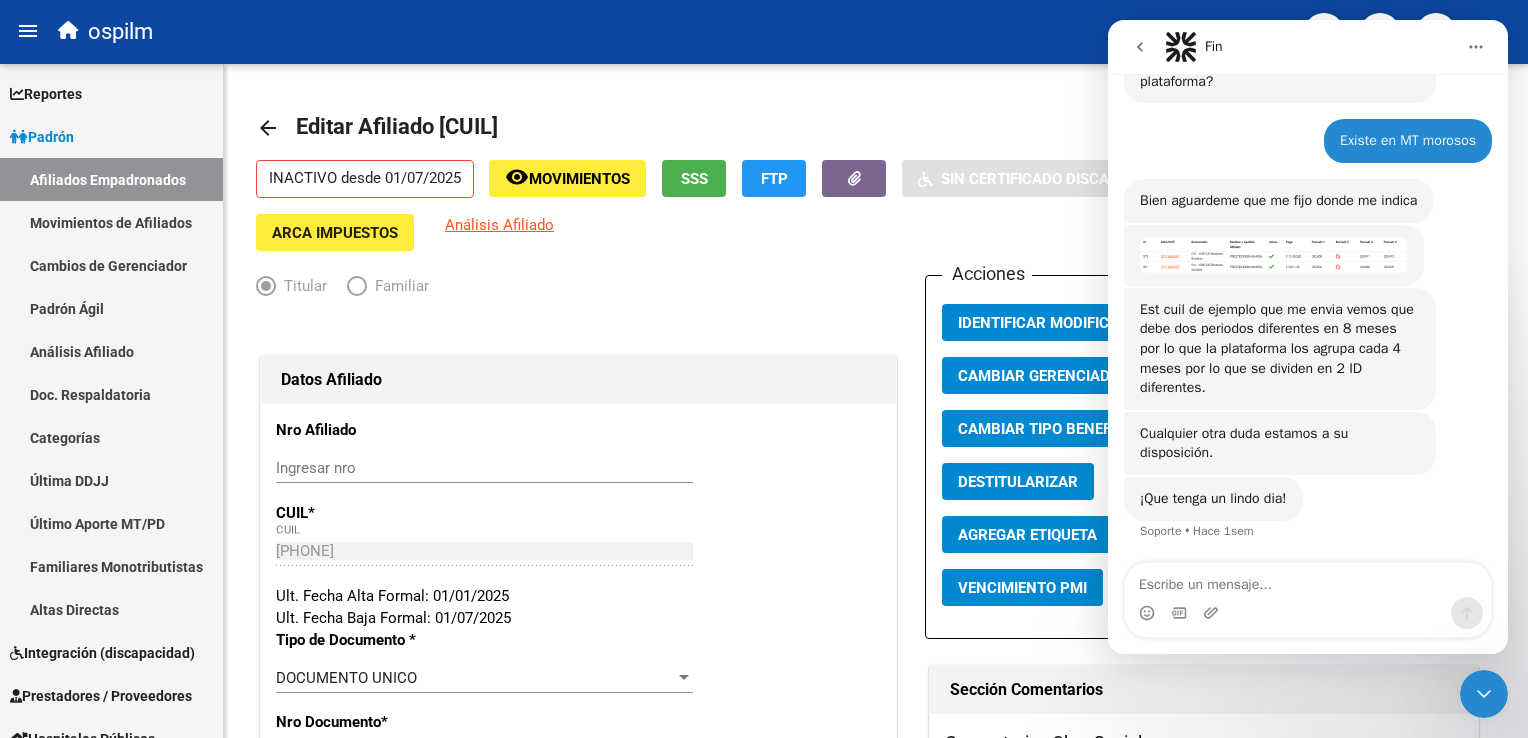 click 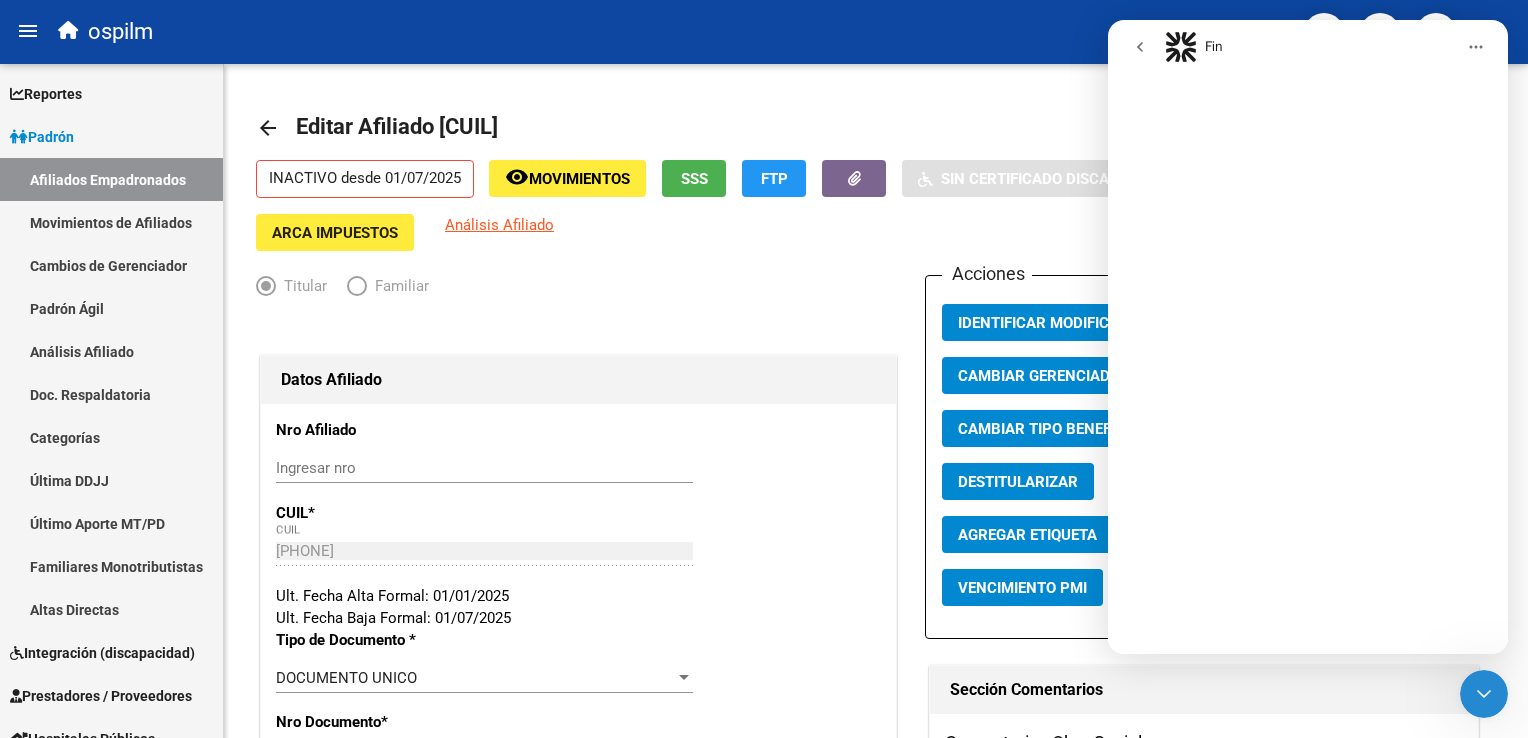 scroll, scrollTop: 0, scrollLeft: 0, axis: both 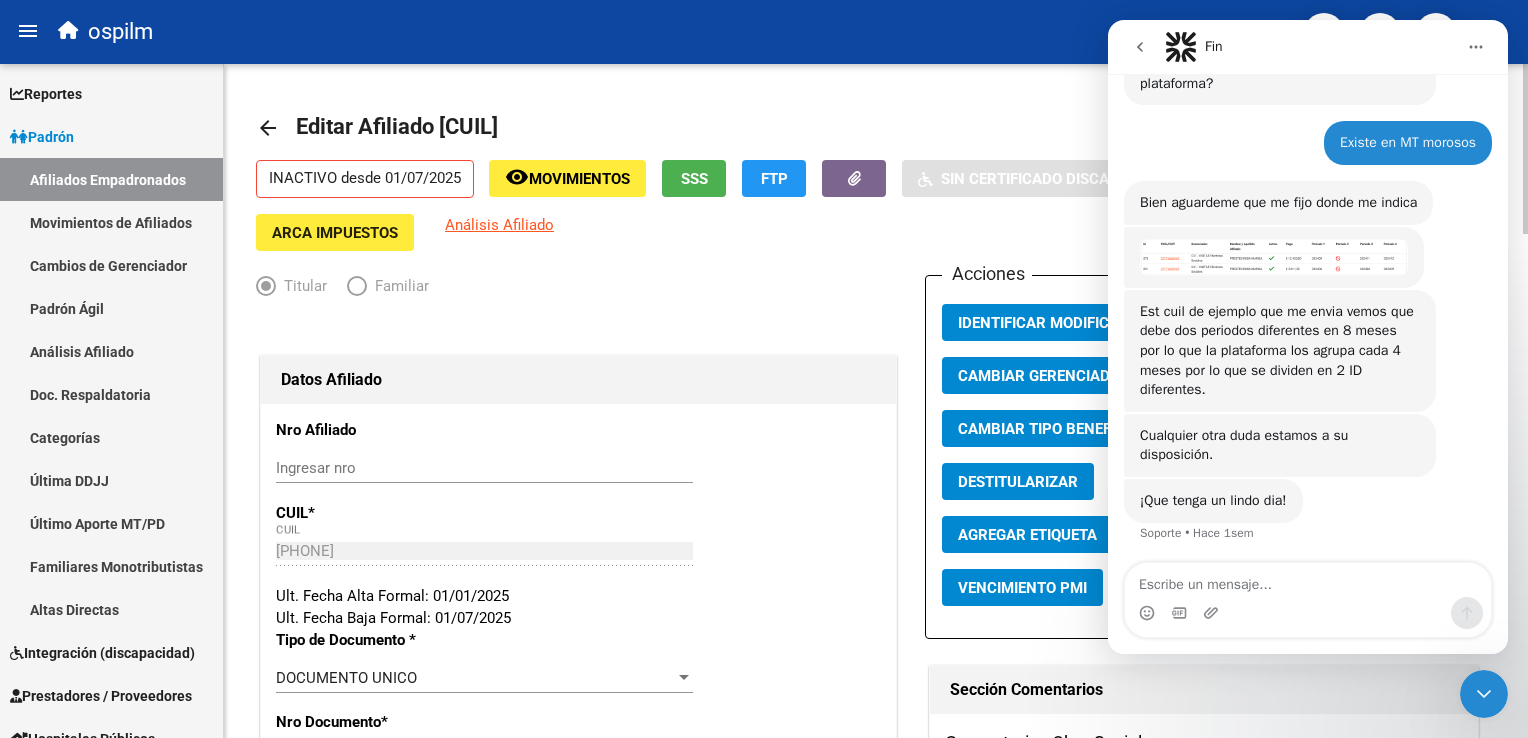 click on "Comentarios Obra Social: Comentarios Administrador:  Migración Padrón Completo SSS el 2025-03-13 10:10:05" 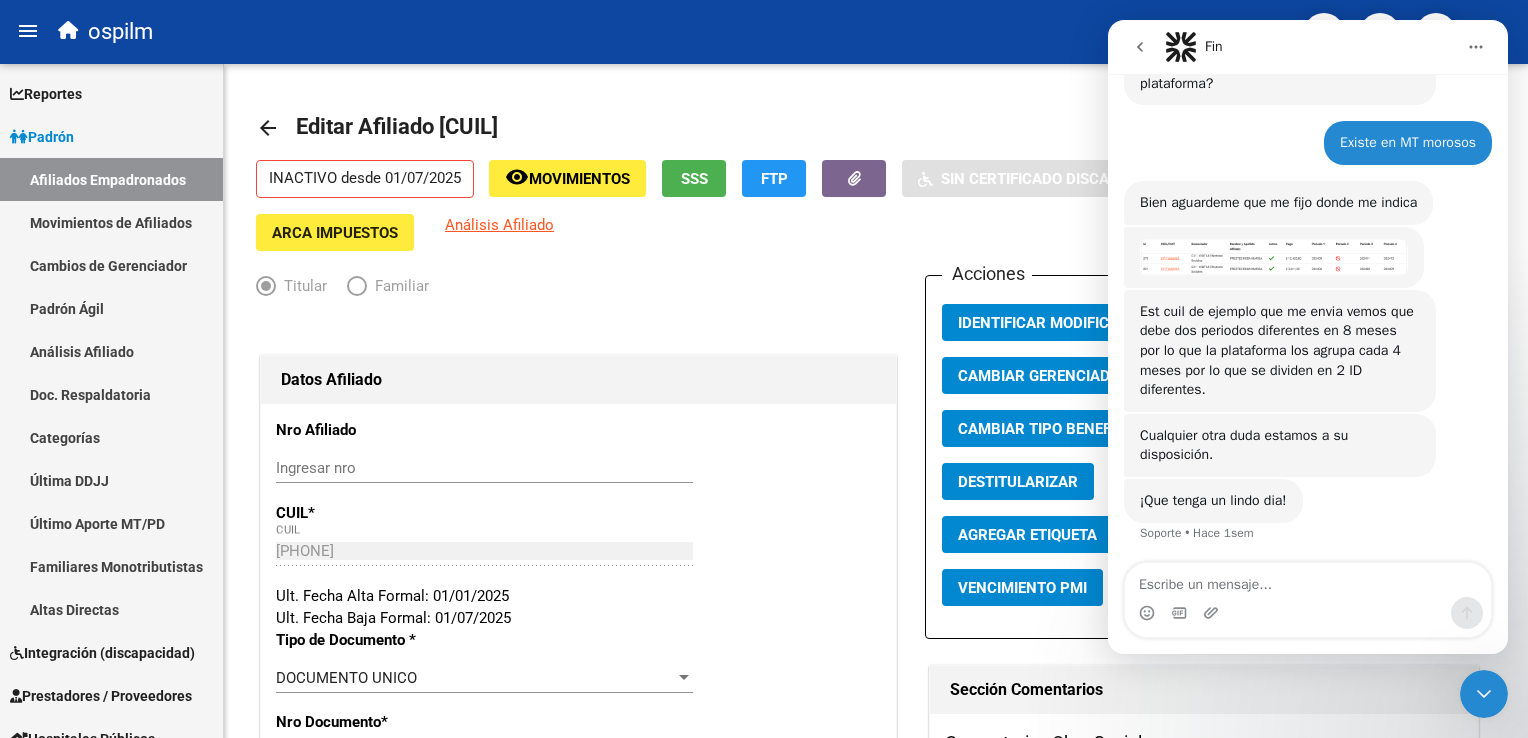 click 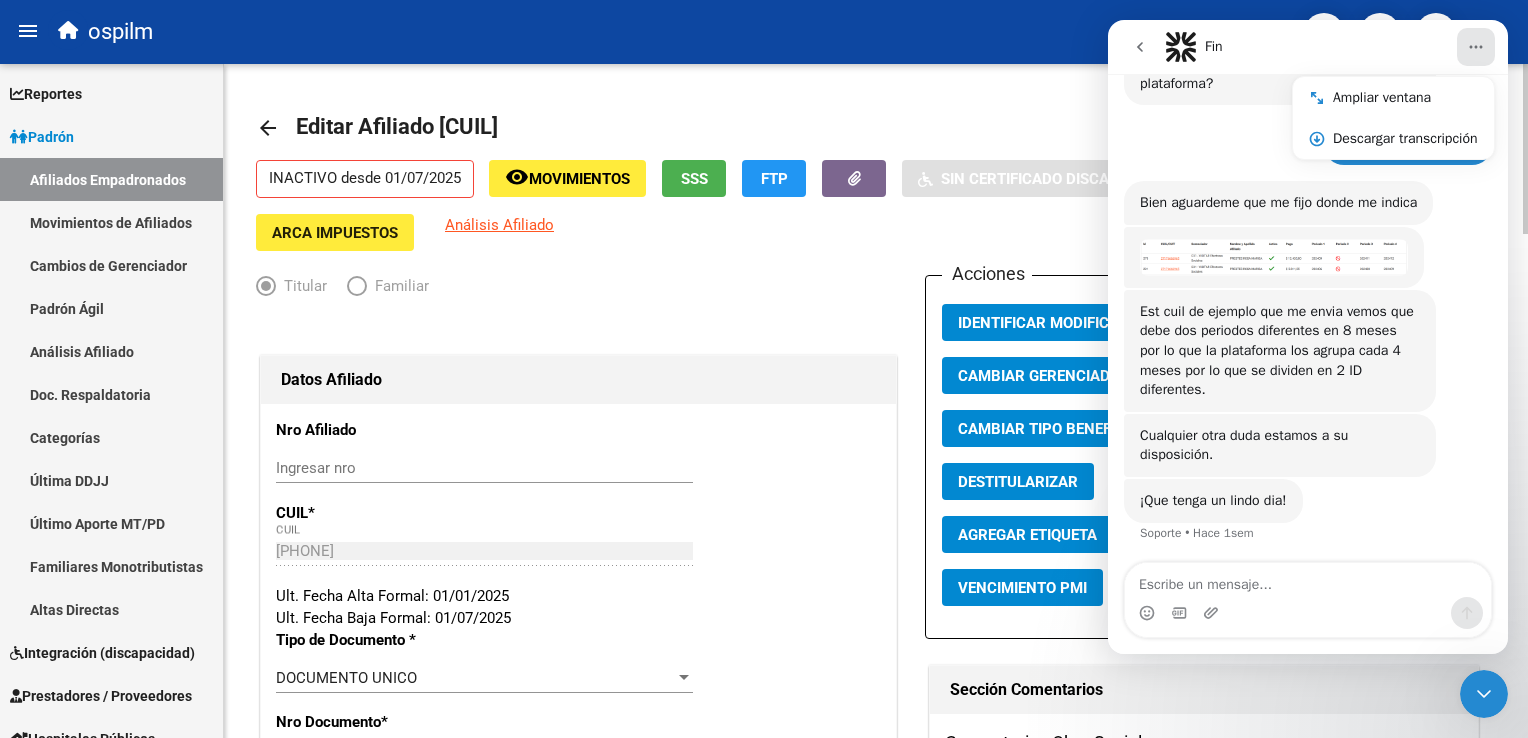 click on "arrow_back Editar Afiliado 20353528565    save Guardar cambios  INACTIVO desde 01/07/2025  remove_red_eye Movimientos SSS FTP    Sin Certificado Discapacidad ARCA Padrón ARCA Impuestos Análisis Afiliado   Titular   Familiar Datos Afiliado Nro Afiliado    Ingresar nro  CUIL  *   20-35352856-5 CUIL  ARCA Padrón  Ult. Fecha Alta Formal: 01/01/2025  Ult. Fecha Baja Formal: 01/07/2025  Tipo de Documento * DOCUMENTO UNICO Seleccionar tipo Nro Documento  *   35352856 Ingresar nro  Apellido  *   GUARAZ Ingresar apellido  Nombre  *   GONZALO RAMON Ingresar nombre  Fecha de nacimiento  *   1991-01-08 Ingresar fecha   Parentesco * Titular Seleccionar parentesco  Estado Civil * Soltero Seleccionar tipo  Sexo * Masculino Seleccionar sexo  Nacionalidad * Seleccionar tipo Seleccionar tipo  Discapacitado * No incapacitado Seleccionar tipo Vencimiento Certificado Estudio    Ingresar fecha   Tipo domicilio * Domicilio Completo Seleccionar tipo domicilio  Provincia * Buenos Aires Seleccionar provincia Localidad  *   *" 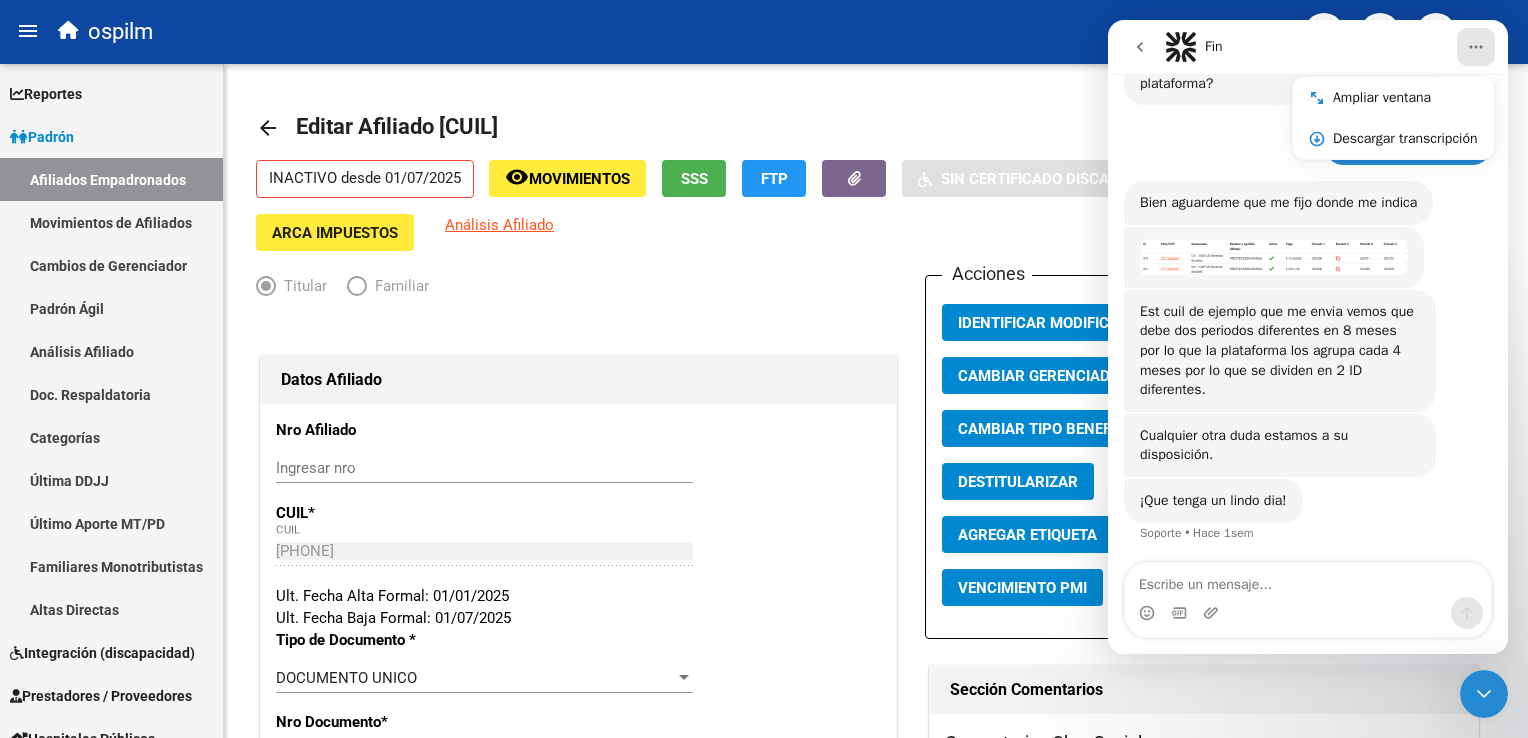click at bounding box center [1484, 694] 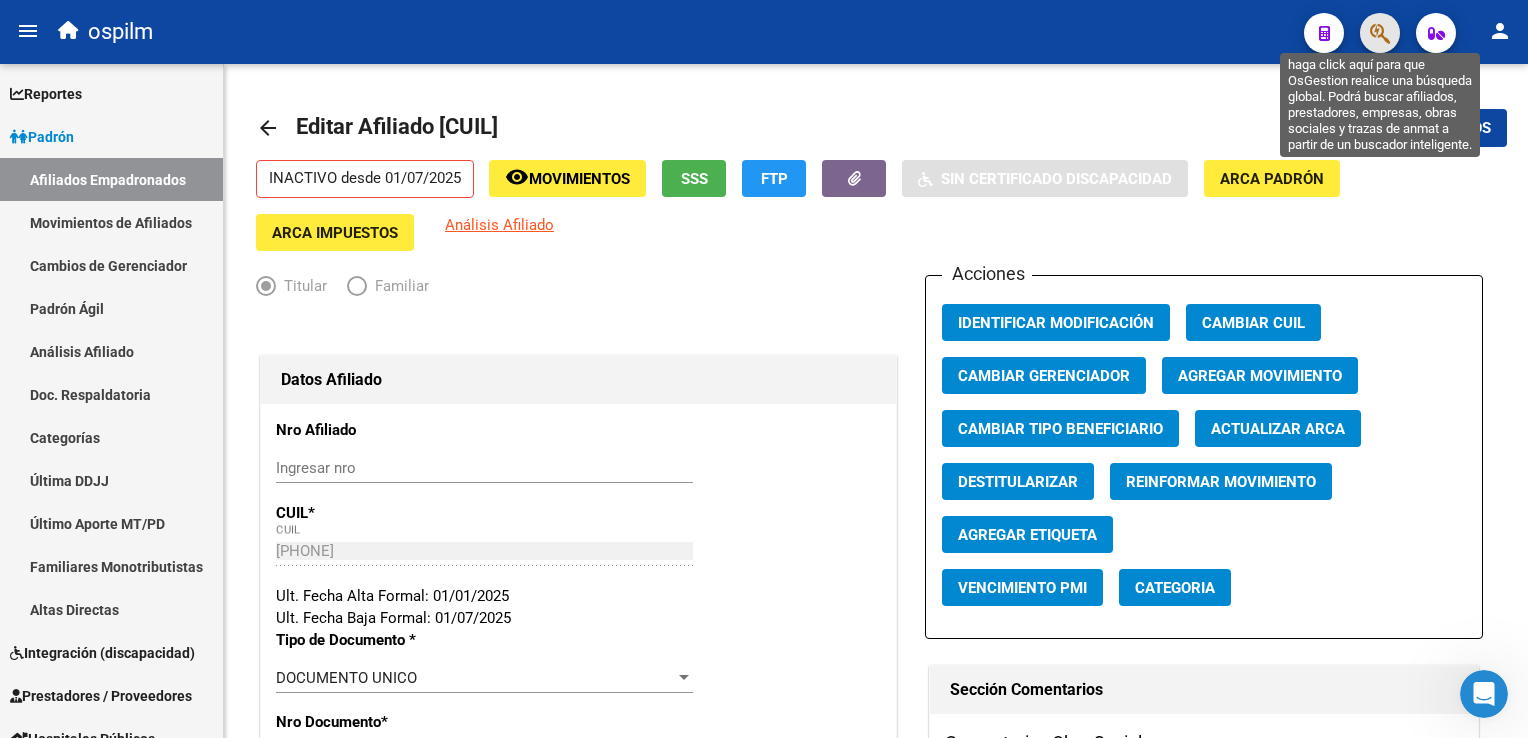 click 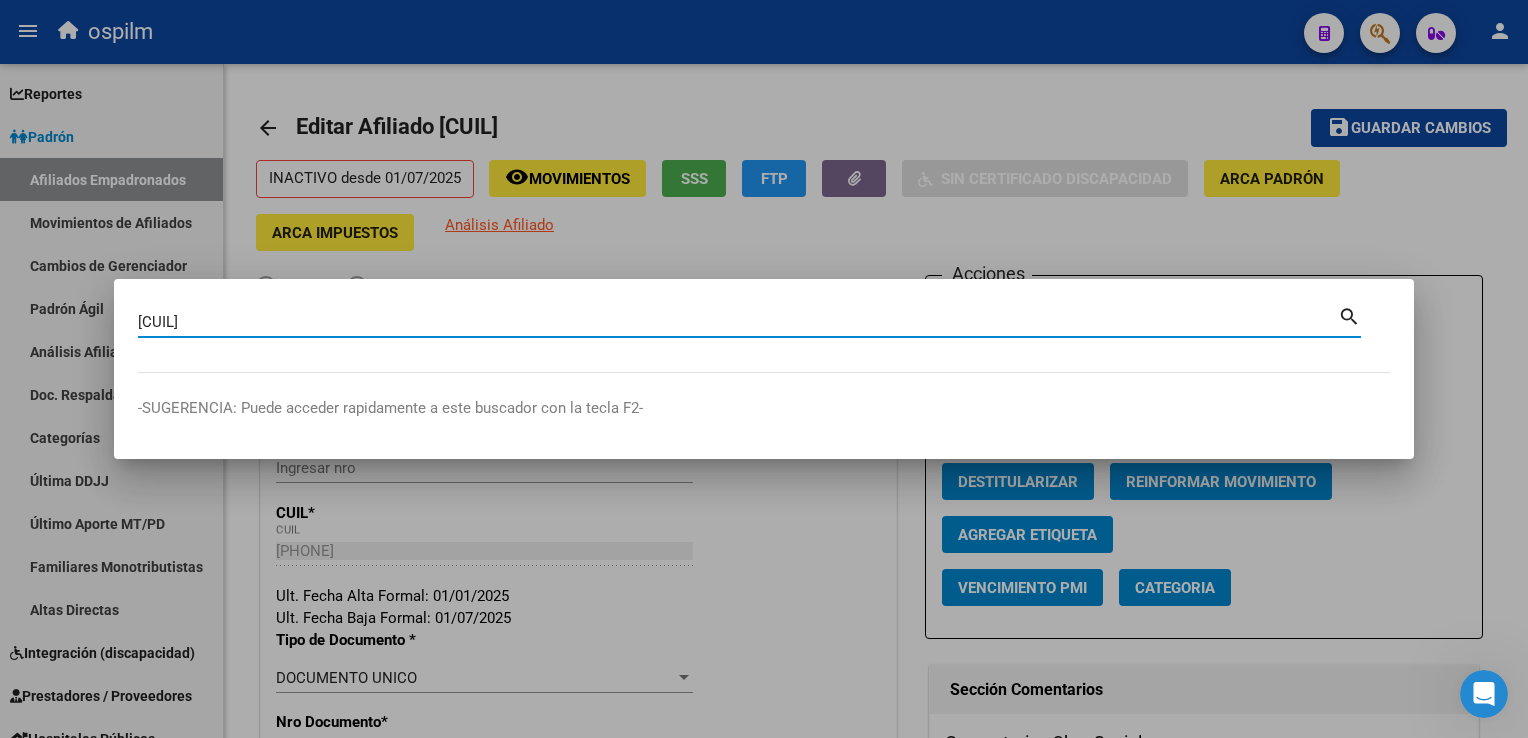 type on "[NUMBER]" 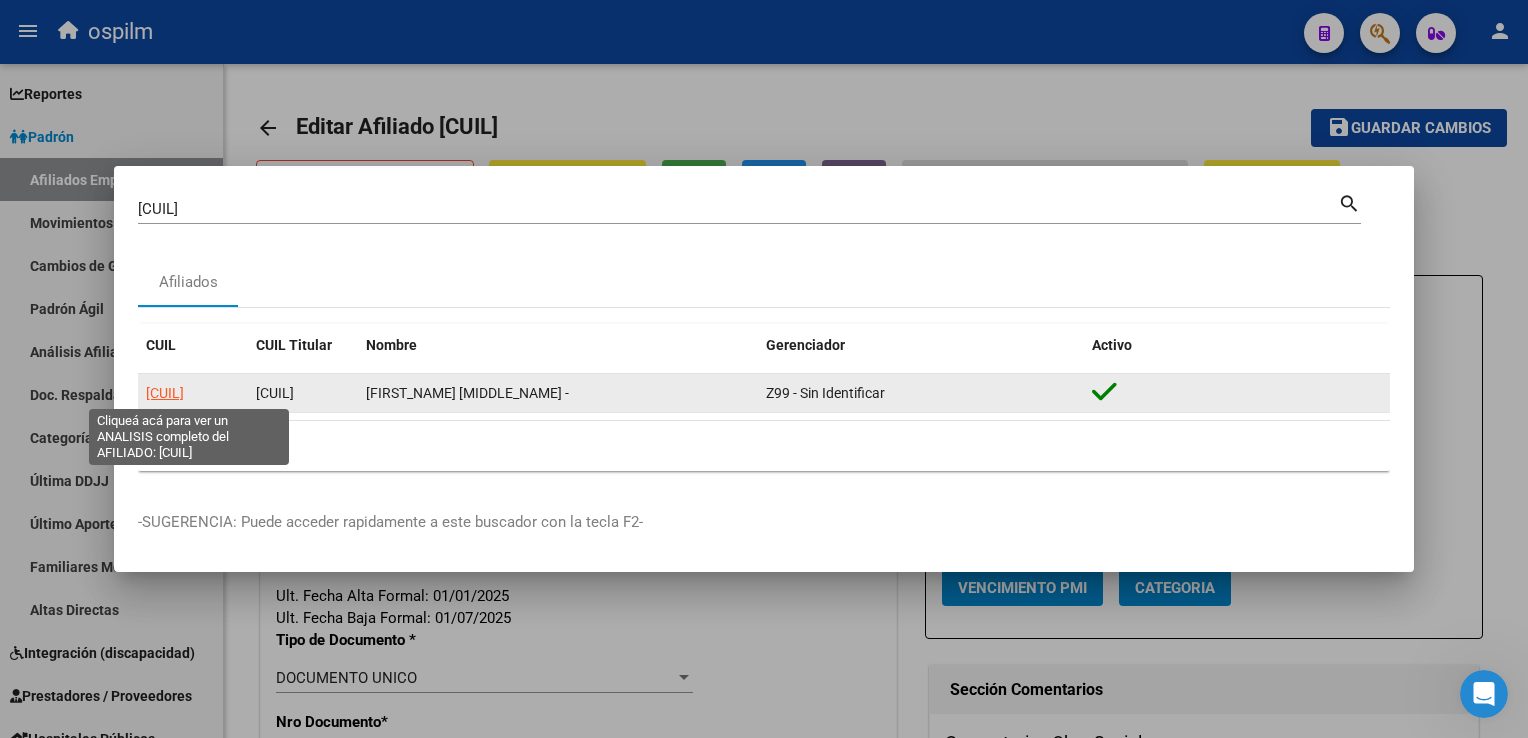 click on "[NUMBER]" 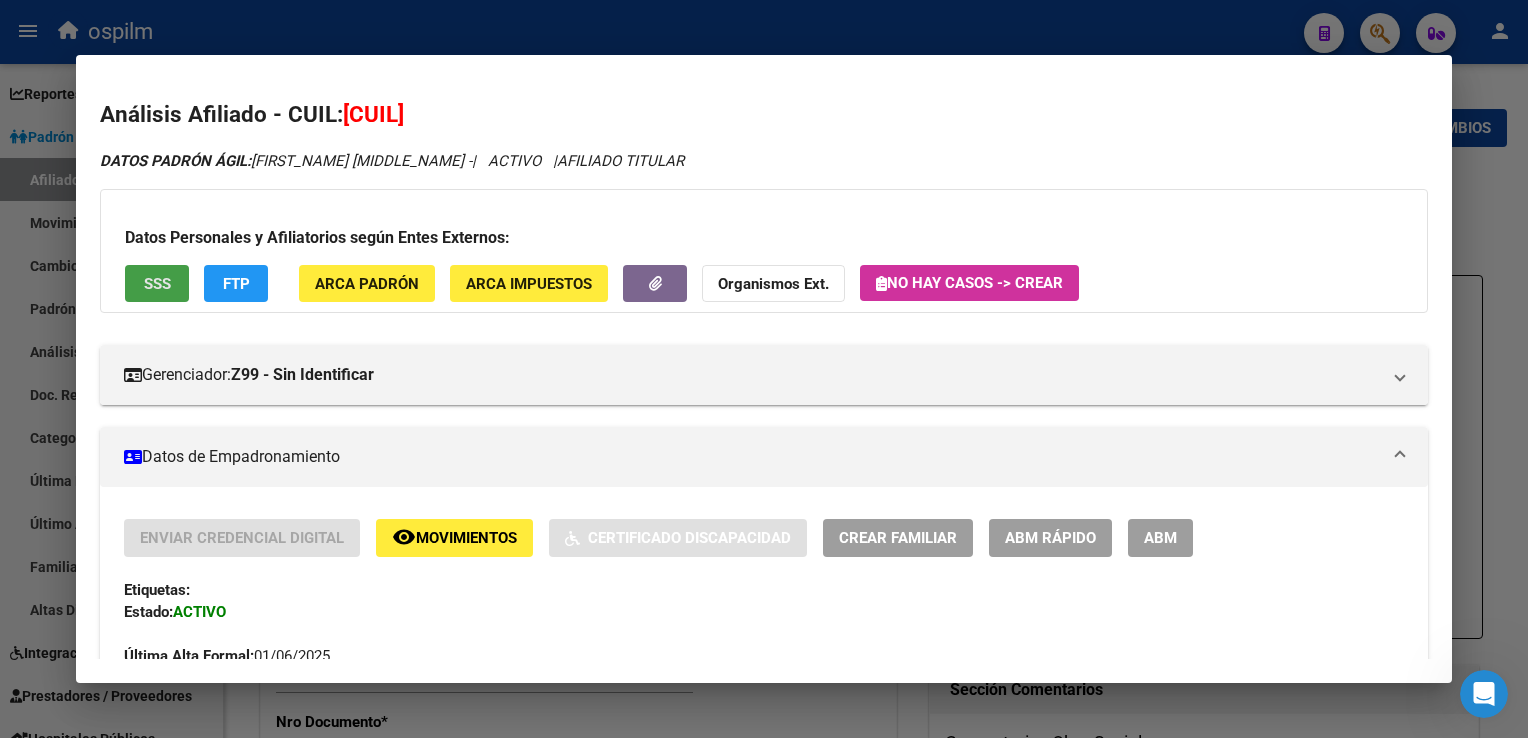 click on "SSS" at bounding box center [157, 283] 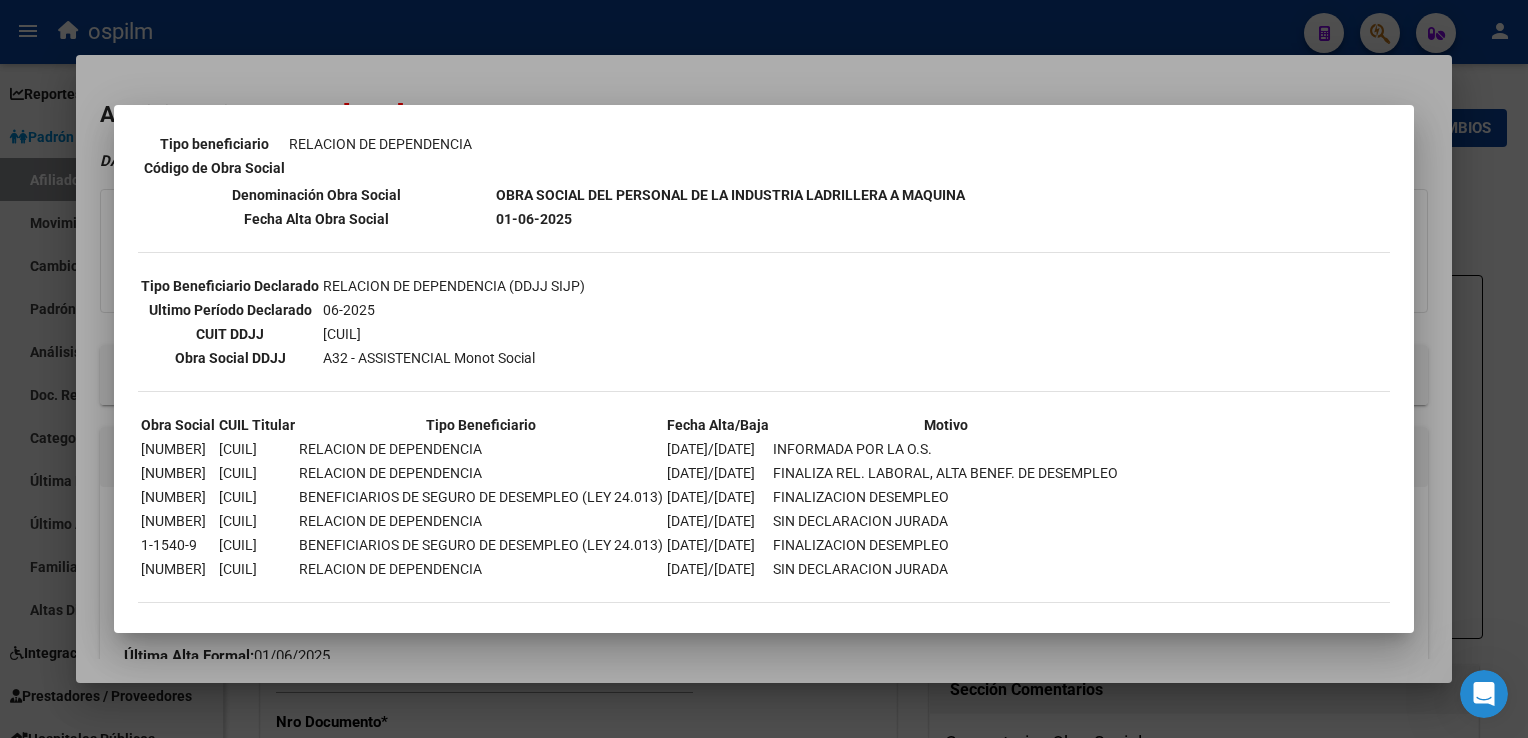 scroll, scrollTop: 0, scrollLeft: 0, axis: both 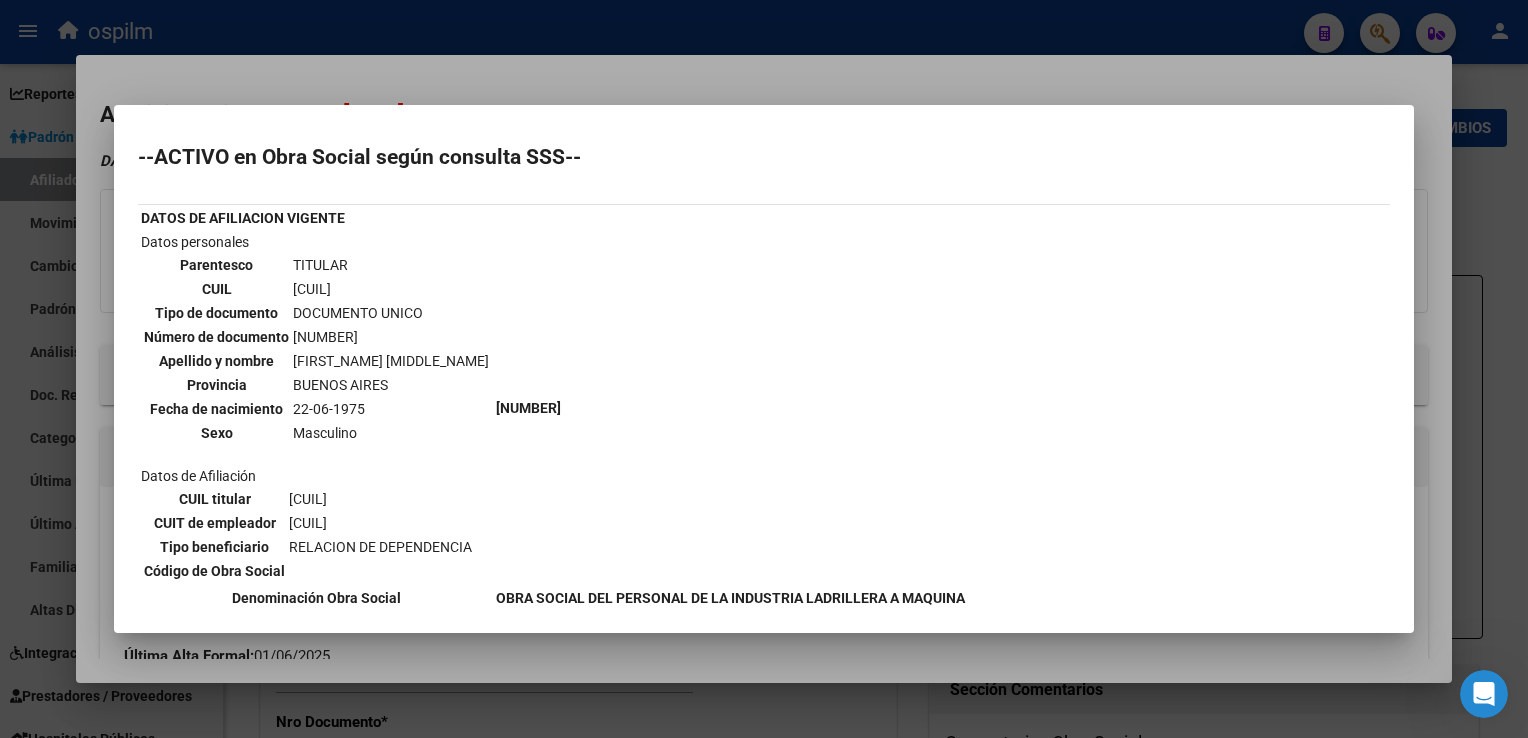 drag, startPoint x: 516, startPoint y: 70, endPoint x: 493, endPoint y: 82, distance: 25.942244 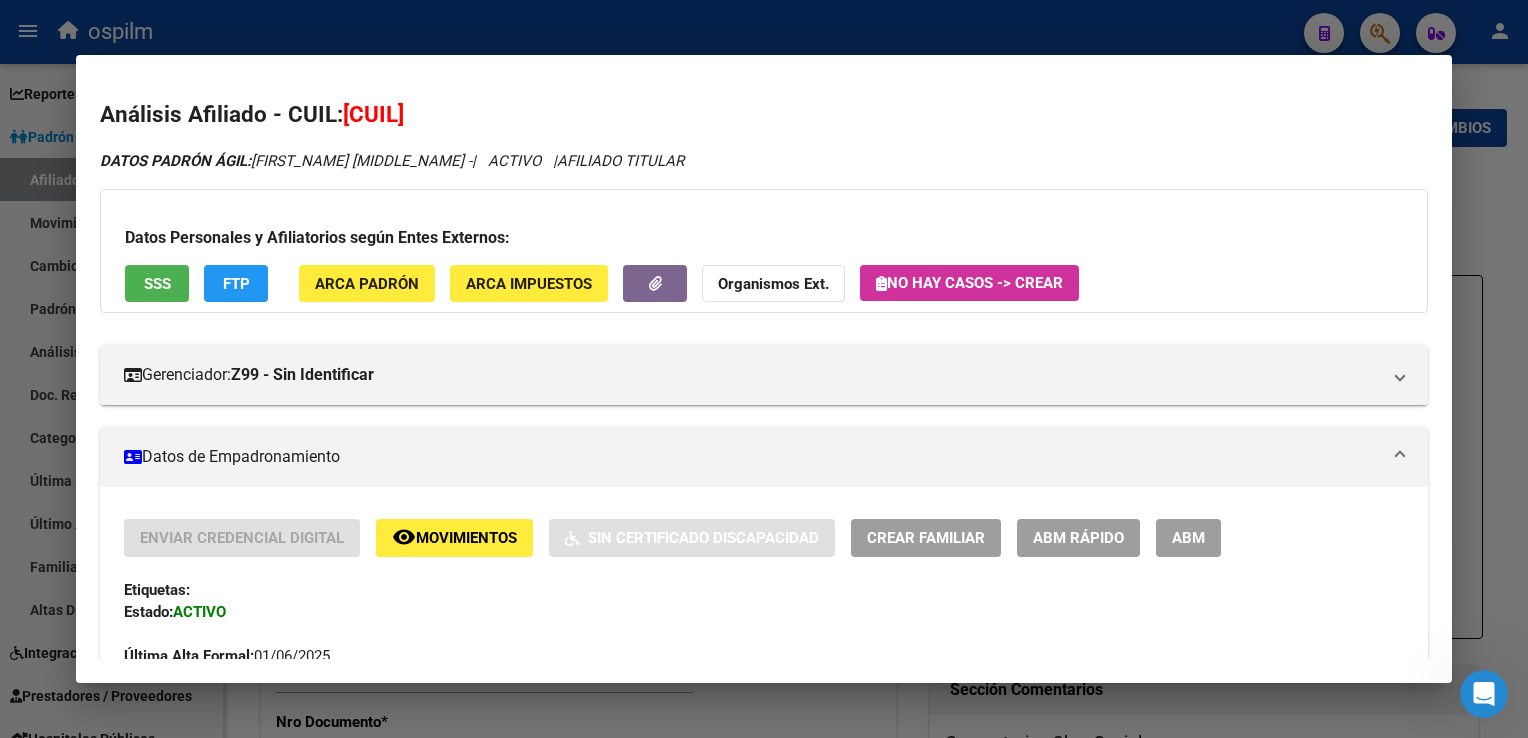 click on "FTP" 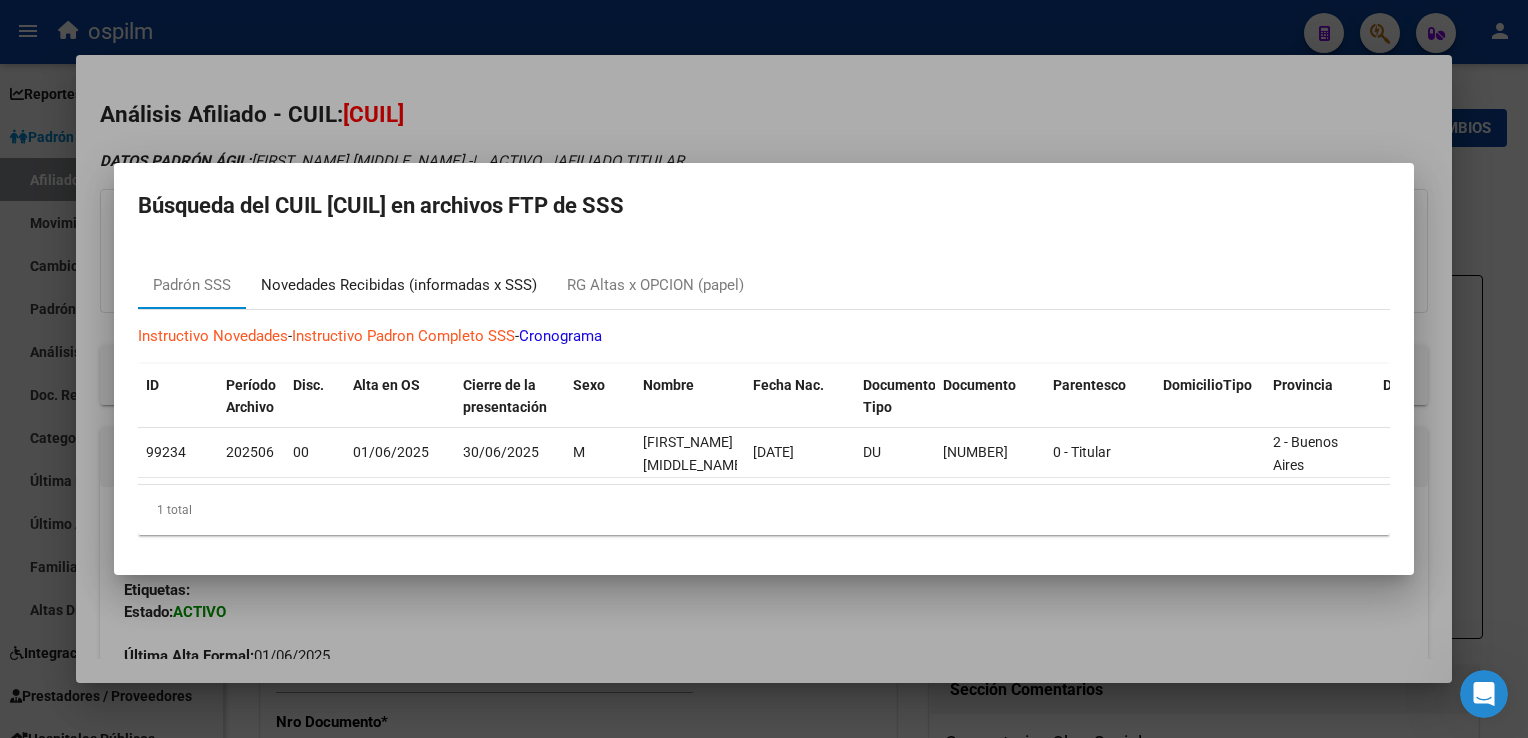 click on "Novedades Recibidas (informadas x SSS)" at bounding box center [399, 285] 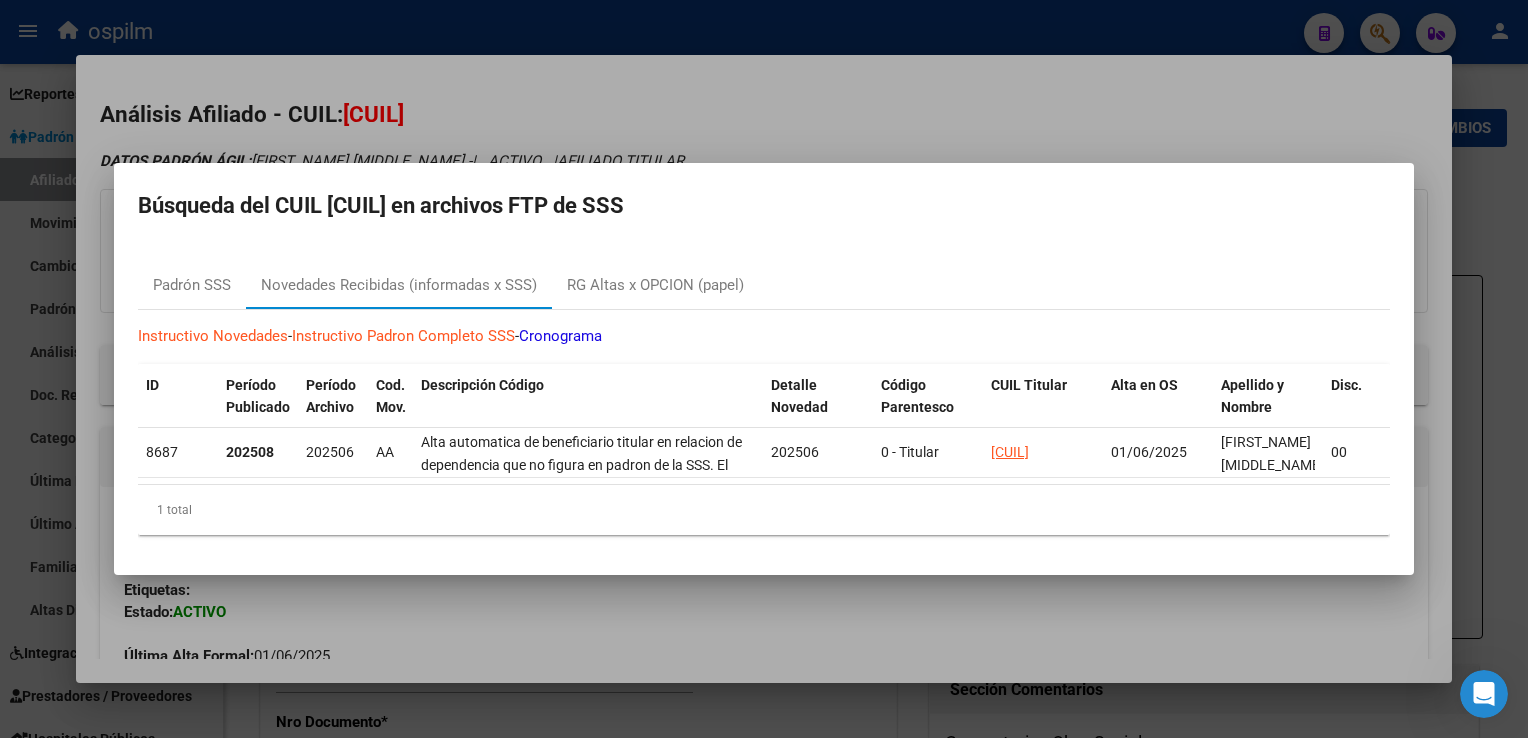 click at bounding box center (764, 369) 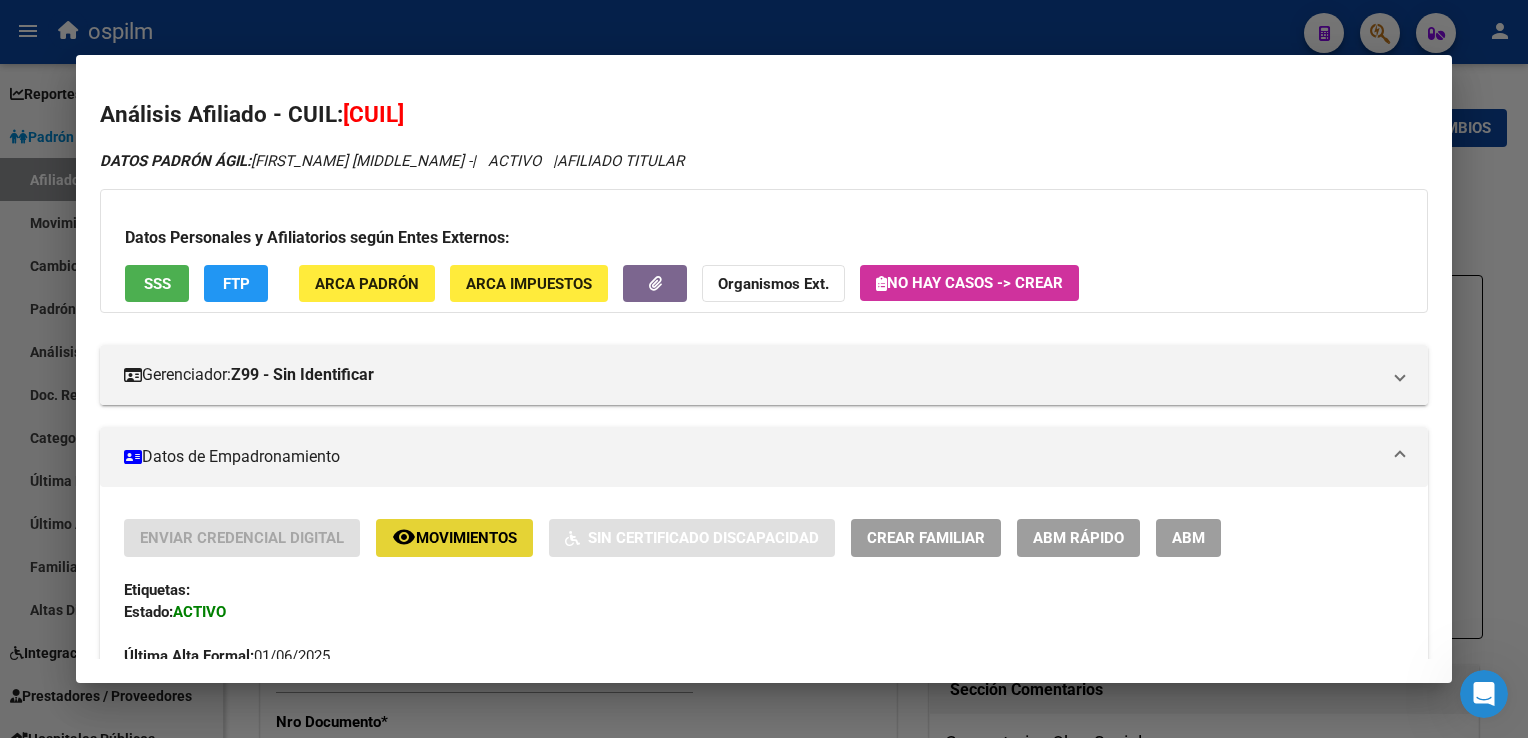 click on "remove_red_eye Movimientos" 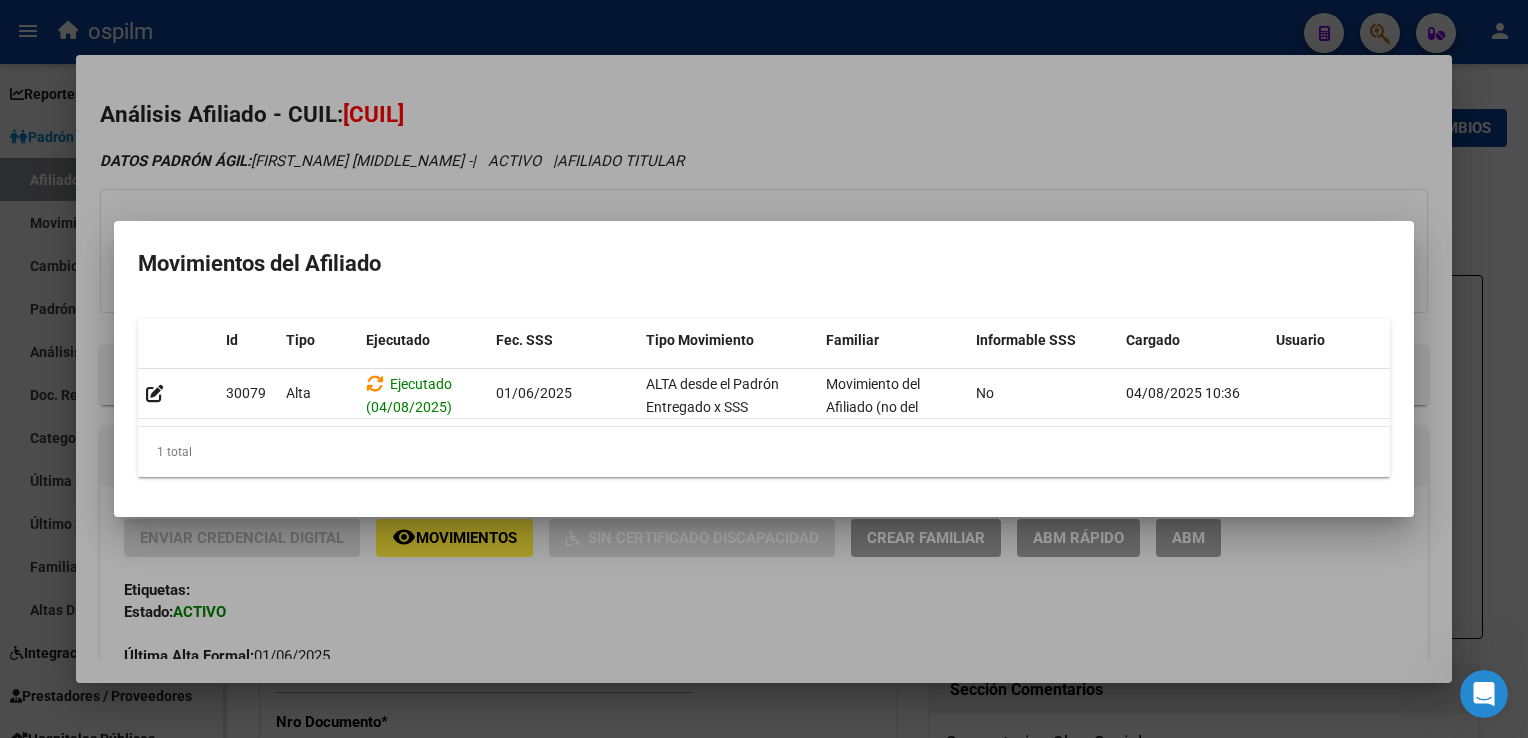 click at bounding box center (764, 369) 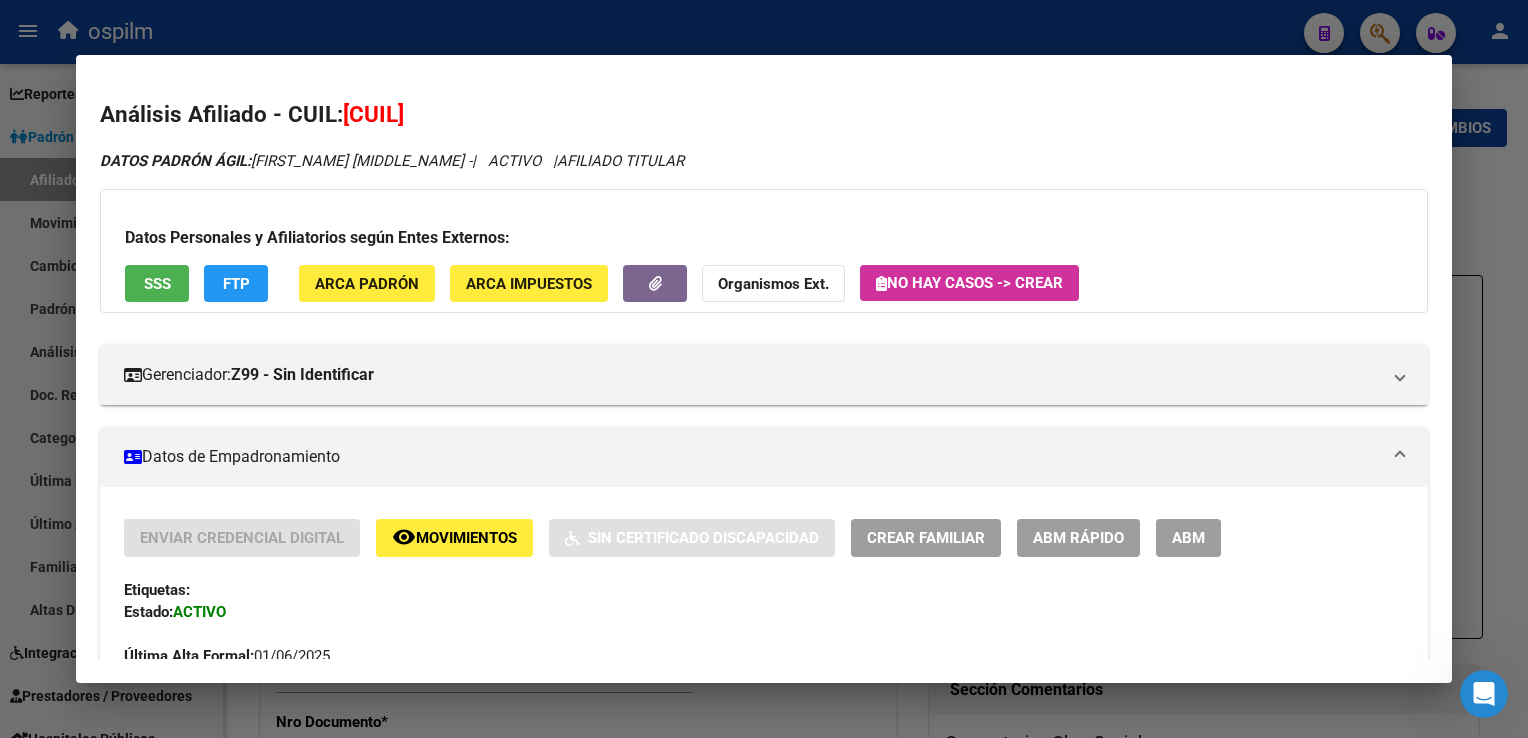 click on "ABM" at bounding box center (1188, 537) 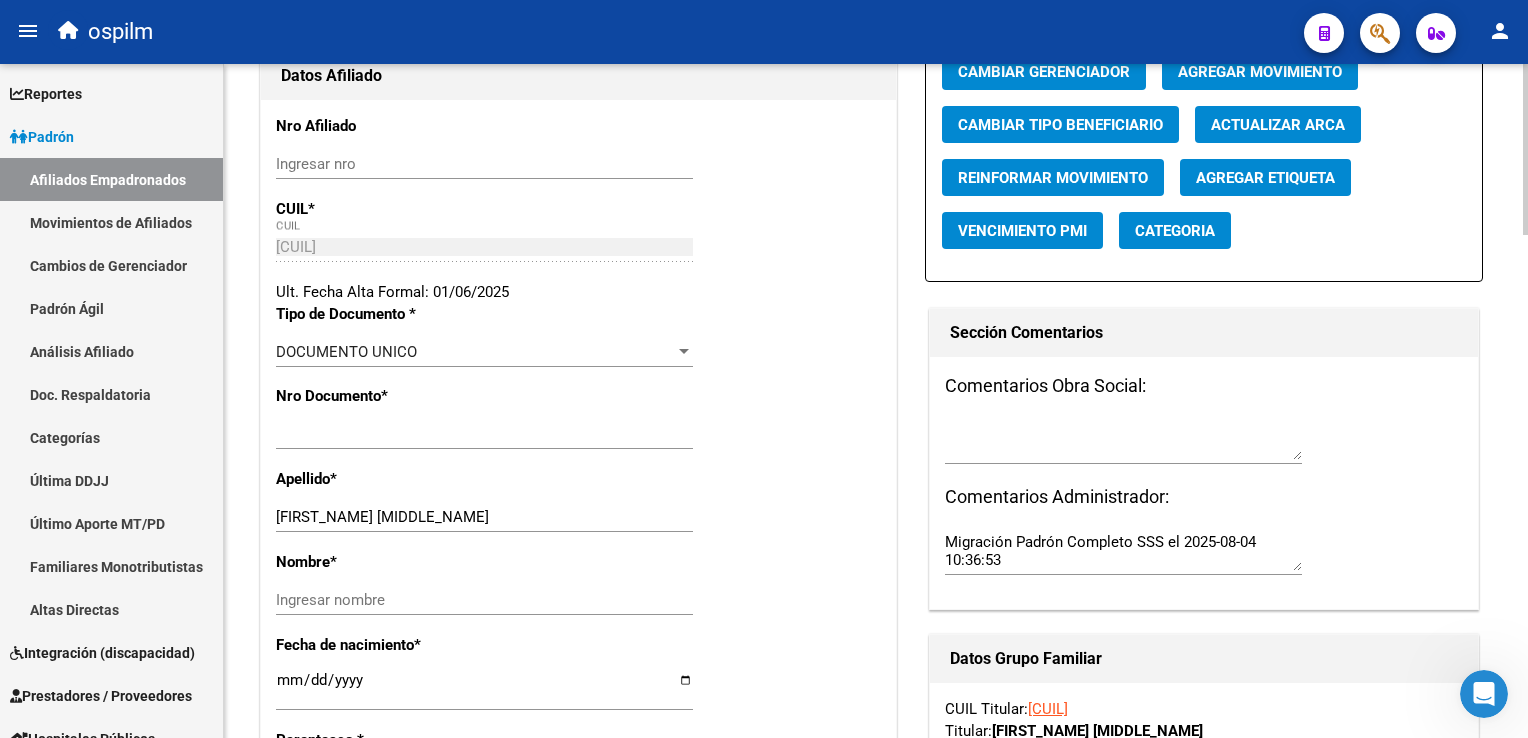 scroll, scrollTop: 360, scrollLeft: 0, axis: vertical 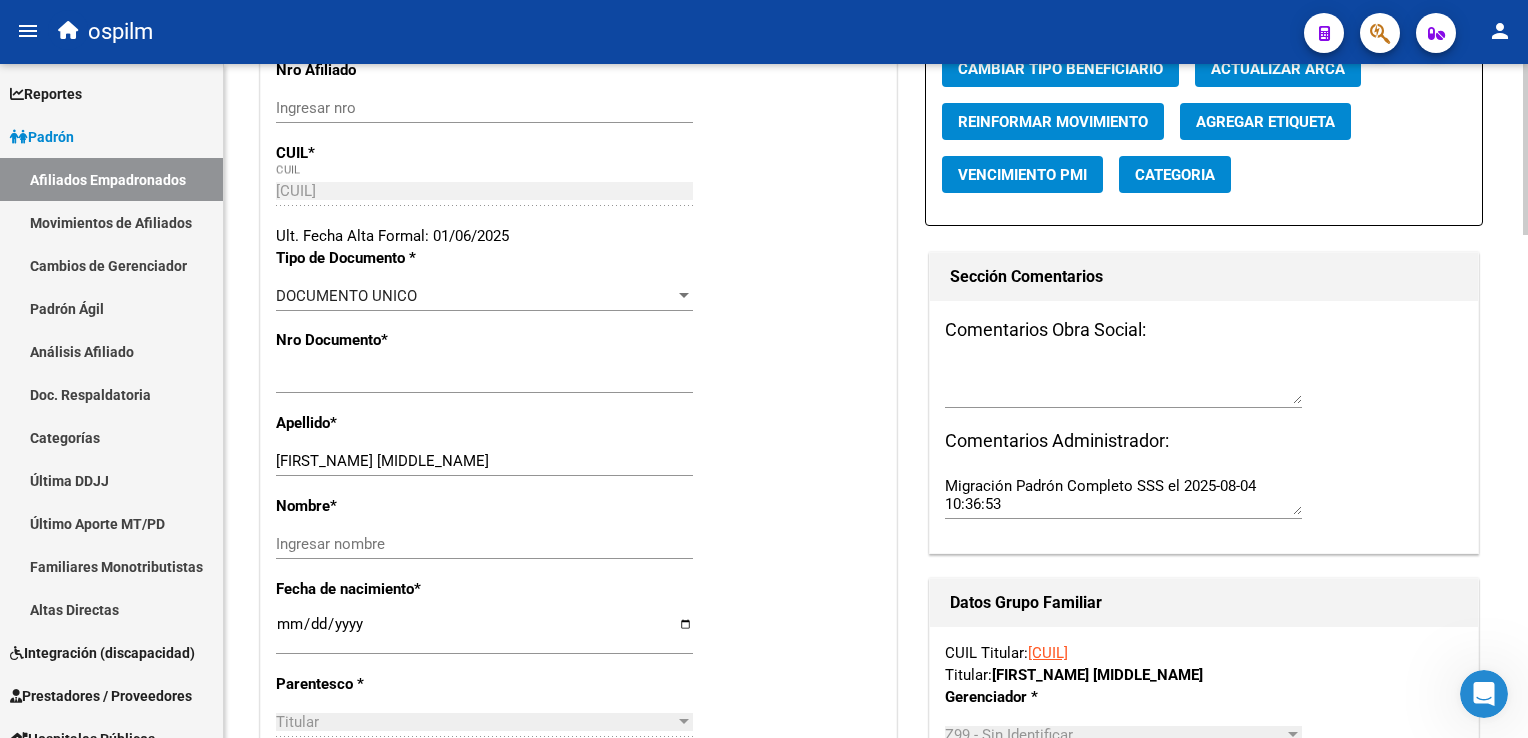 click on "menu   ospilm  person    Firma Express     Reportes Ingresos Devengados Análisis Histórico Detalles Transferencias RG sin DDJJ Detalles por CUIL RG Detalles - MT/PD MT morosos Egresos Devengados Comprobantes Recibidos Facturación Apócrifa Auditorías x Área Auditorías x Usuario Ítems de Auditorías x Usuario Padrón Traspasos x O.S. Traspasos x Gerenciador Traspasos x Provincia Nuevos Aportantes Métricas - Padrón SSS Métricas - Crecimiento Población    Padrón Afiliados Empadronados Movimientos de Afiliados Cambios de Gerenciador Padrón Ágil Análisis Afiliado Doc. Respaldatoria Categorías Última DDJJ Último Aporte MT/PD Familiares Monotributistas Altas Directas    Integración (discapacidad) Certificado Discapacidad    Prestadores / Proveedores Facturas - Listado/Carga Facturas Sin Auditar Facturas - Documentación Pagos x Transferencia Auditorías - Listado Auditorías - Comentarios Auditorías - Cambios Área Auditoría - Ítems Prestadores - Listado Prestadores - Docu. Actas" at bounding box center (764, 369) 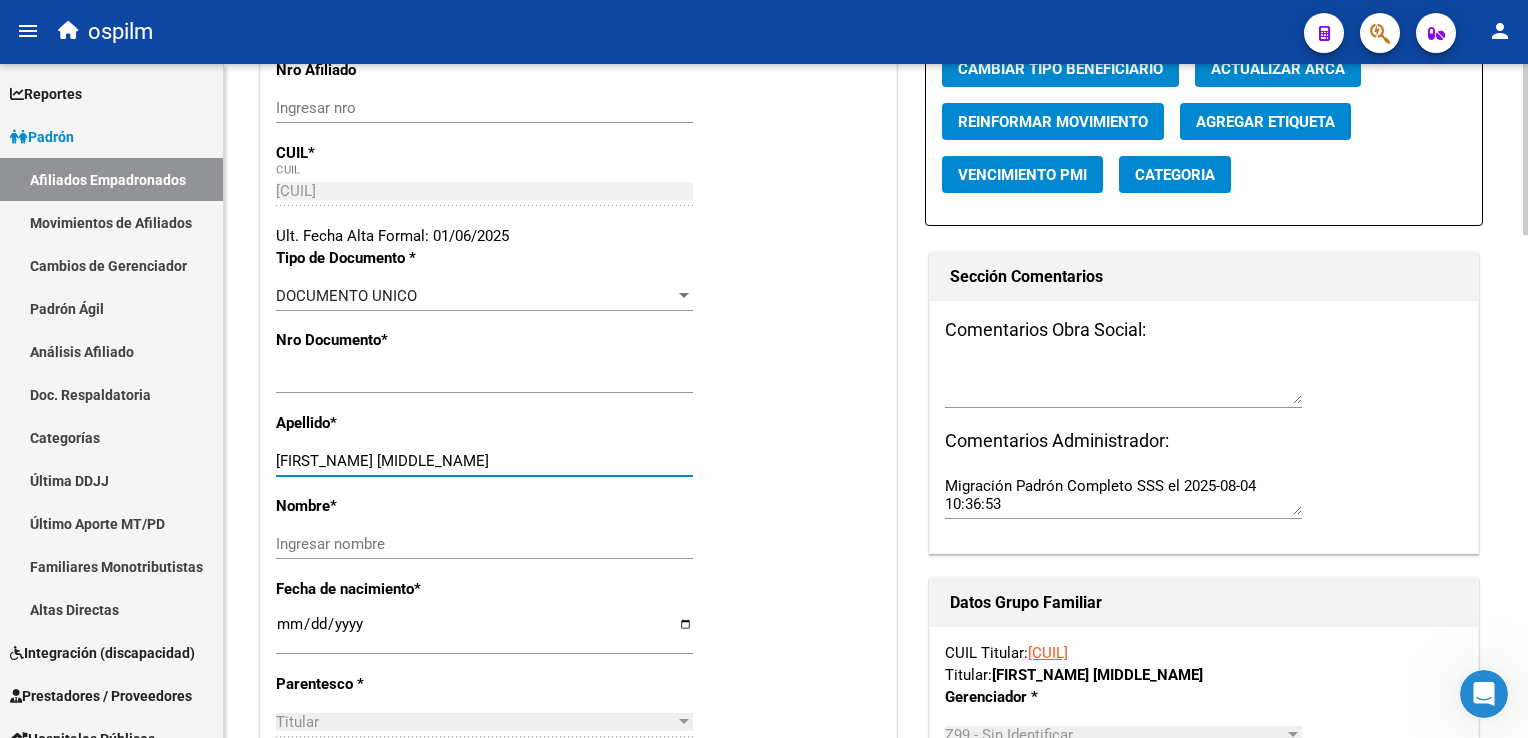 drag, startPoint x: 340, startPoint y: 461, endPoint x: 411, endPoint y: 466, distance: 71.17584 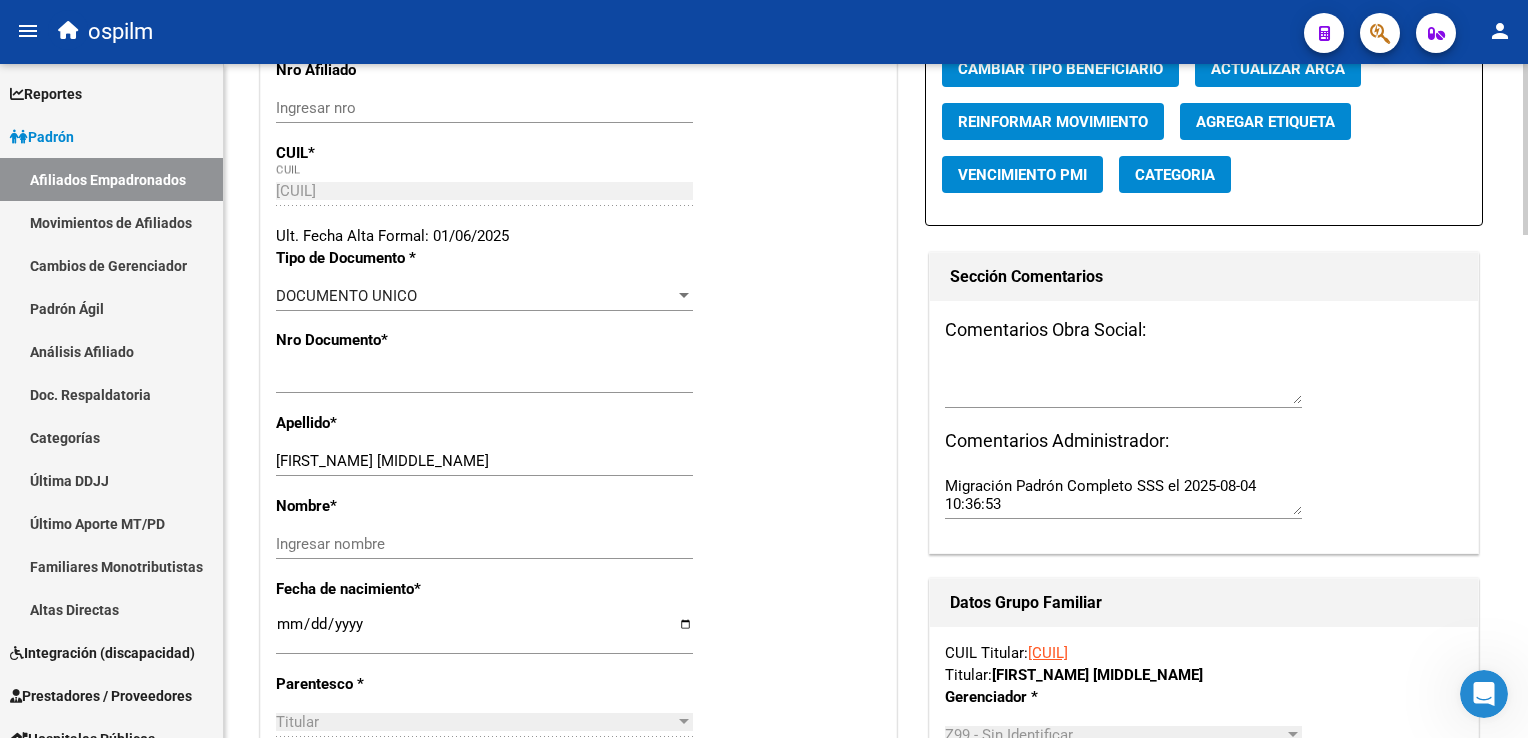 drag, startPoint x: 408, startPoint y: 448, endPoint x: 340, endPoint y: 456, distance: 68.46897 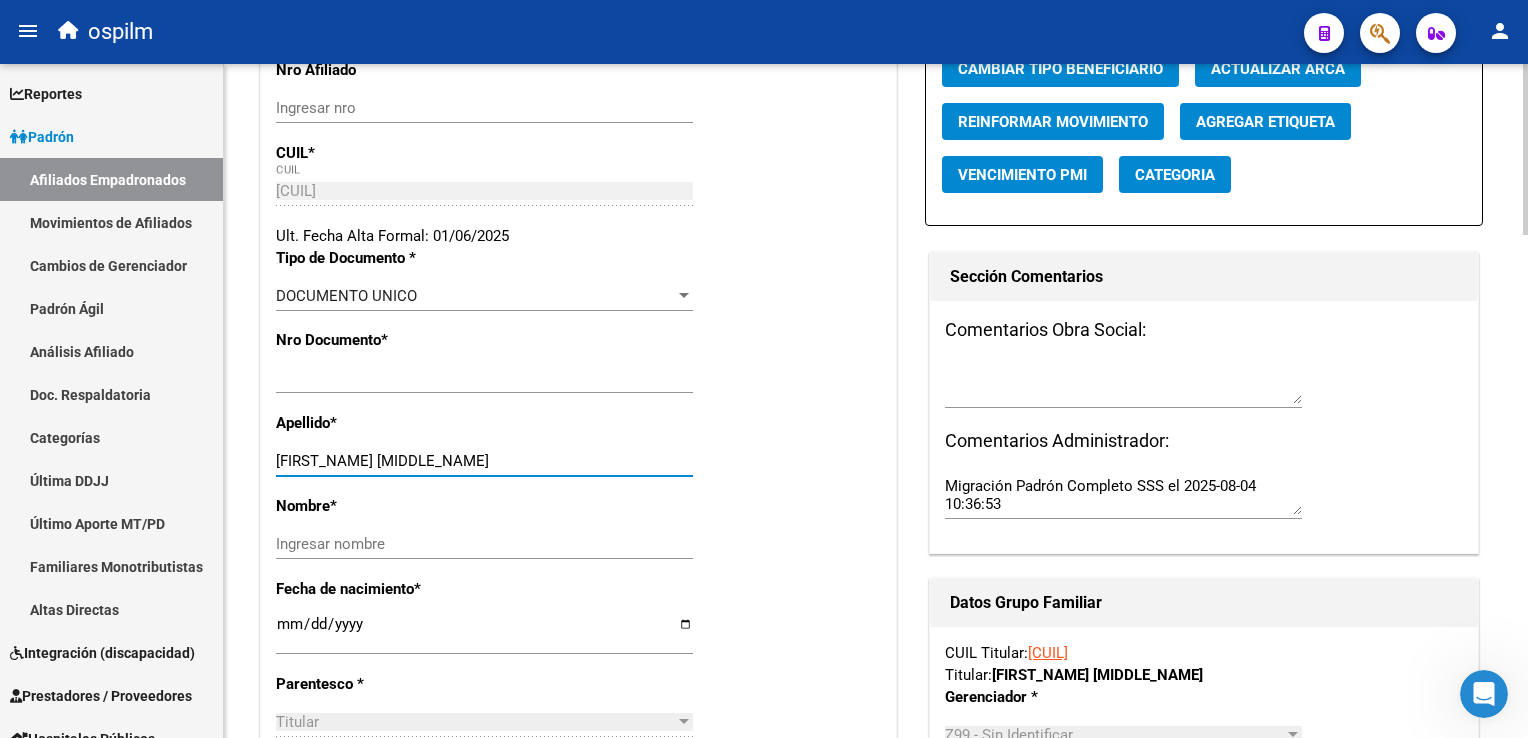 drag, startPoint x: 340, startPoint y: 456, endPoint x: 465, endPoint y: 456, distance: 125 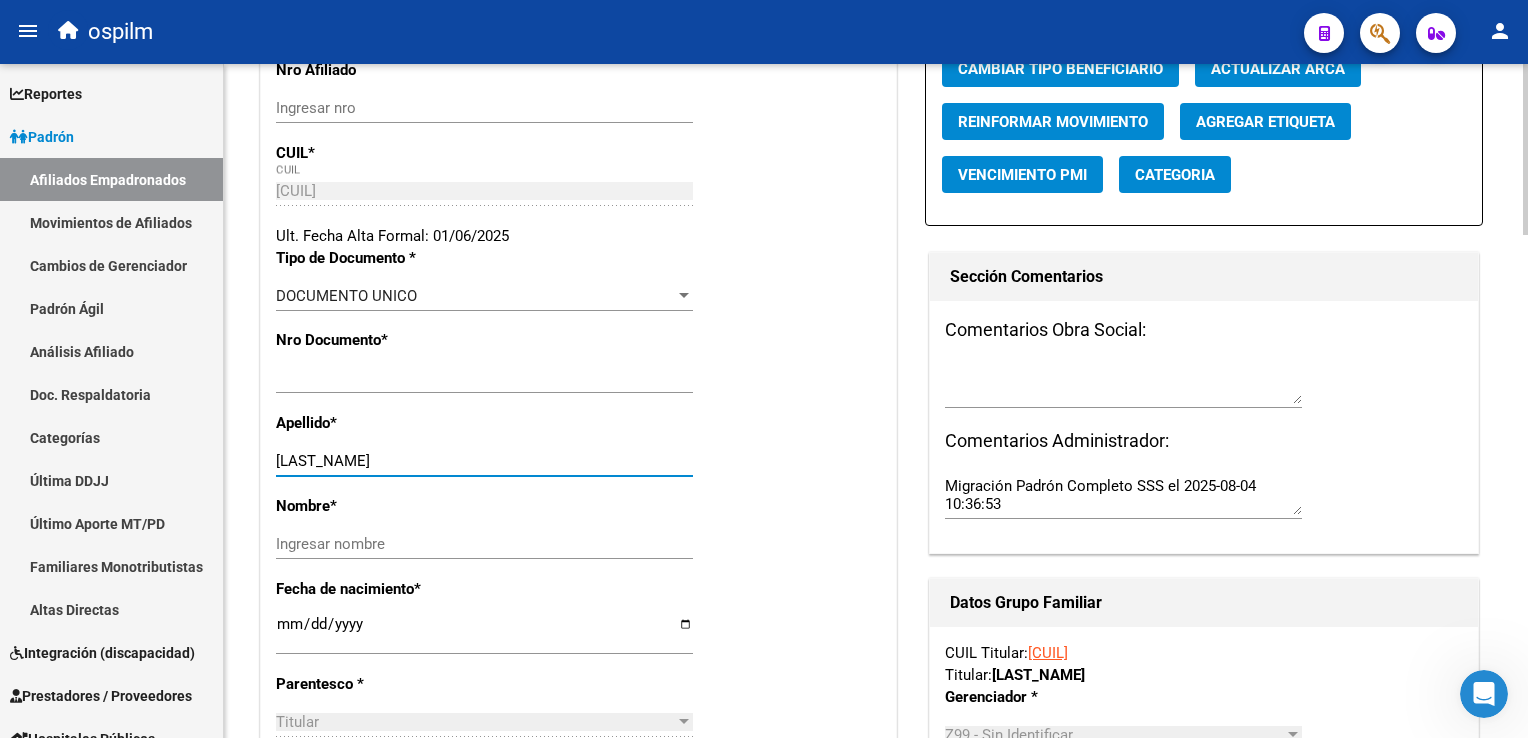 type on "MASIMO" 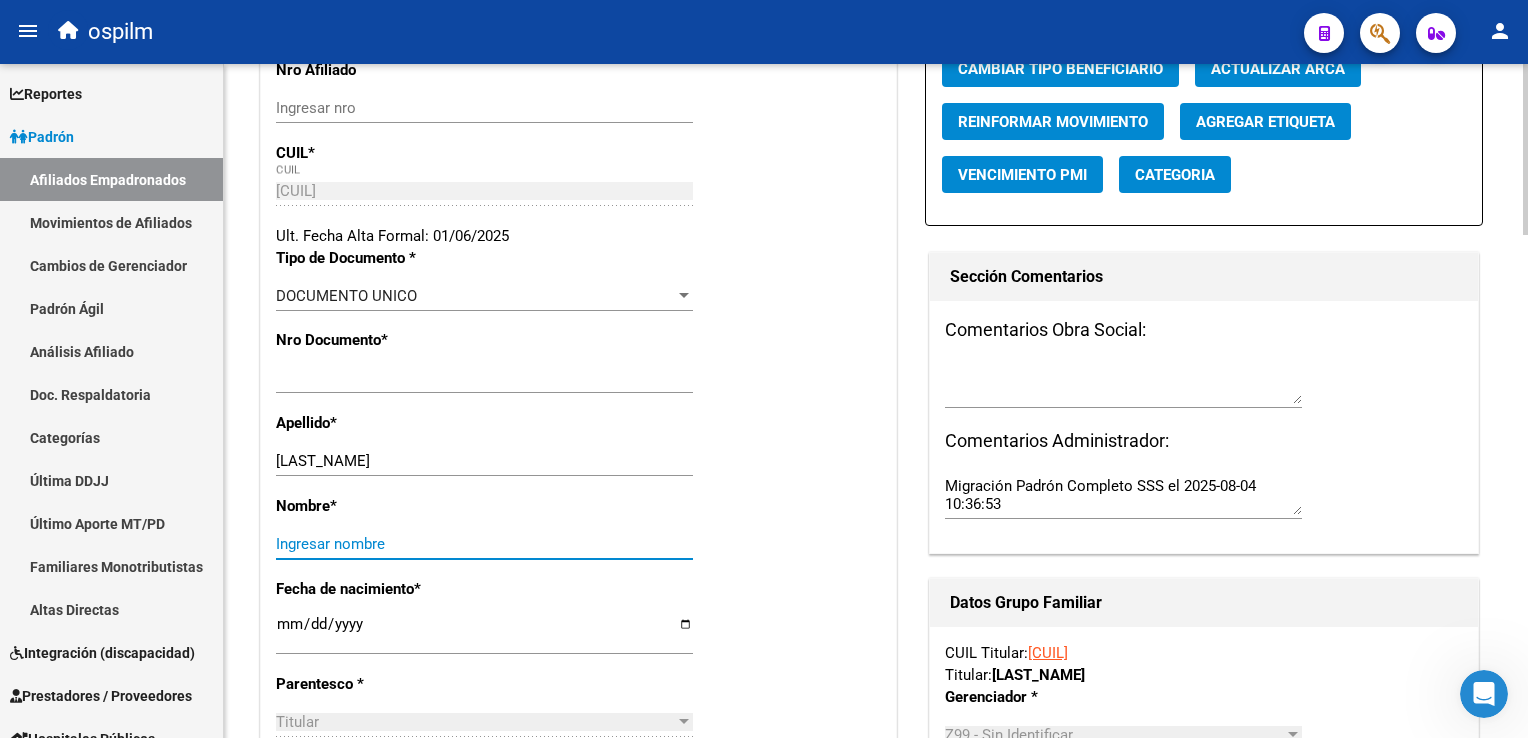 click on "Ingresar nombre" at bounding box center (484, 544) 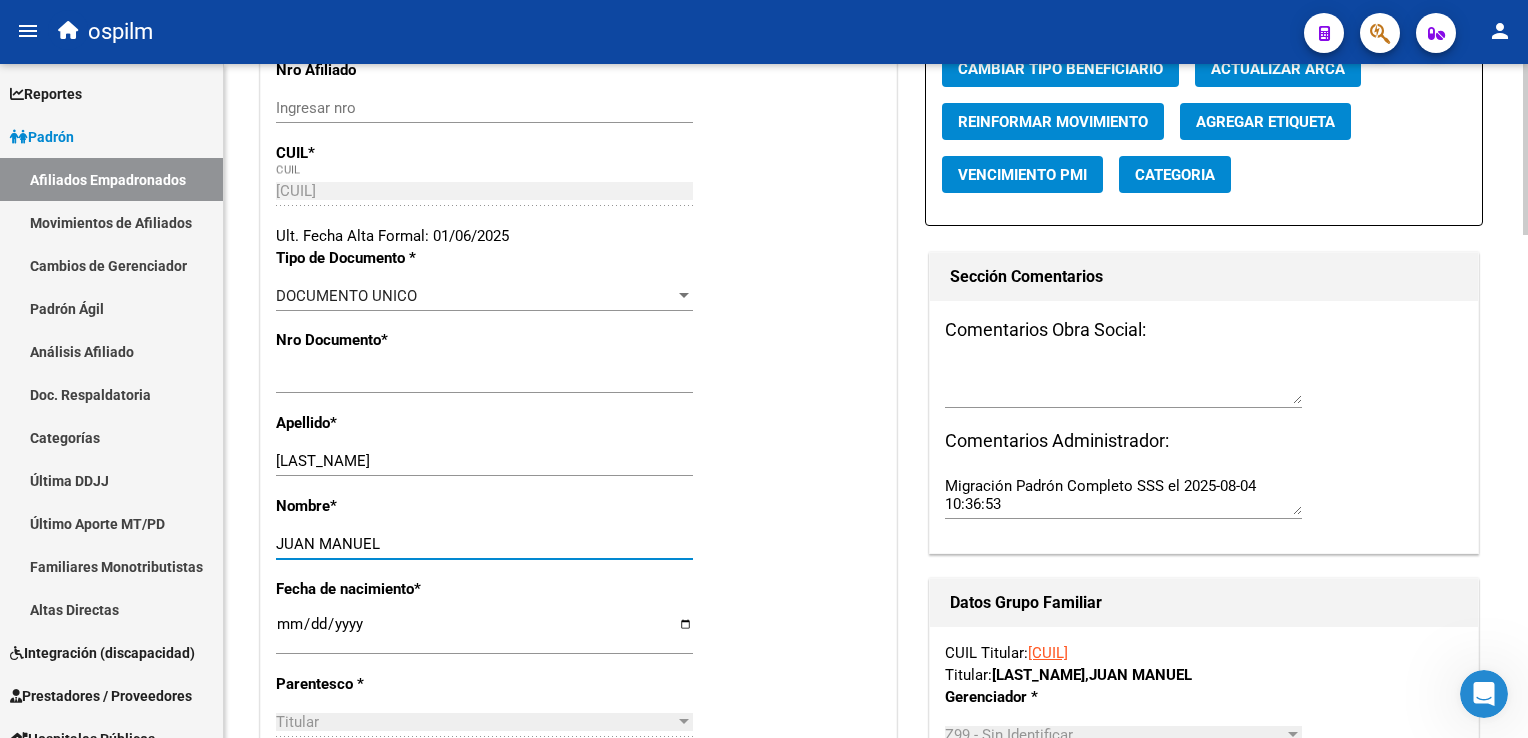 type on "JUAN MANUEL" 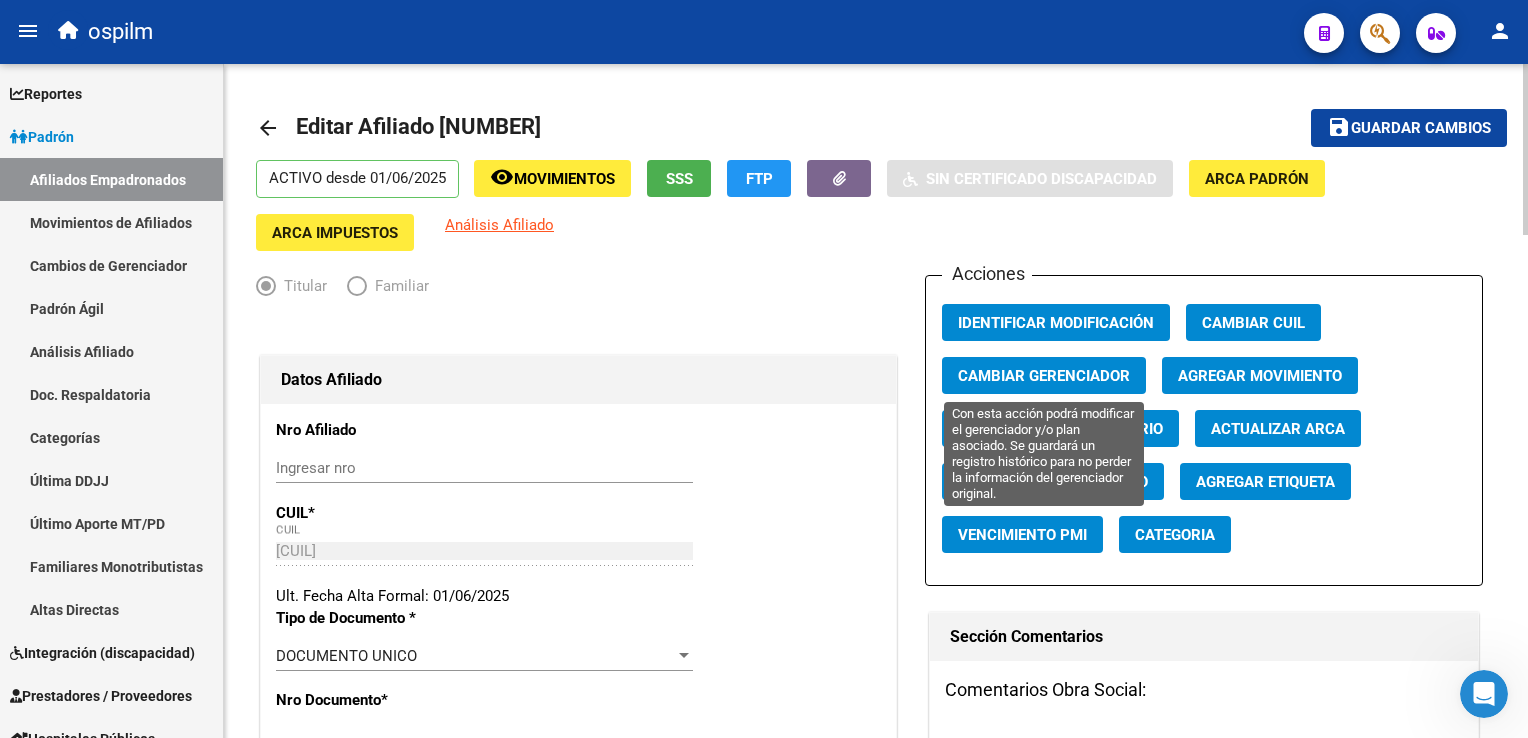 click on "Cambiar Gerenciador" 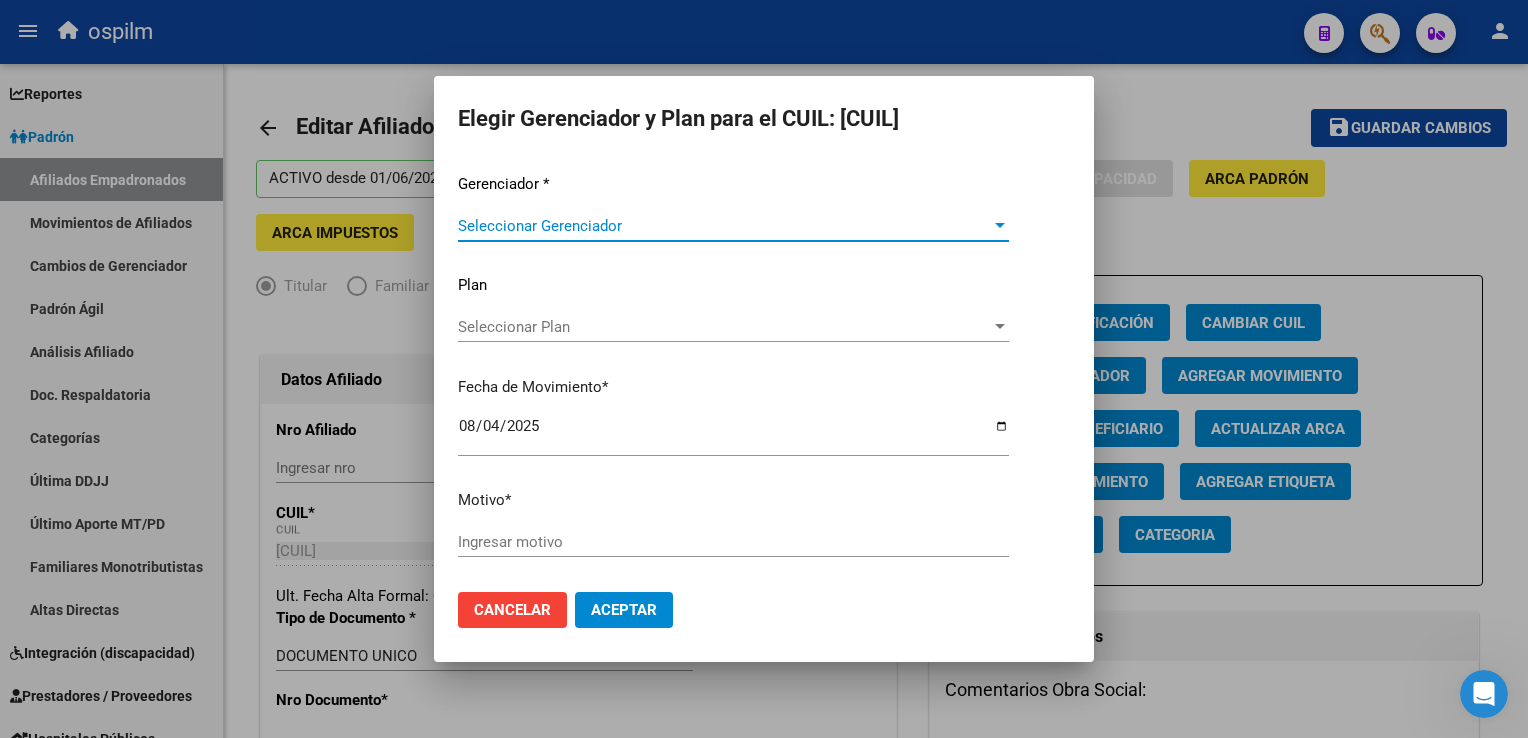 click on "Seleccionar Gerenciador" at bounding box center (724, 226) 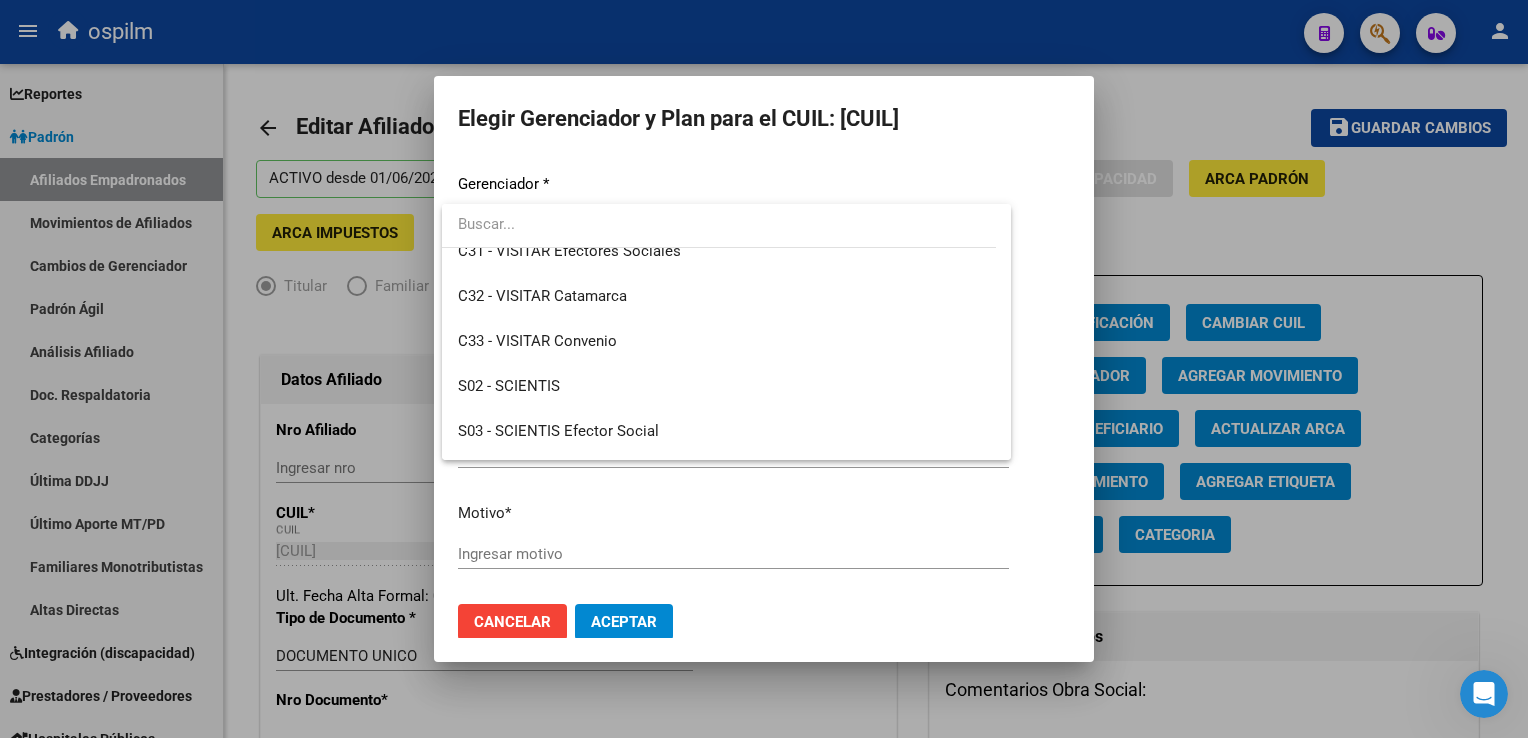 scroll, scrollTop: 262, scrollLeft: 0, axis: vertical 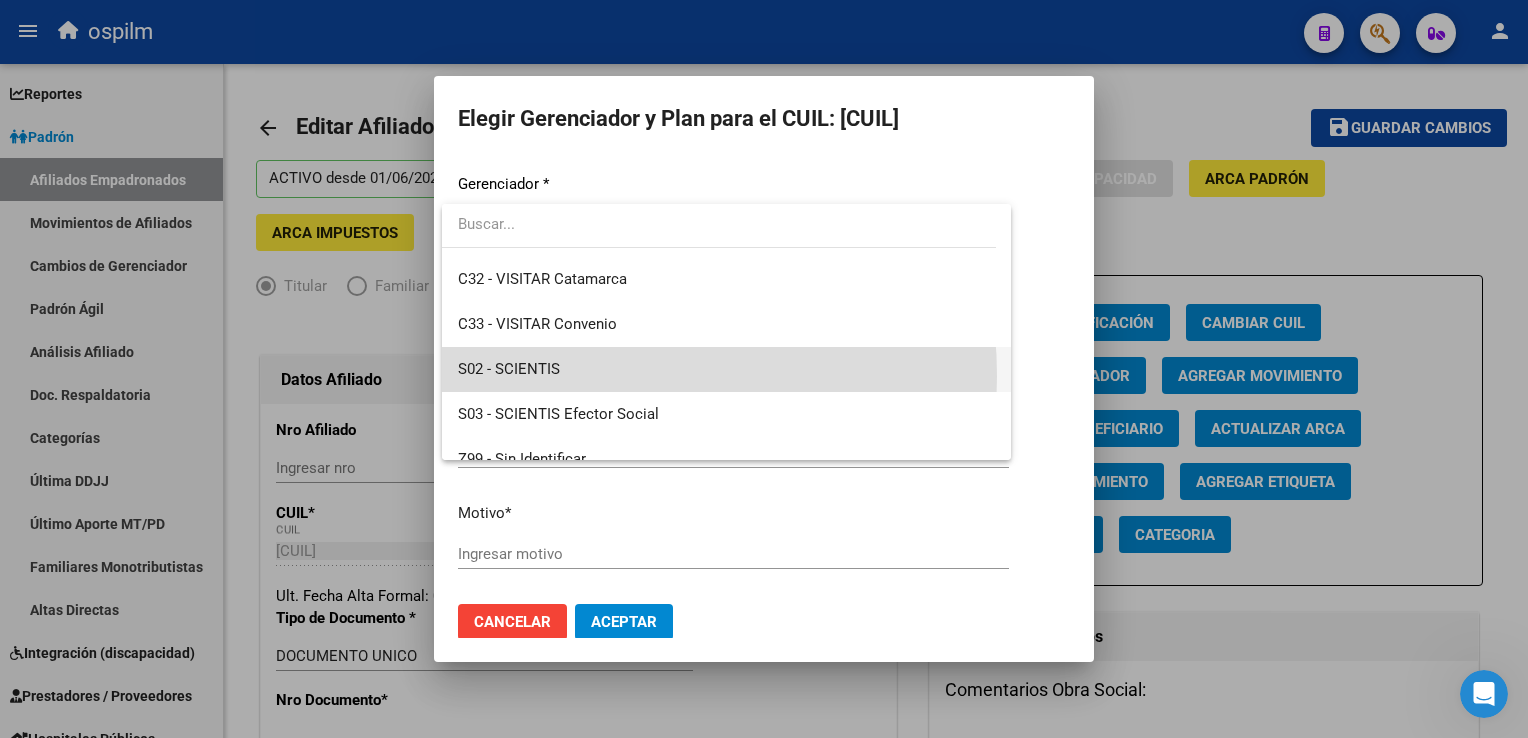 click on "S02 - SCIENTIS" at bounding box center [726, 369] 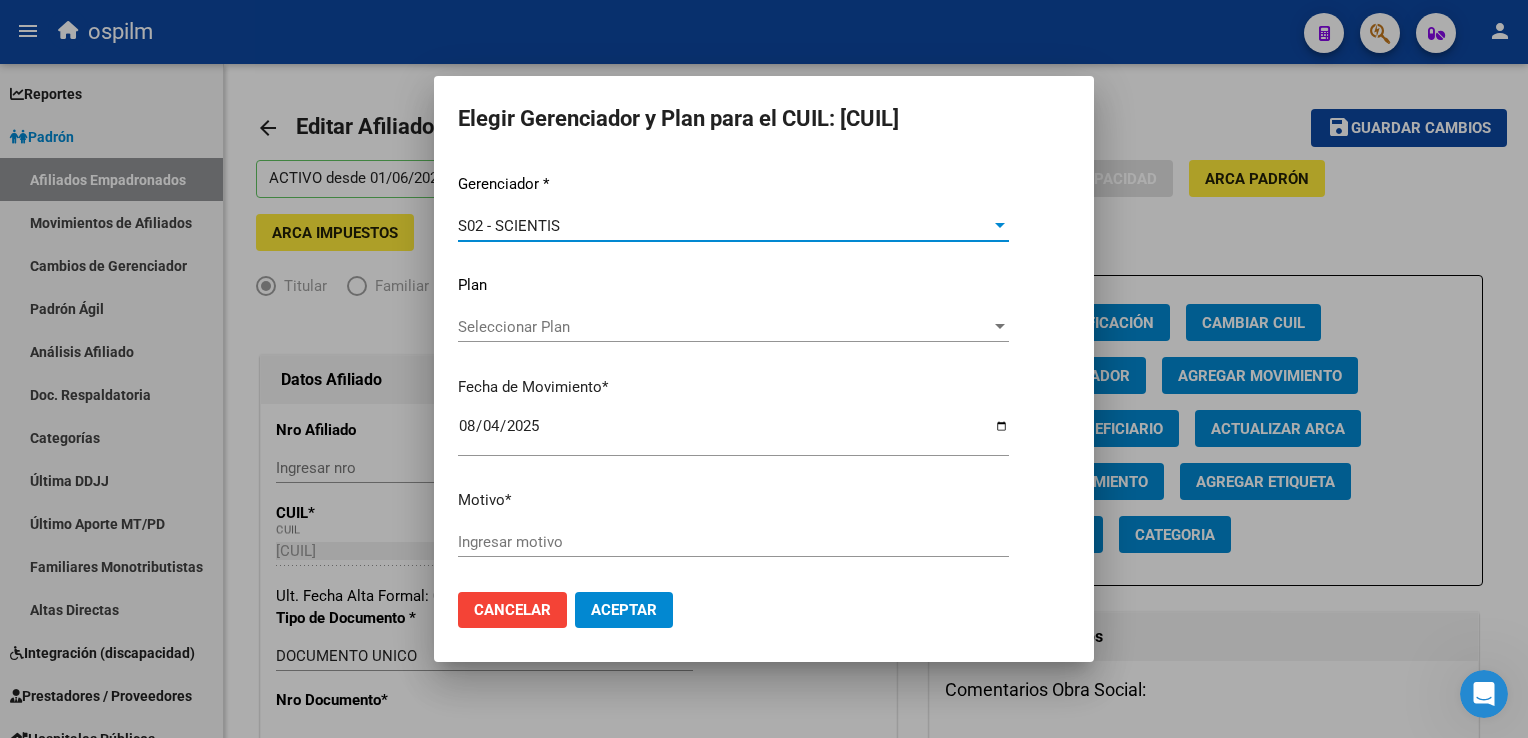 click on "Ingresar motivo" at bounding box center (733, 542) 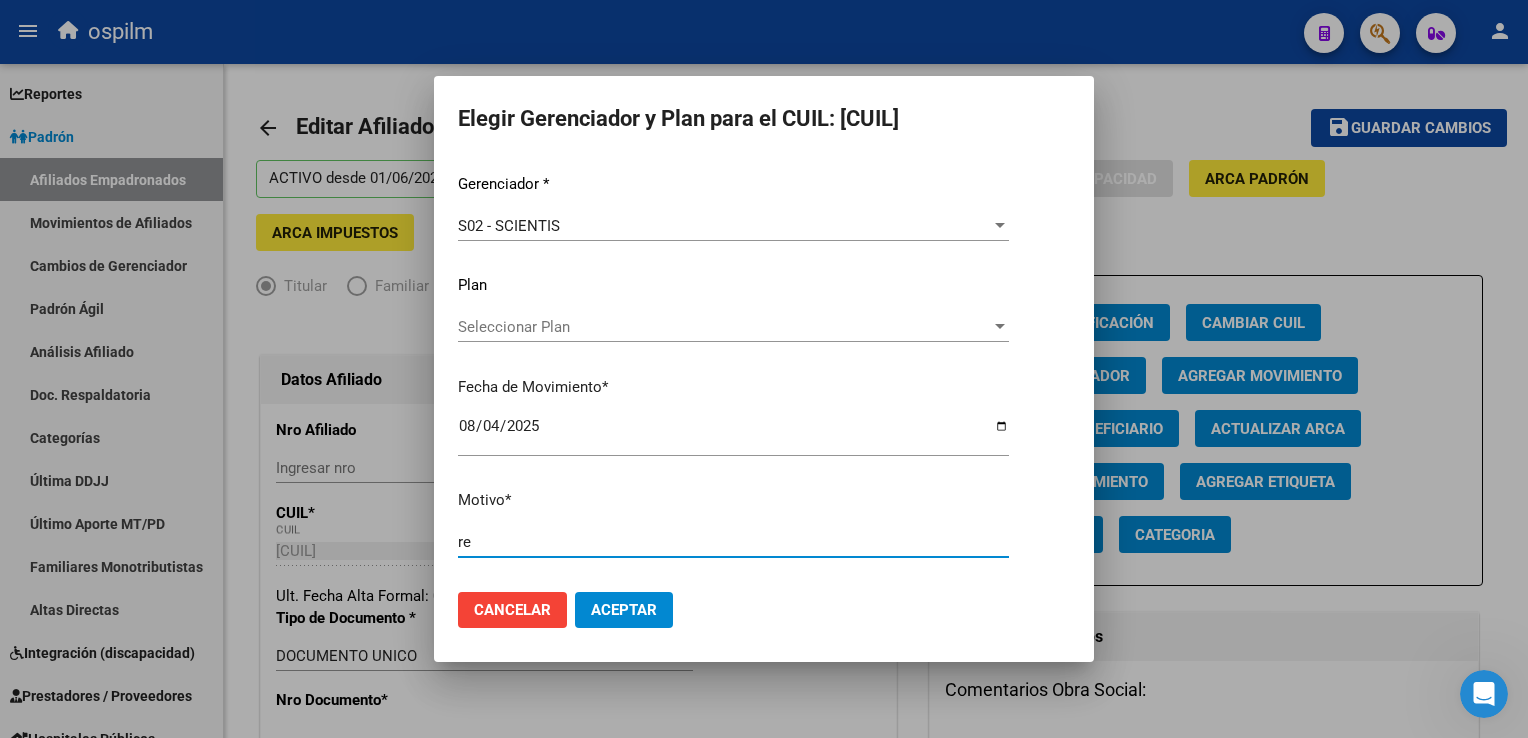 type on "Retroactivo" 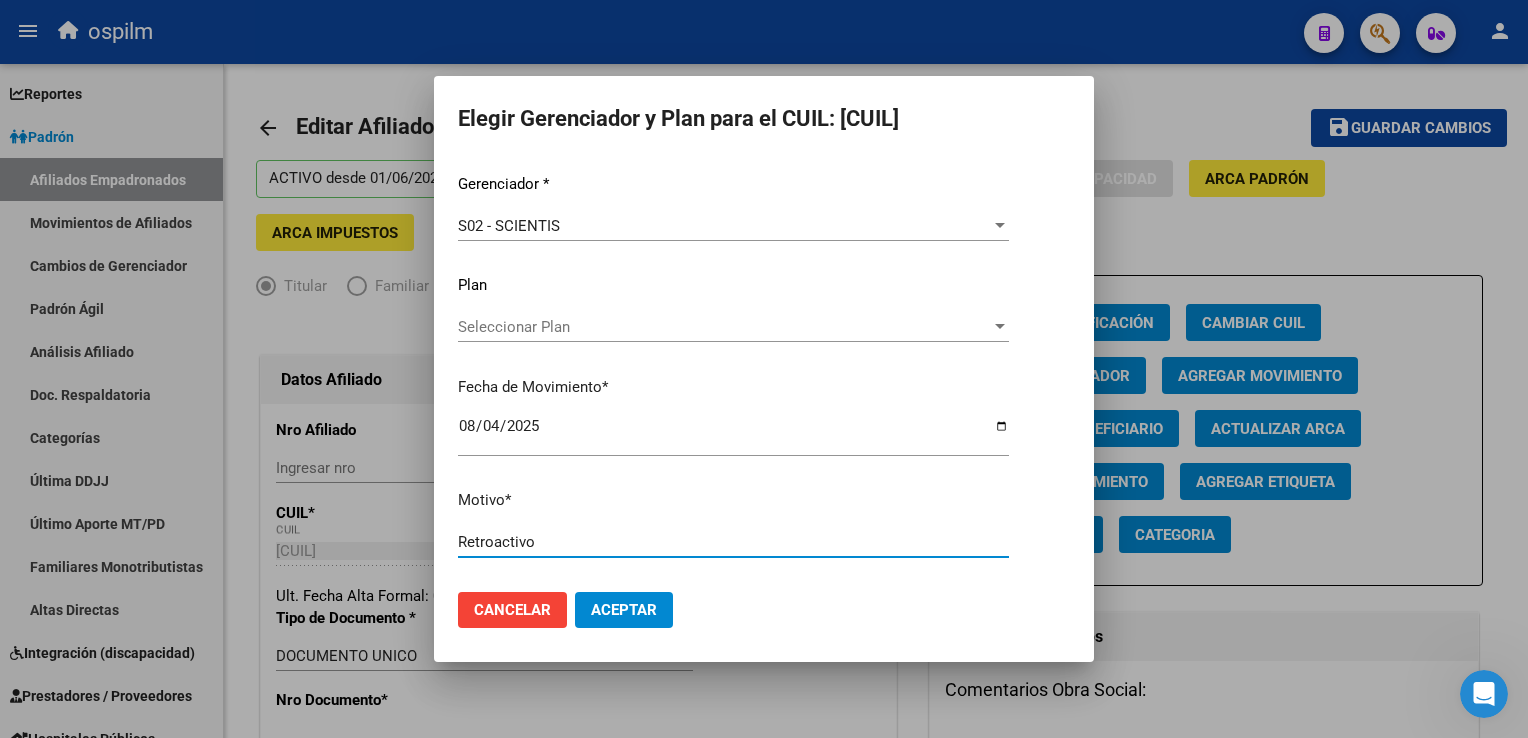 click on "Aceptar" at bounding box center [624, 610] 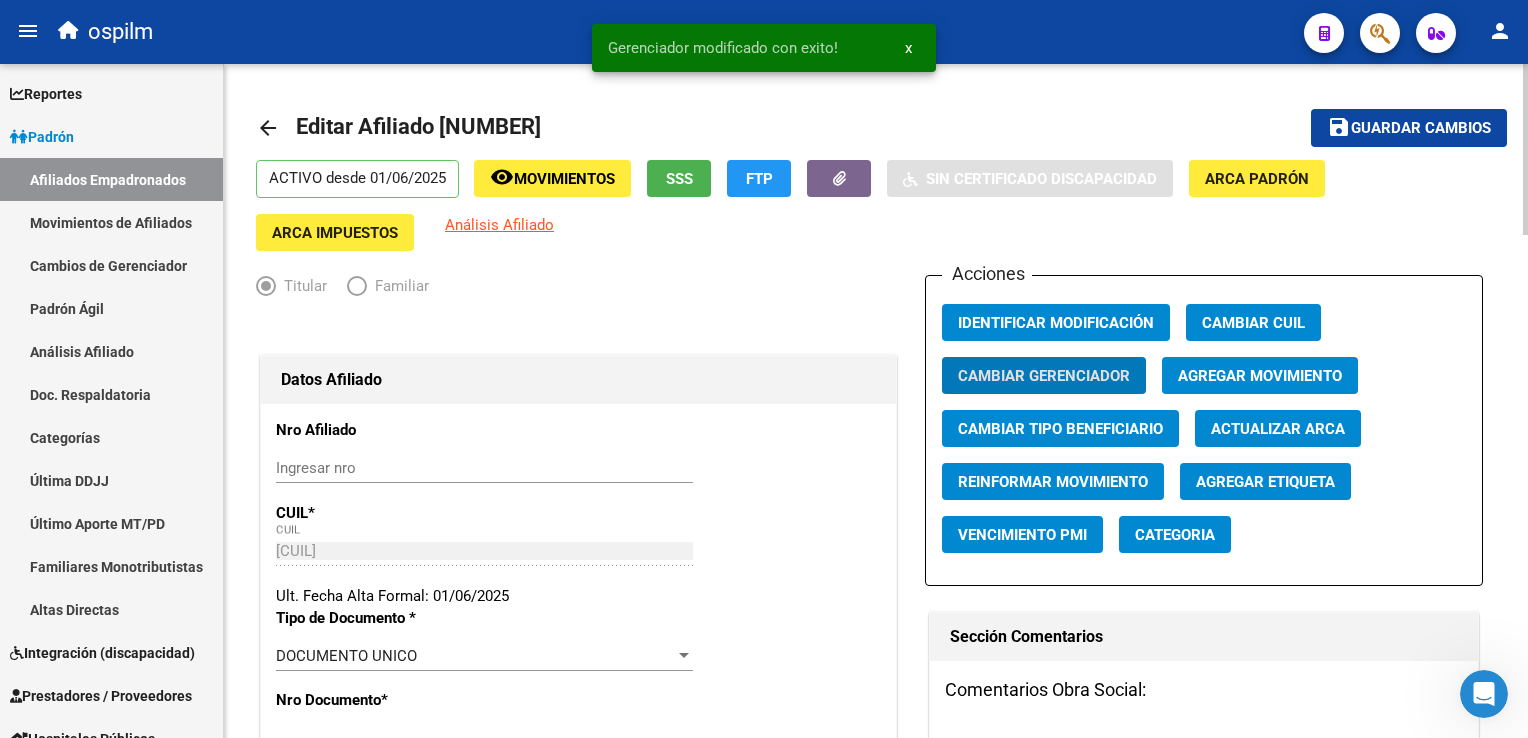 drag, startPoint x: 1391, startPoint y: 123, endPoint x: 1228, endPoint y: 168, distance: 169.09761 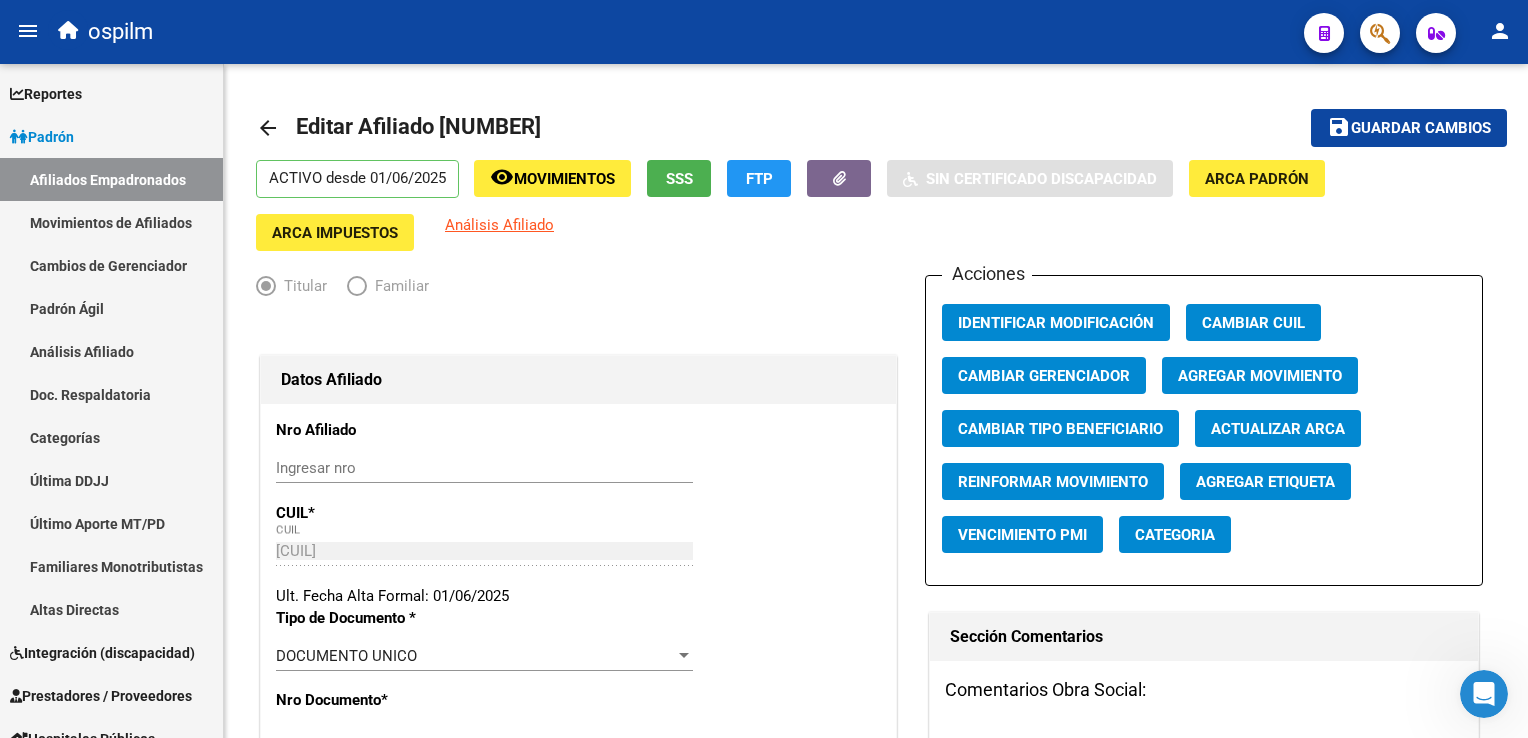 click 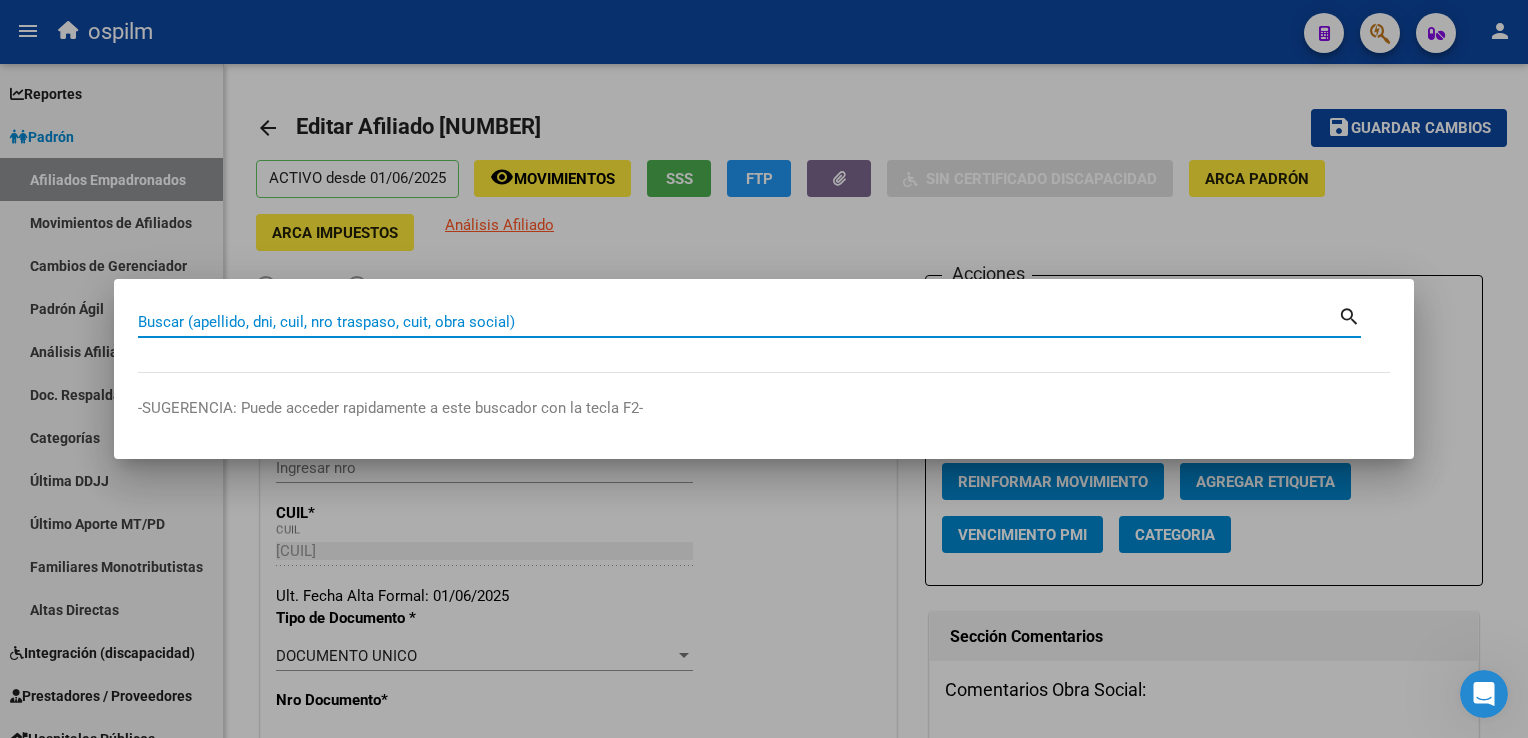 paste on "[NUMBER]" 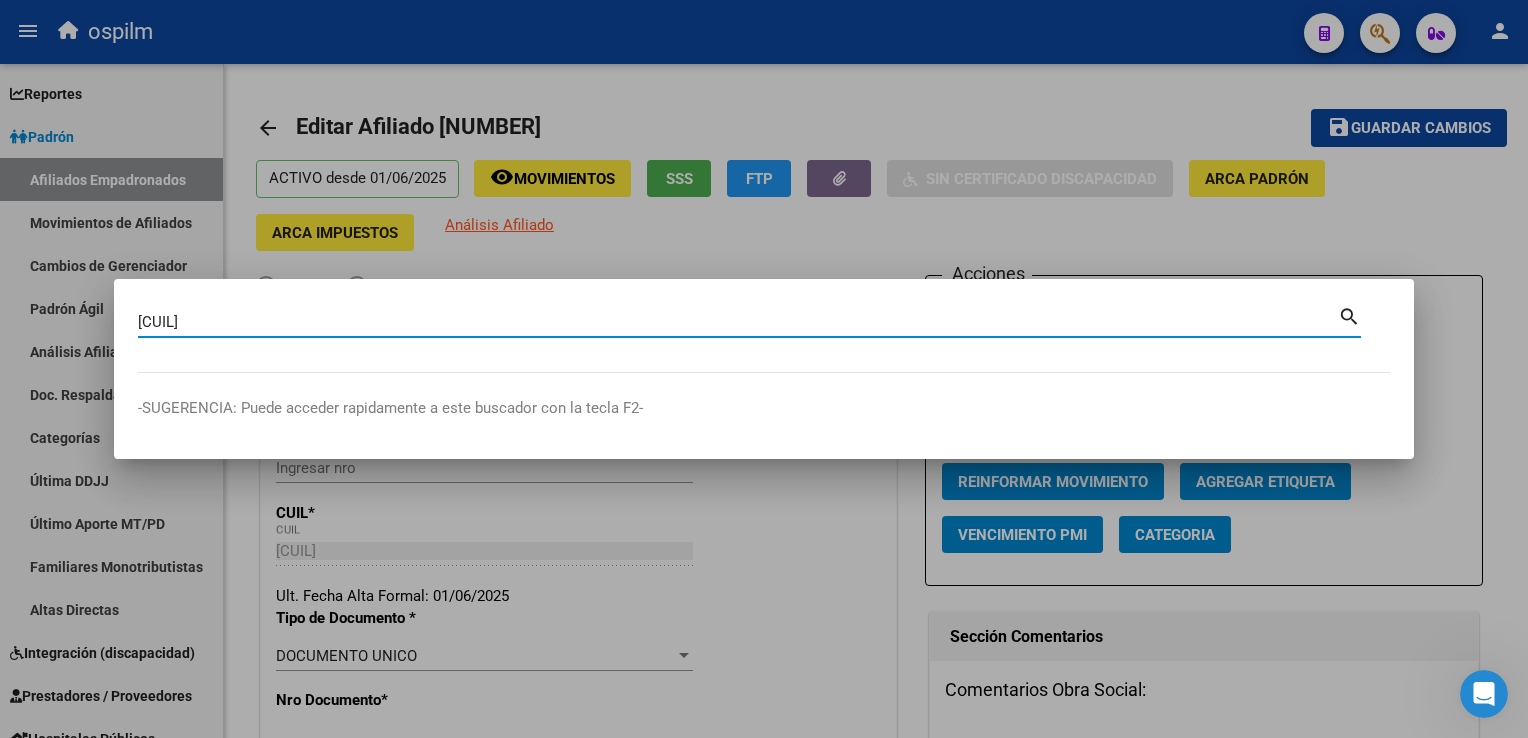 type on "[NUMBER]" 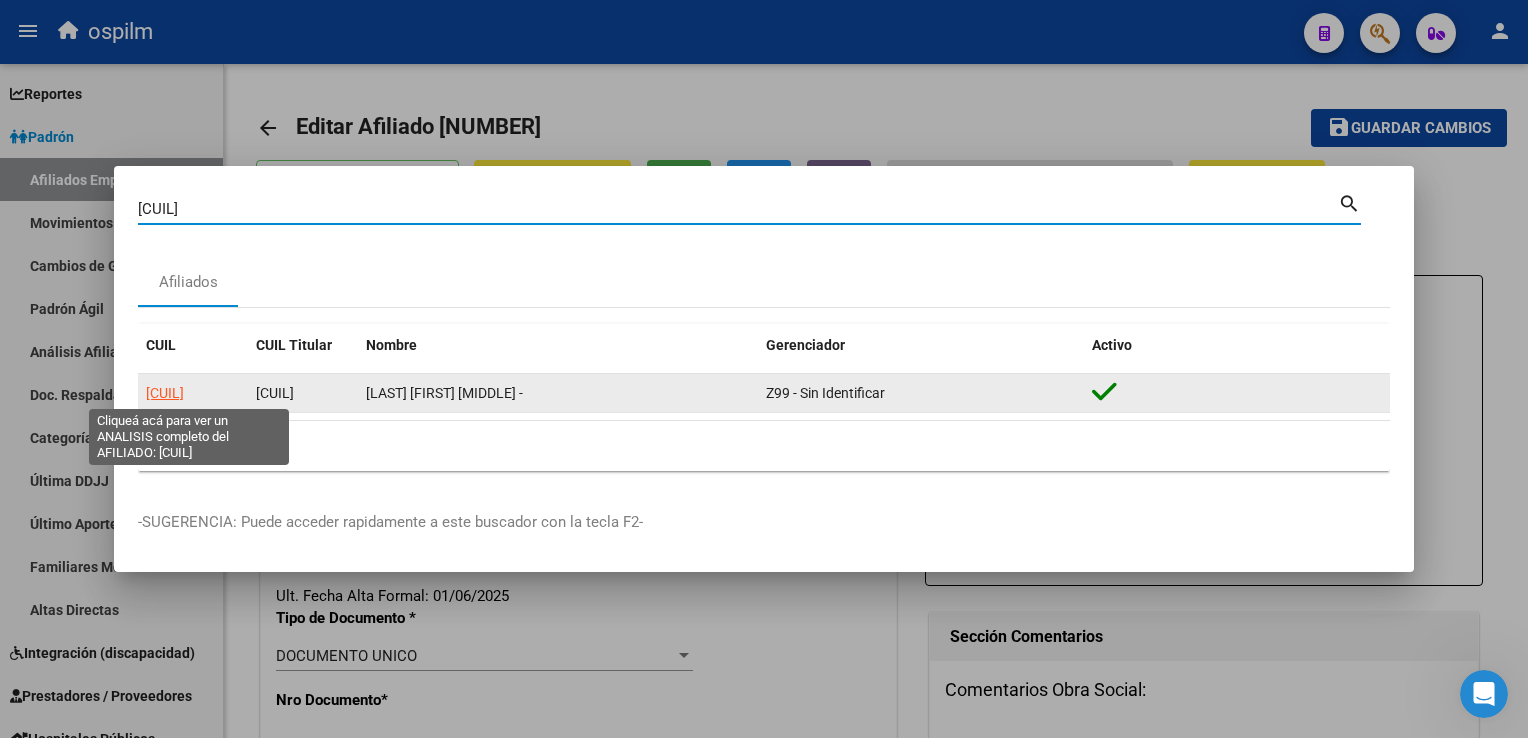 click on "[NUMBER]" 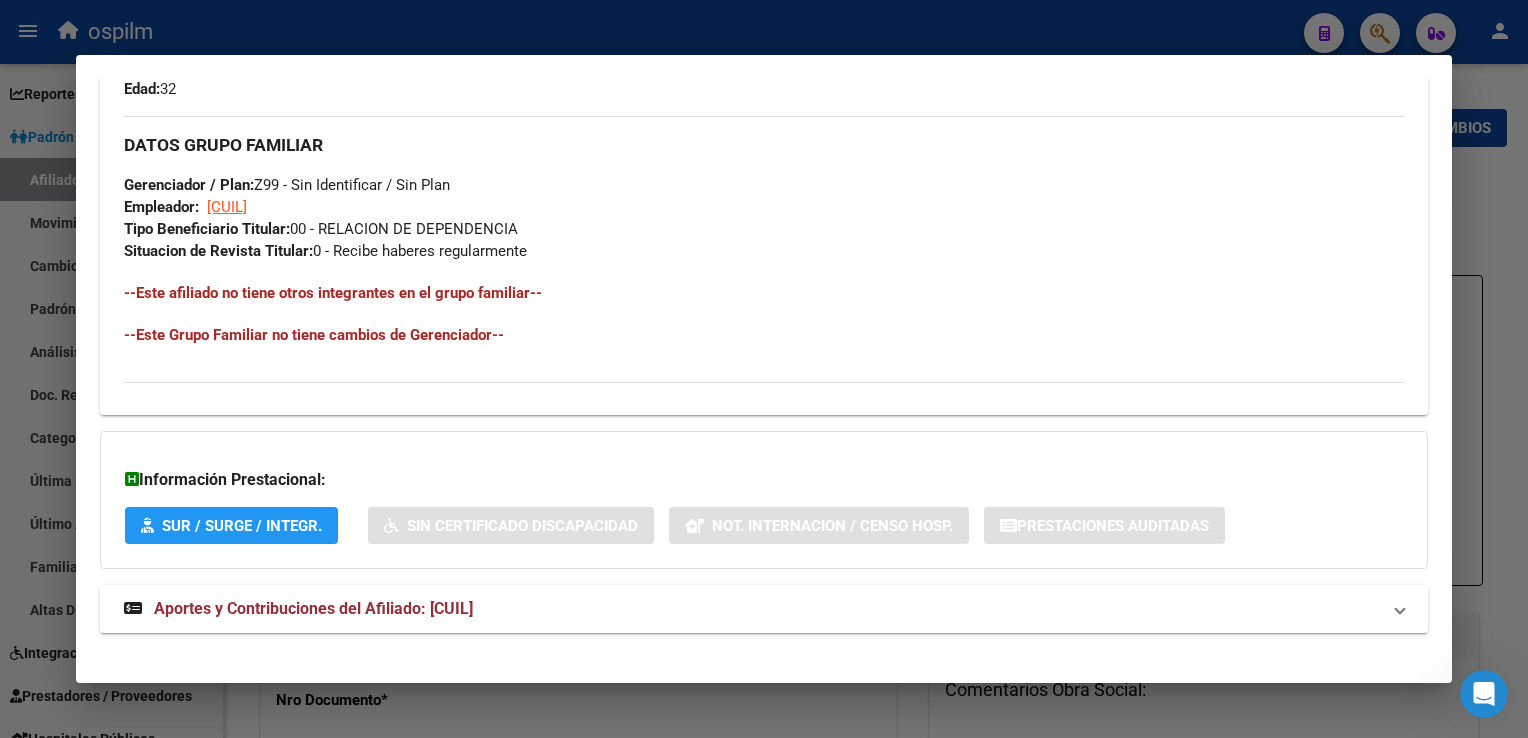 scroll, scrollTop: 0, scrollLeft: 0, axis: both 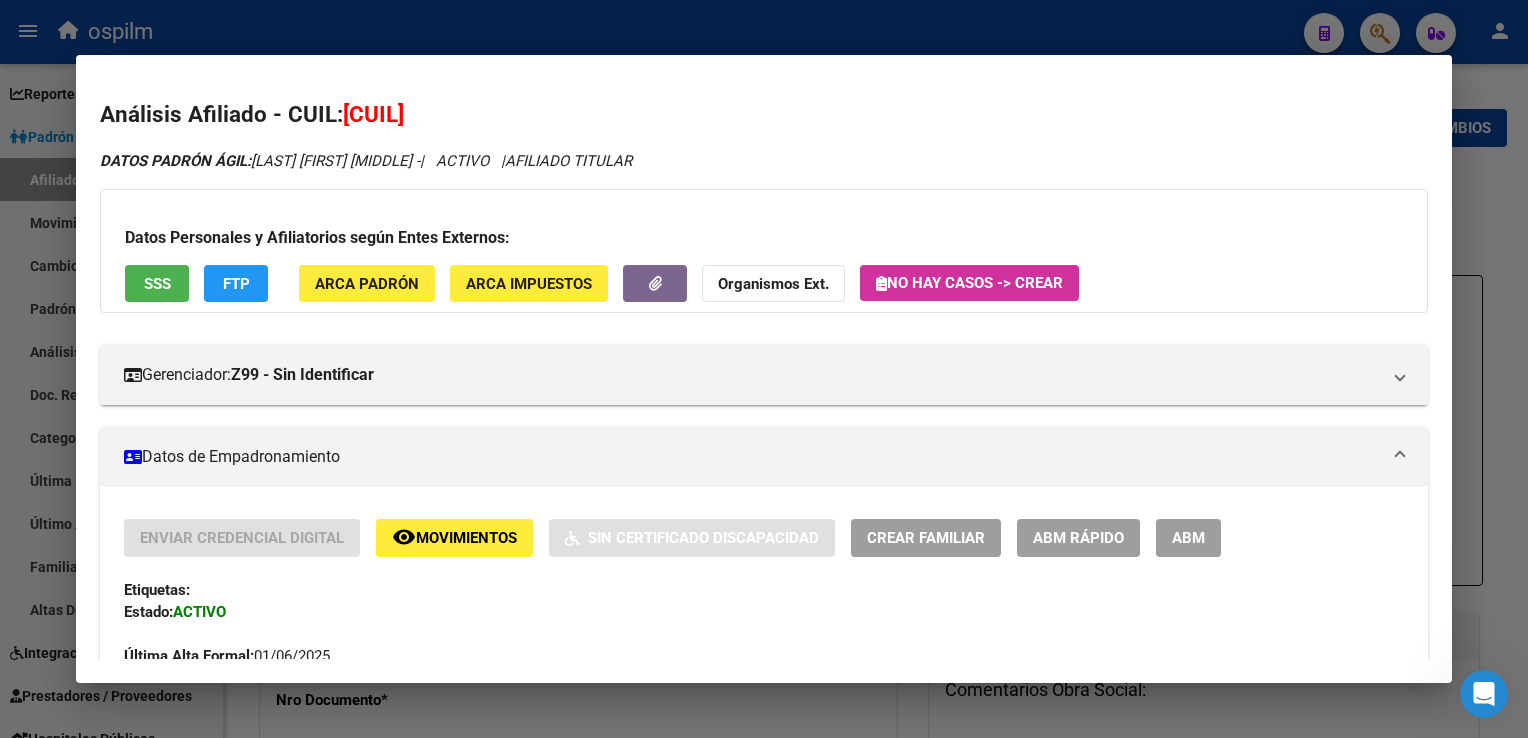 click on "SSS" at bounding box center [157, 284] 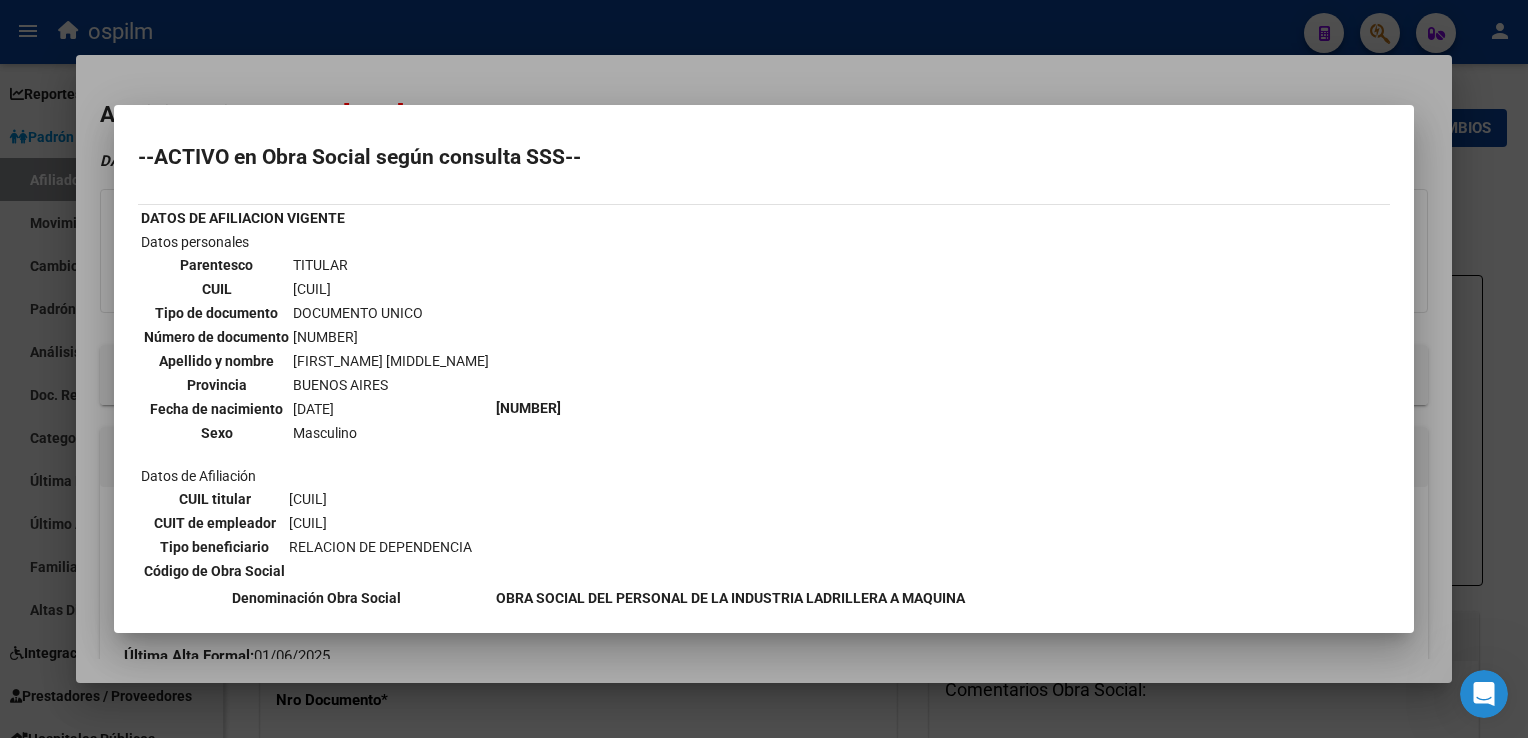 scroll, scrollTop: 380, scrollLeft: 0, axis: vertical 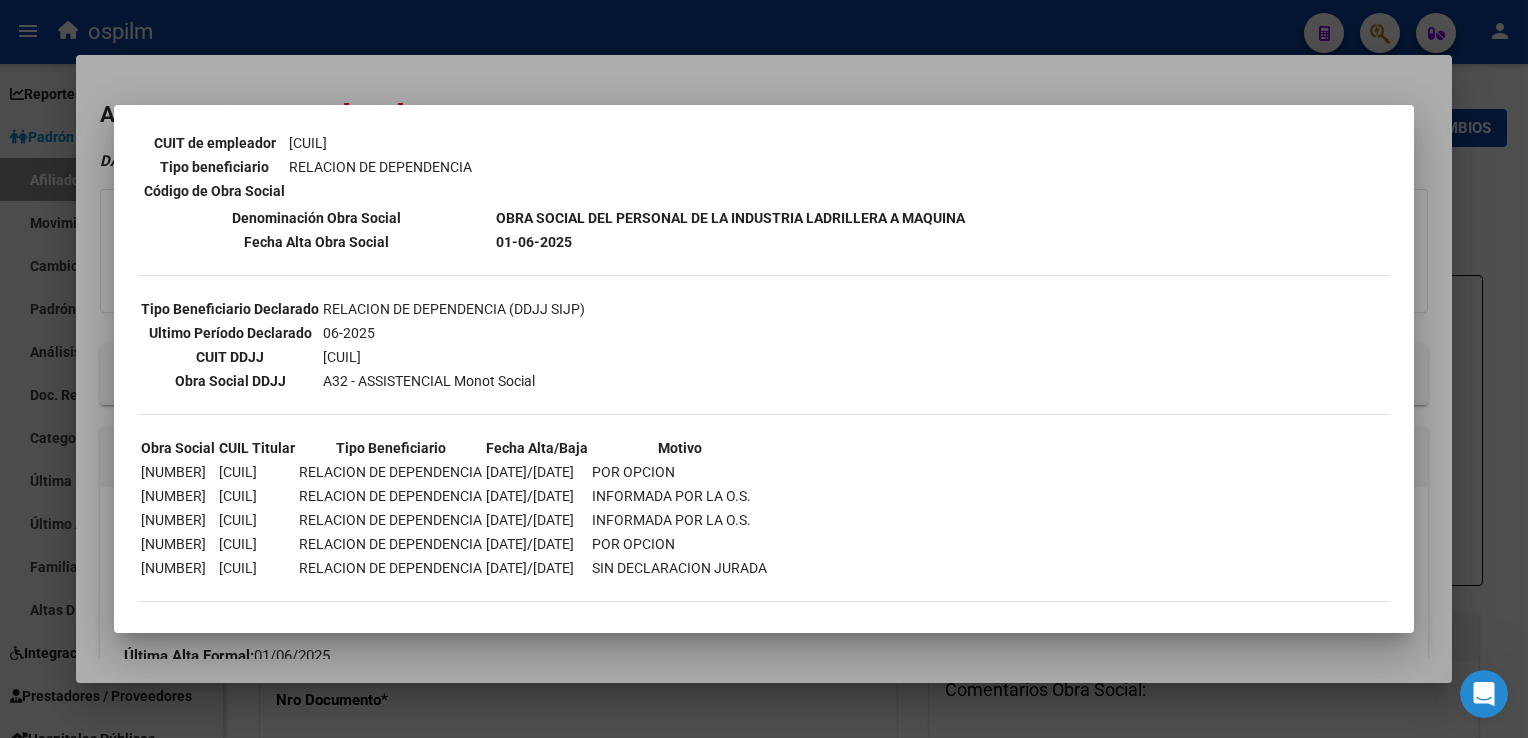 click at bounding box center (764, 369) 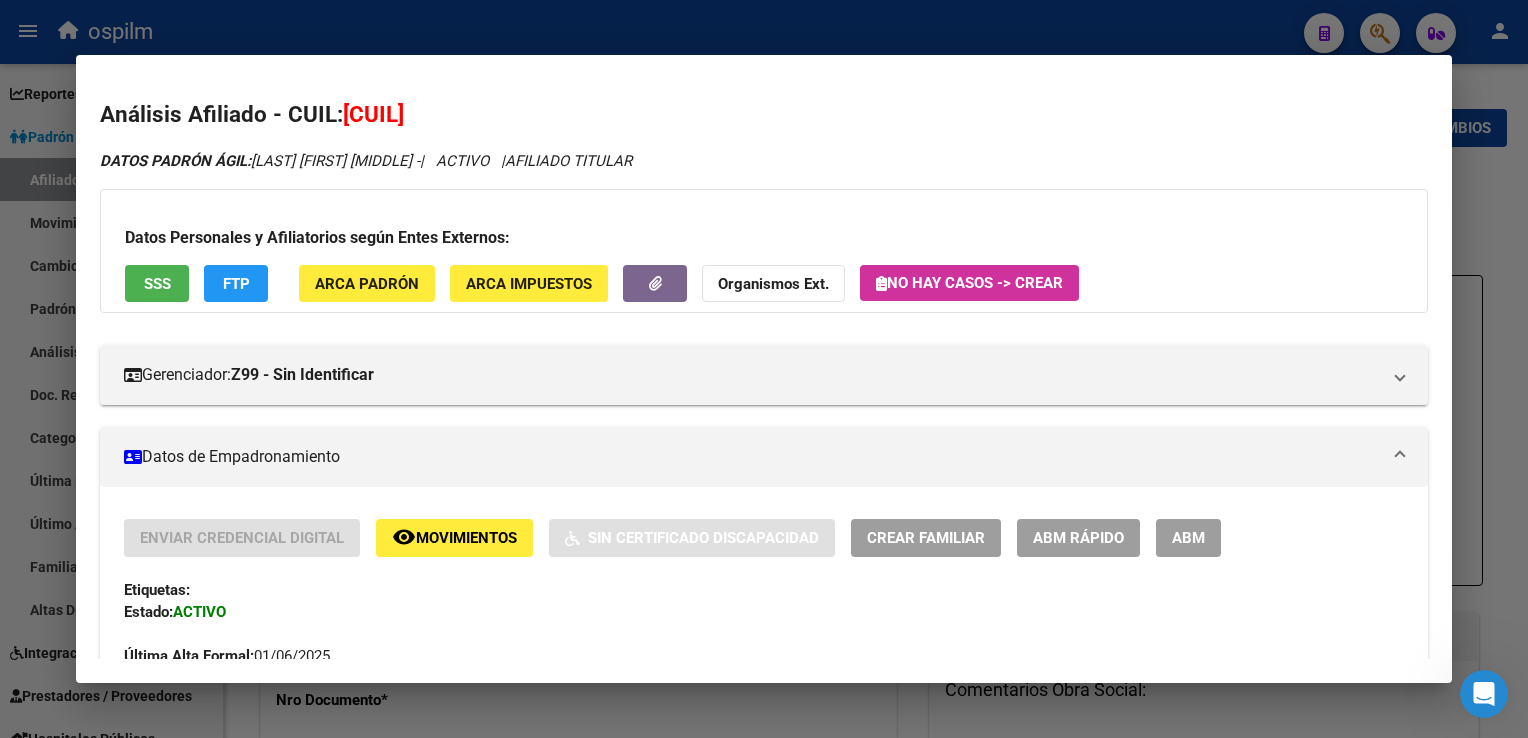 click on "FTP" 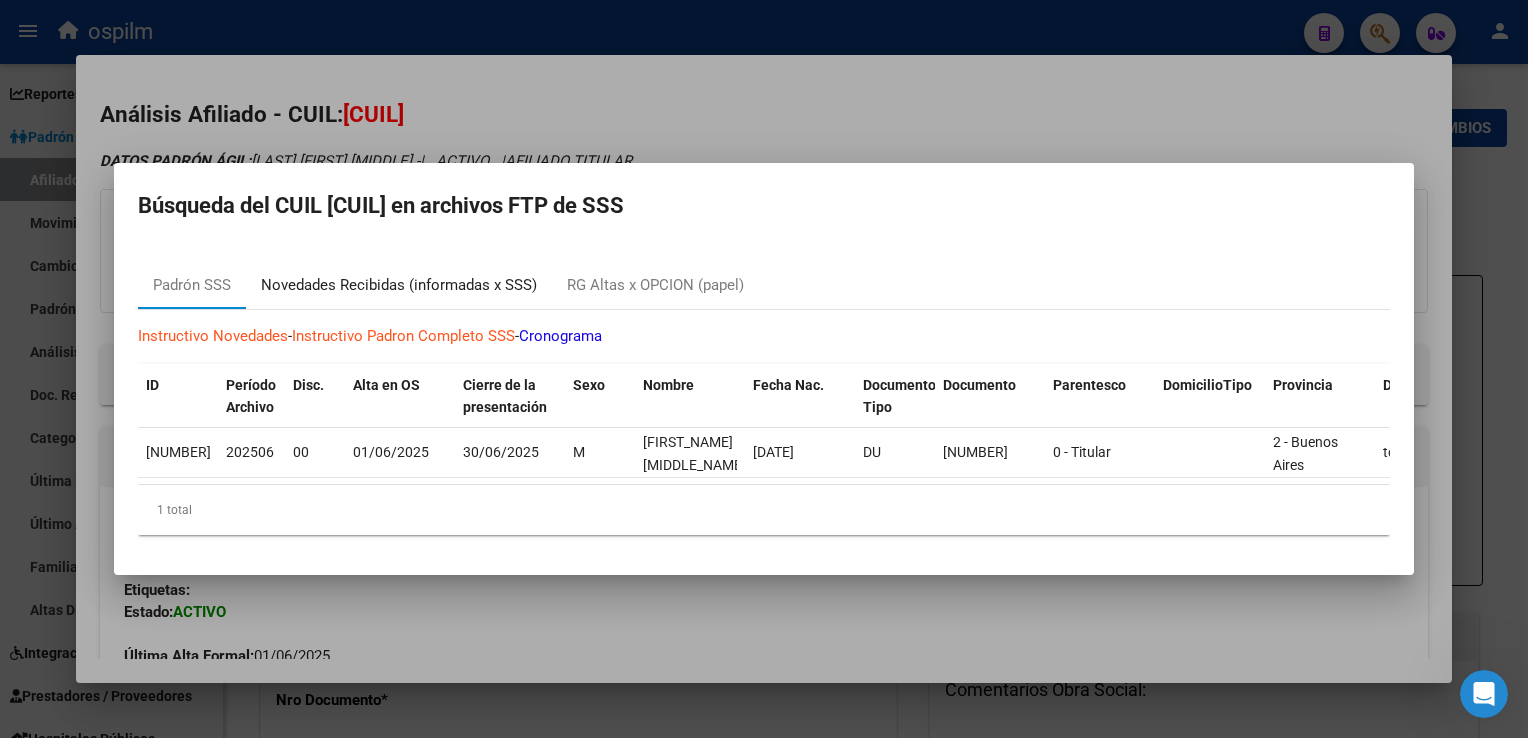 click on "Novedades Recibidas (informadas x SSS)" at bounding box center (399, 285) 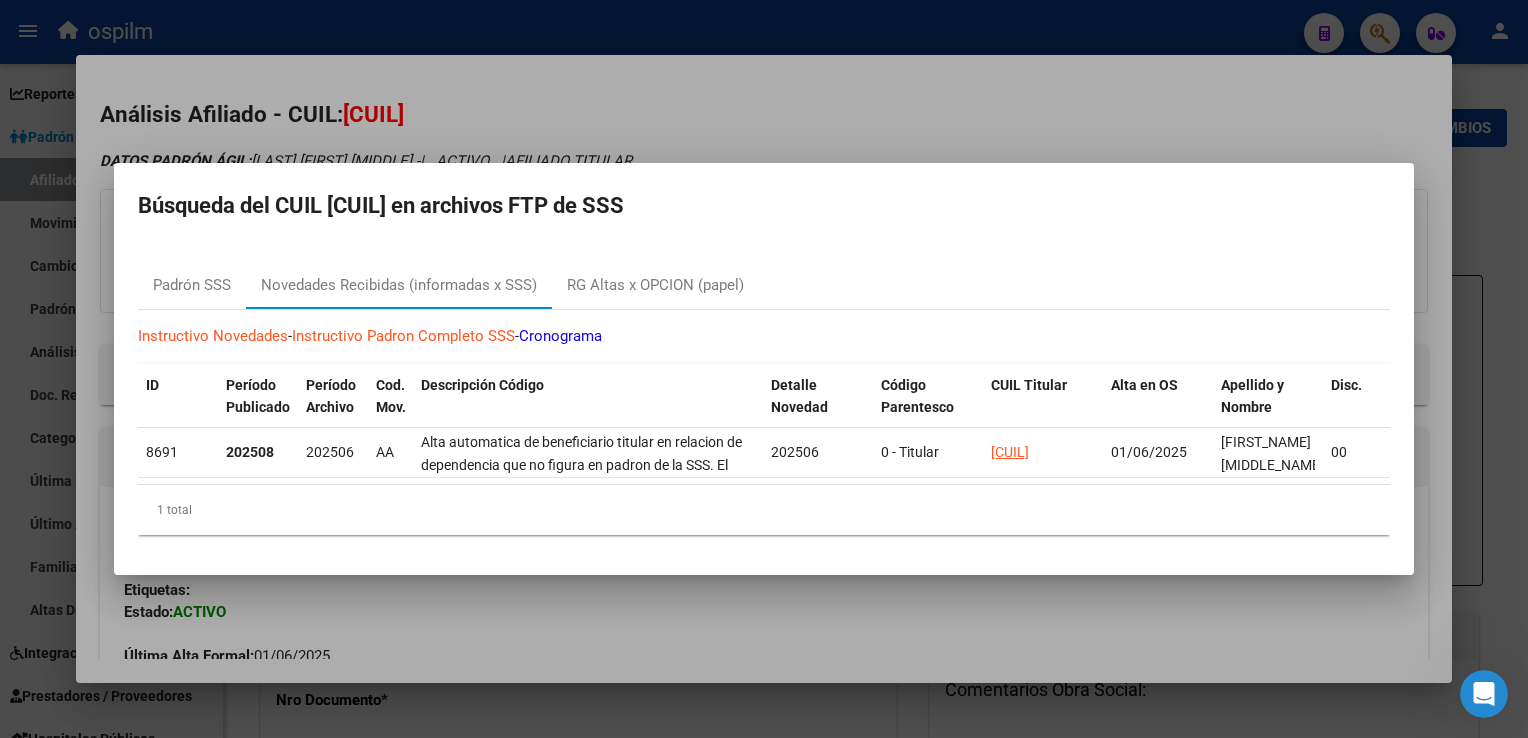 click at bounding box center [764, 369] 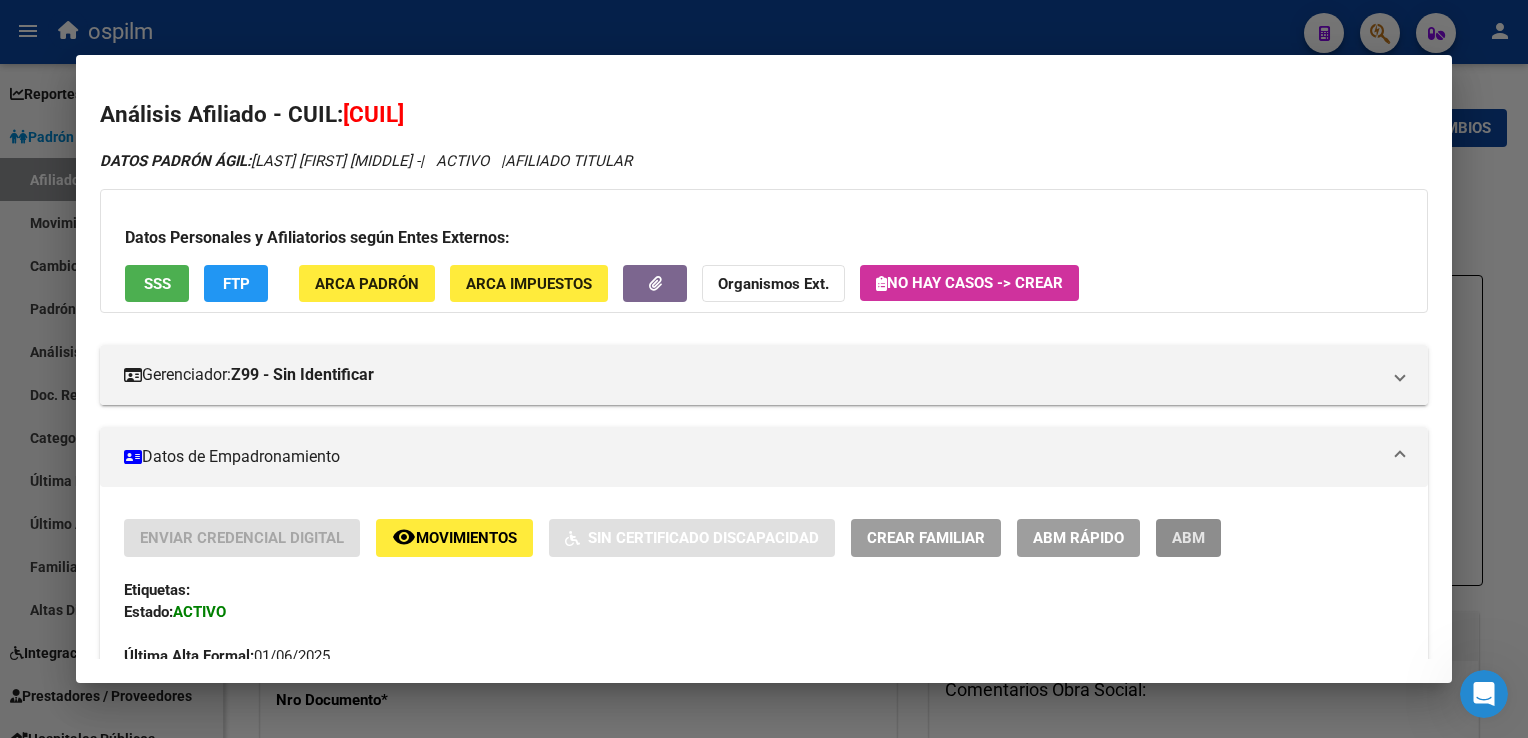 click on "ABM" at bounding box center [1188, 537] 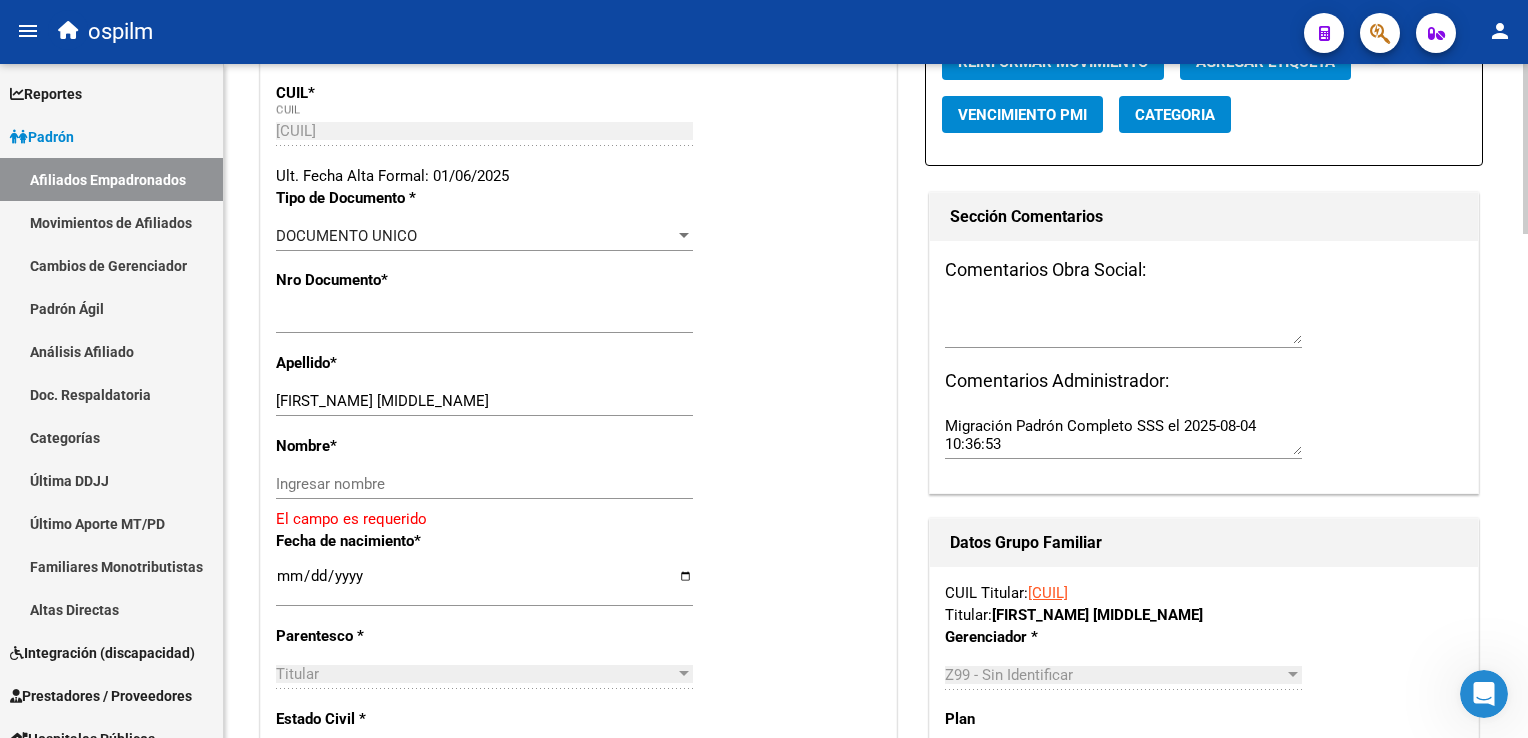 click on "menu   ospilm  person    Firma Express     Reportes Ingresos Devengados Análisis Histórico Detalles Transferencias RG sin DDJJ Detalles por CUIL RG Detalles - MT/PD MT morosos Egresos Devengados Comprobantes Recibidos Facturación Apócrifa Auditorías x Área Auditorías x Usuario Ítems de Auditorías x Usuario Padrón Traspasos x O.S. Traspasos x Gerenciador Traspasos x Provincia Nuevos Aportantes Métricas - Padrón SSS Métricas - Crecimiento Población    Padrón Afiliados Empadronados Movimientos de Afiliados Cambios de Gerenciador Padrón Ágil Análisis Afiliado Doc. Respaldatoria Categorías Última DDJJ Último Aporte MT/PD Familiares Monotributistas Altas Directas    Integración (discapacidad) Certificado Discapacidad    Prestadores / Proveedores Facturas - Listado/Carga Facturas Sin Auditar Facturas - Documentación Pagos x Transferencia Auditorías - Listado Auditorías - Comentarios Auditorías - Cambios Área Auditoría - Ítems Prestadores - Listado Prestadores - Docu. Actas" at bounding box center [764, 369] 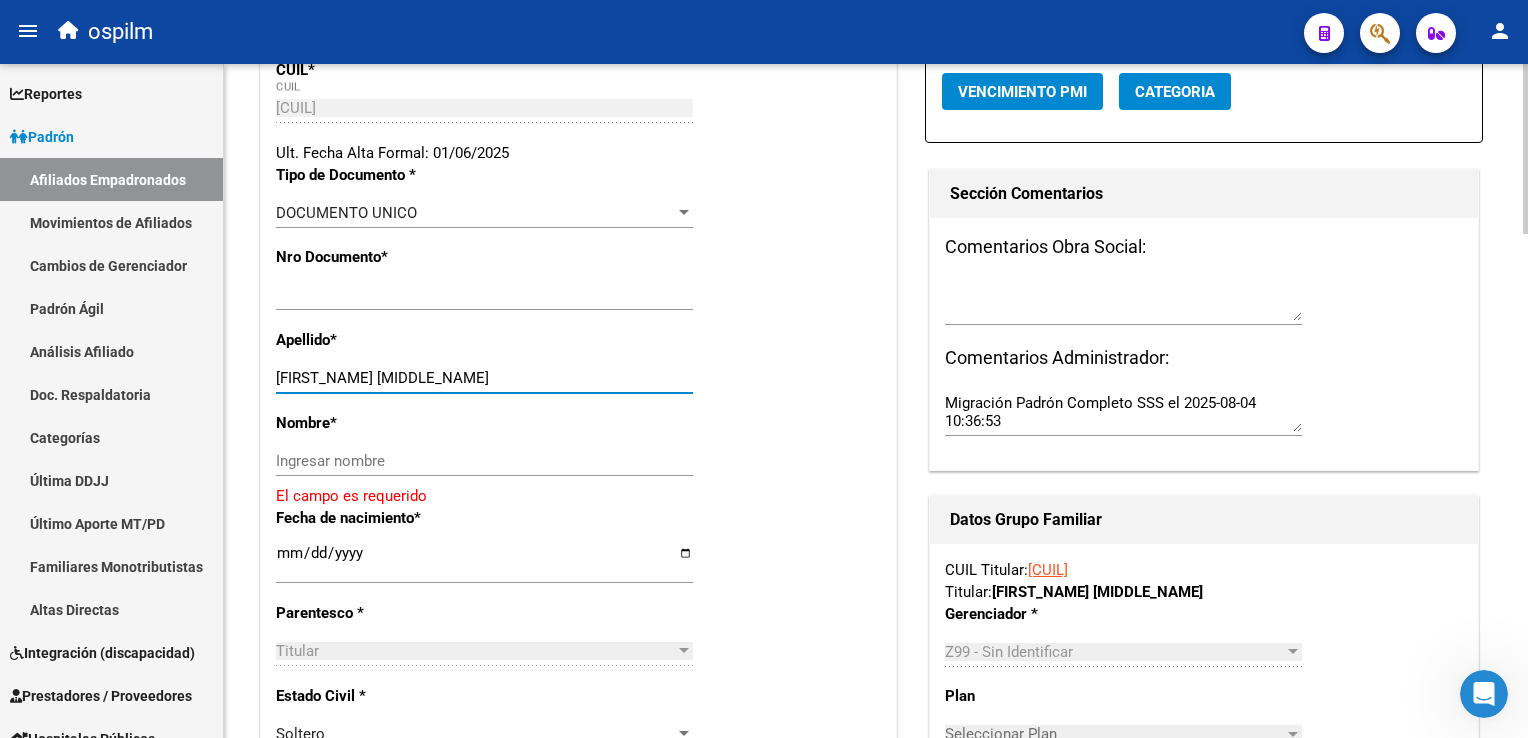 drag, startPoint x: 350, startPoint y: 373, endPoint x: 468, endPoint y: 378, distance: 118.10589 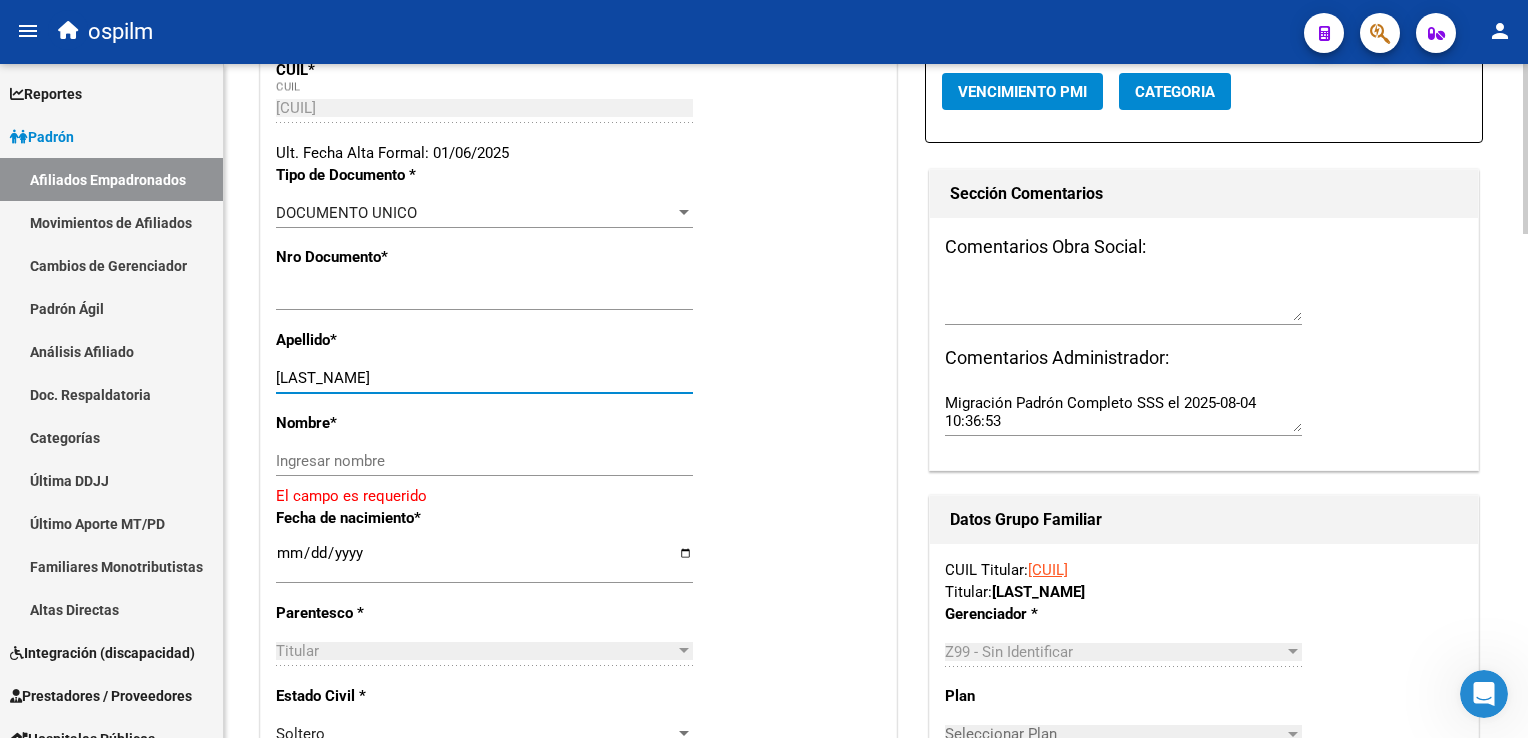 type on "MERCADO" 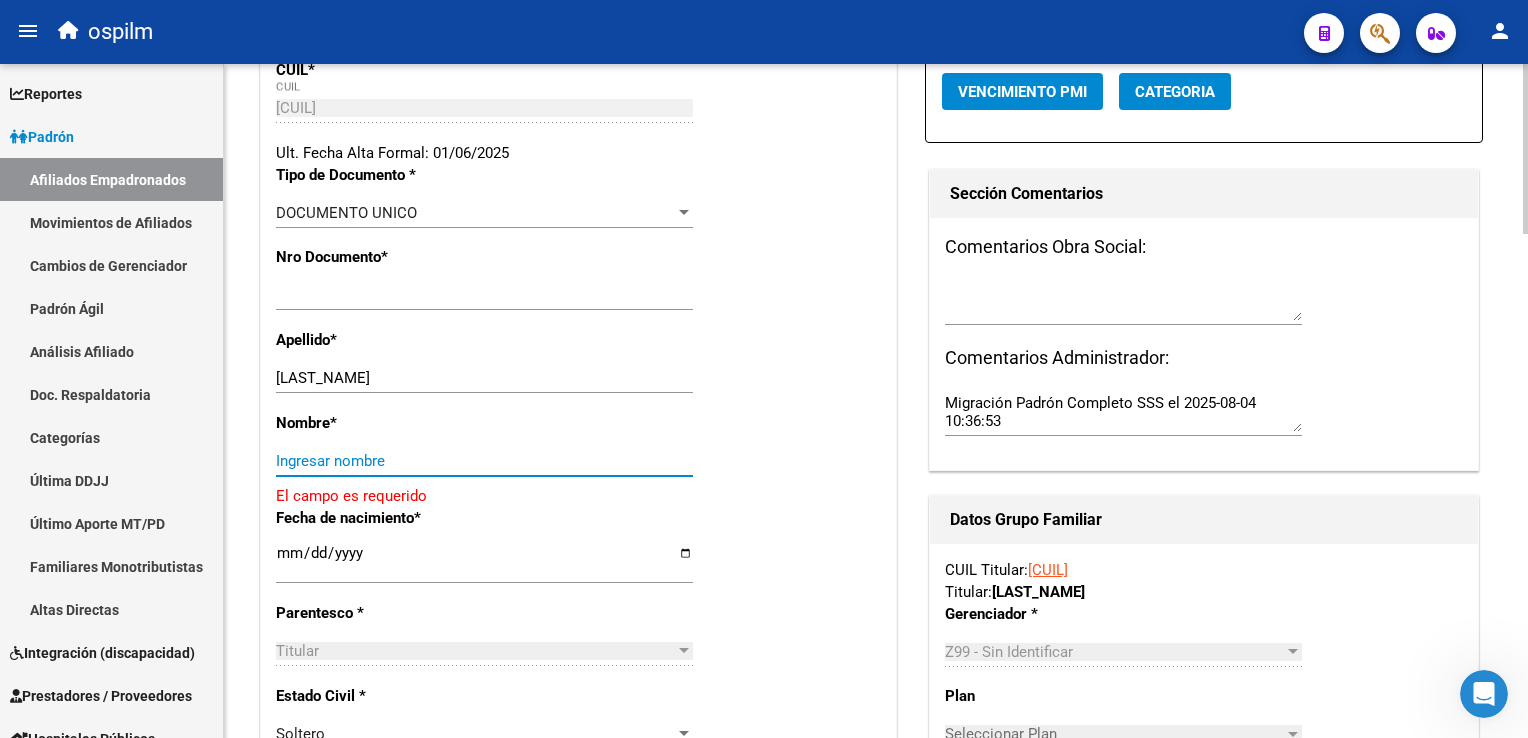 click on "Ingresar nombre" at bounding box center (484, 461) 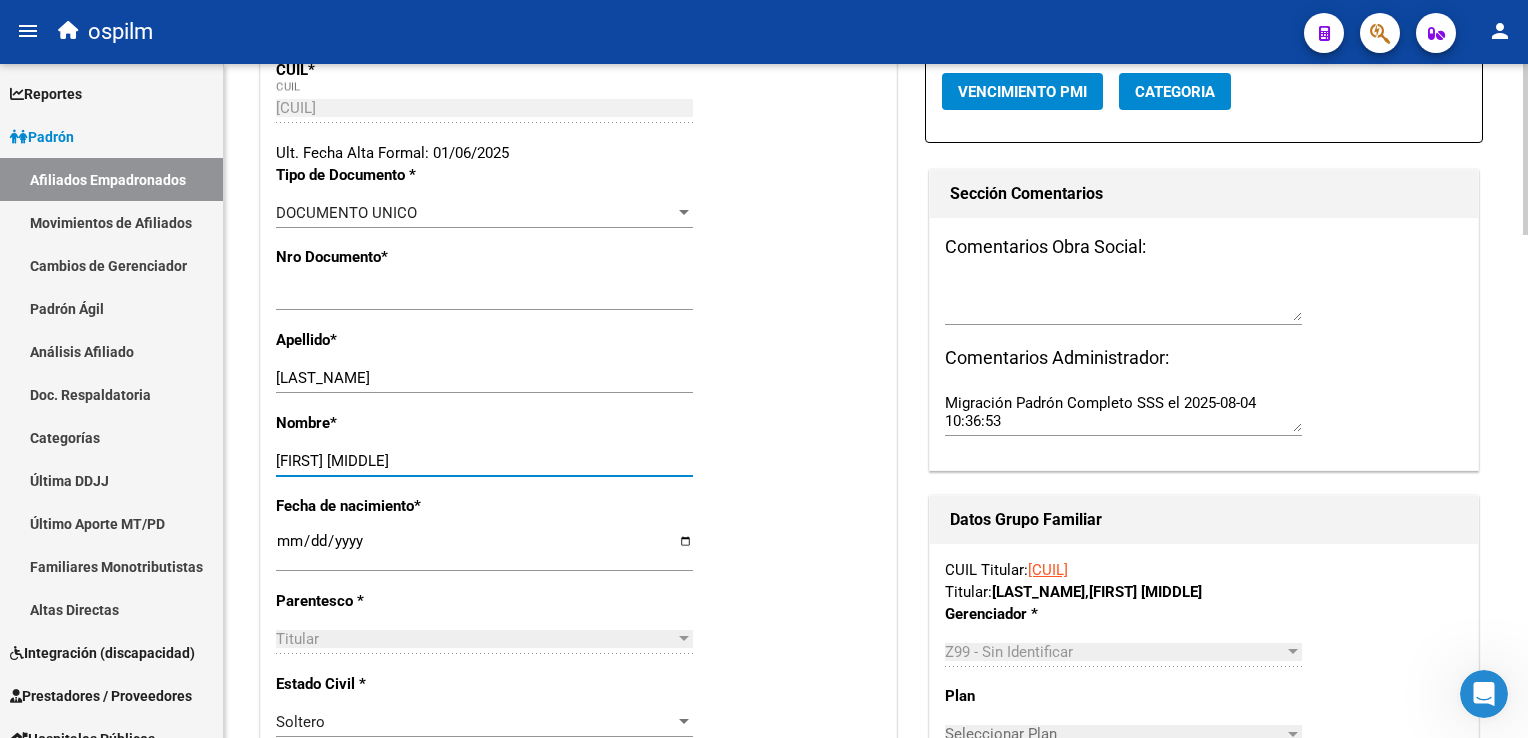 scroll, scrollTop: 0, scrollLeft: 0, axis: both 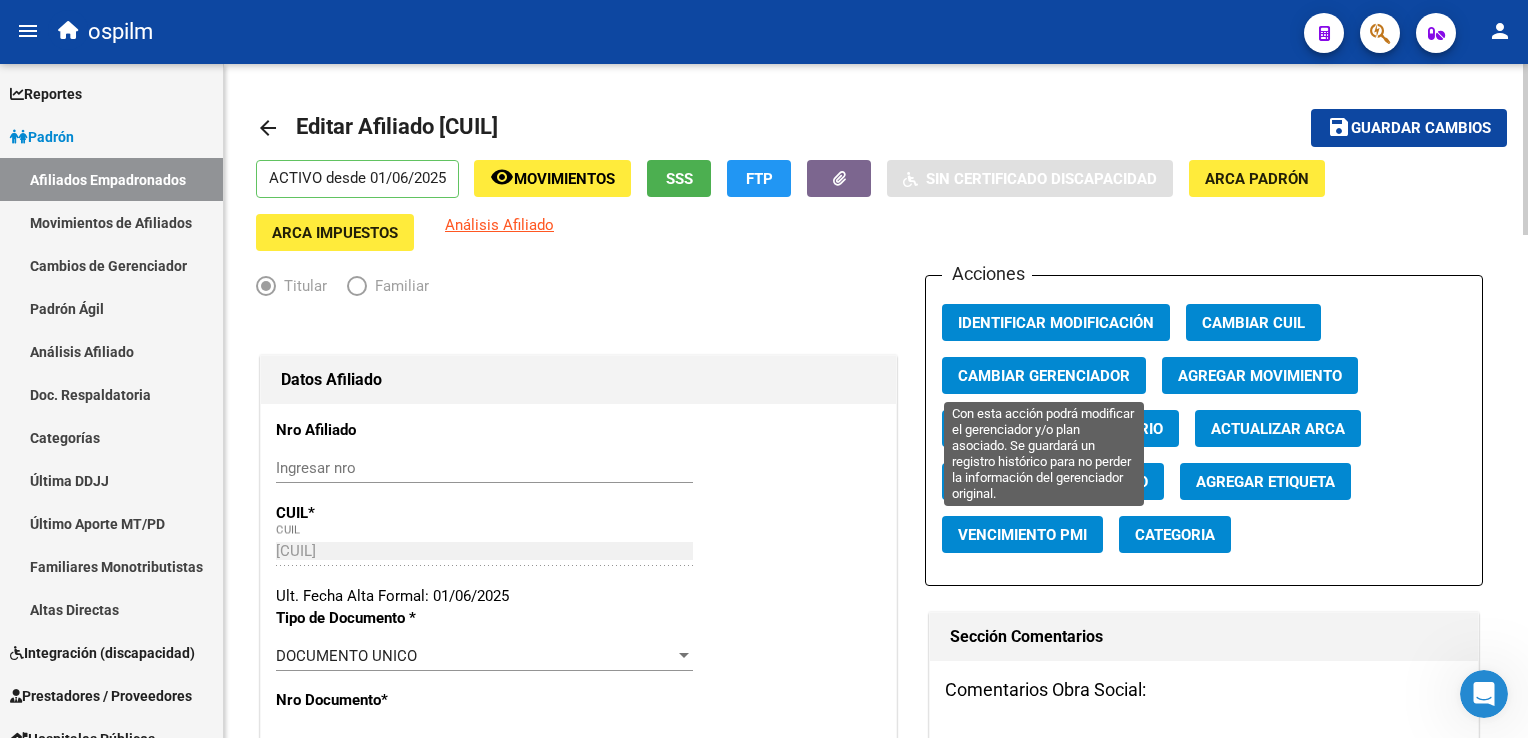 type on "SALVADOR GABRIEL" 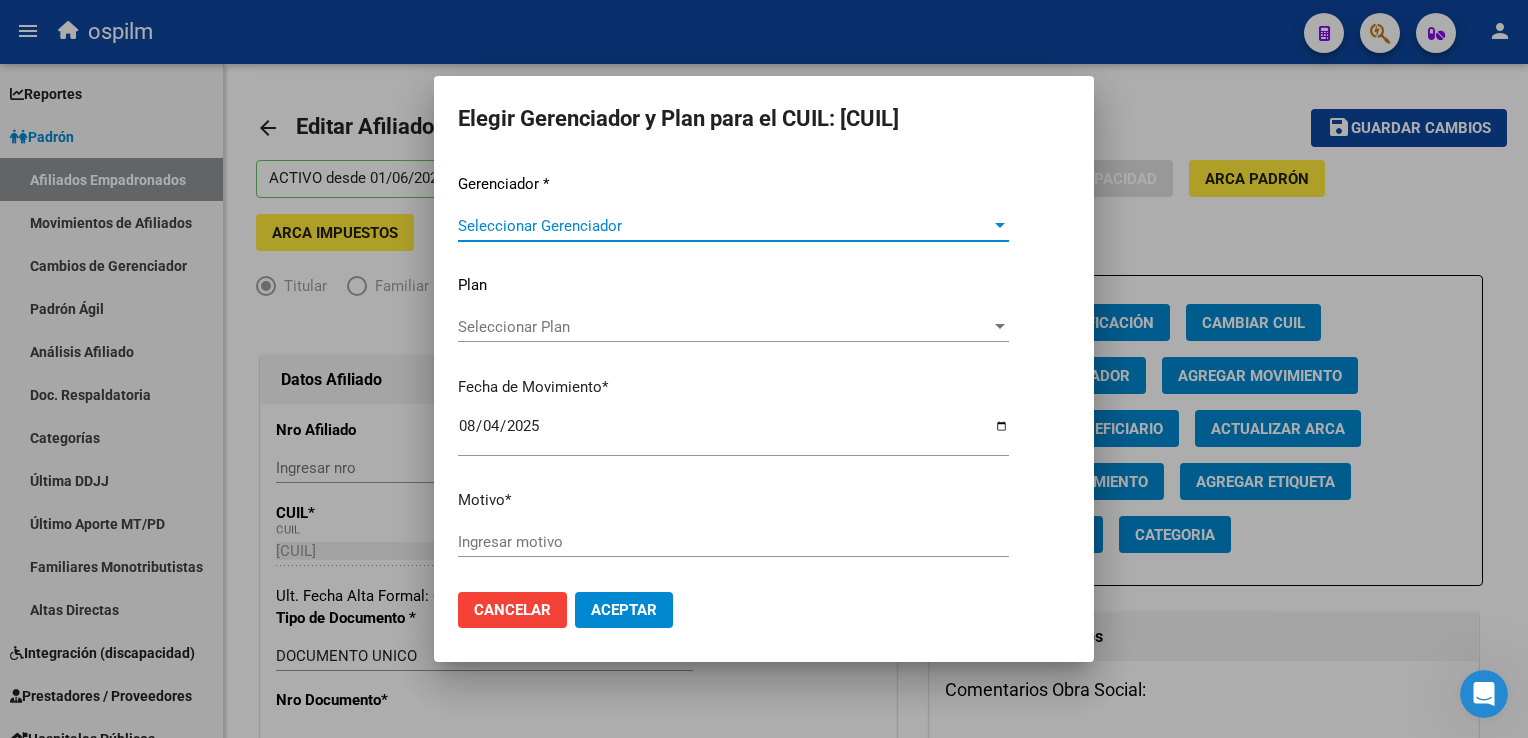 click on "Seleccionar Gerenciador" at bounding box center [724, 226] 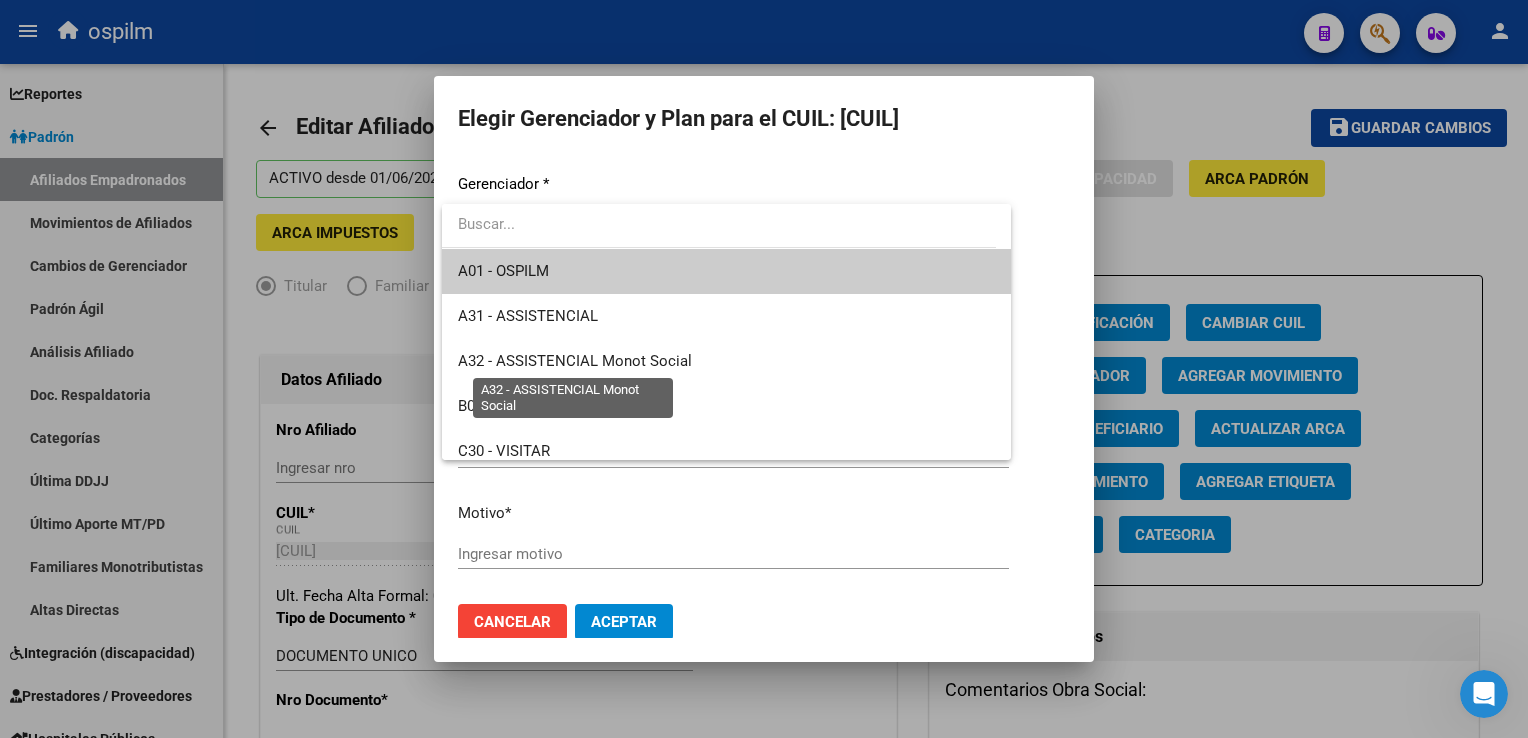 scroll, scrollTop: 284, scrollLeft: 0, axis: vertical 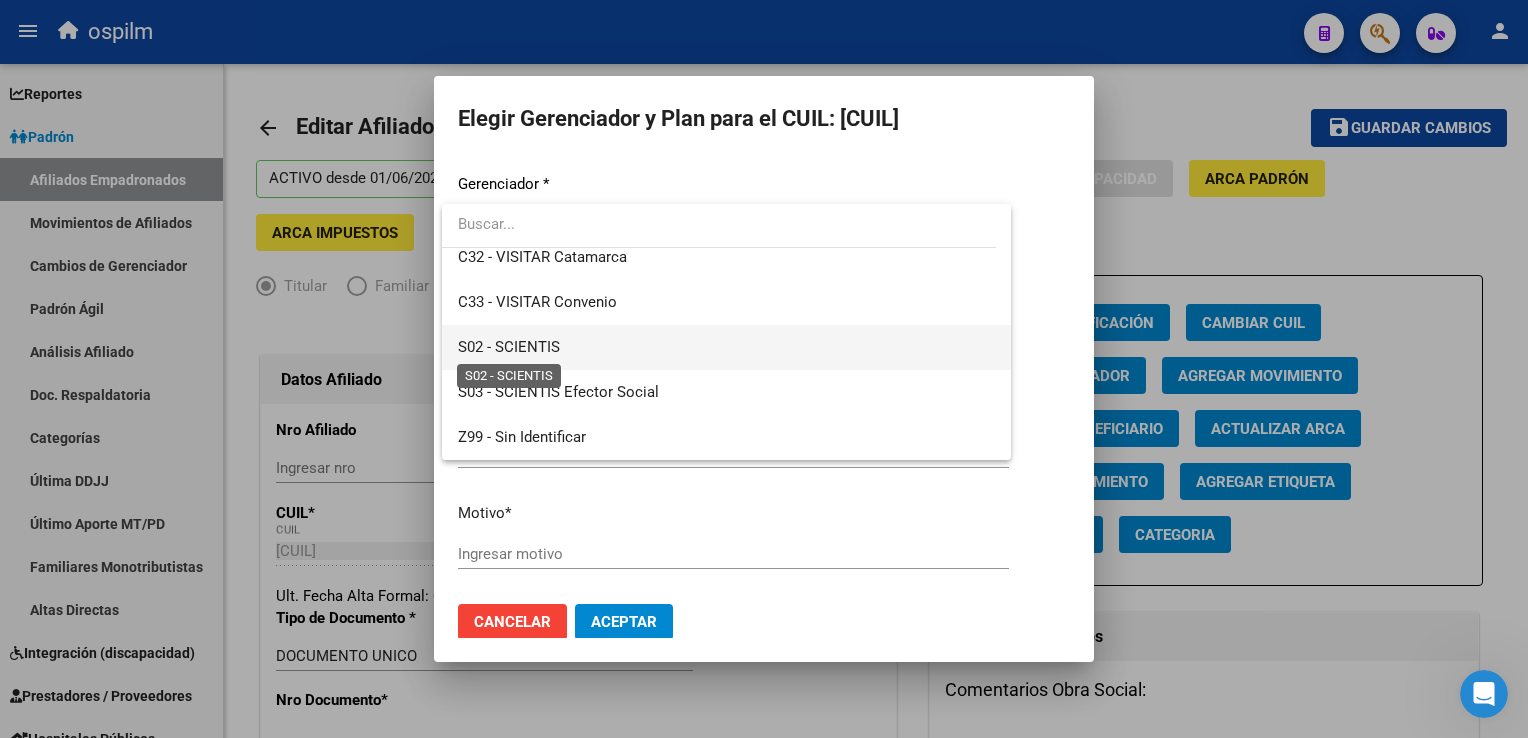 click on "S02 - SCIENTIS" at bounding box center (509, 347) 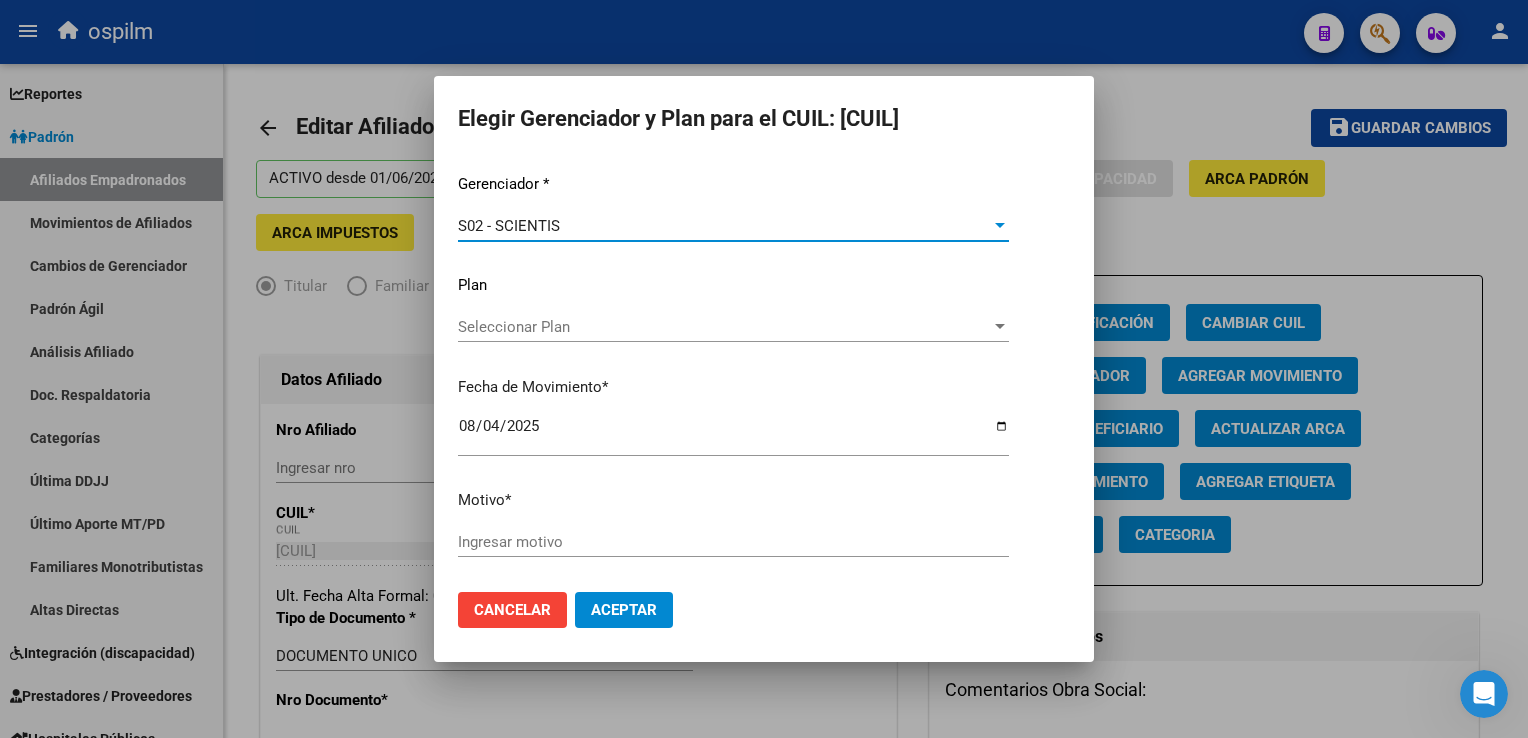 click on "Ingresar motivo" at bounding box center (733, 542) 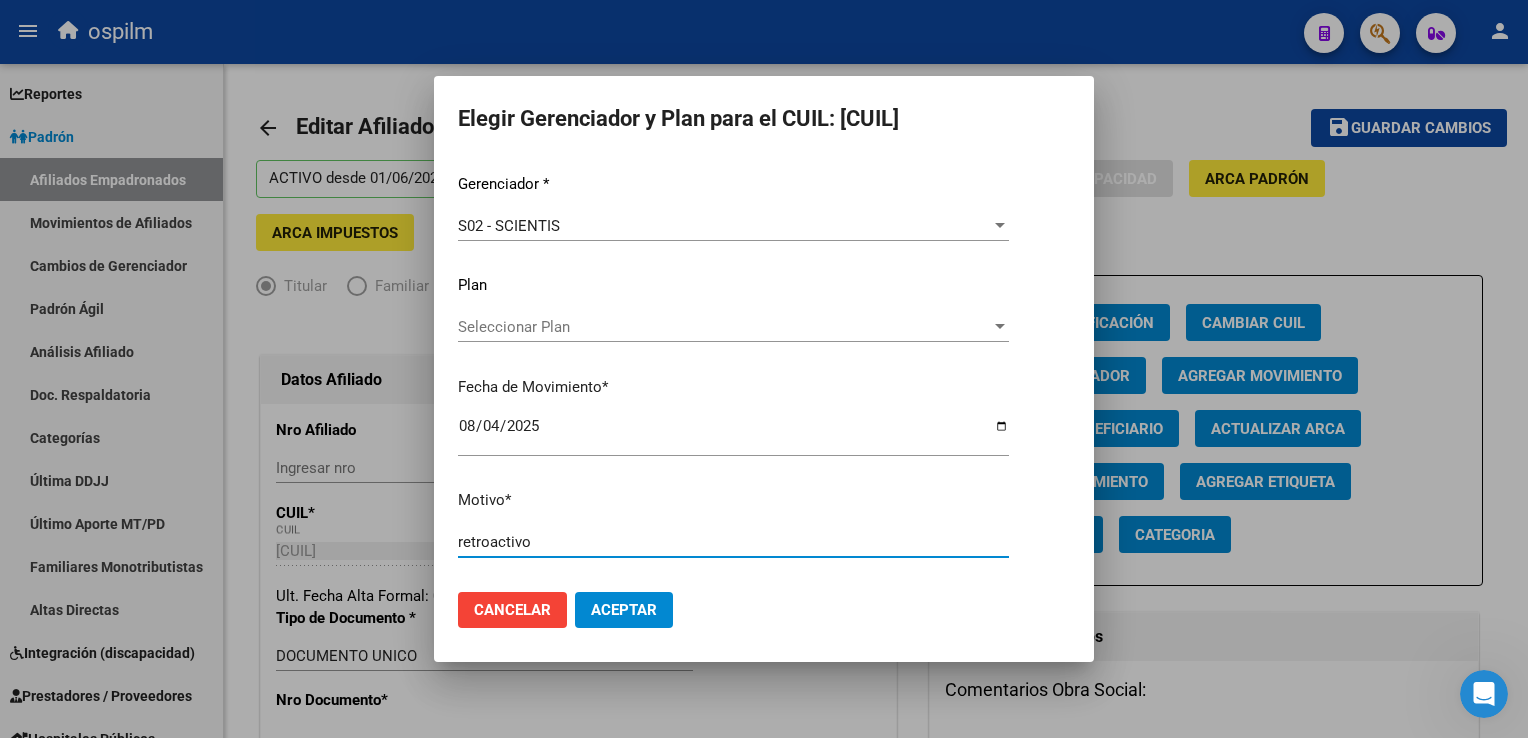type on "retroactivo" 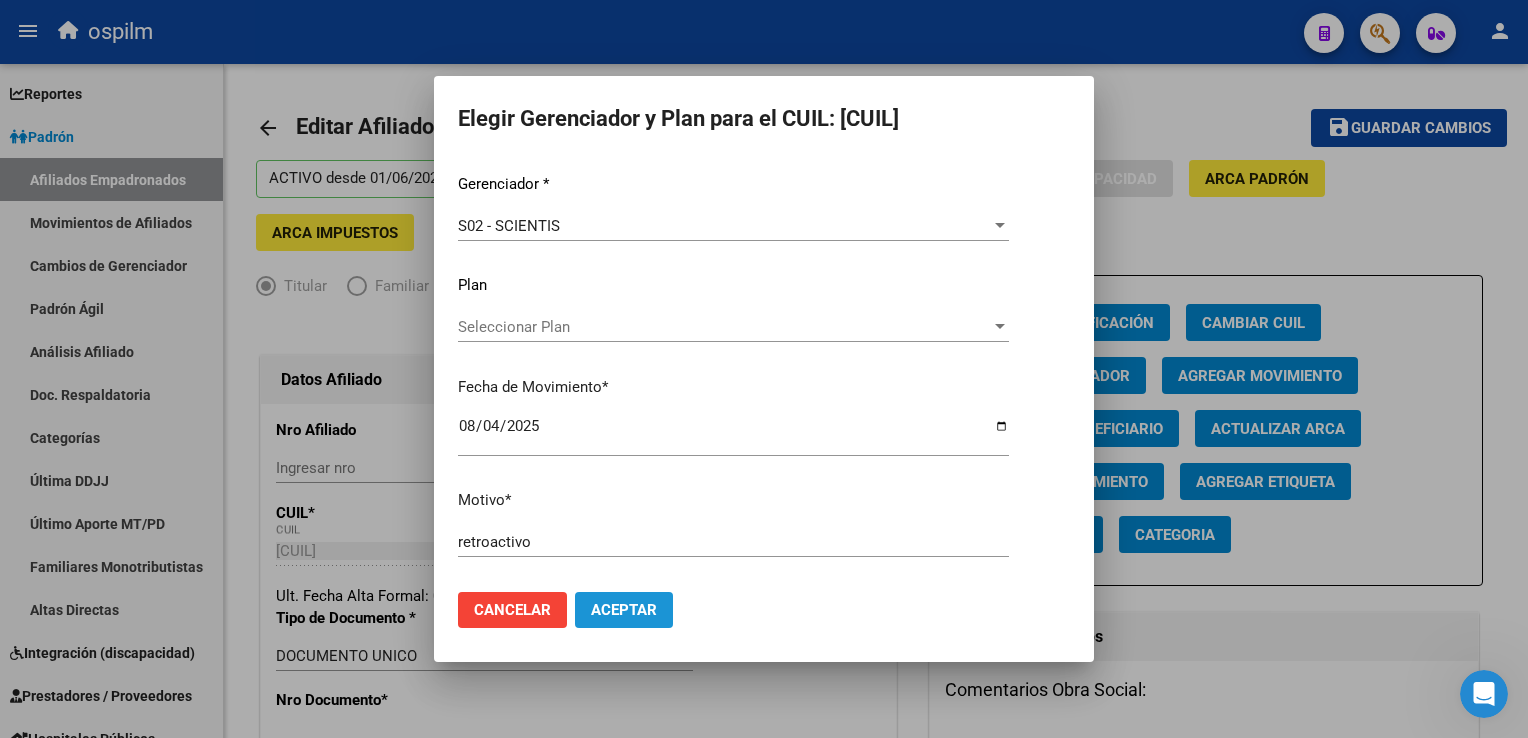 click on "Aceptar" at bounding box center [624, 610] 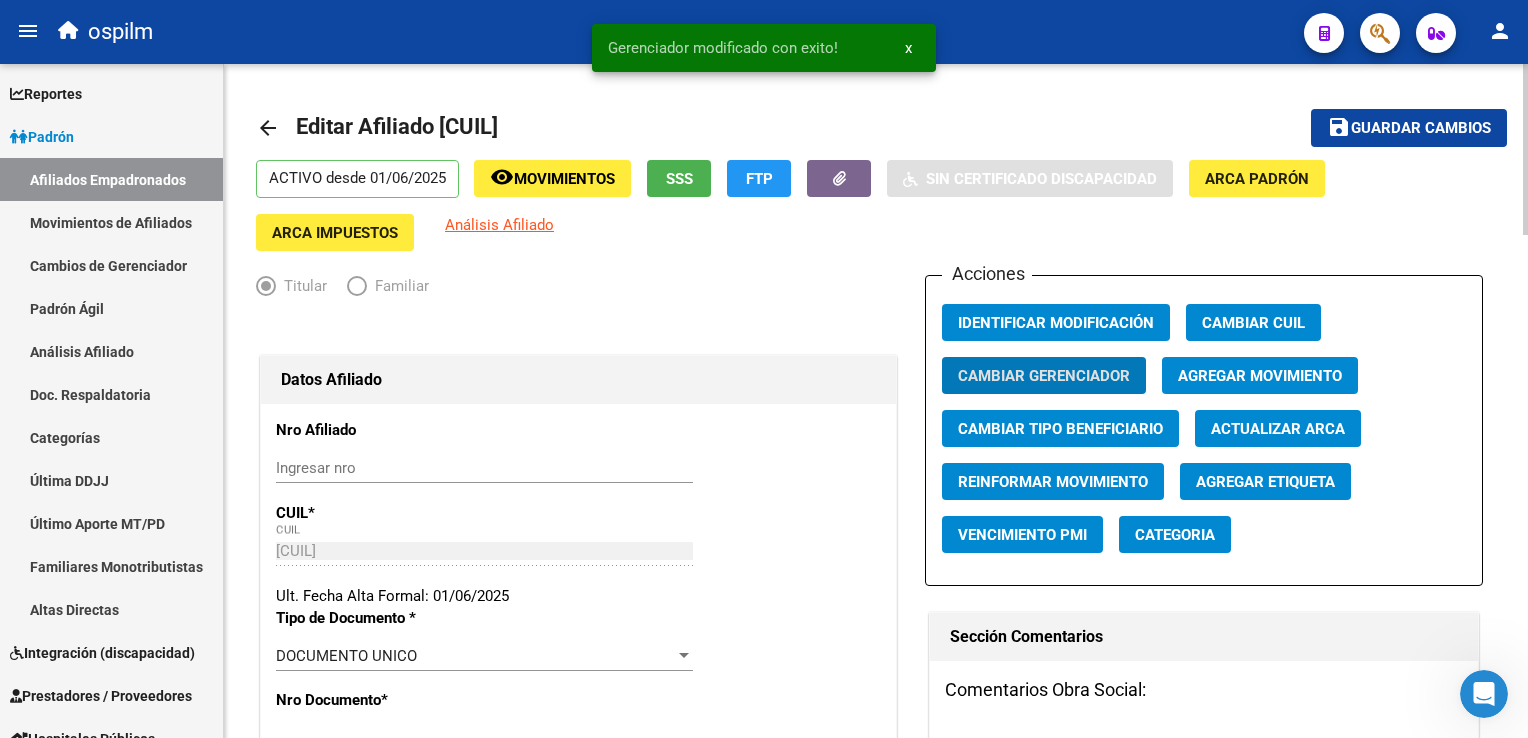 click on "Guardar cambios" 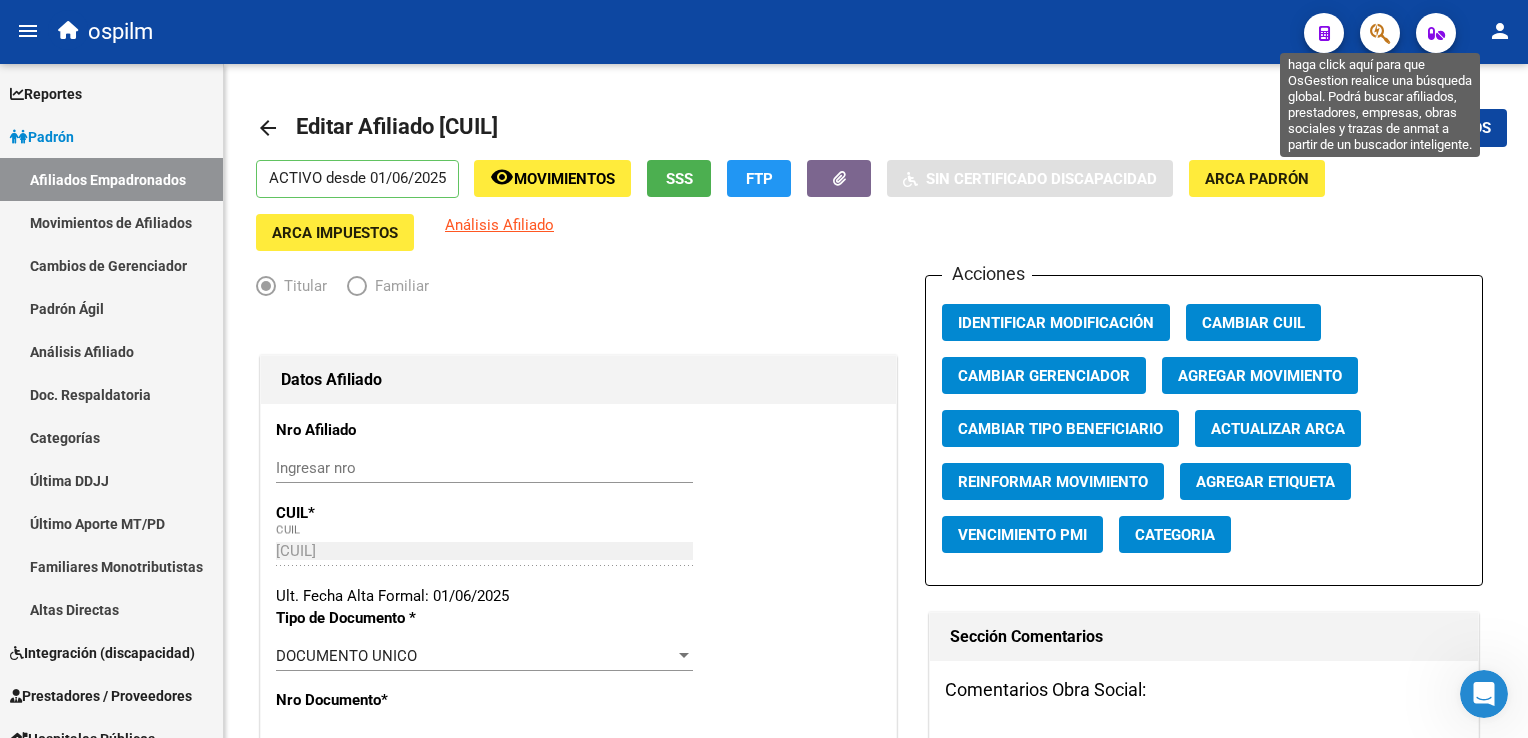 click 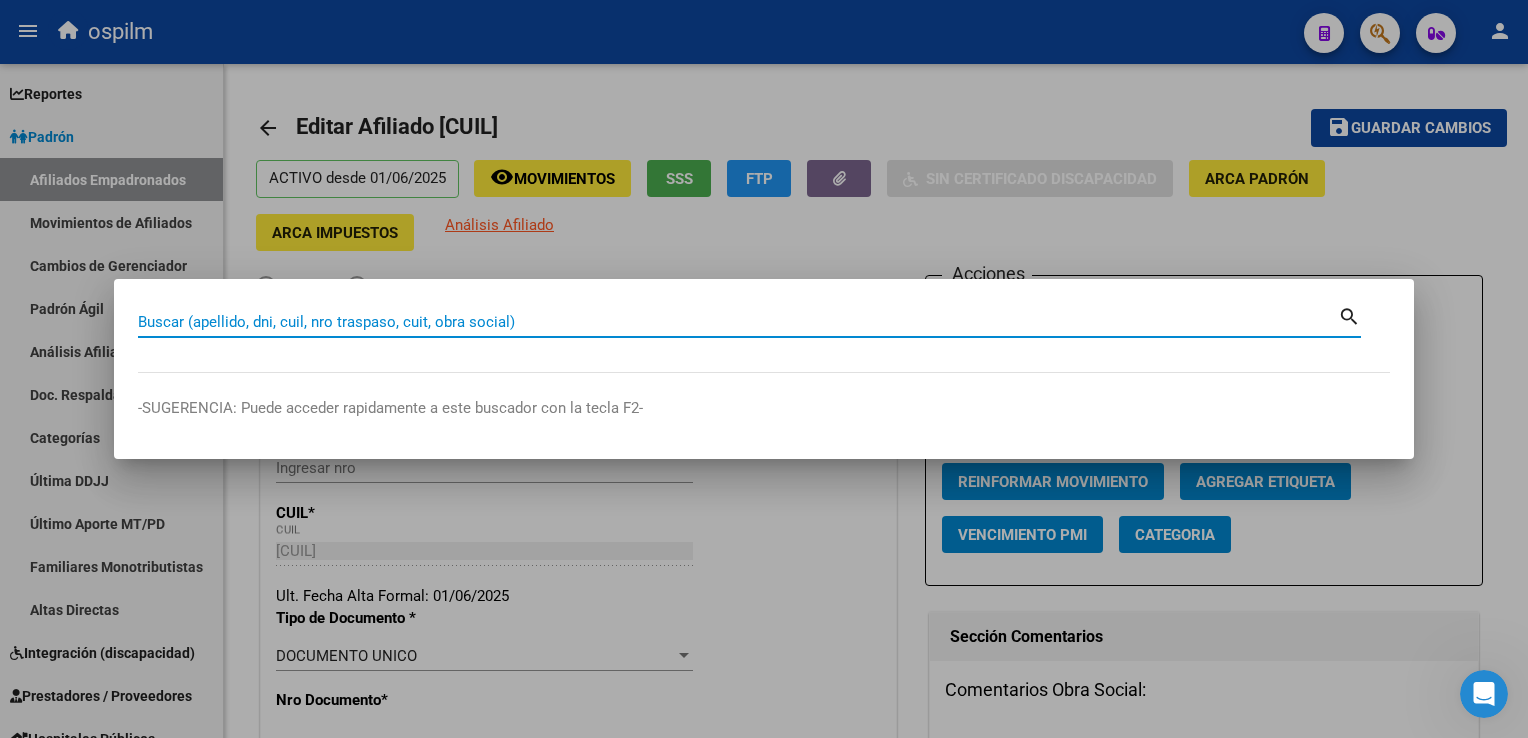 paste on "[NUMBER]" 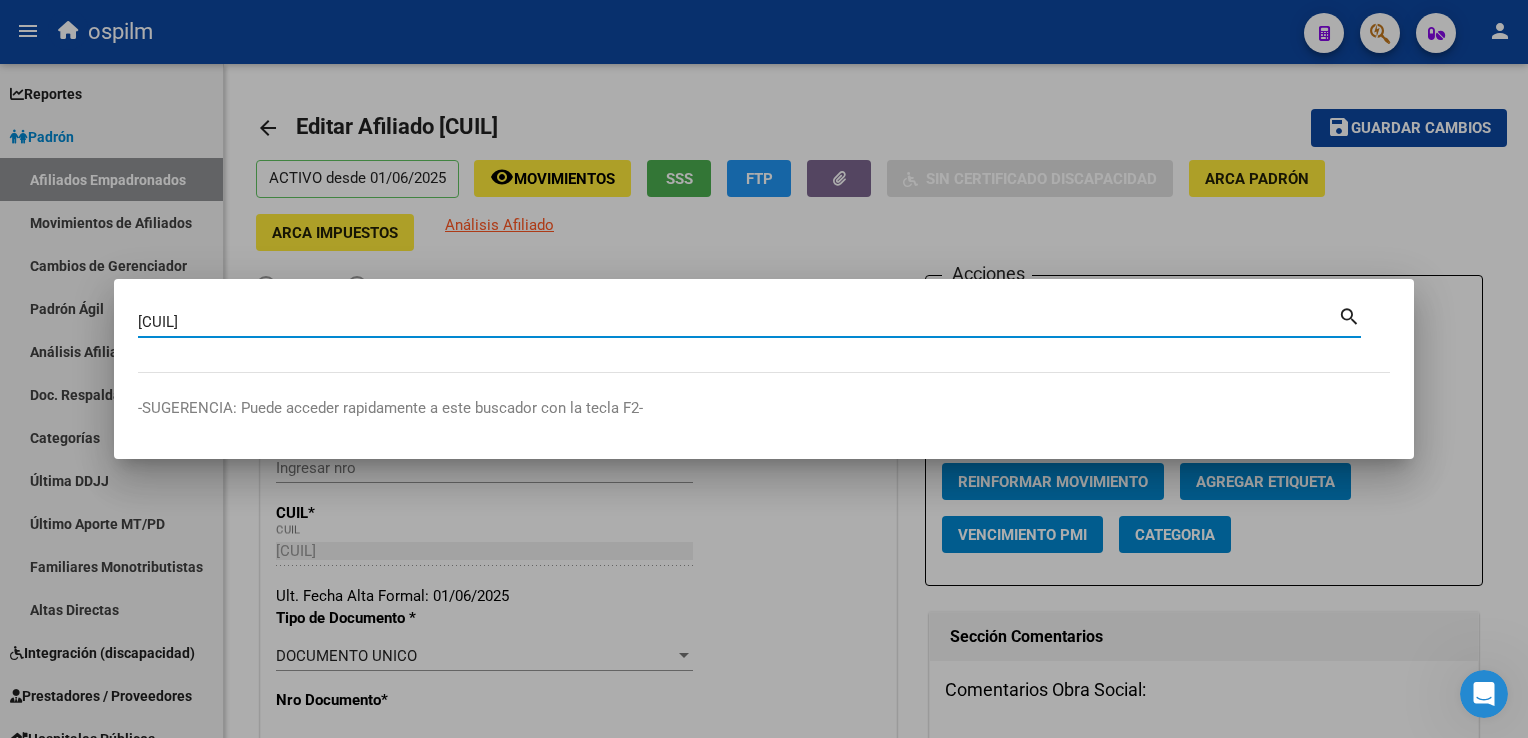type on "[NUMBER]" 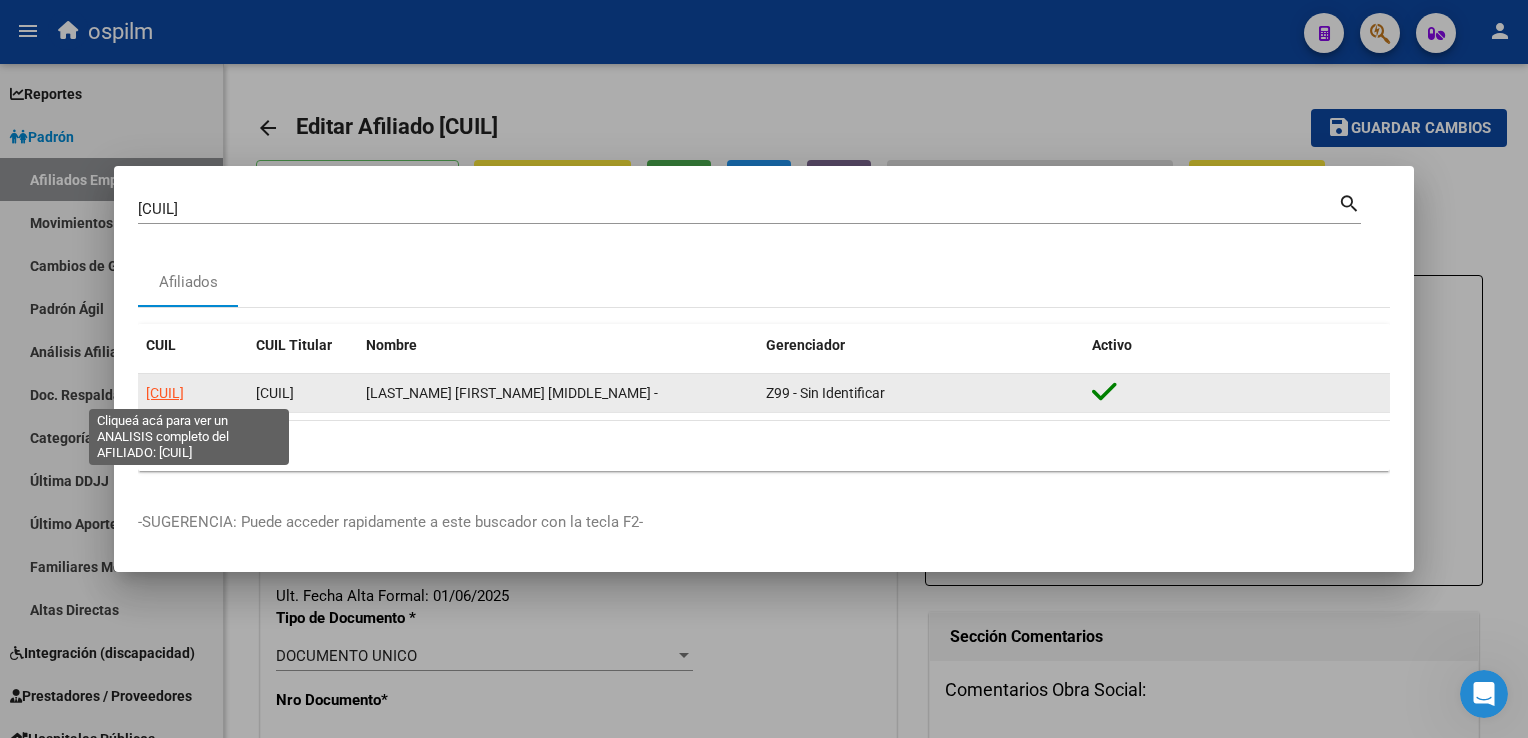 click on "[NUMBER]" 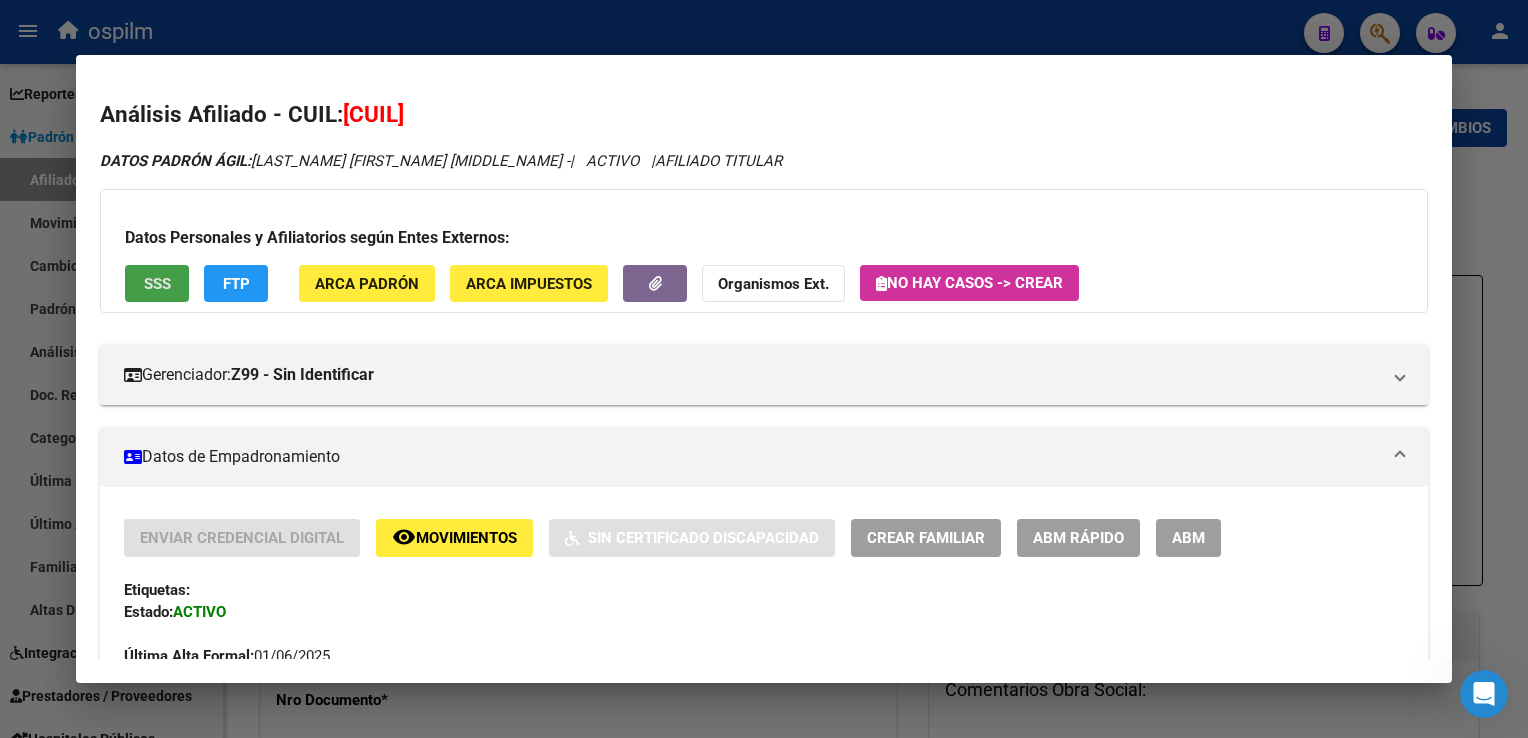 click on "SSS" at bounding box center (157, 283) 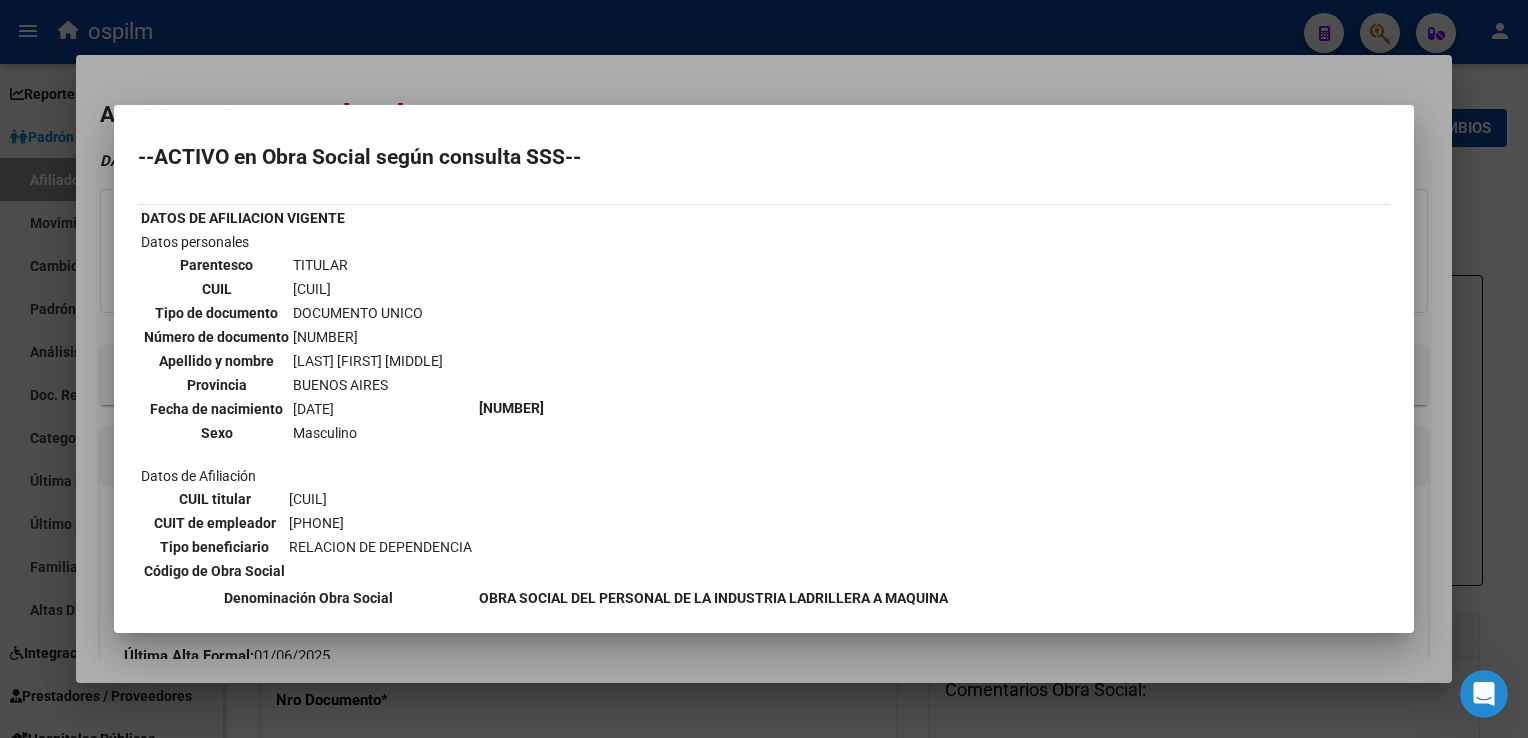 scroll, scrollTop: 544, scrollLeft: 0, axis: vertical 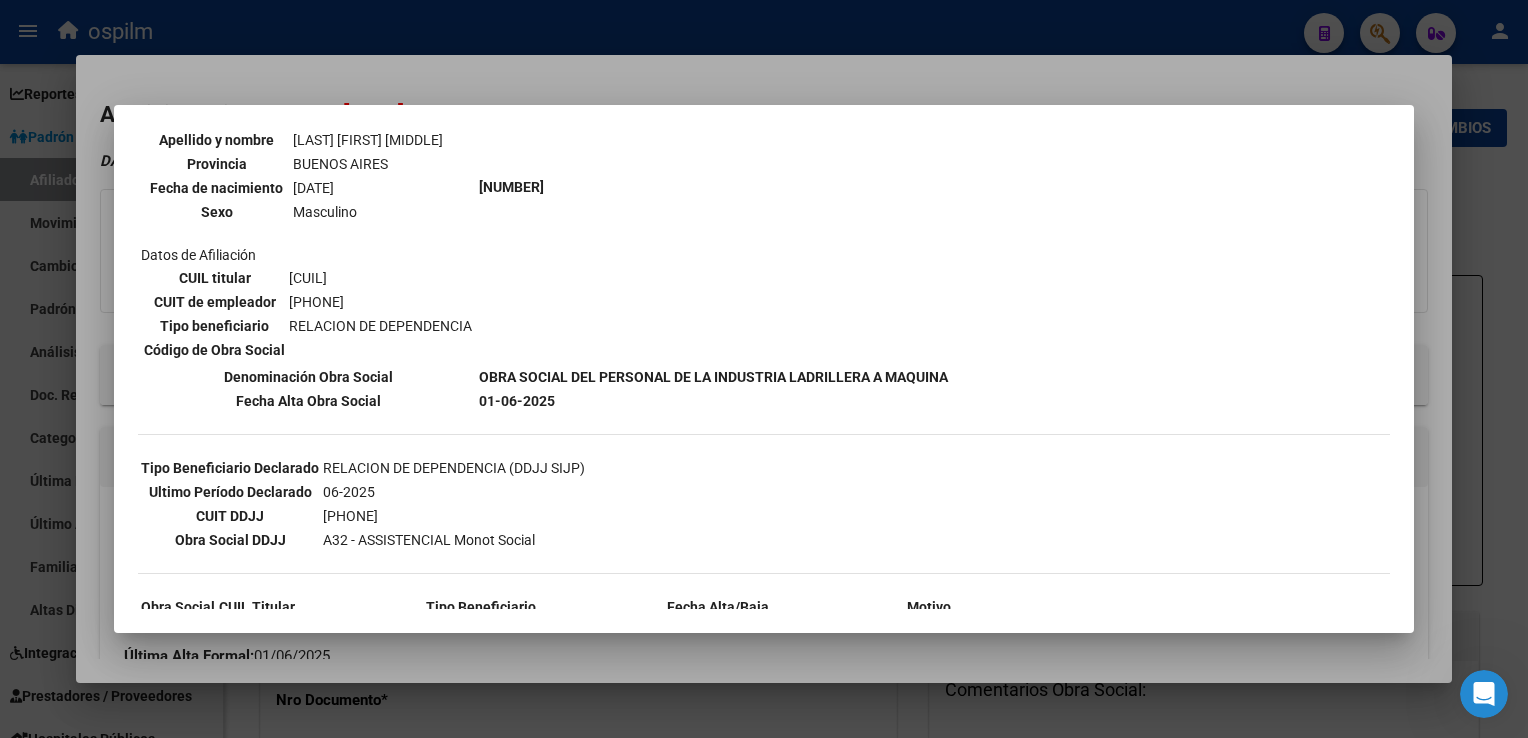 drag, startPoint x: 500, startPoint y: 72, endPoint x: 442, endPoint y: 89, distance: 60.440052 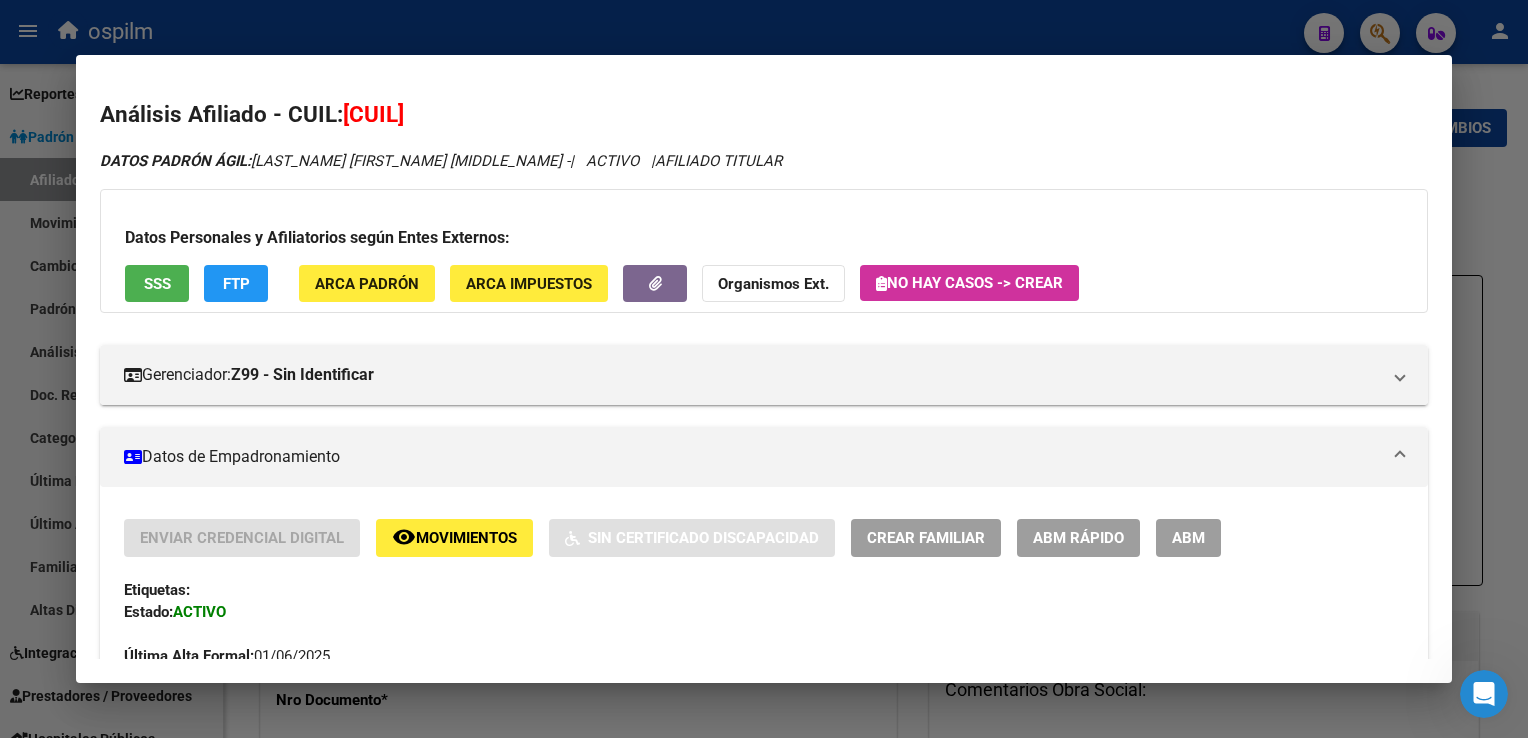 click on "FTP" 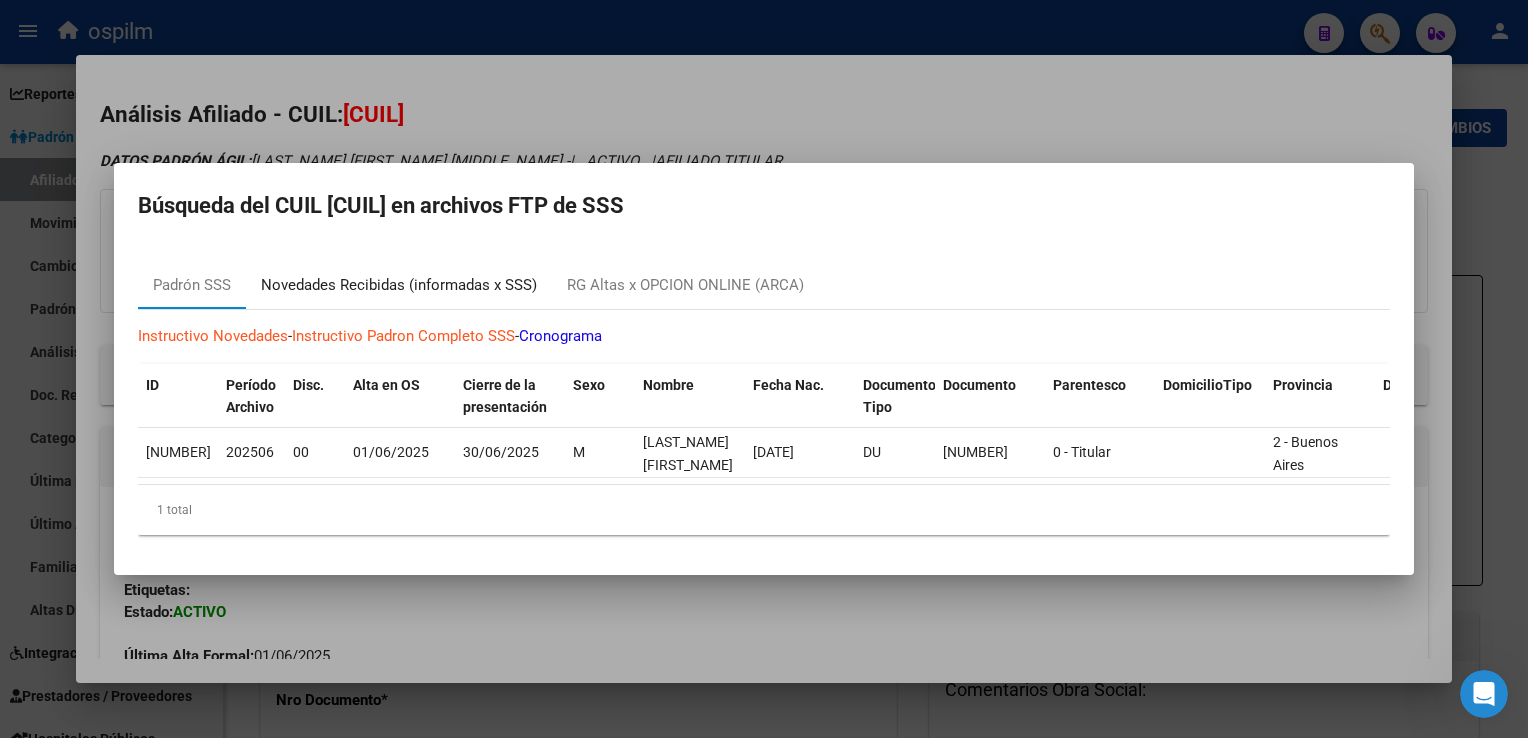 click on "Novedades Recibidas (informadas x SSS)" at bounding box center [399, 285] 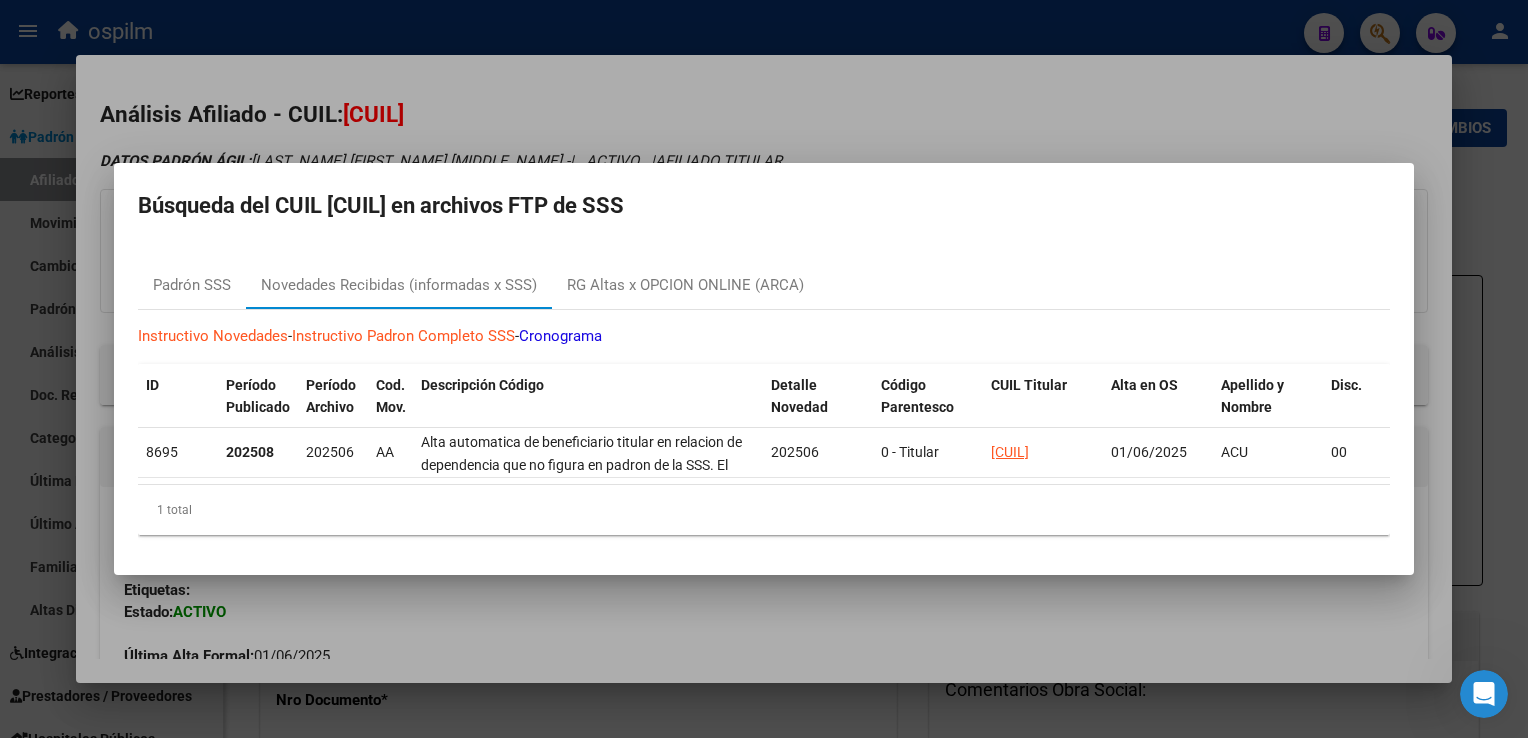 click at bounding box center (764, 369) 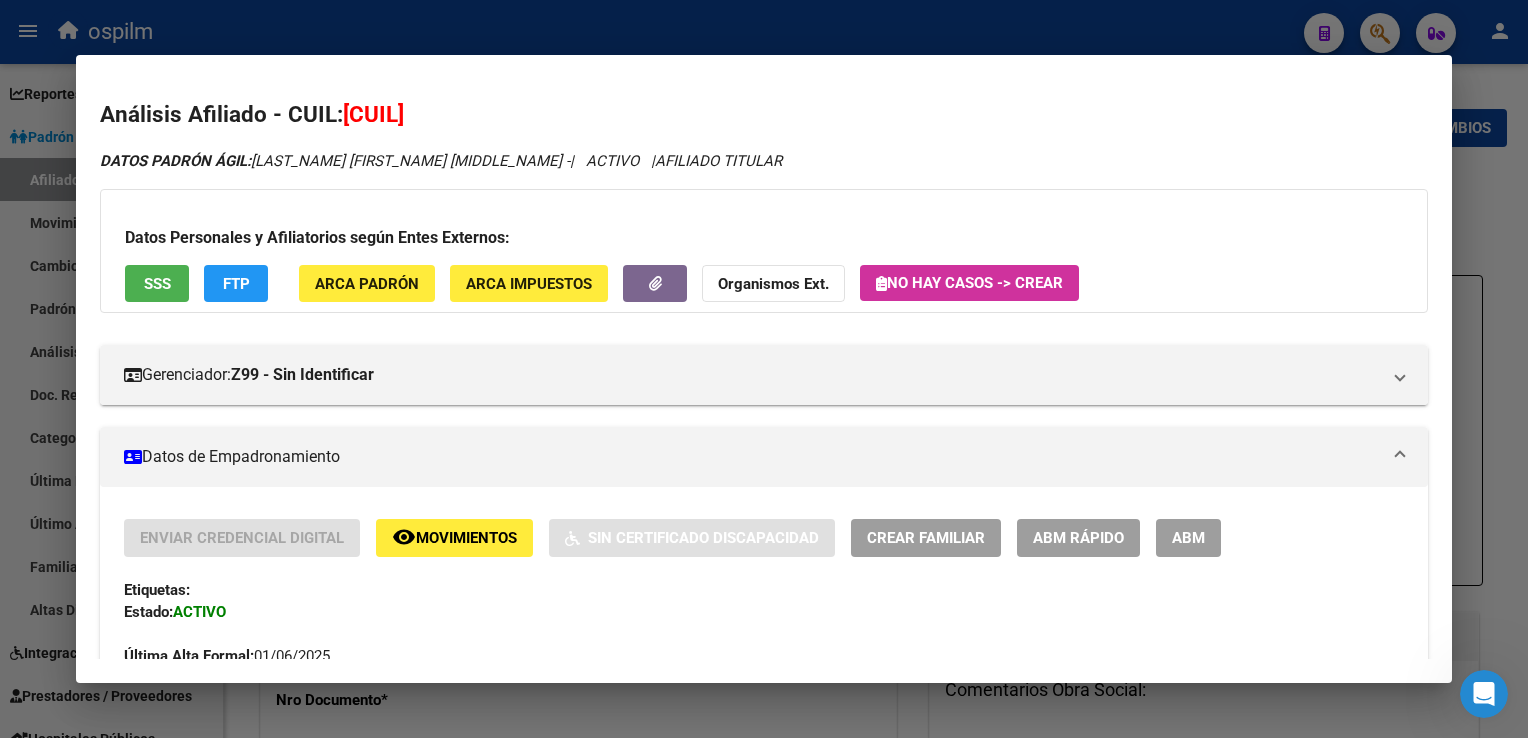 click on "Movimientos" 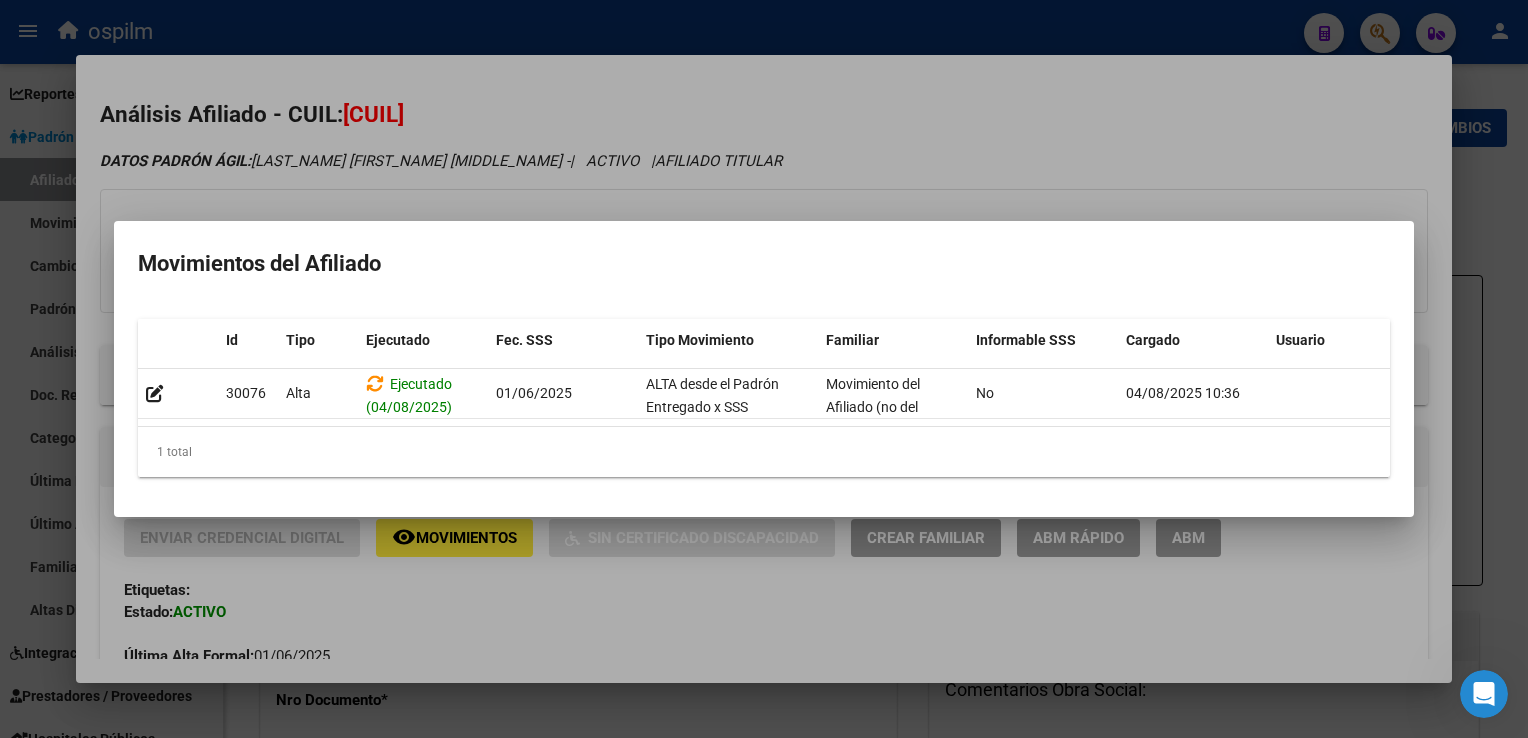 click at bounding box center [764, 369] 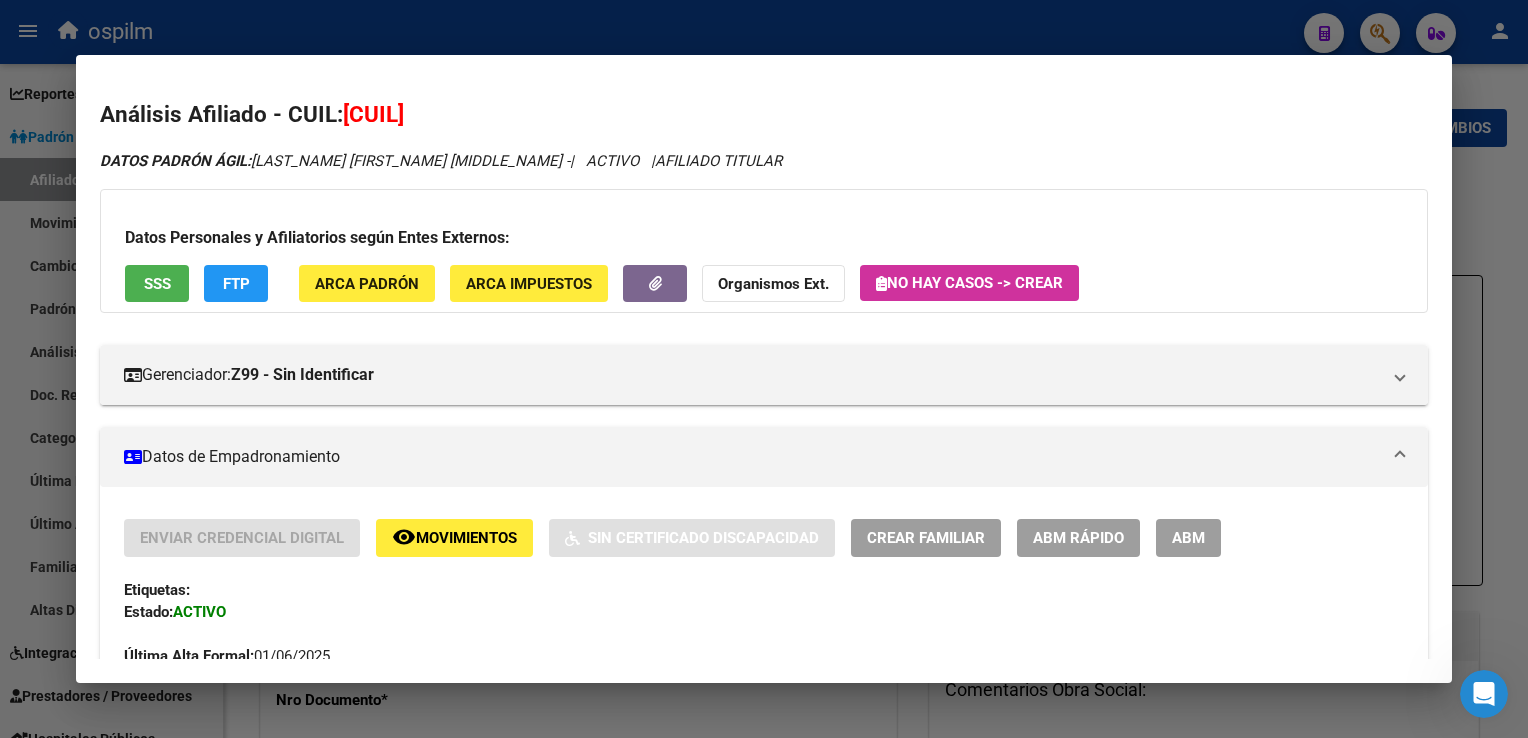 click on "ABM" at bounding box center (1188, 539) 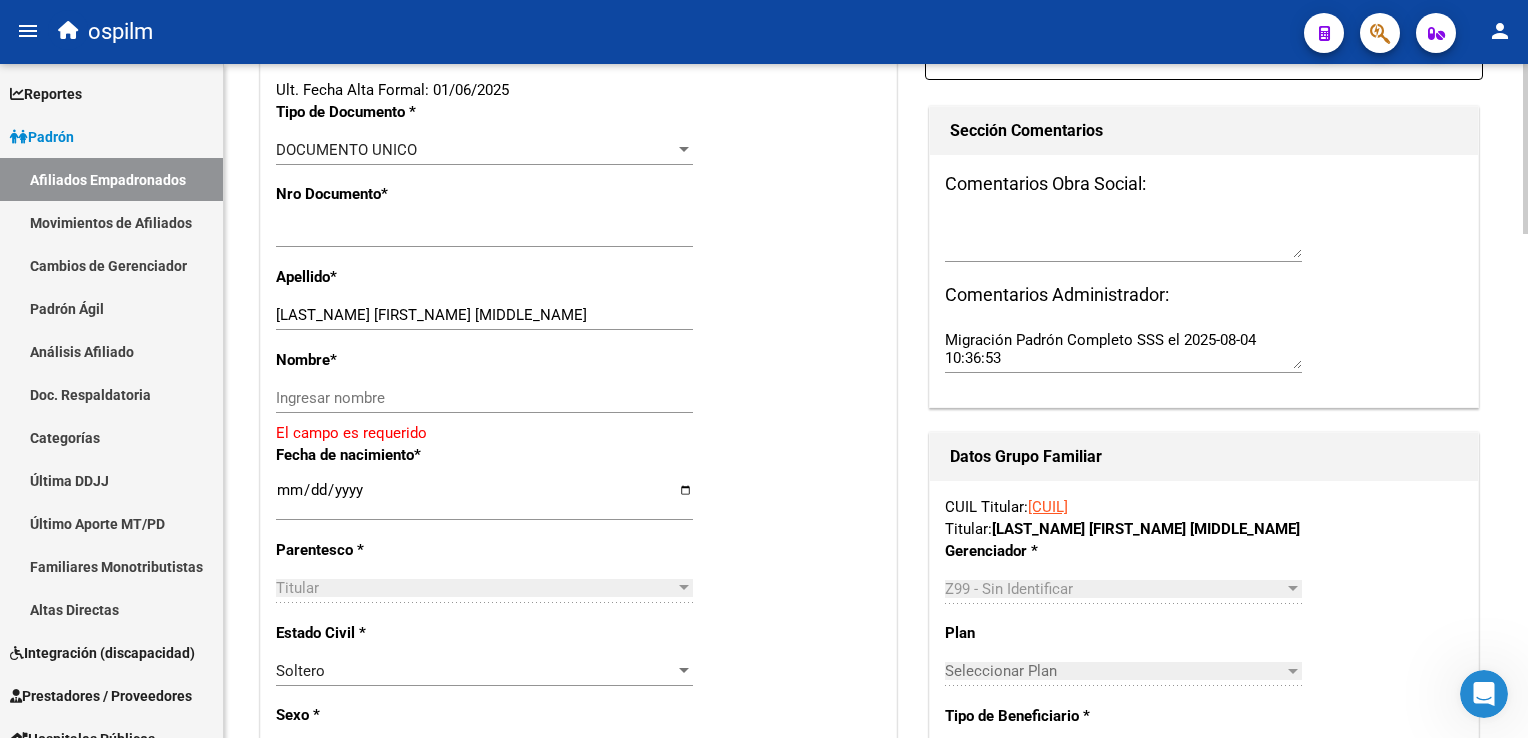 click on "menu   ospilm  person    Firma Express     Reportes Ingresos Devengados Análisis Histórico Detalles Transferencias RG sin DDJJ Detalles por CUIL RG Detalles - MT/PD MT morosos Egresos Devengados Comprobantes Recibidos Facturación Apócrifa Auditorías x Área Auditorías x Usuario Ítems de Auditorías x Usuario Padrón Traspasos x O.S. Traspasos x Gerenciador Traspasos x Provincia Nuevos Aportantes Métricas - Padrón SSS Métricas - Crecimiento Población    Padrón Afiliados Empadronados Movimientos de Afiliados Cambios de Gerenciador Padrón Ágil Análisis Afiliado Doc. Respaldatoria Categorías Última DDJJ Último Aporte MT/PD Familiares Monotributistas Altas Directas    Integración (discapacidad) Certificado Discapacidad    Prestadores / Proveedores Facturas - Listado/Carga Facturas Sin Auditar Facturas - Documentación Pagos x Transferencia Auditorías - Listado Auditorías - Comentarios Auditorías - Cambios Área Auditoría - Ítems Prestadores - Listado Prestadores - Docu. Actas" at bounding box center [764, 369] 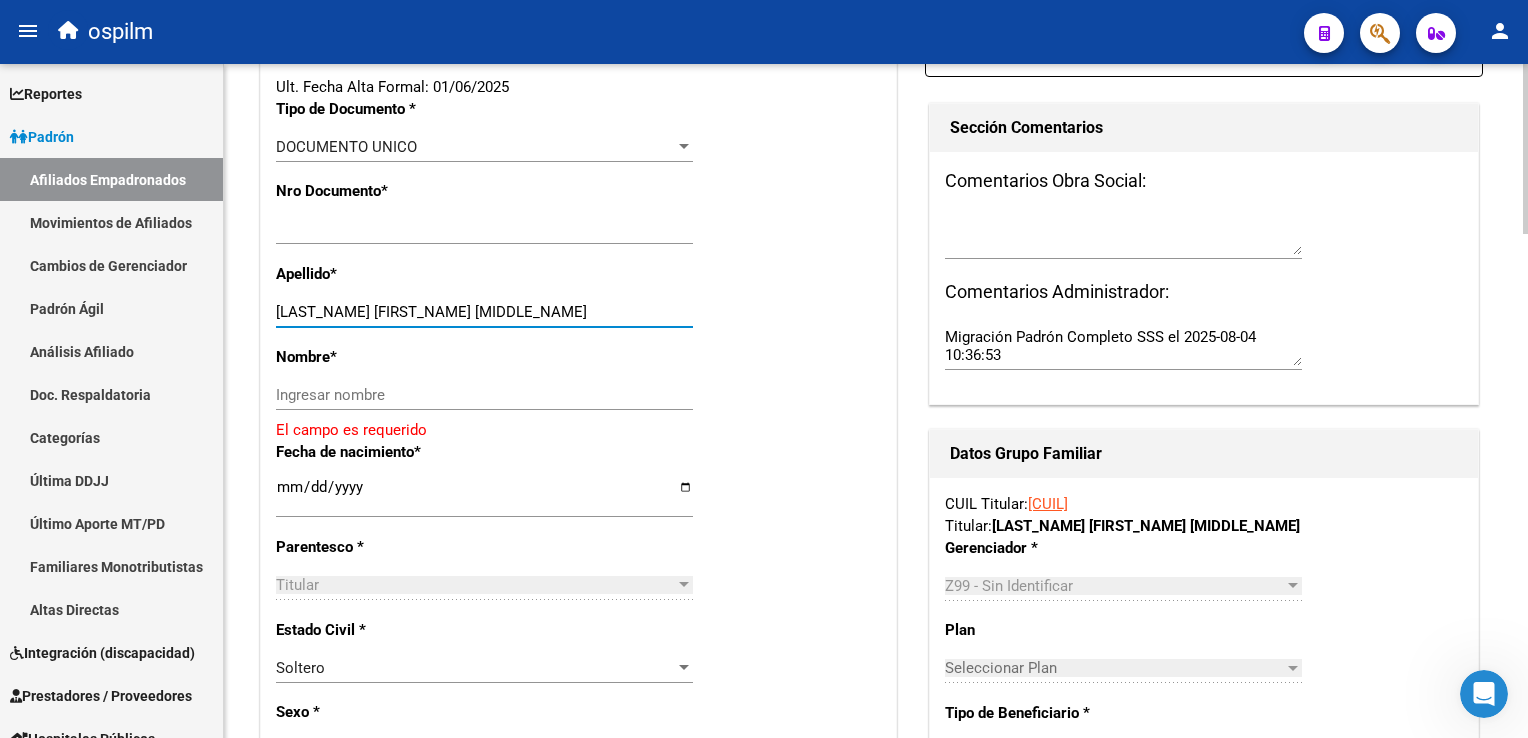 drag, startPoint x: 330, startPoint y: 306, endPoint x: 468, endPoint y: 298, distance: 138.23169 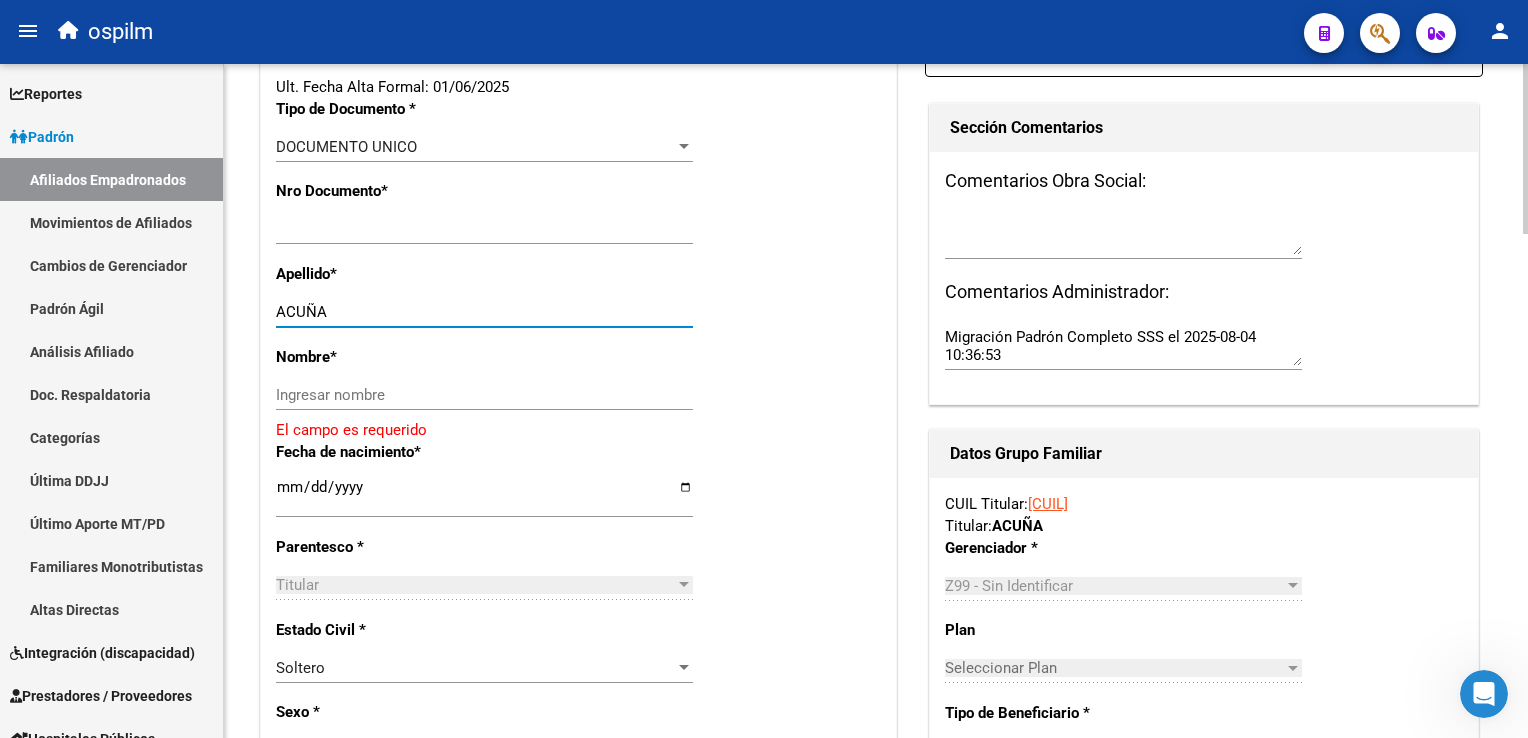 type on "ACUÑA" 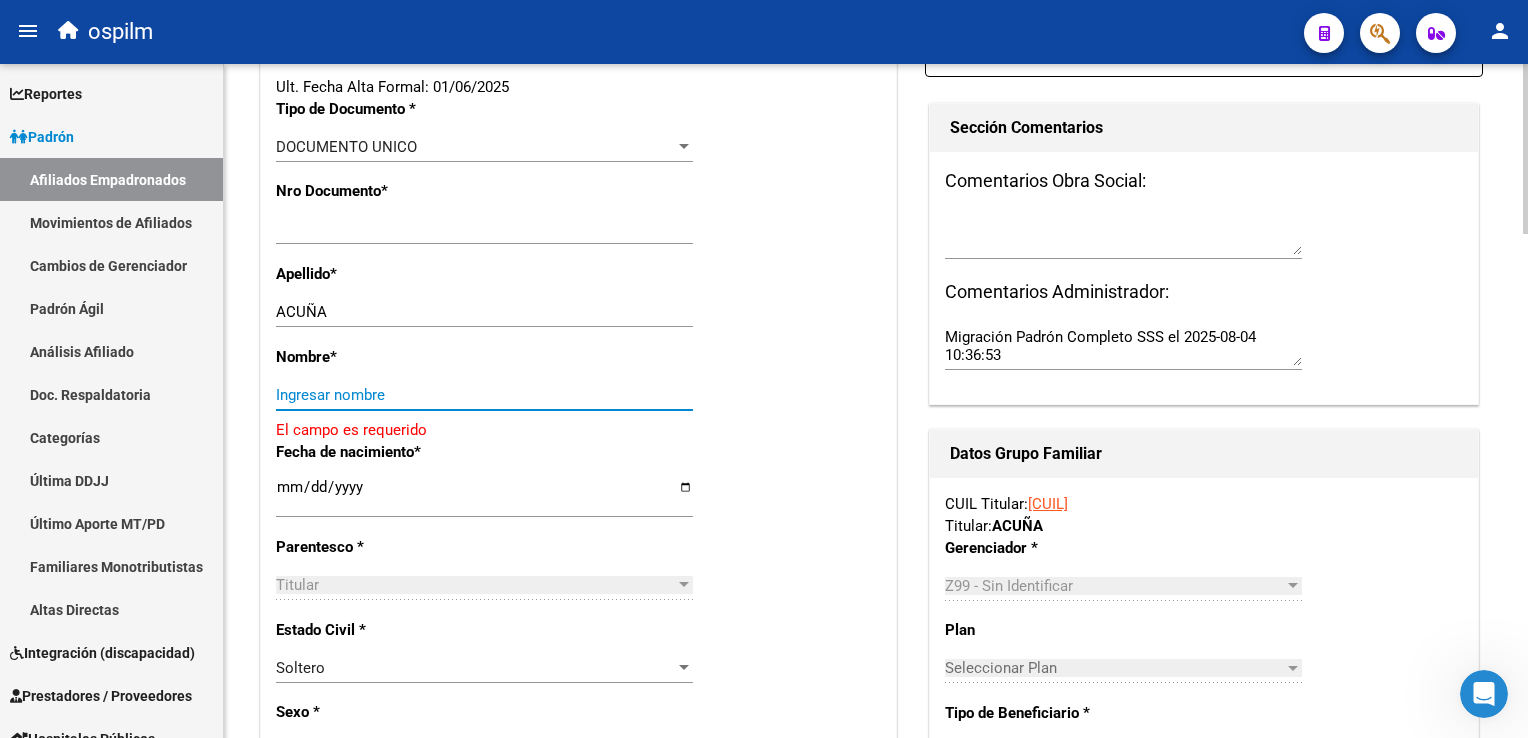 click on "Ingresar nombre" at bounding box center (484, 395) 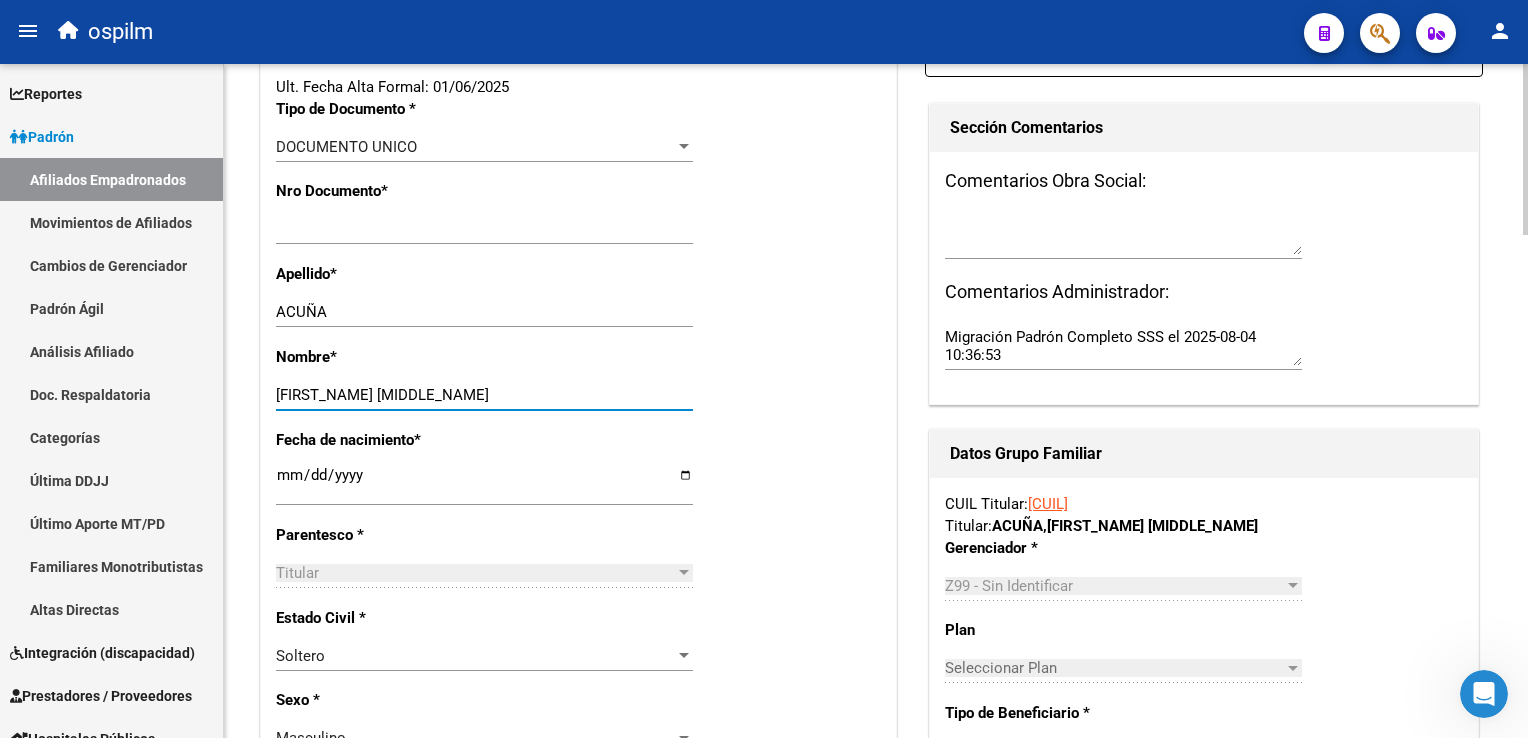 scroll, scrollTop: 0, scrollLeft: 0, axis: both 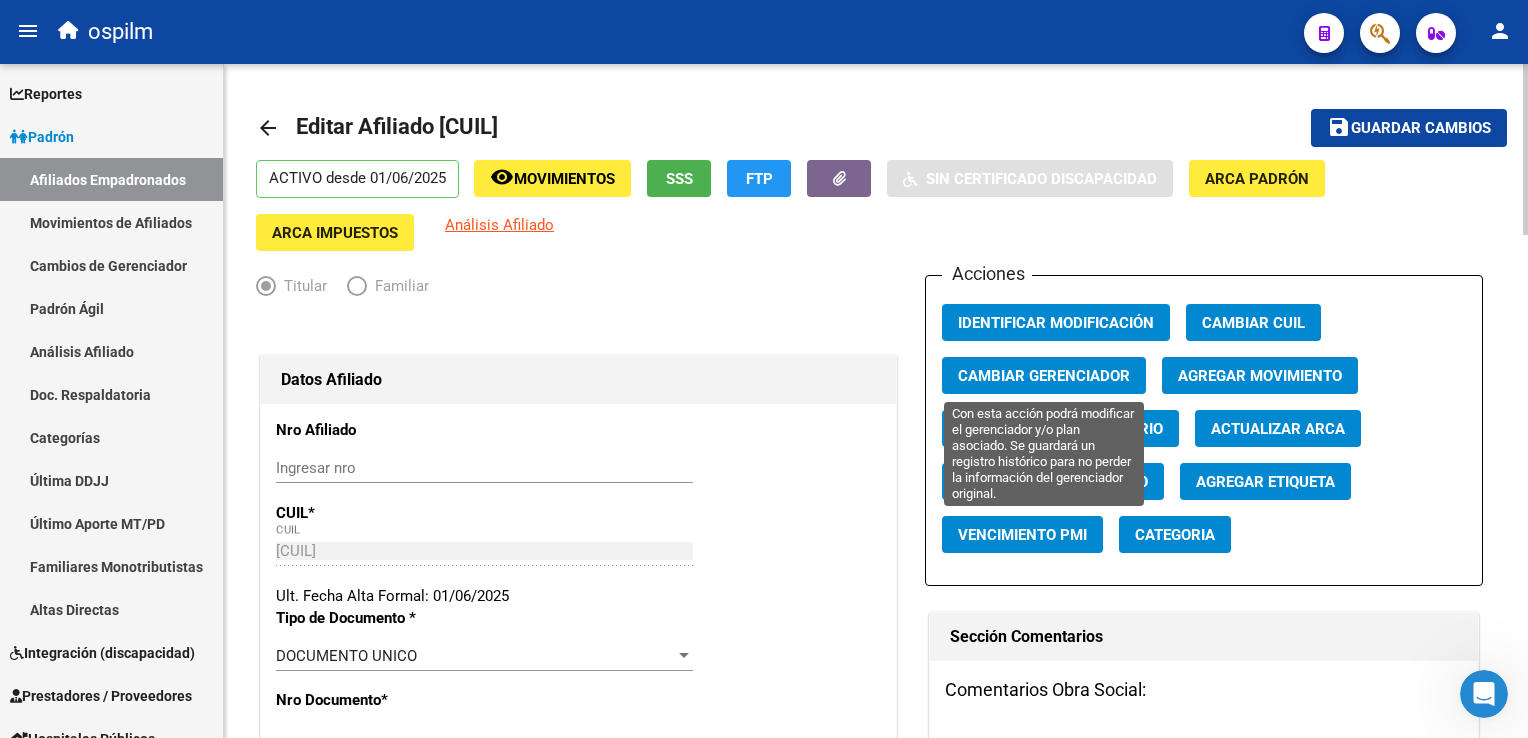 type on "ORLANDO DANIEL" 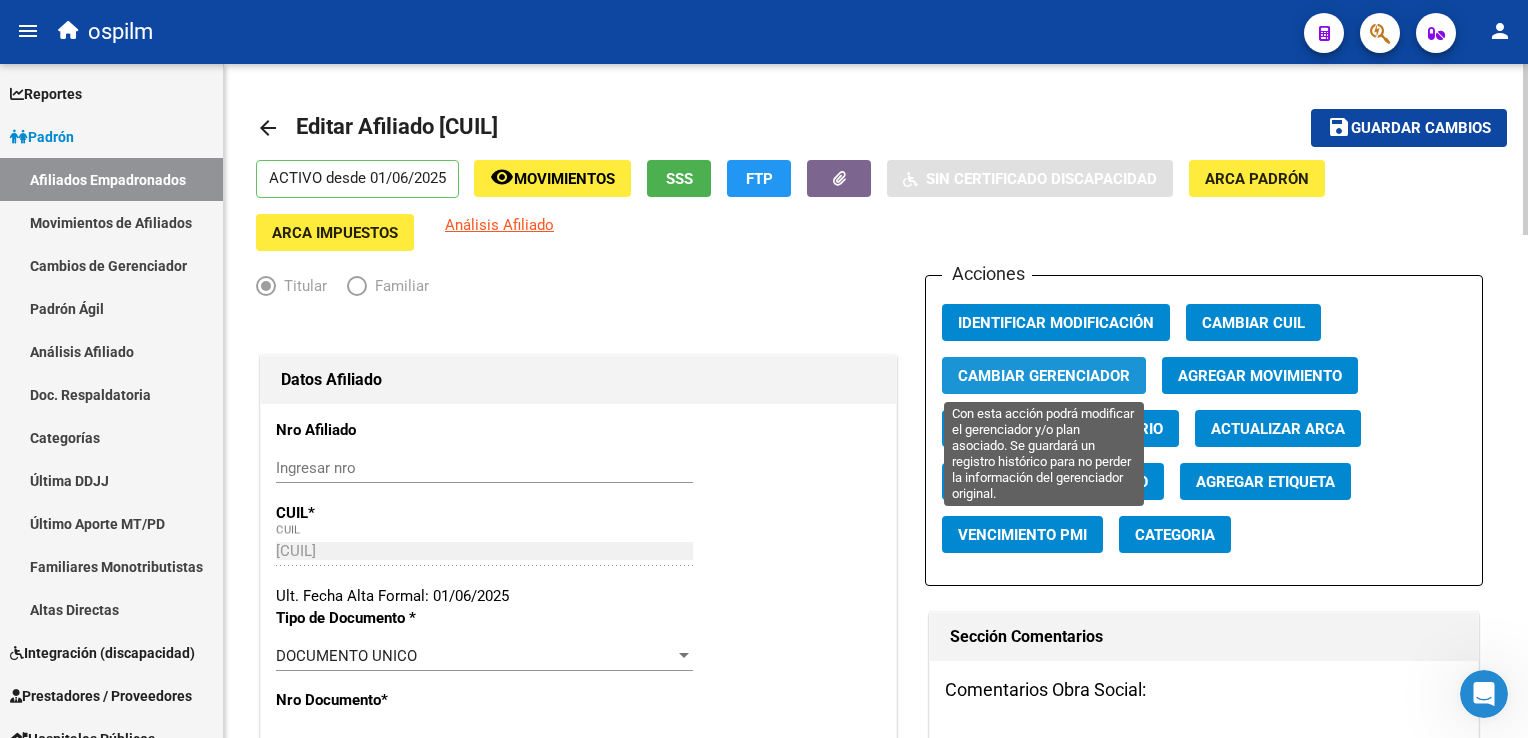 click on "Cambiar Gerenciador" 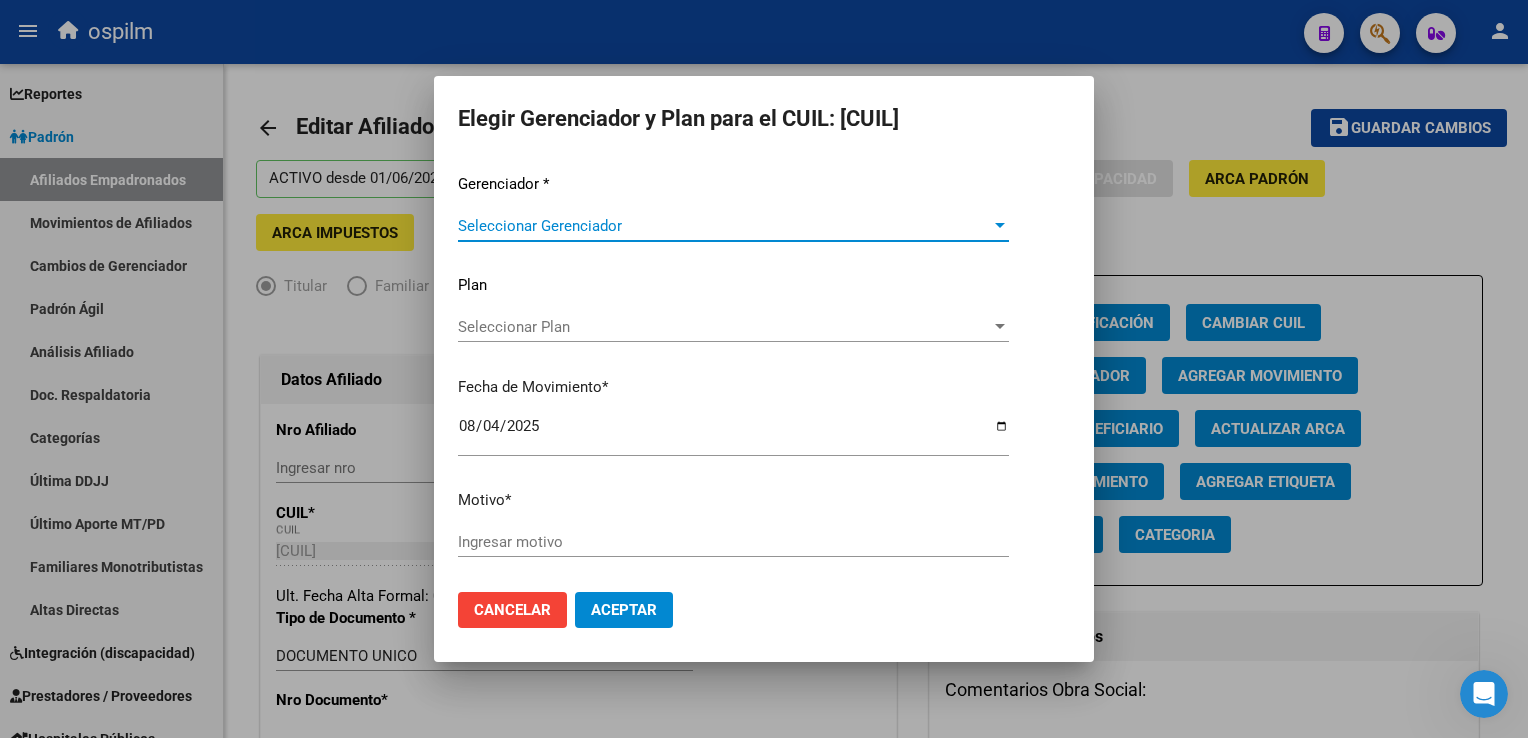 click on "Seleccionar Gerenciador" at bounding box center (724, 226) 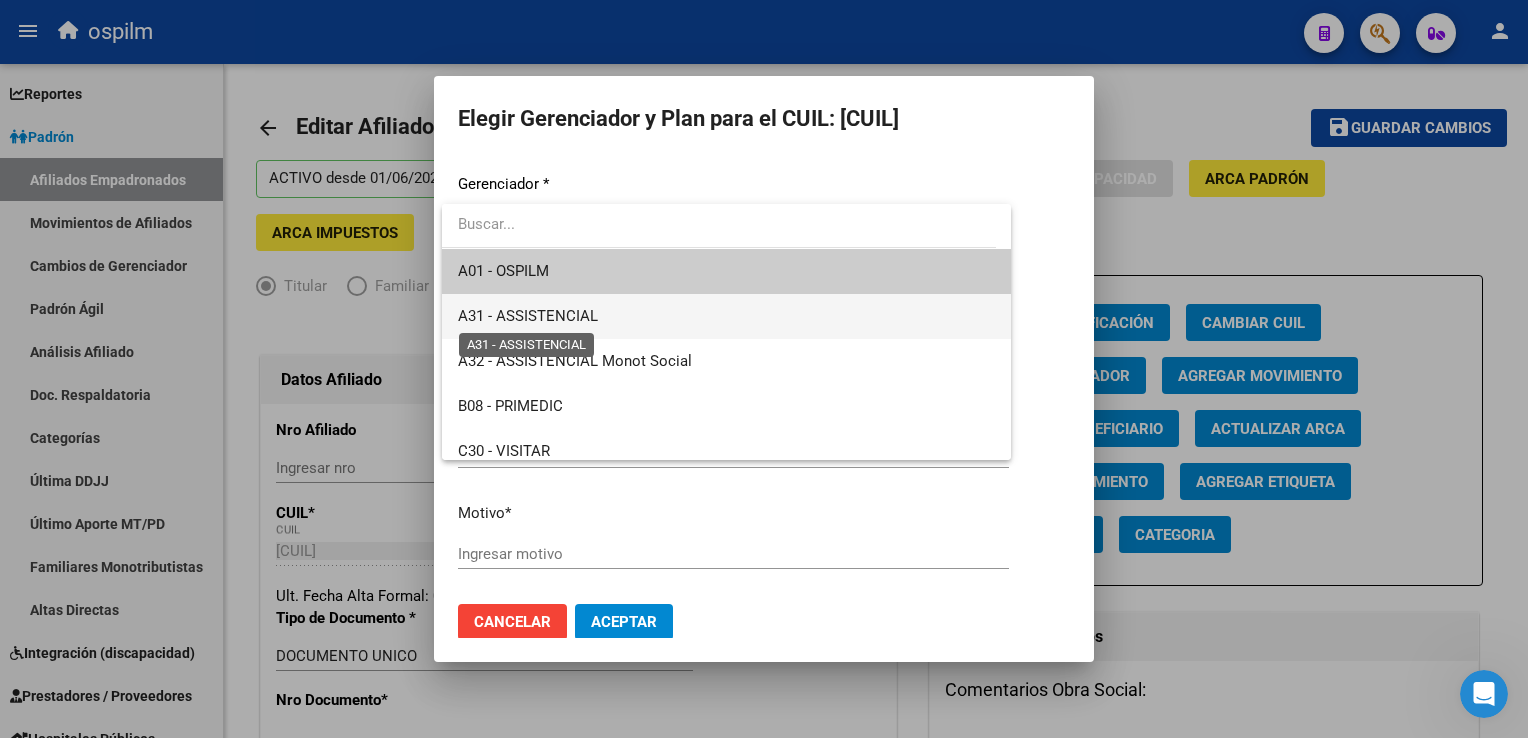 click on "A01 - OSPILM" at bounding box center (528, 316) 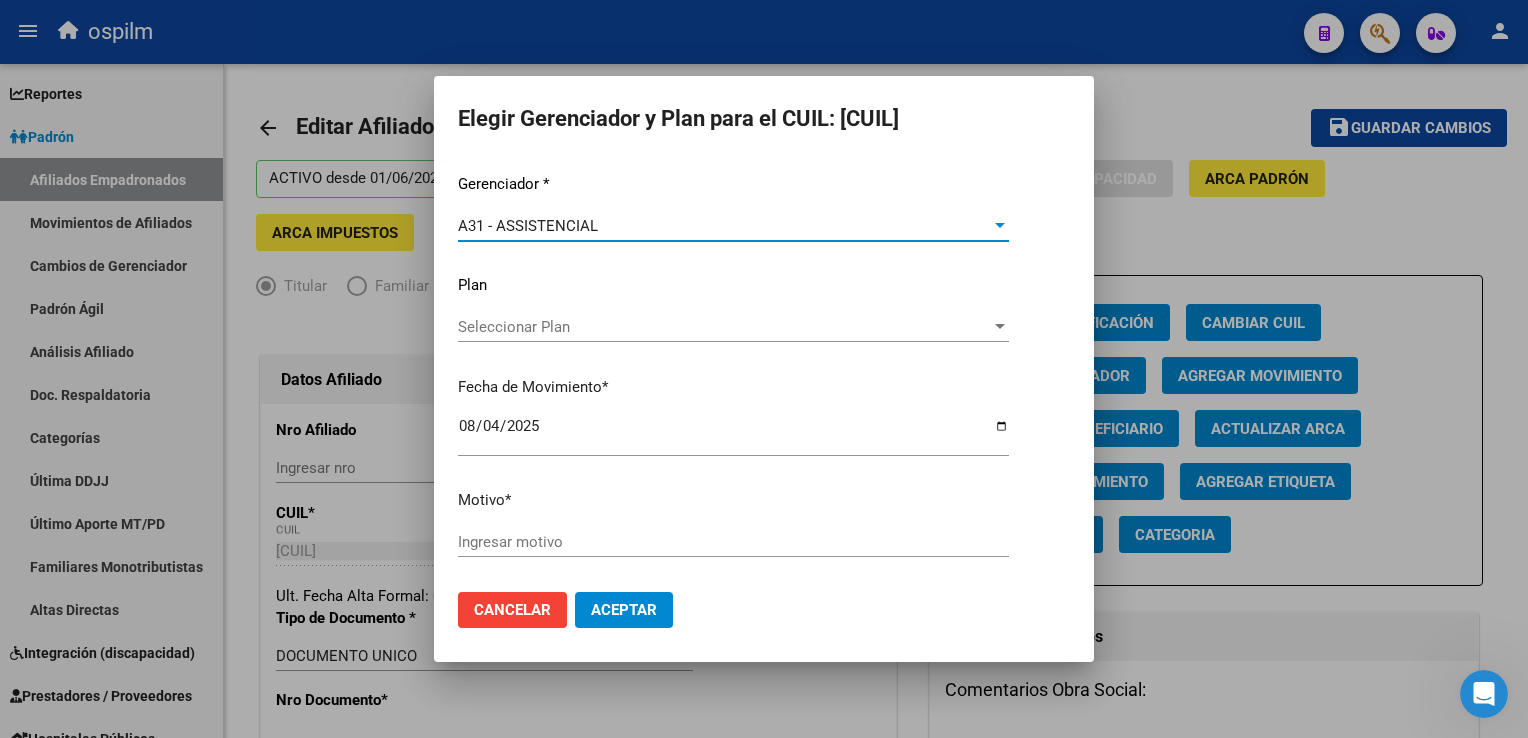 click on "Ingresar motivo" at bounding box center (733, 542) 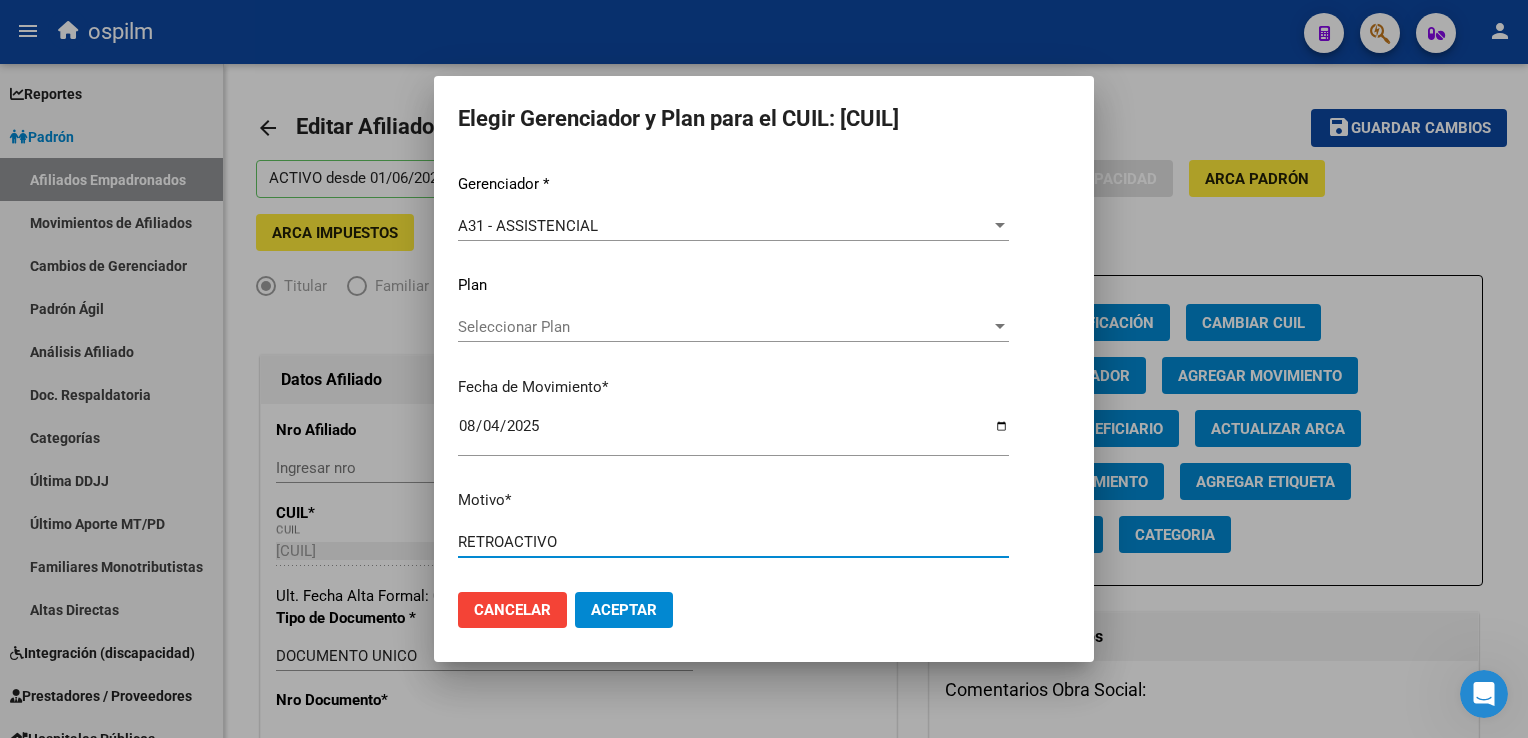 type on "RETROACTIVO" 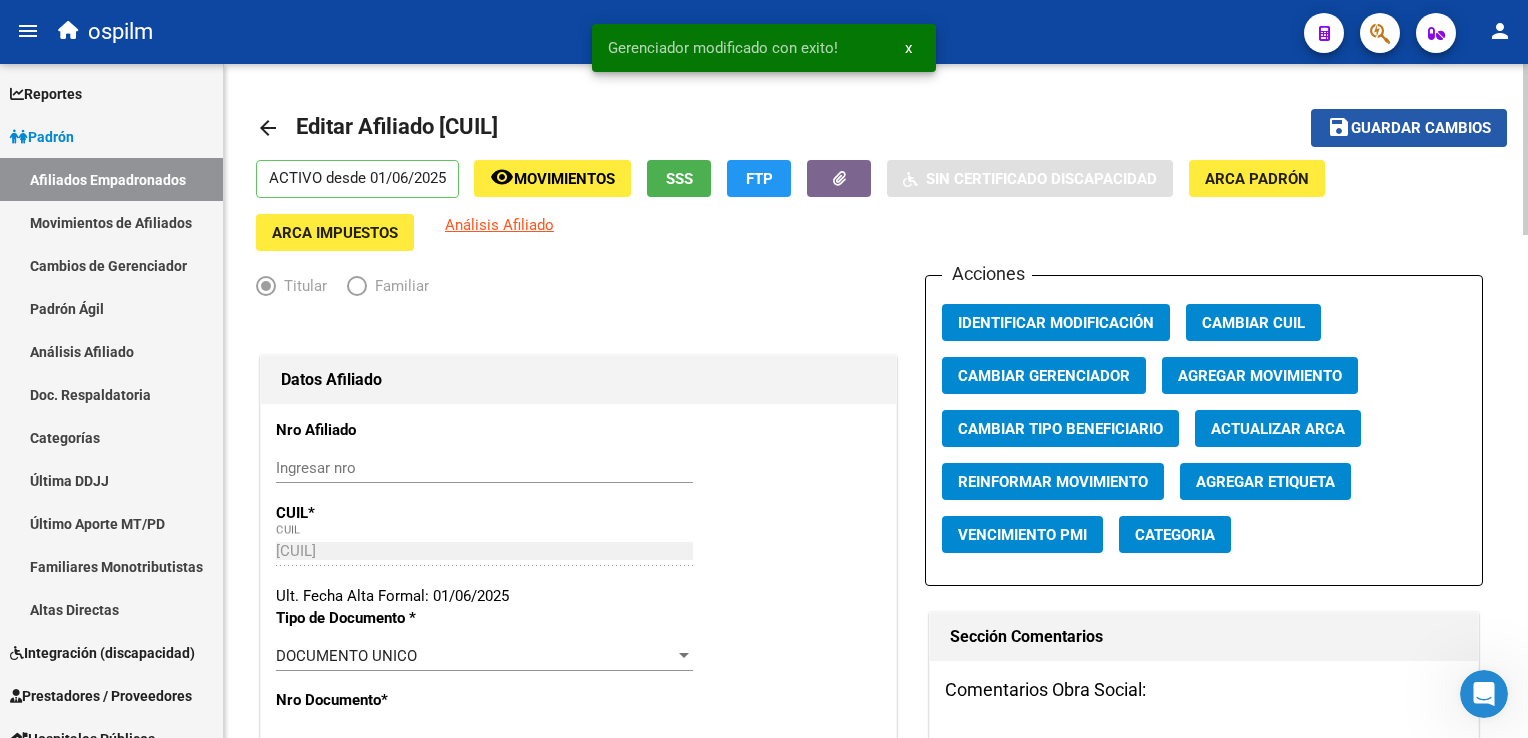 click on "Guardar cambios" 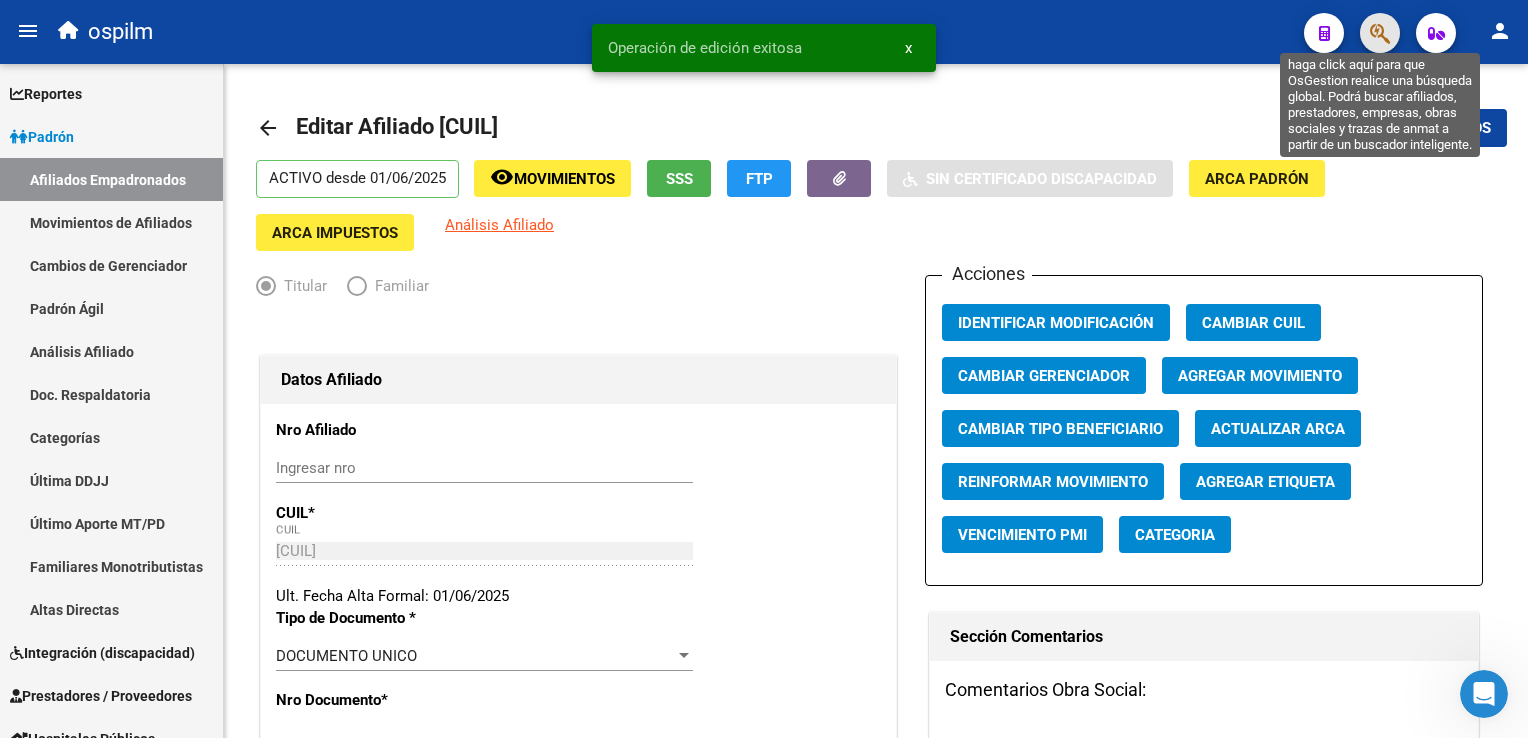 click 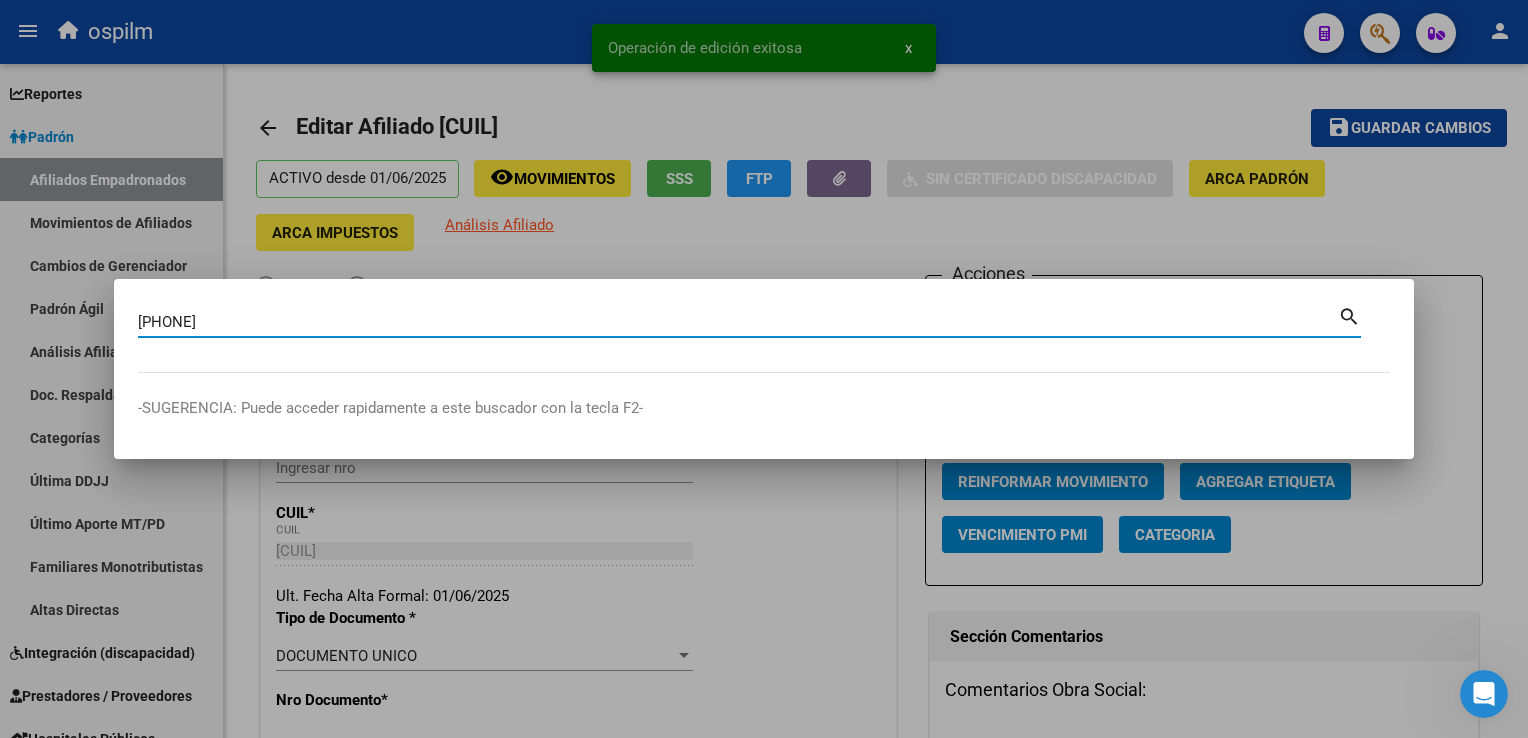 type on "[NUMBER]" 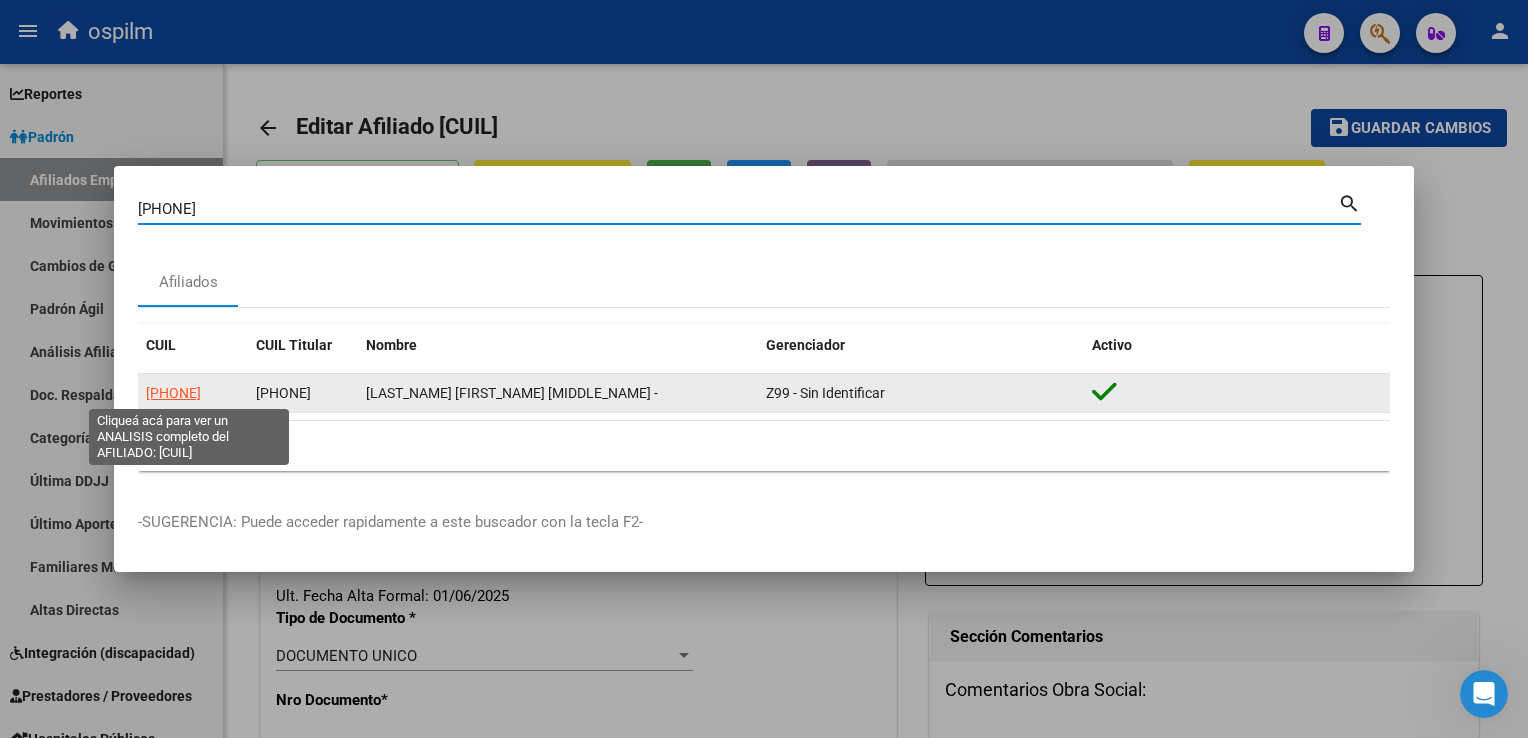 click on "[NUMBER]" 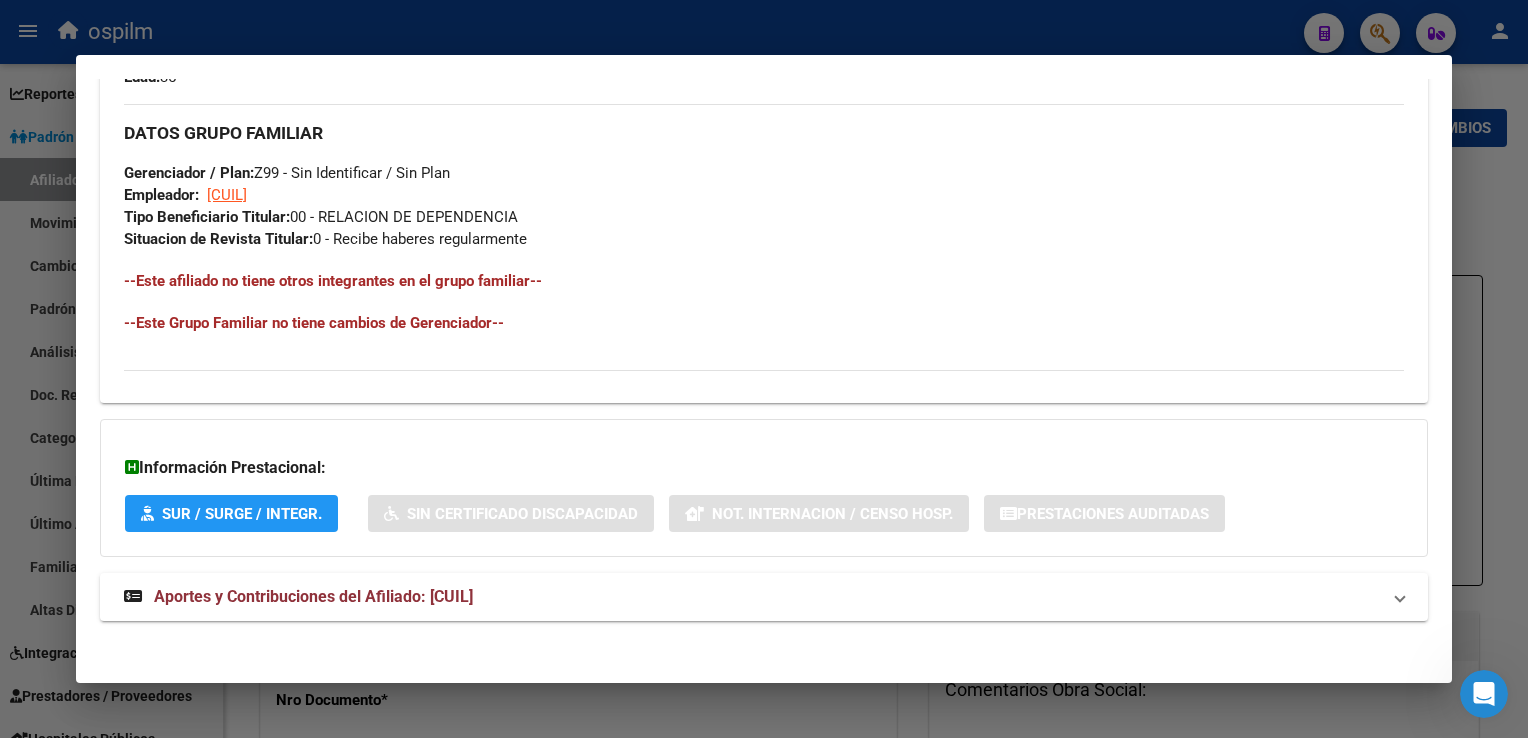 scroll, scrollTop: 0, scrollLeft: 0, axis: both 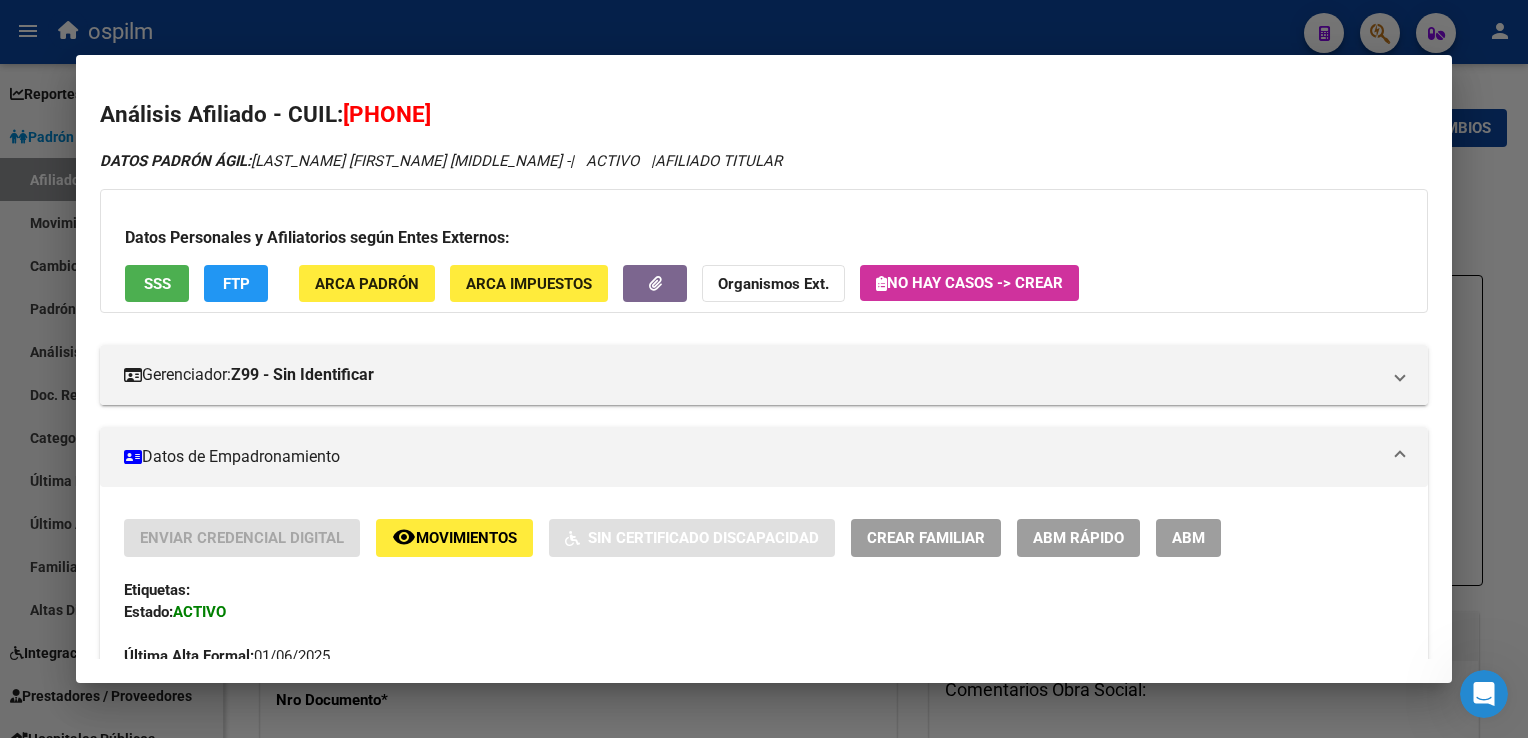 click on "FTP" 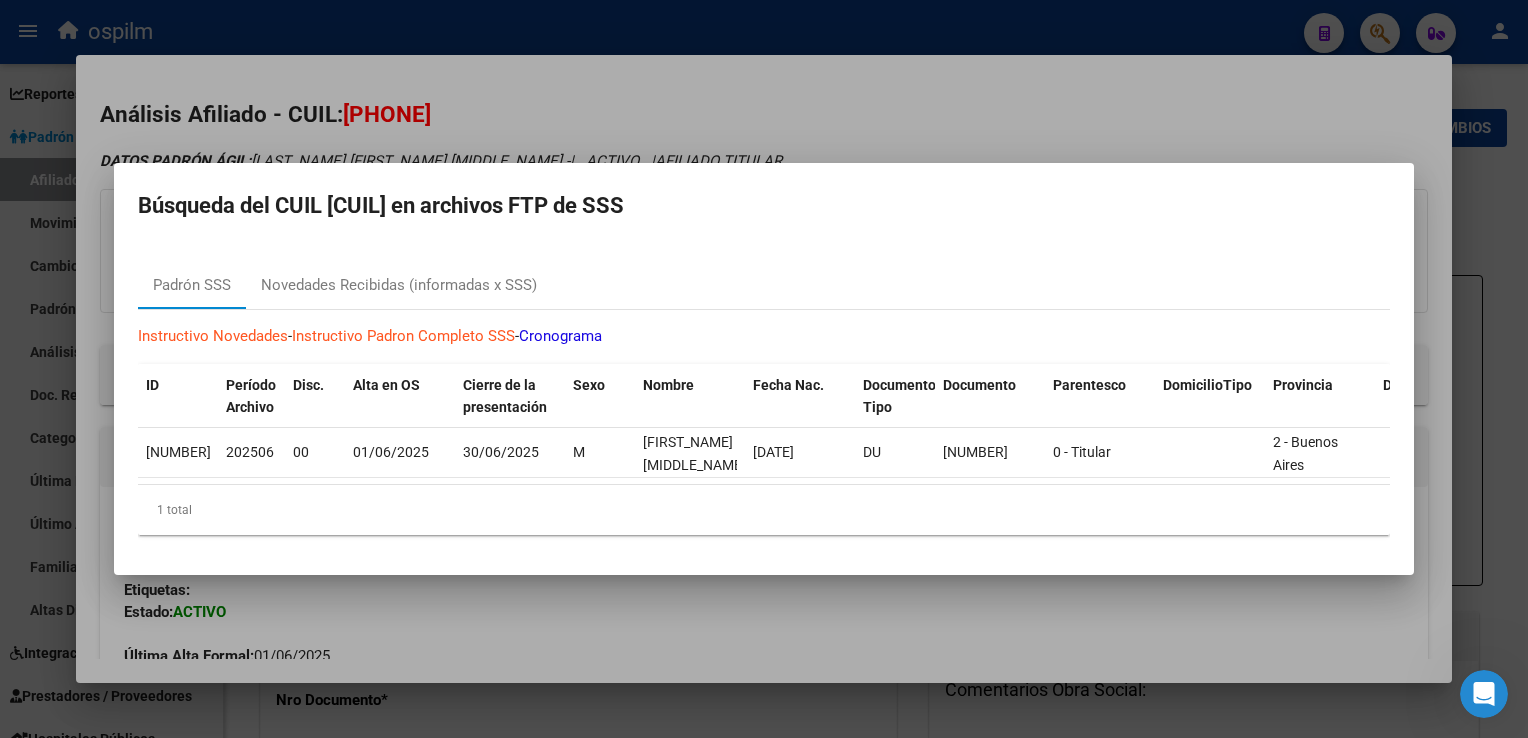 click at bounding box center [764, 369] 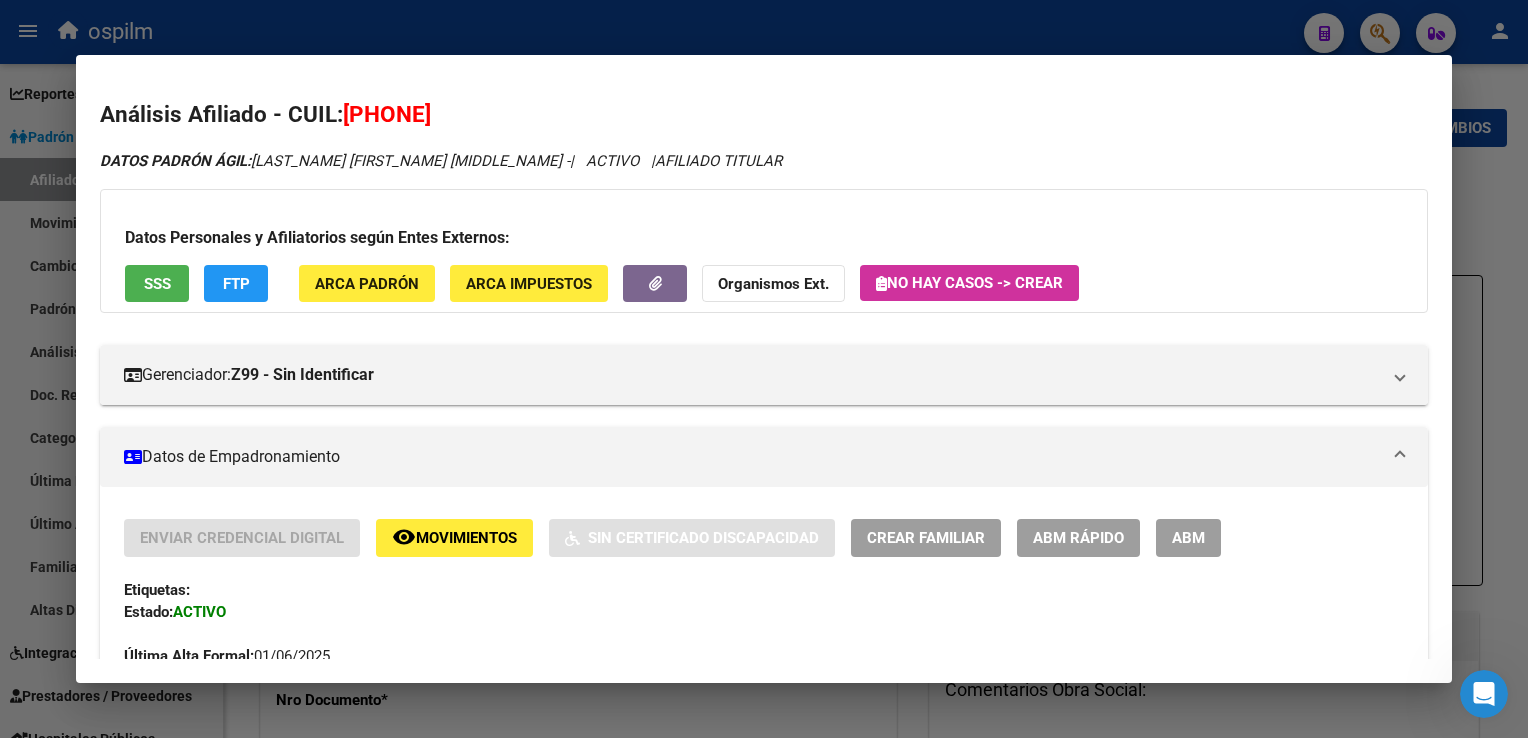 click on "SSS" at bounding box center (157, 283) 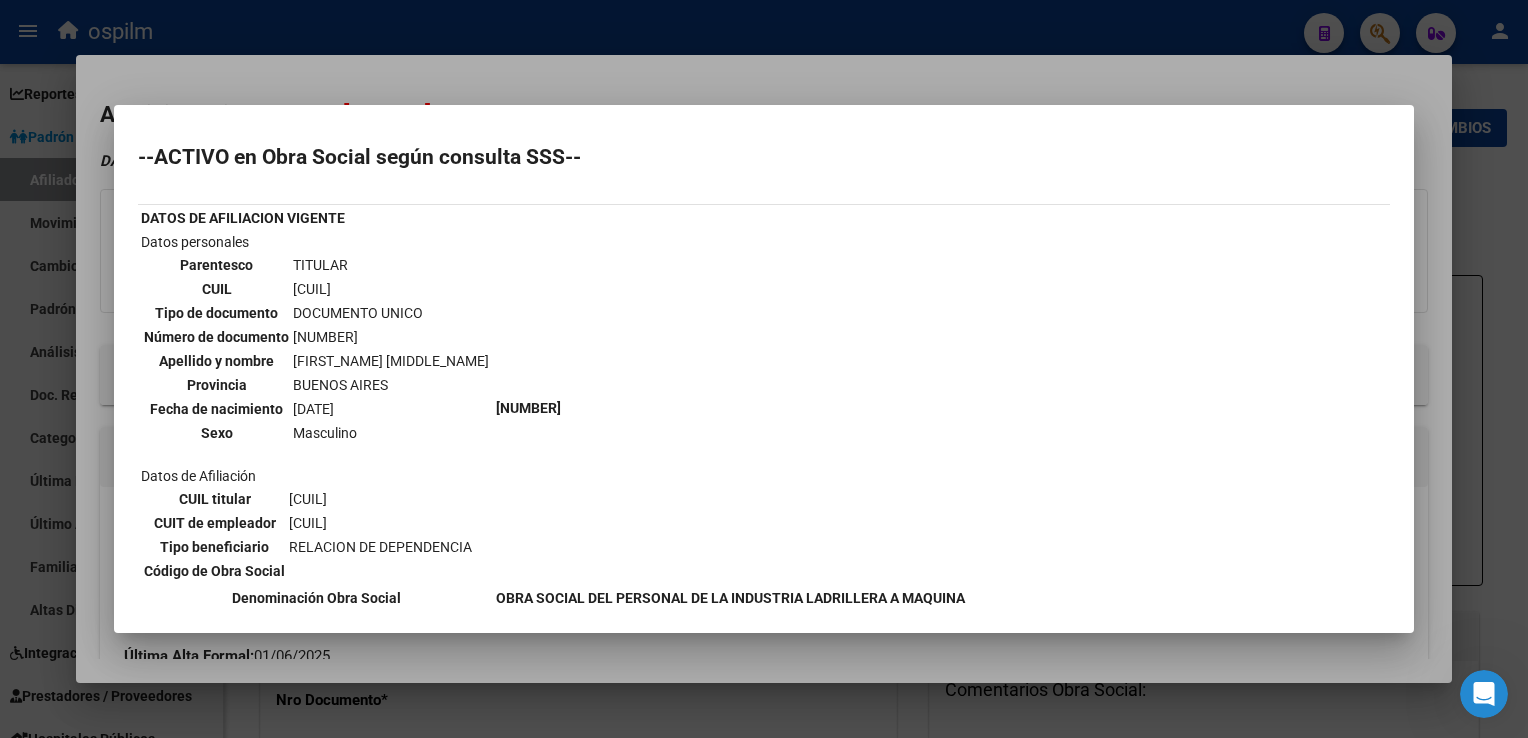 scroll, scrollTop: 356, scrollLeft: 0, axis: vertical 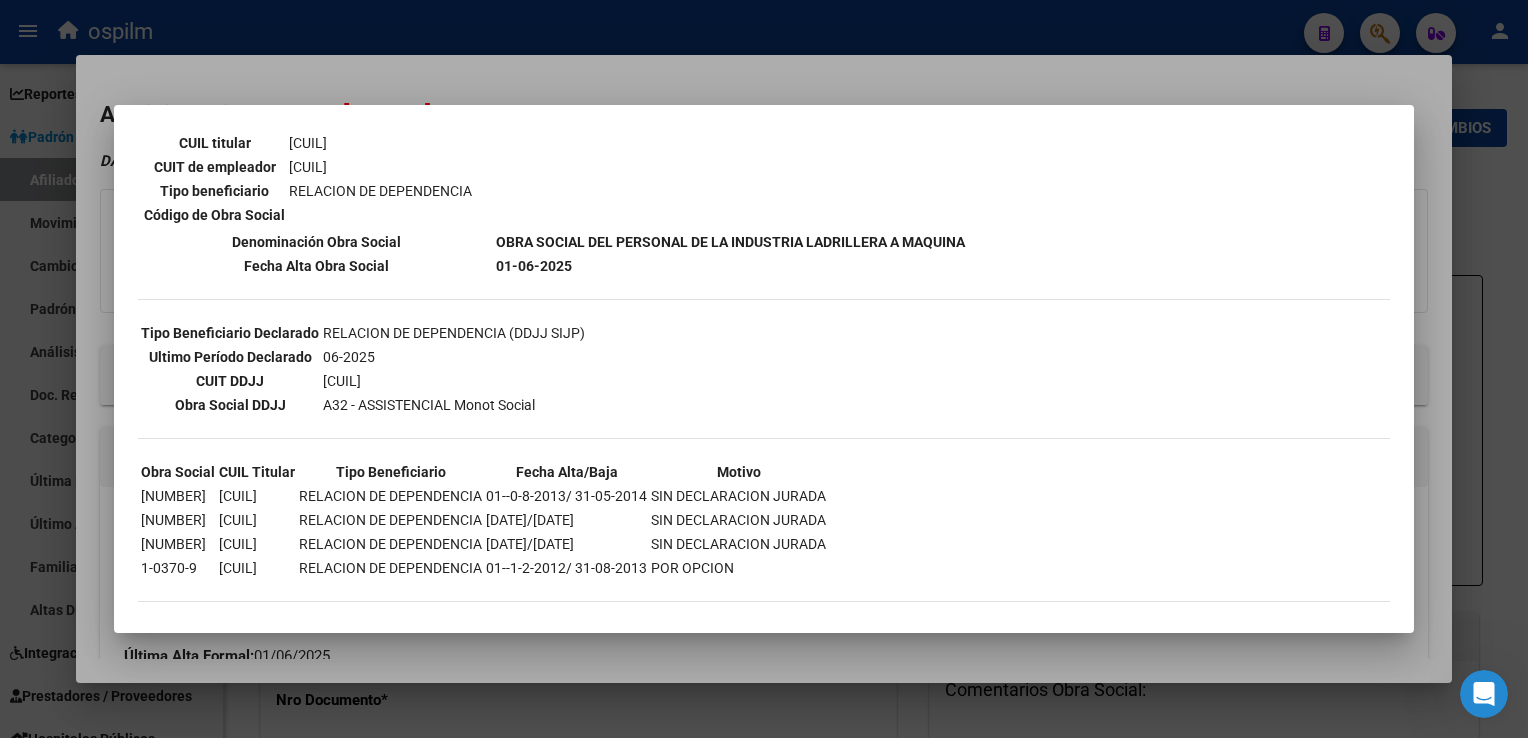 click at bounding box center (764, 369) 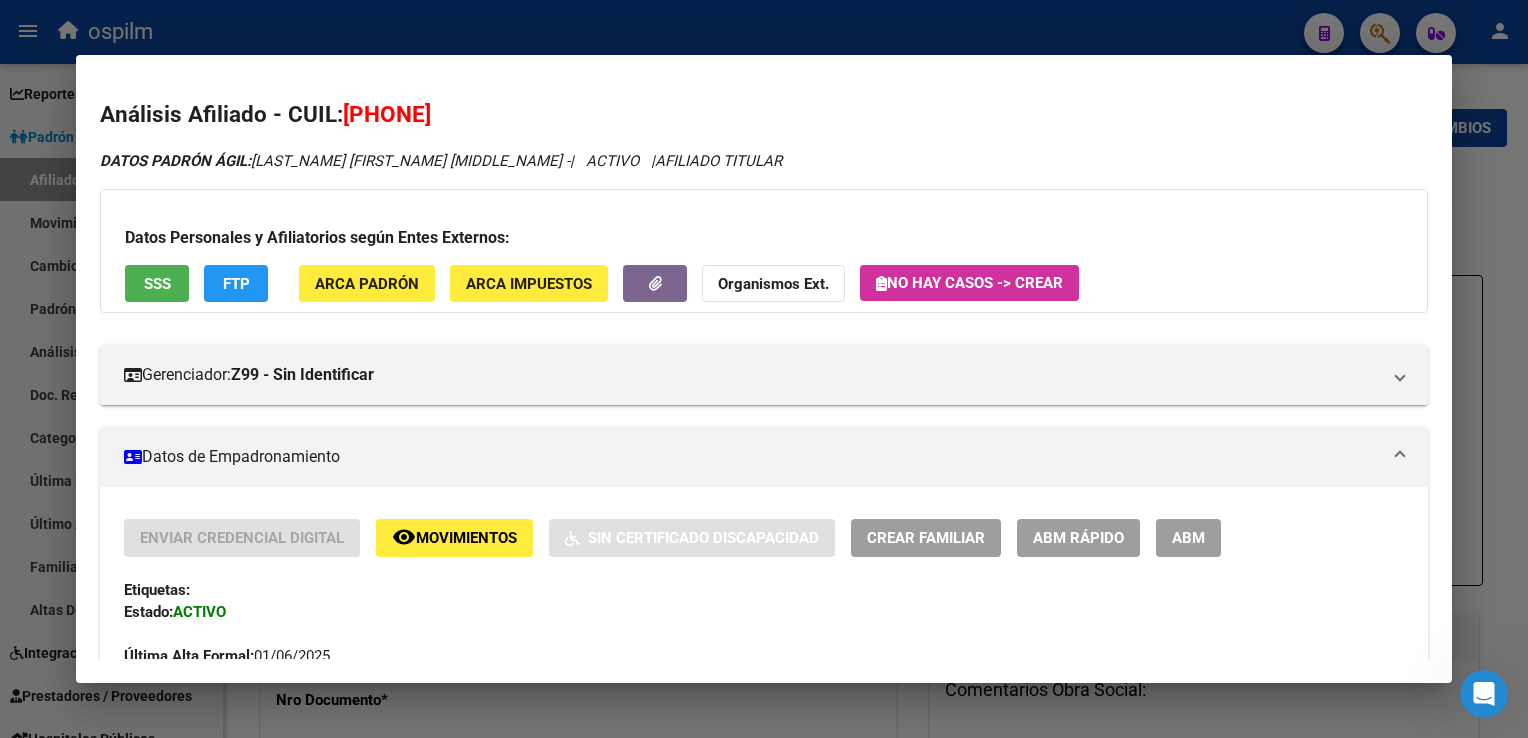 click on "ABM" at bounding box center (1188, 537) 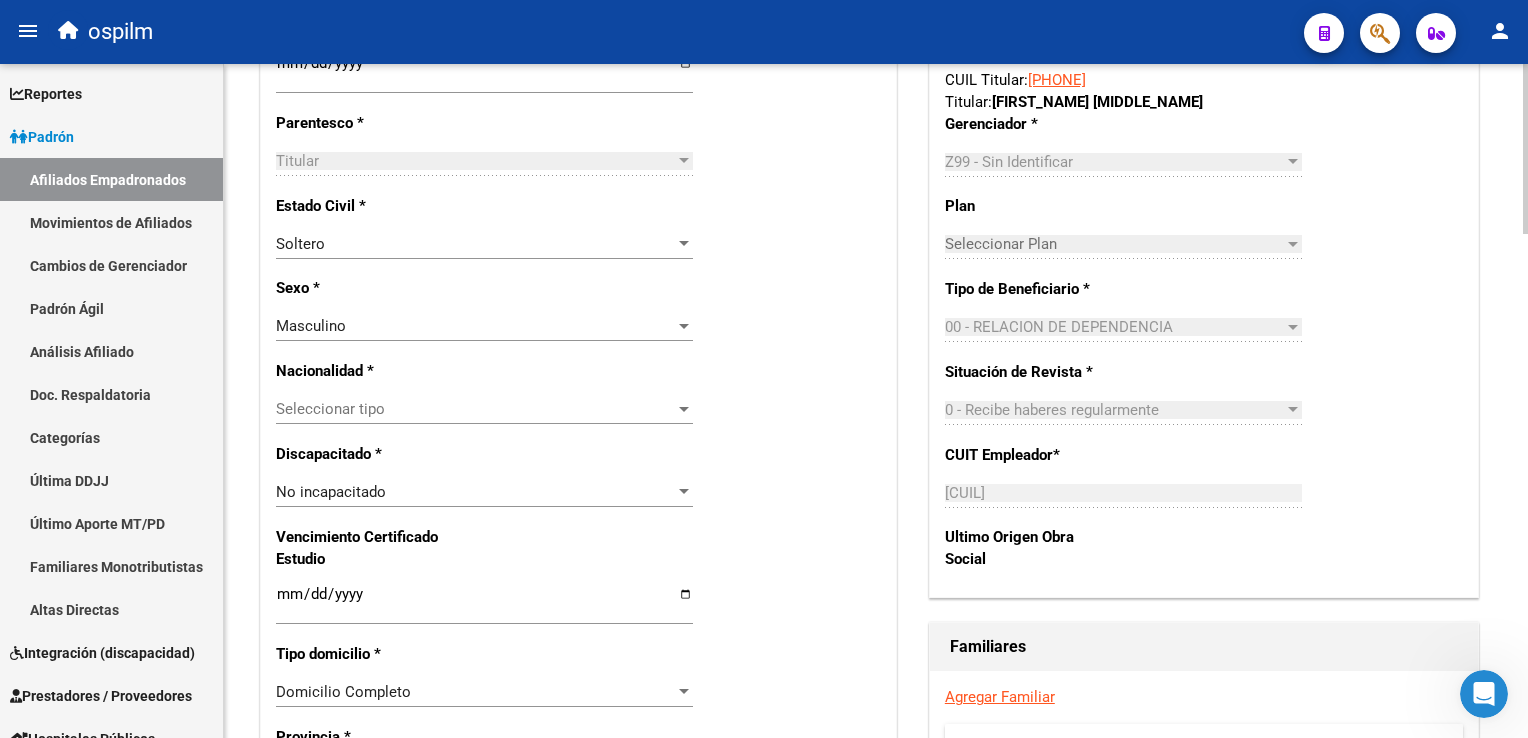 scroll, scrollTop: 0, scrollLeft: 0, axis: both 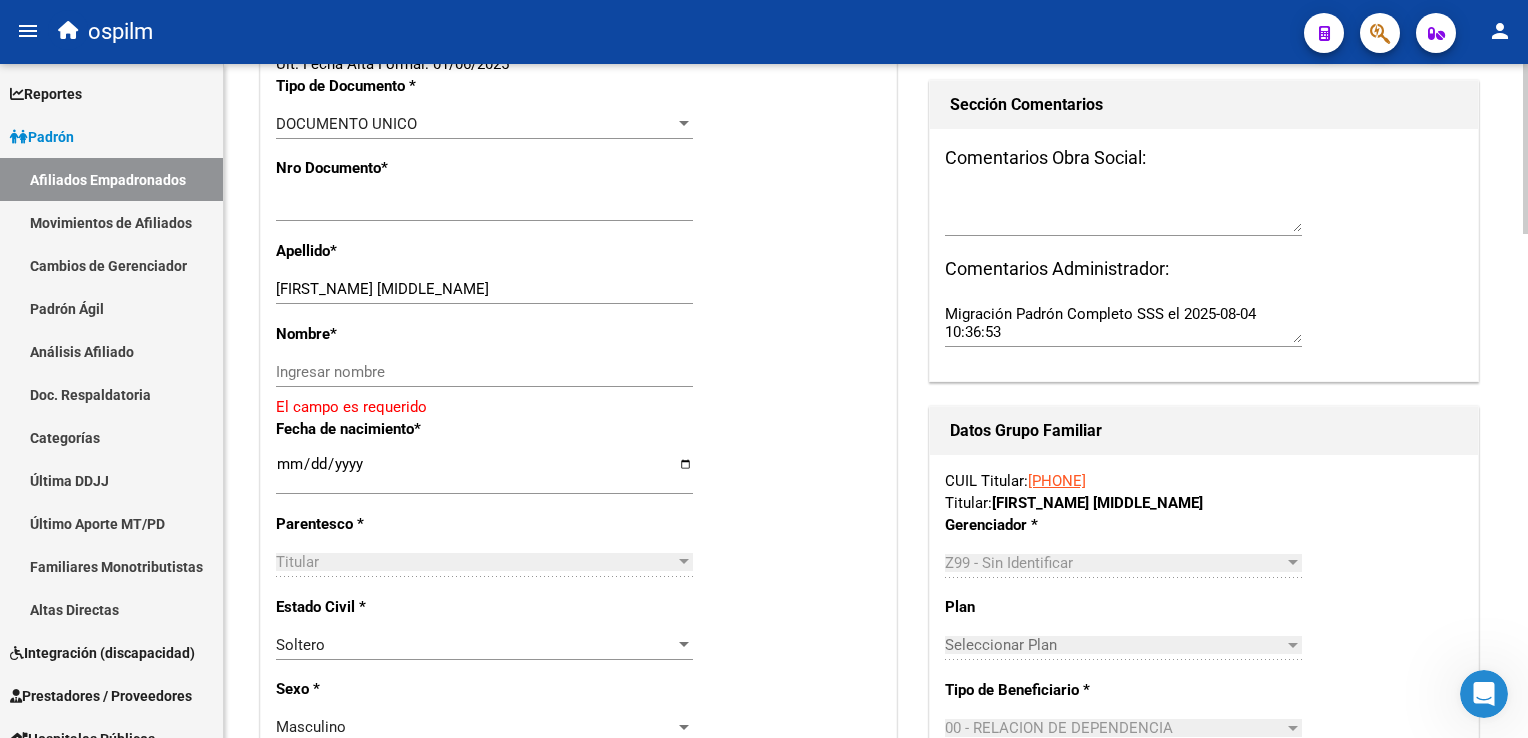 click on "menu   ospilm  person    Firma Express     Reportes Ingresos Devengados Análisis Histórico Detalles Transferencias RG sin DDJJ Detalles por CUIL RG Detalles - MT/PD MT morosos Egresos Devengados Comprobantes Recibidos Facturación Apócrifa Auditorías x Área Auditorías x Usuario Ítems de Auditorías x Usuario Padrón Traspasos x O.S. Traspasos x Gerenciador Traspasos x Provincia Nuevos Aportantes Métricas - Padrón SSS Métricas - Crecimiento Población    Padrón Afiliados Empadronados Movimientos de Afiliados Cambios de Gerenciador Padrón Ágil Análisis Afiliado Doc. Respaldatoria Categorías Última DDJJ Último Aporte MT/PD Familiares Monotributistas Altas Directas    Integración (discapacidad) Certificado Discapacidad    Prestadores / Proveedores Facturas - Listado/Carga Facturas Sin Auditar Facturas - Documentación Pagos x Transferencia Auditorías - Listado Auditorías - Comentarios Auditorías - Cambios Área Auditoría - Ítems Prestadores - Listado Prestadores - Docu. Actas" at bounding box center [764, 369] 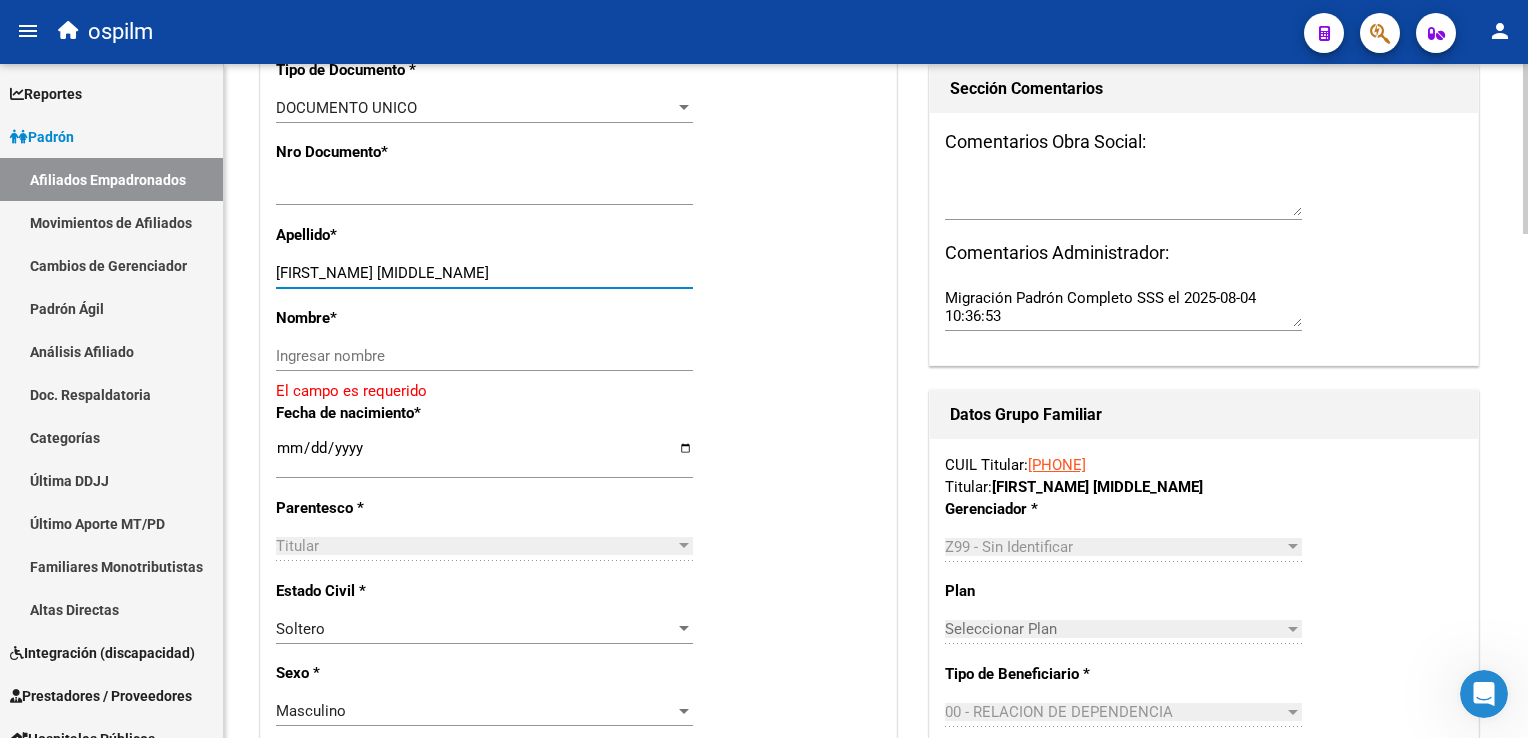 drag, startPoint x: 320, startPoint y: 270, endPoint x: 420, endPoint y: 265, distance: 100.12492 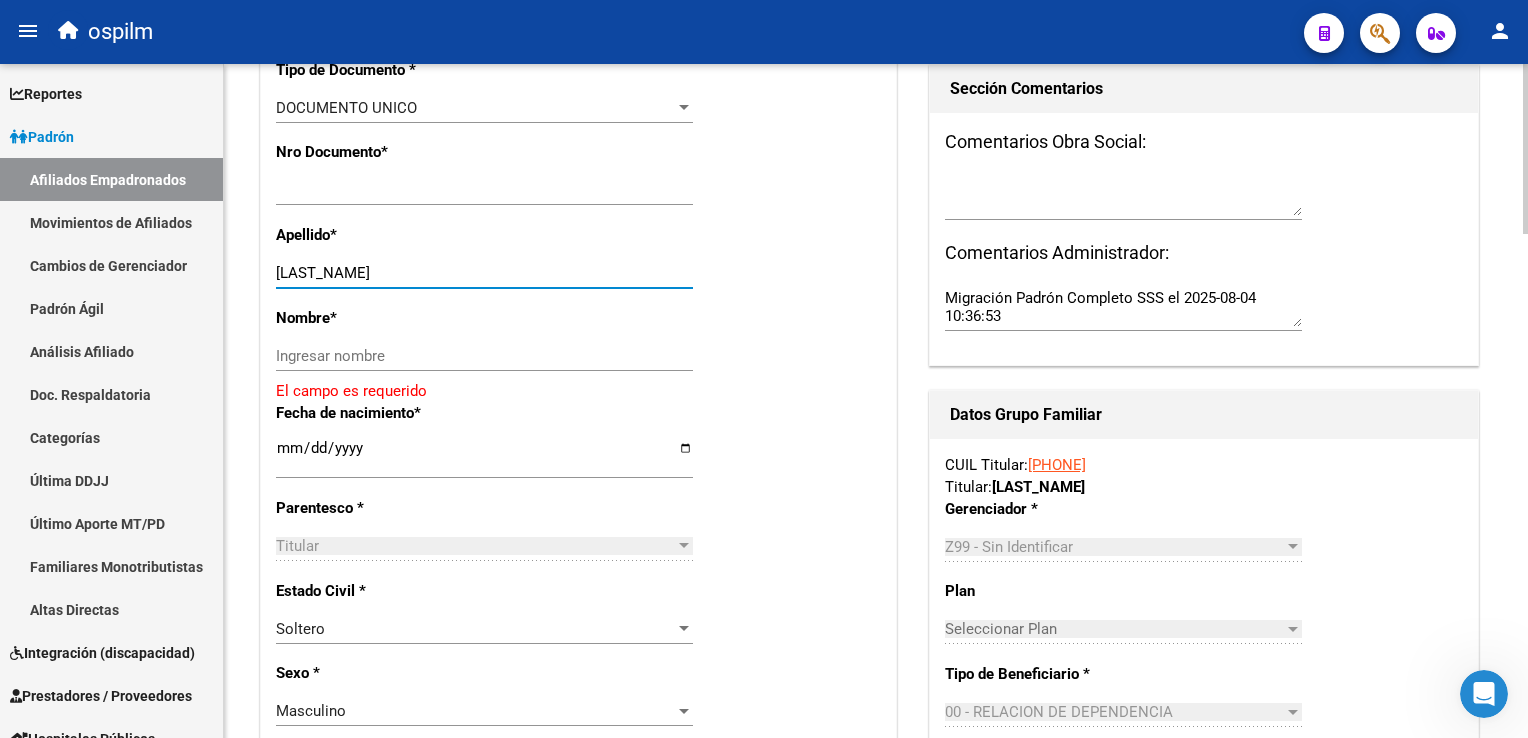 type on "PAIVA" 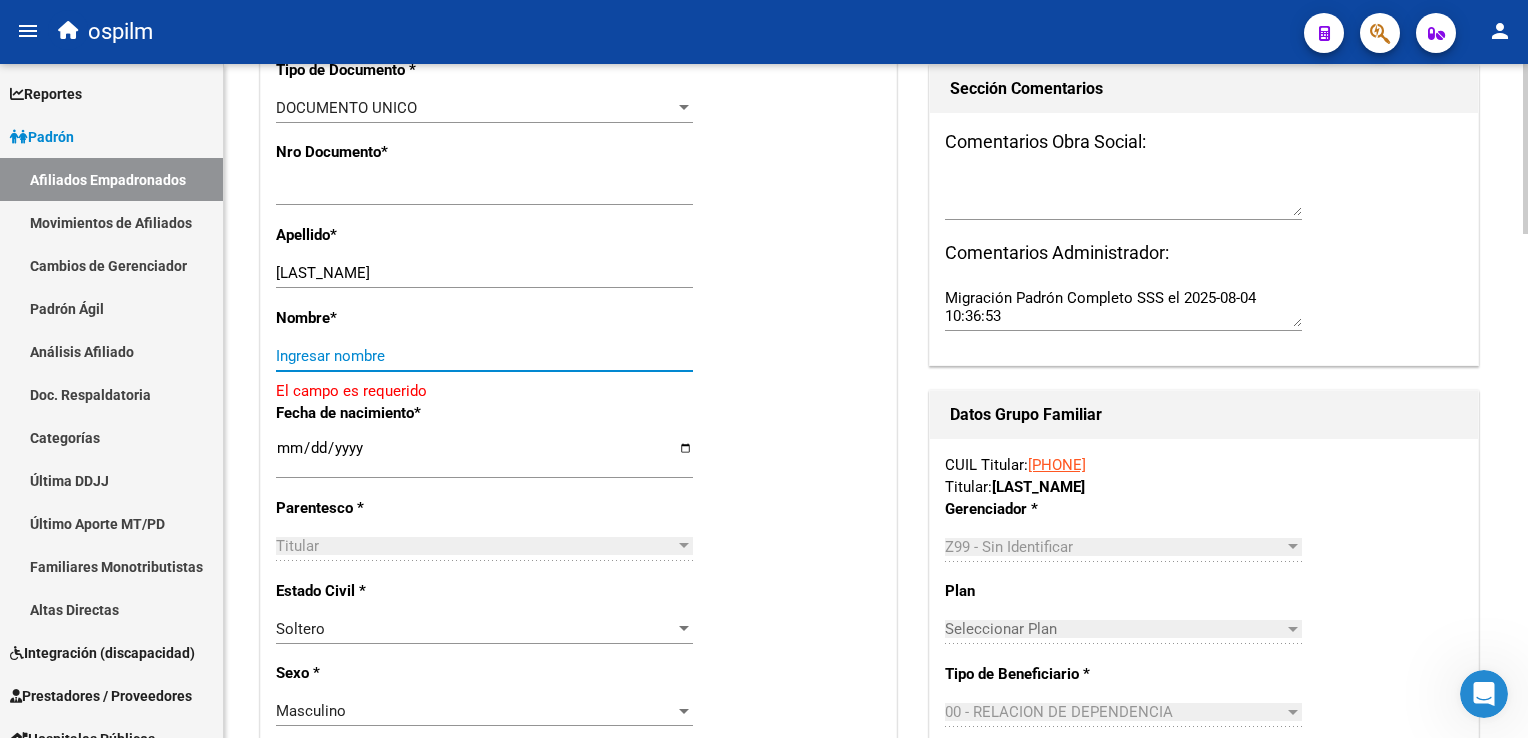 paste on "RICARDO LUIS" 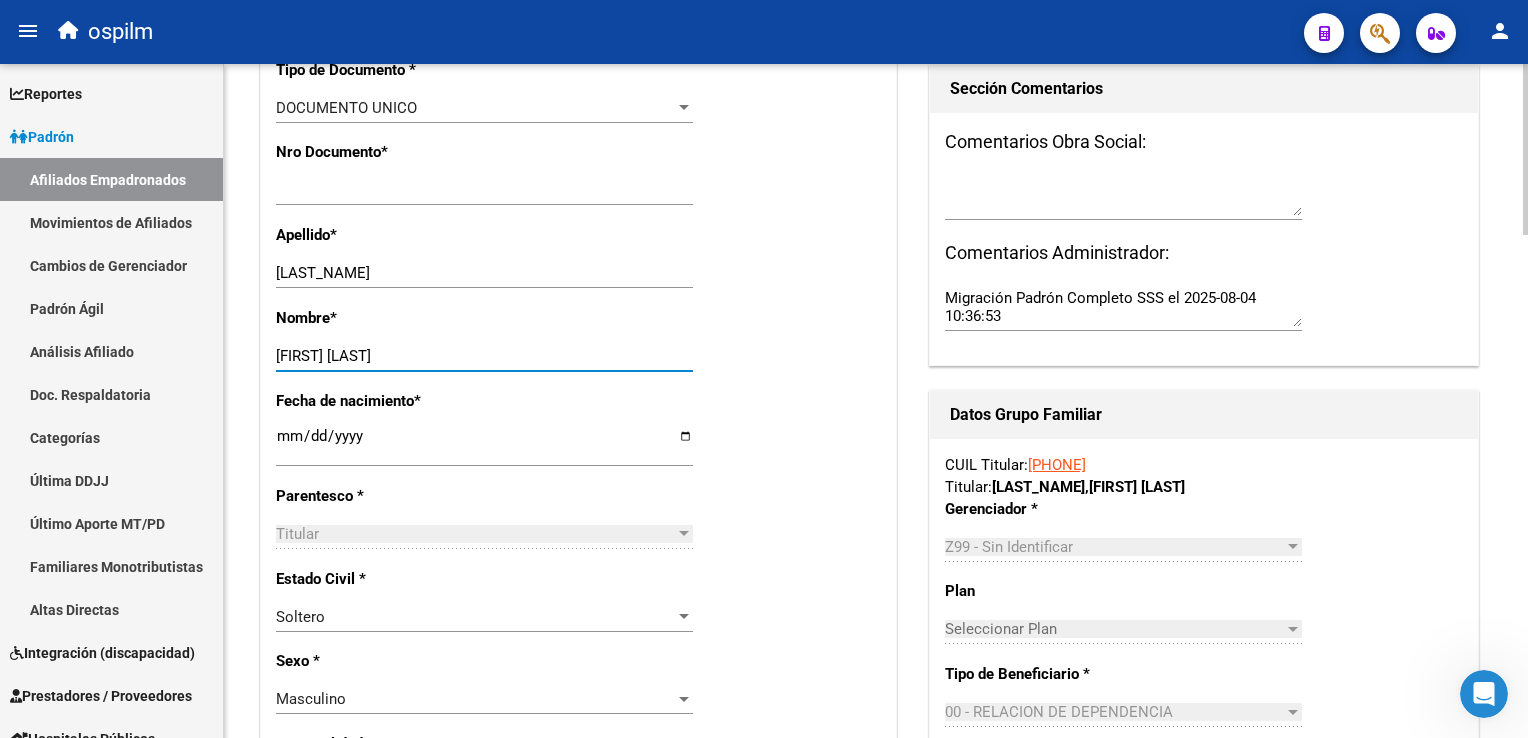 scroll, scrollTop: 0, scrollLeft: 0, axis: both 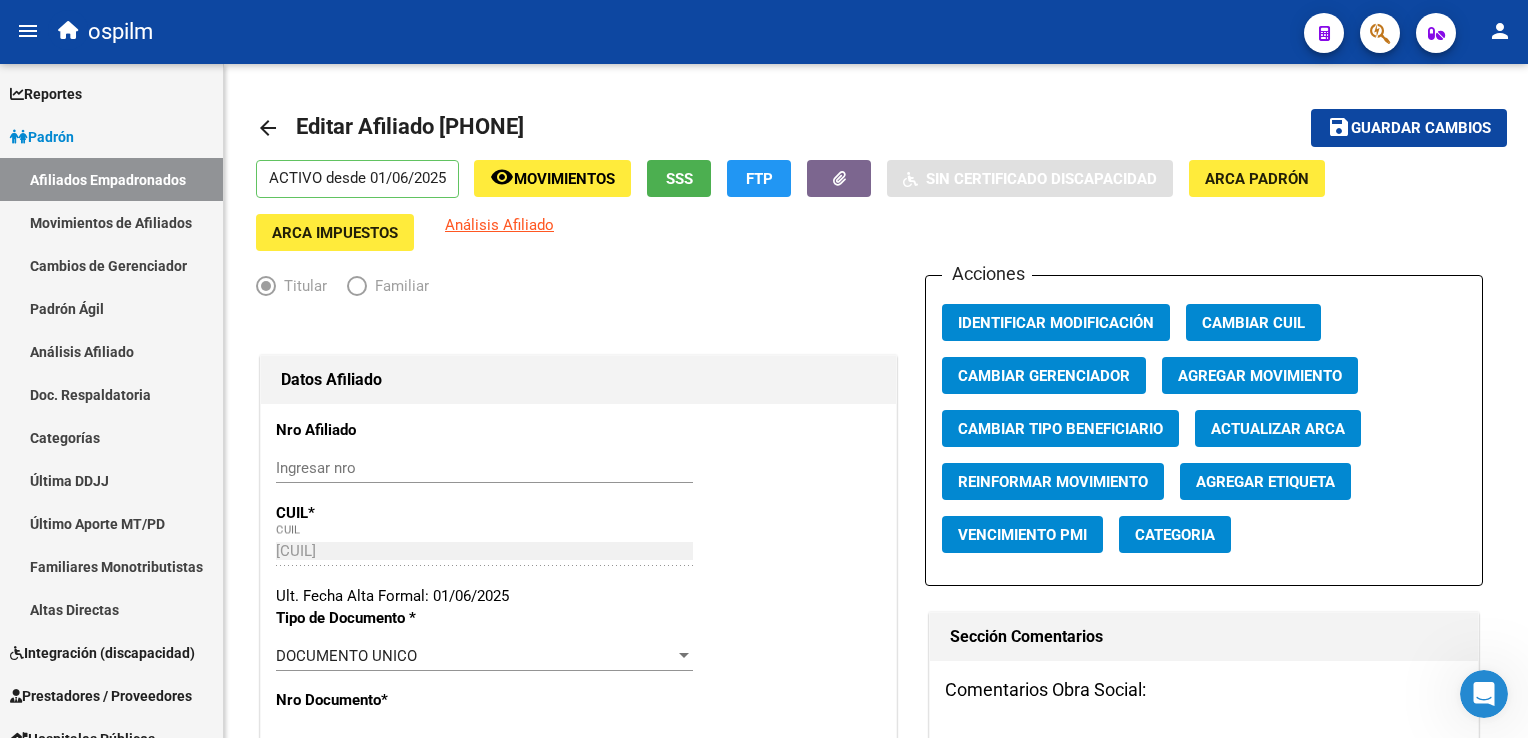 type on "RICARDO LUIS" 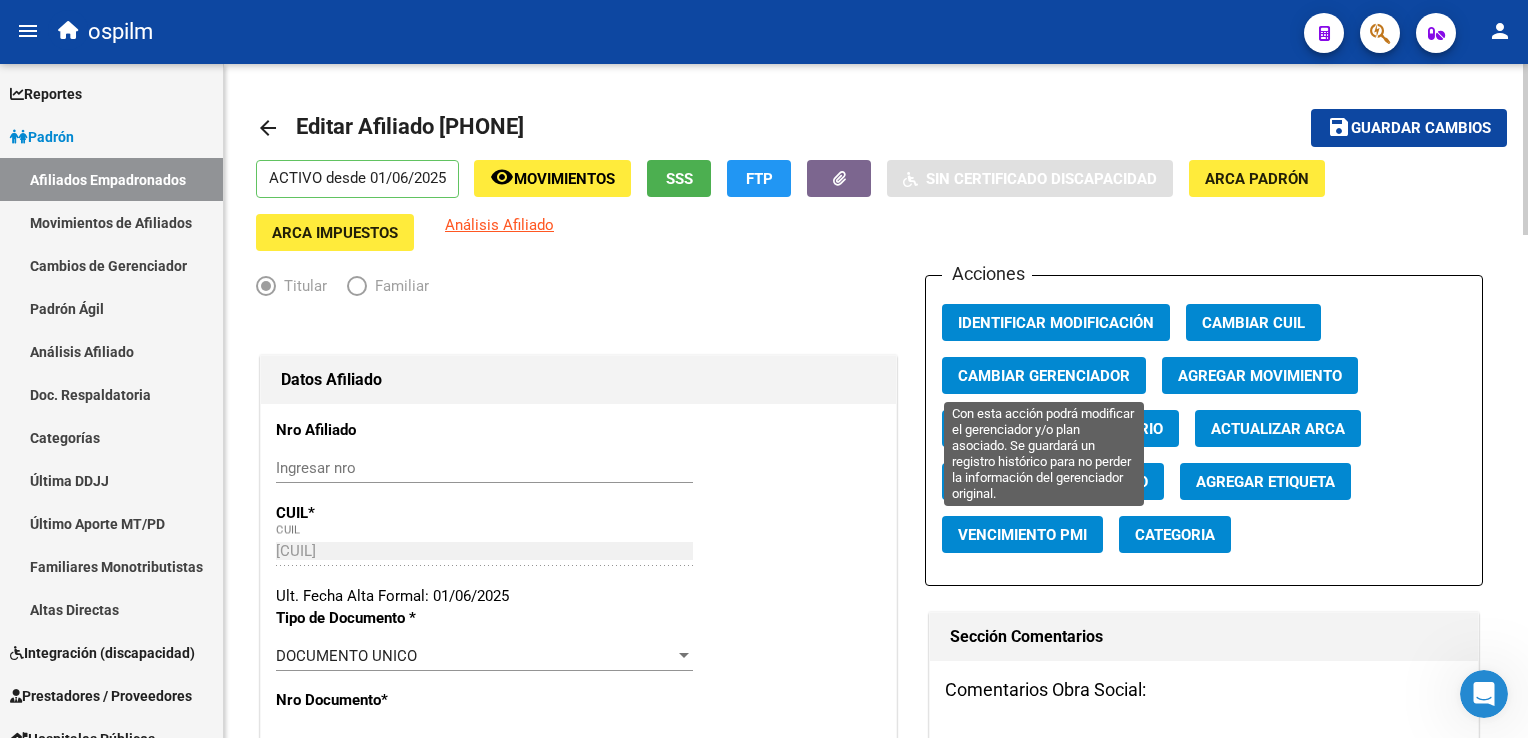 click on "Cambiar Gerenciador" 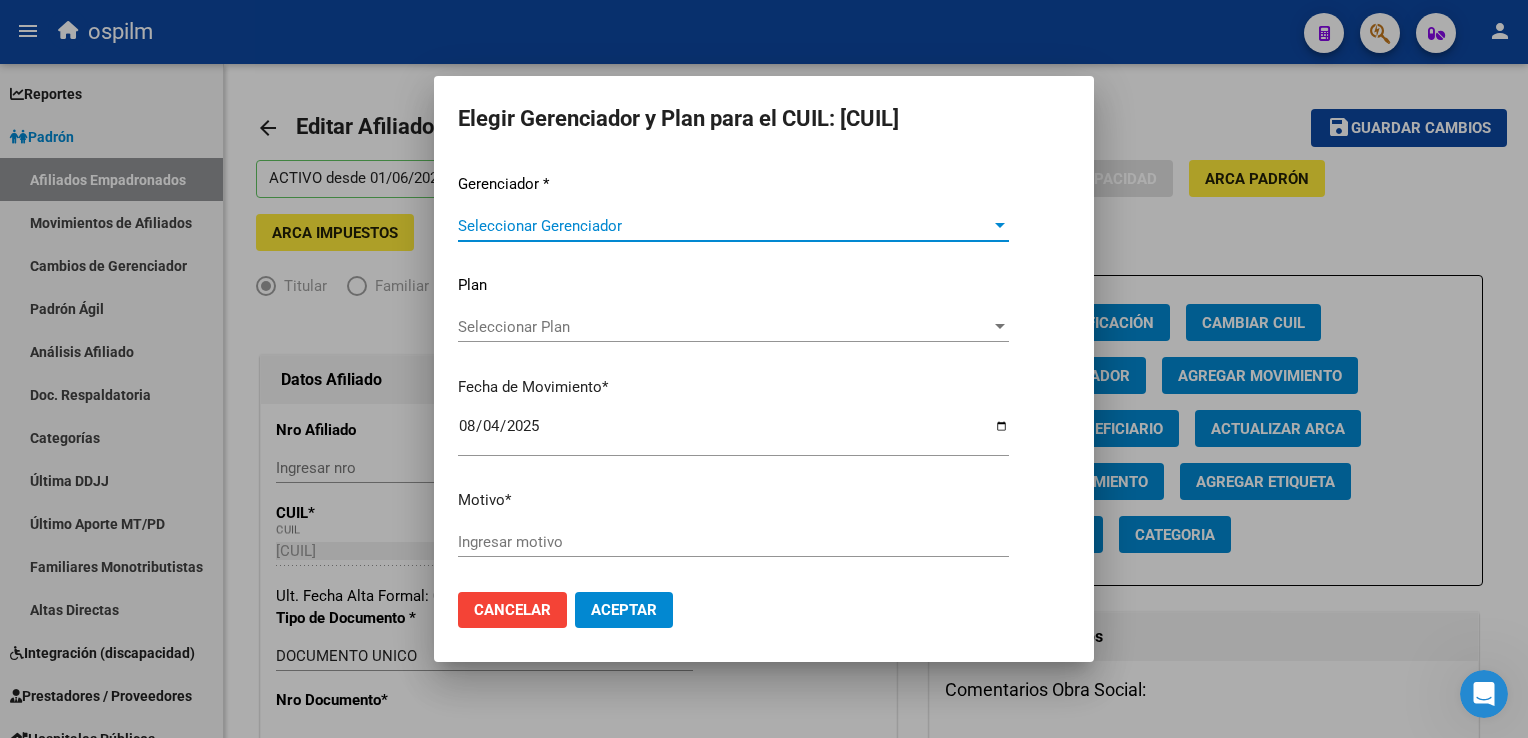 click on "Seleccionar Gerenciador" at bounding box center [724, 226] 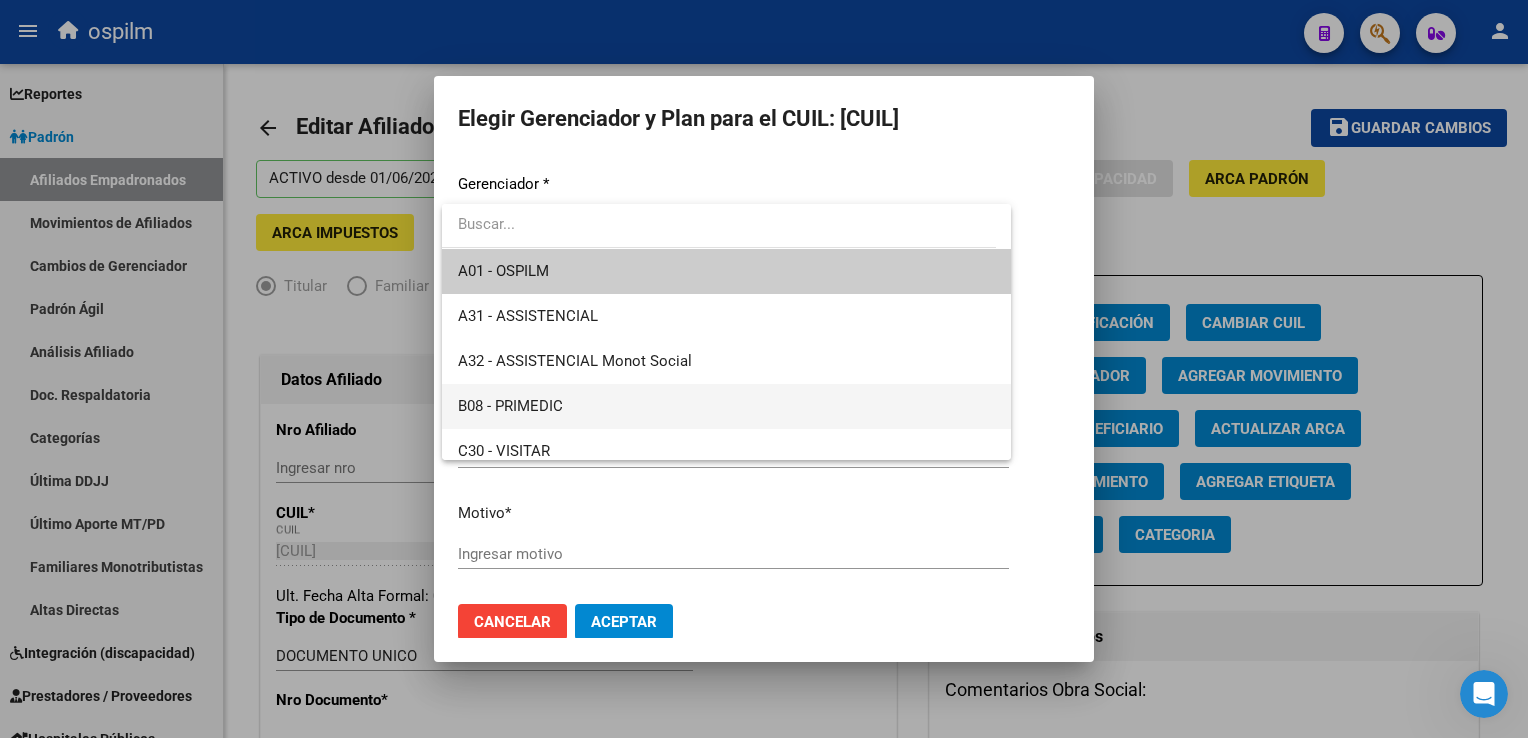 scroll, scrollTop: 284, scrollLeft: 0, axis: vertical 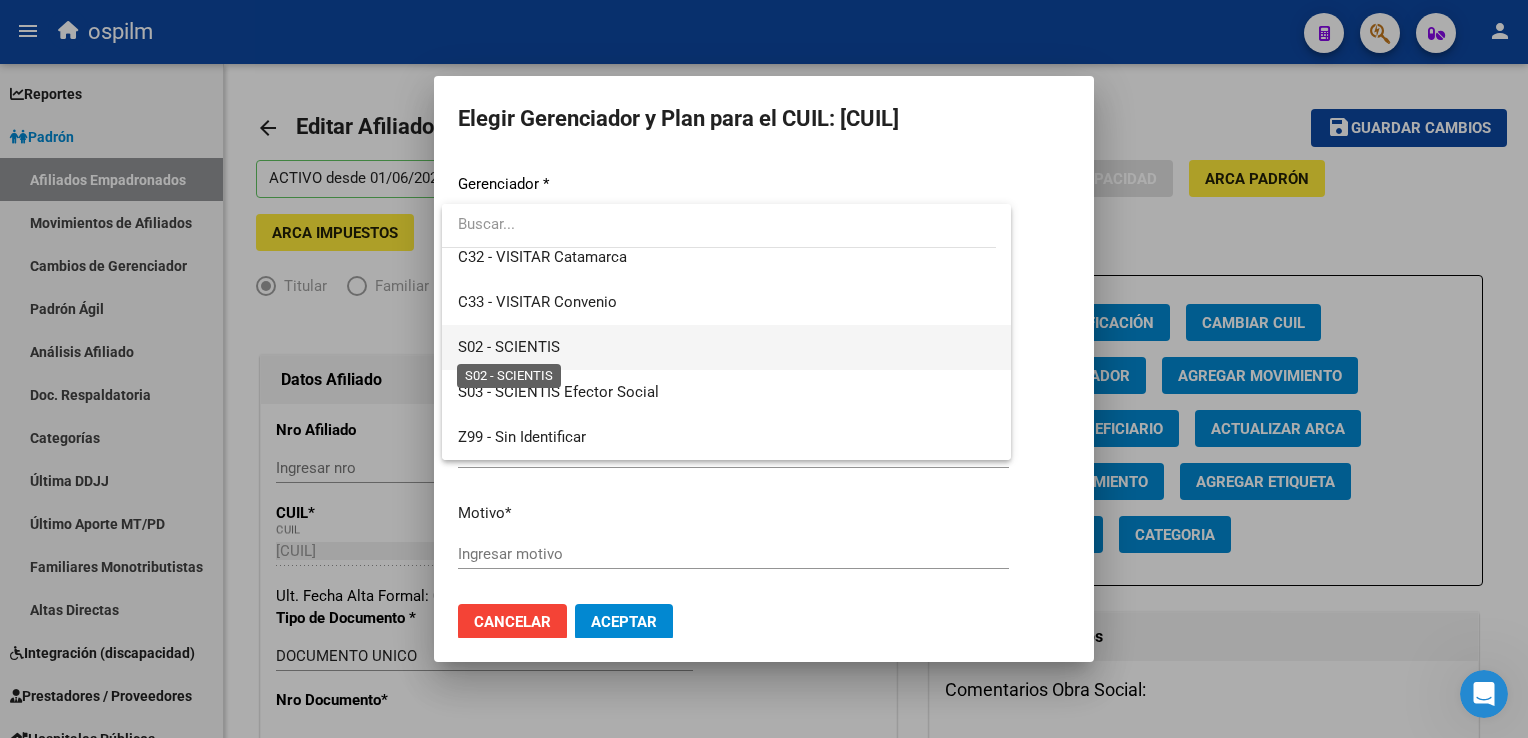 click on "S02 - SCIENTIS" at bounding box center (509, 347) 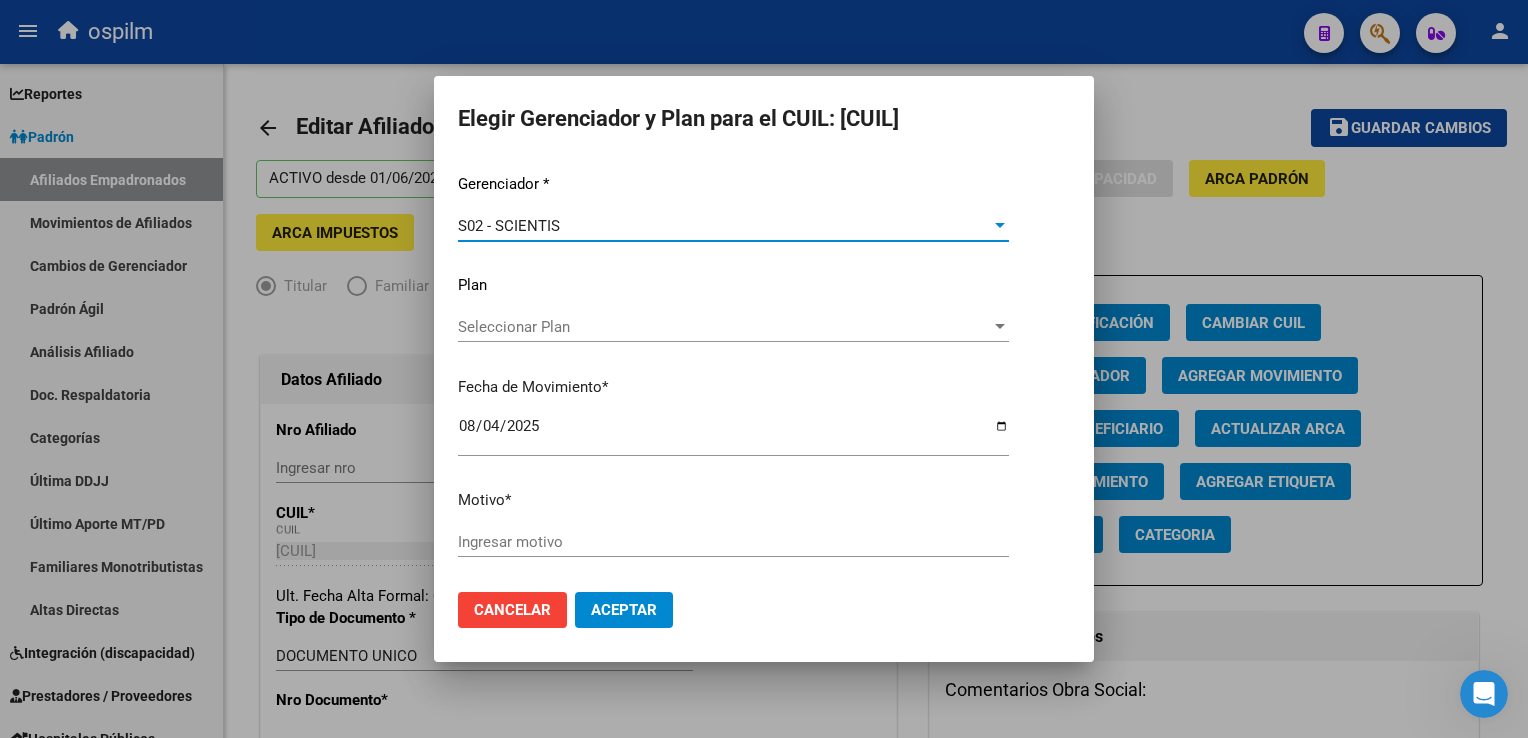 click on "Ingresar motivo" 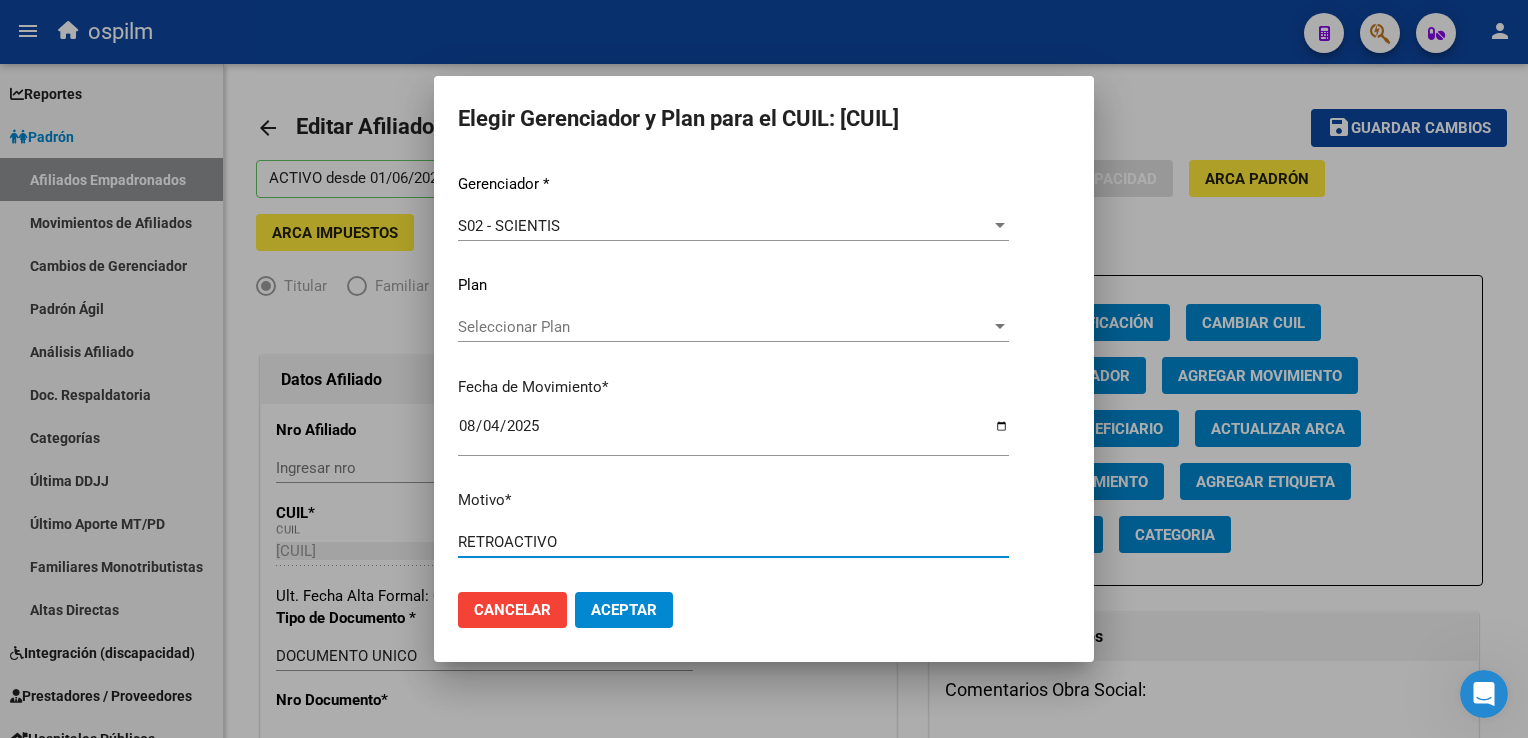 type on "RETROACTIVO" 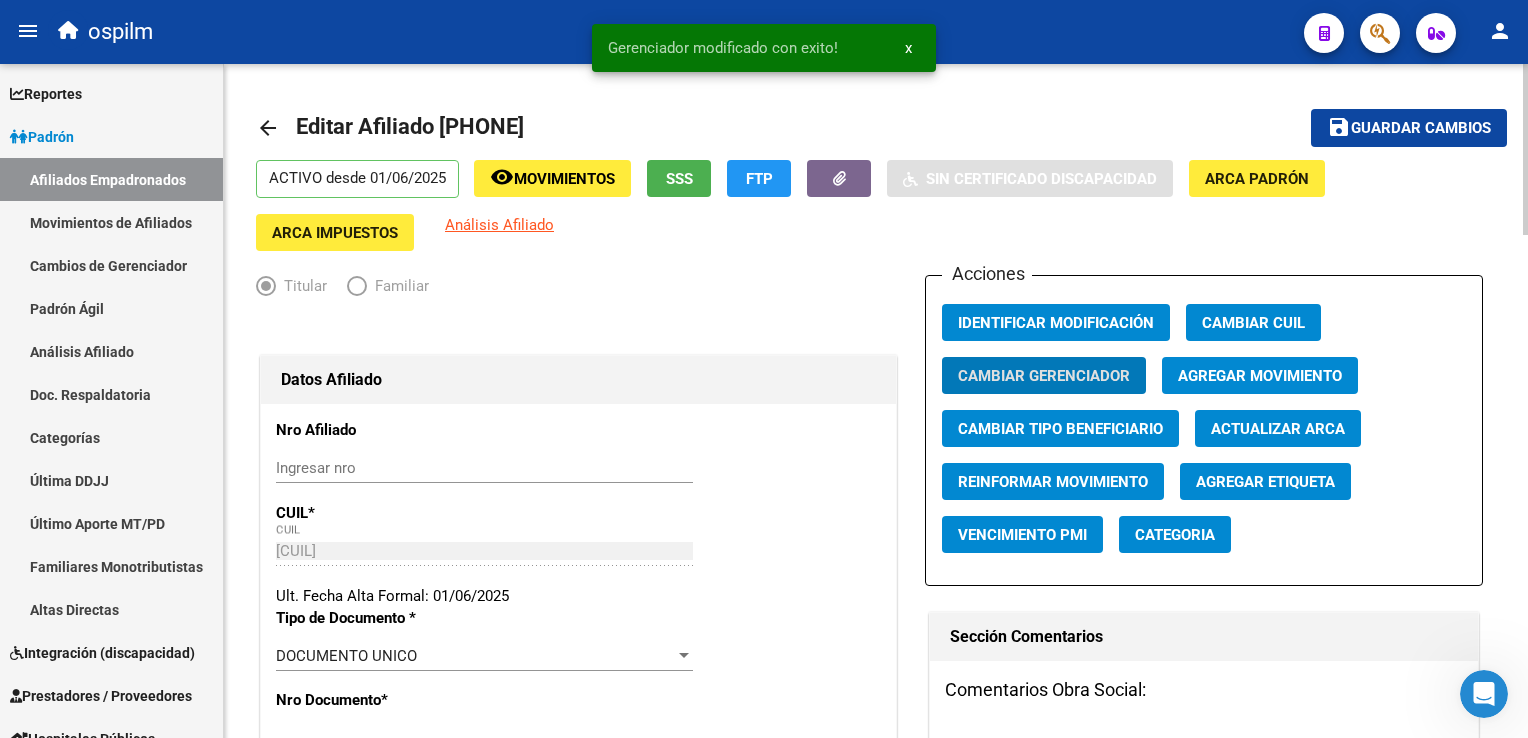 drag, startPoint x: 1416, startPoint y: 122, endPoint x: 1072, endPoint y: 203, distance: 353.40768 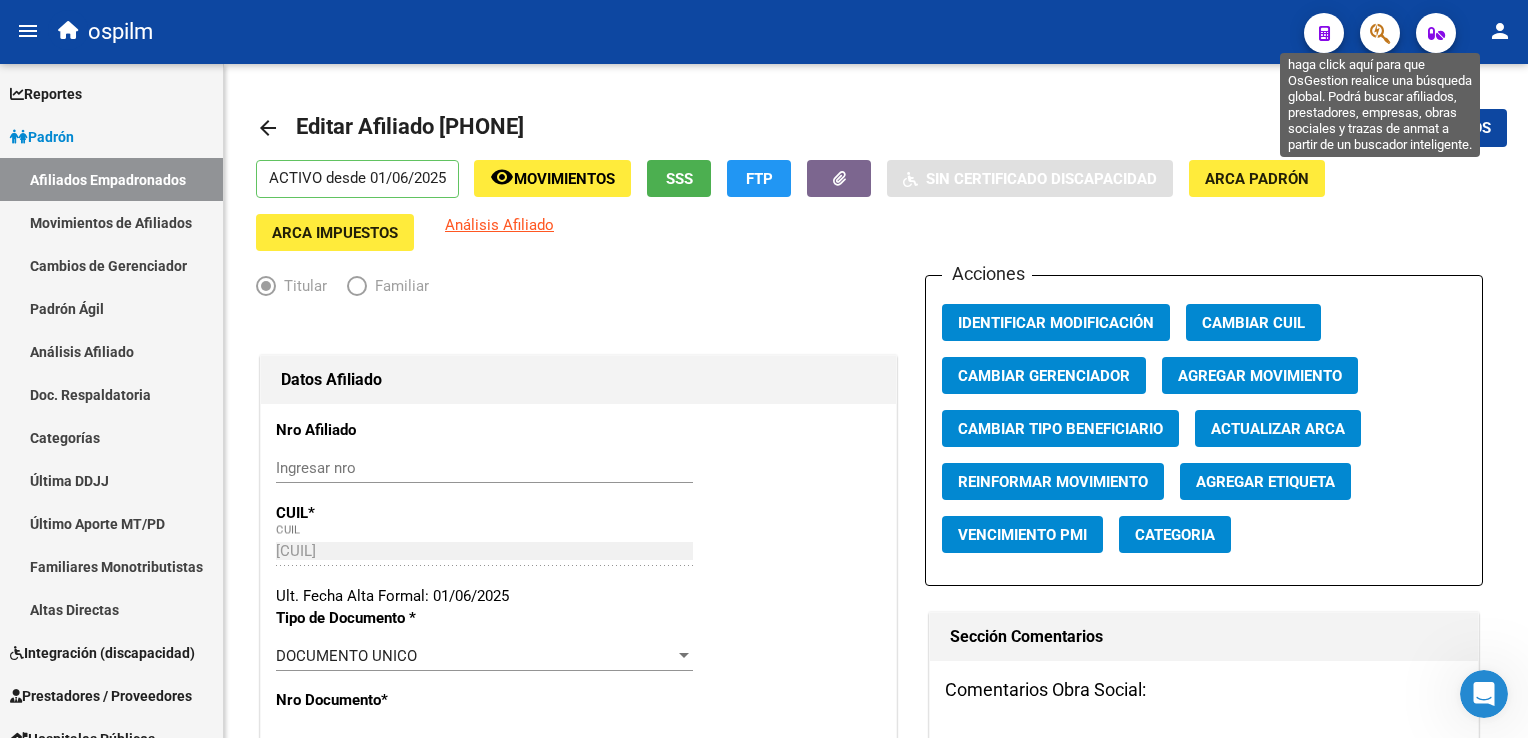 click 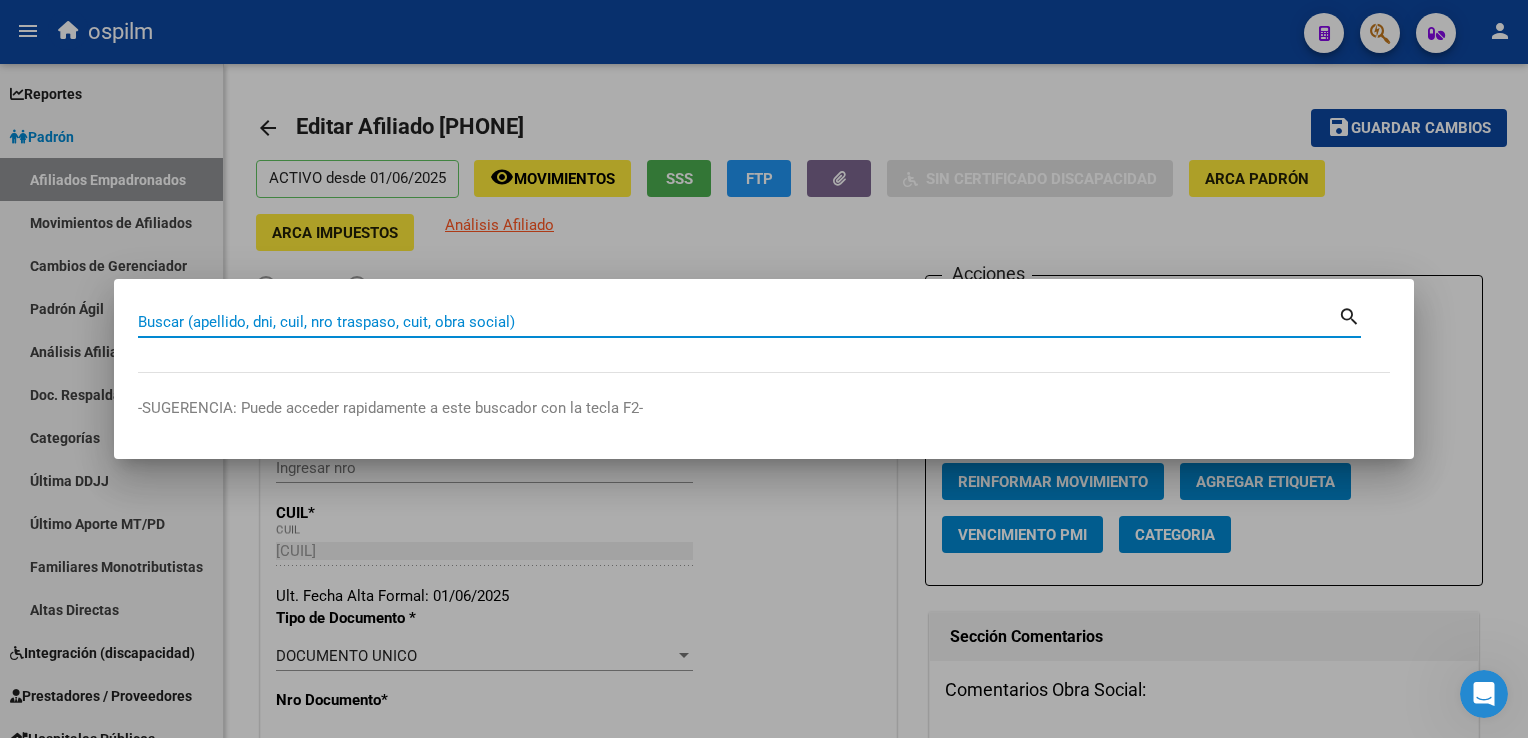 paste on "[NUMBER]" 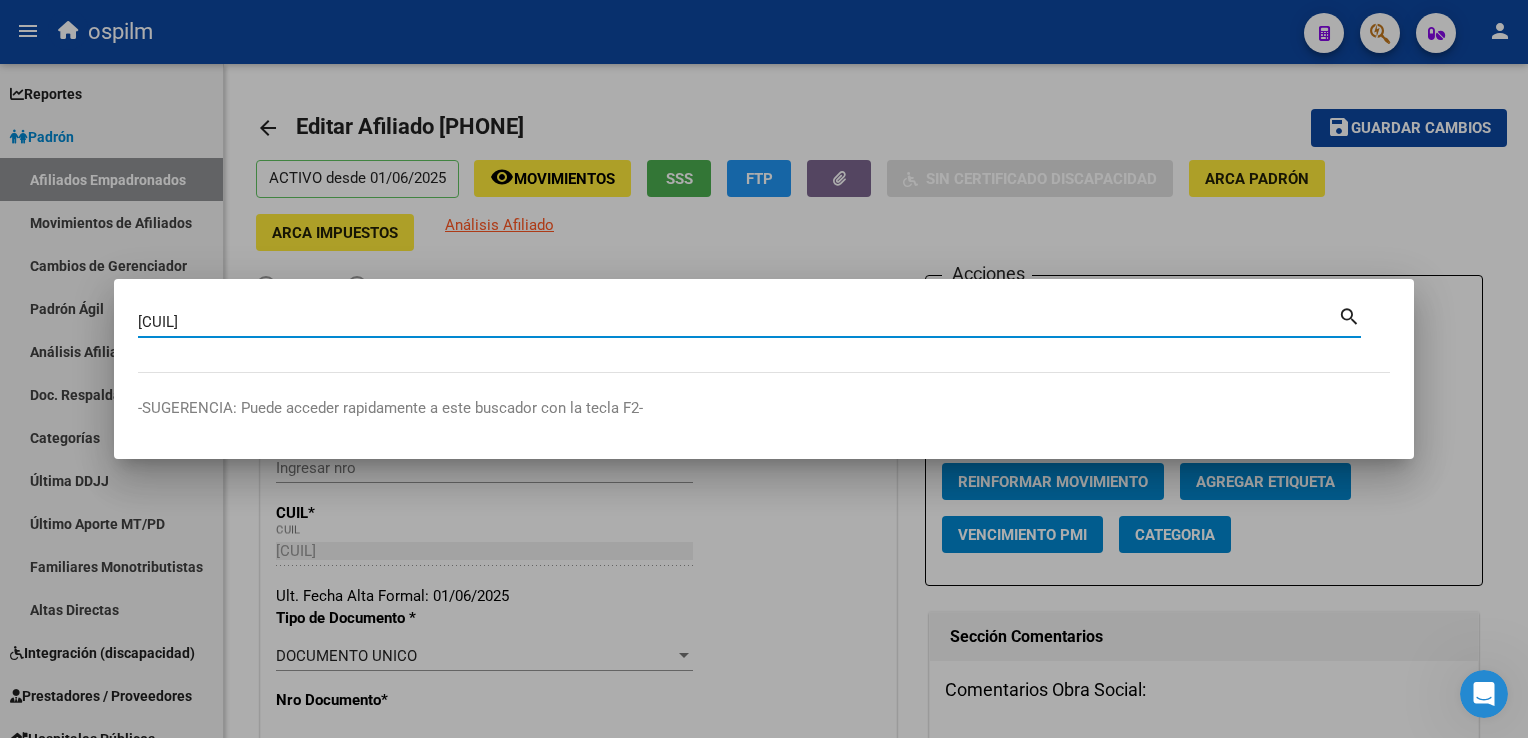 type on "[NUMBER]" 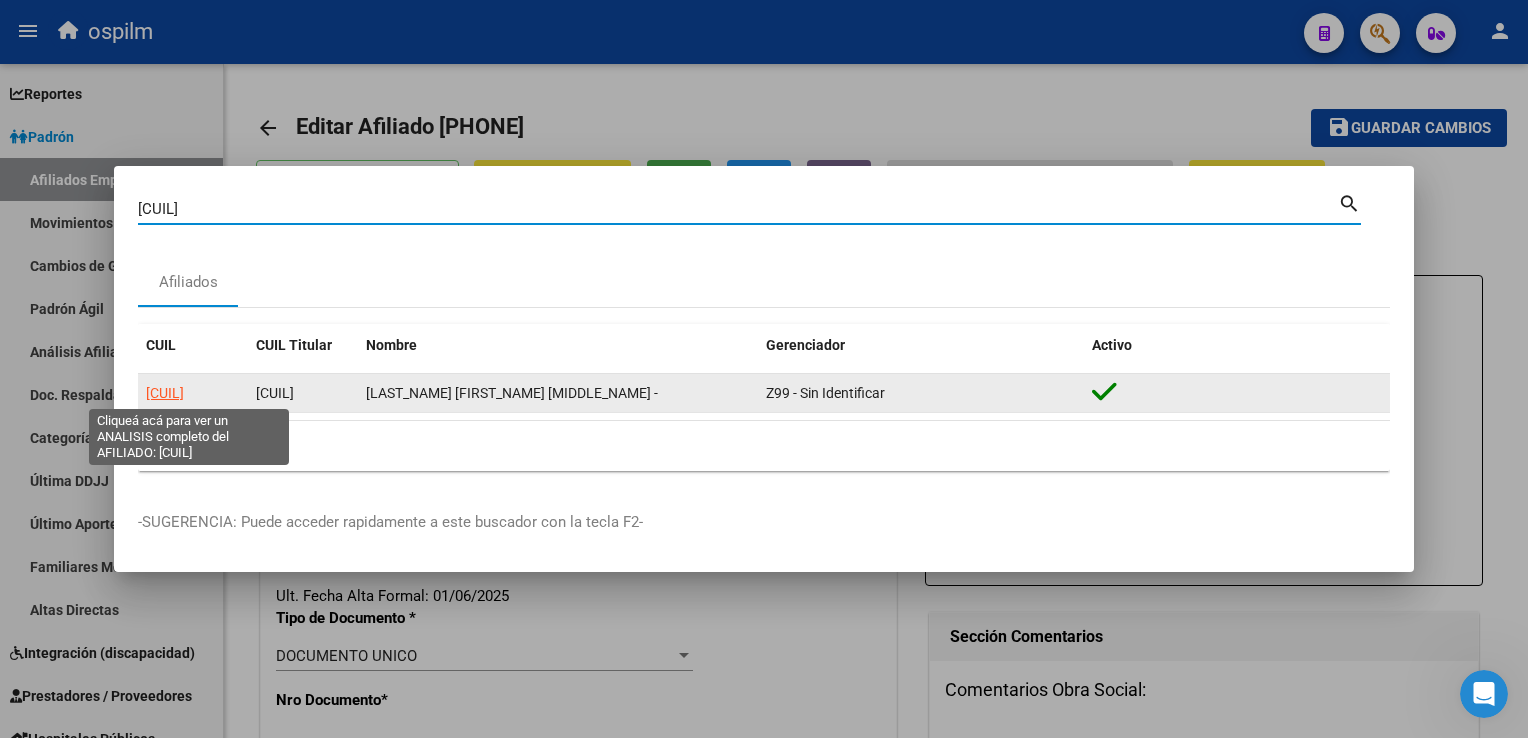 click on "[NUMBER]" 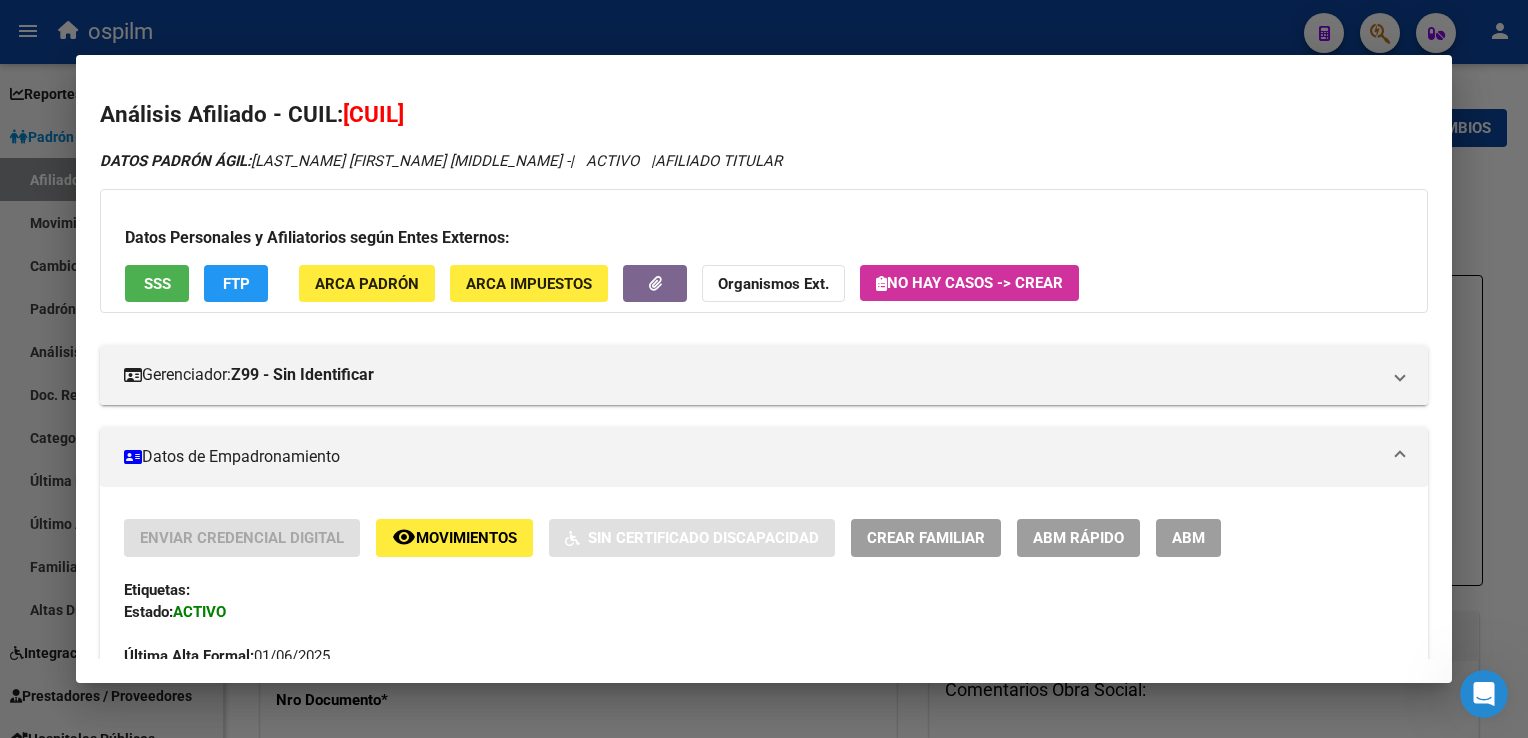 click on "SSS" at bounding box center [157, 283] 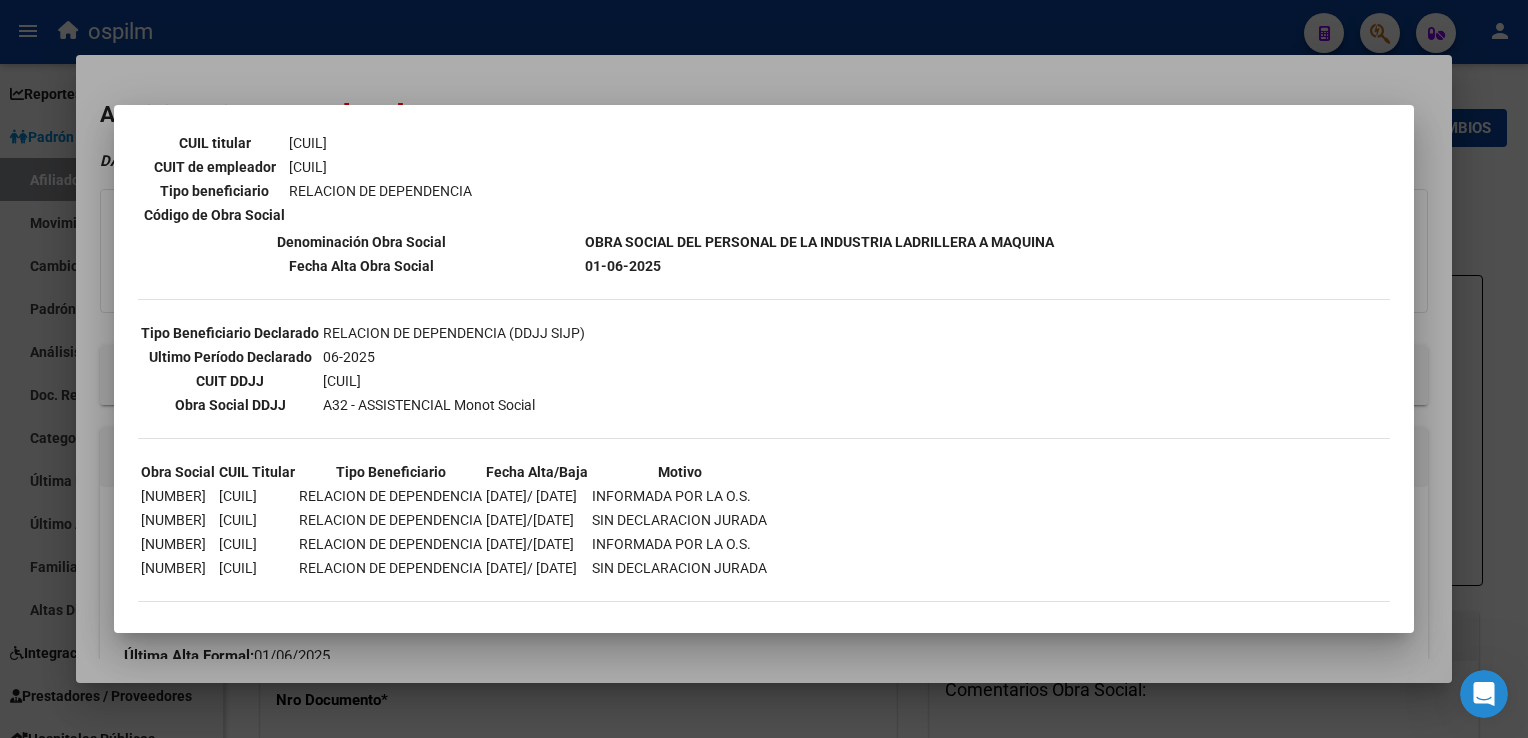 scroll, scrollTop: 0, scrollLeft: 0, axis: both 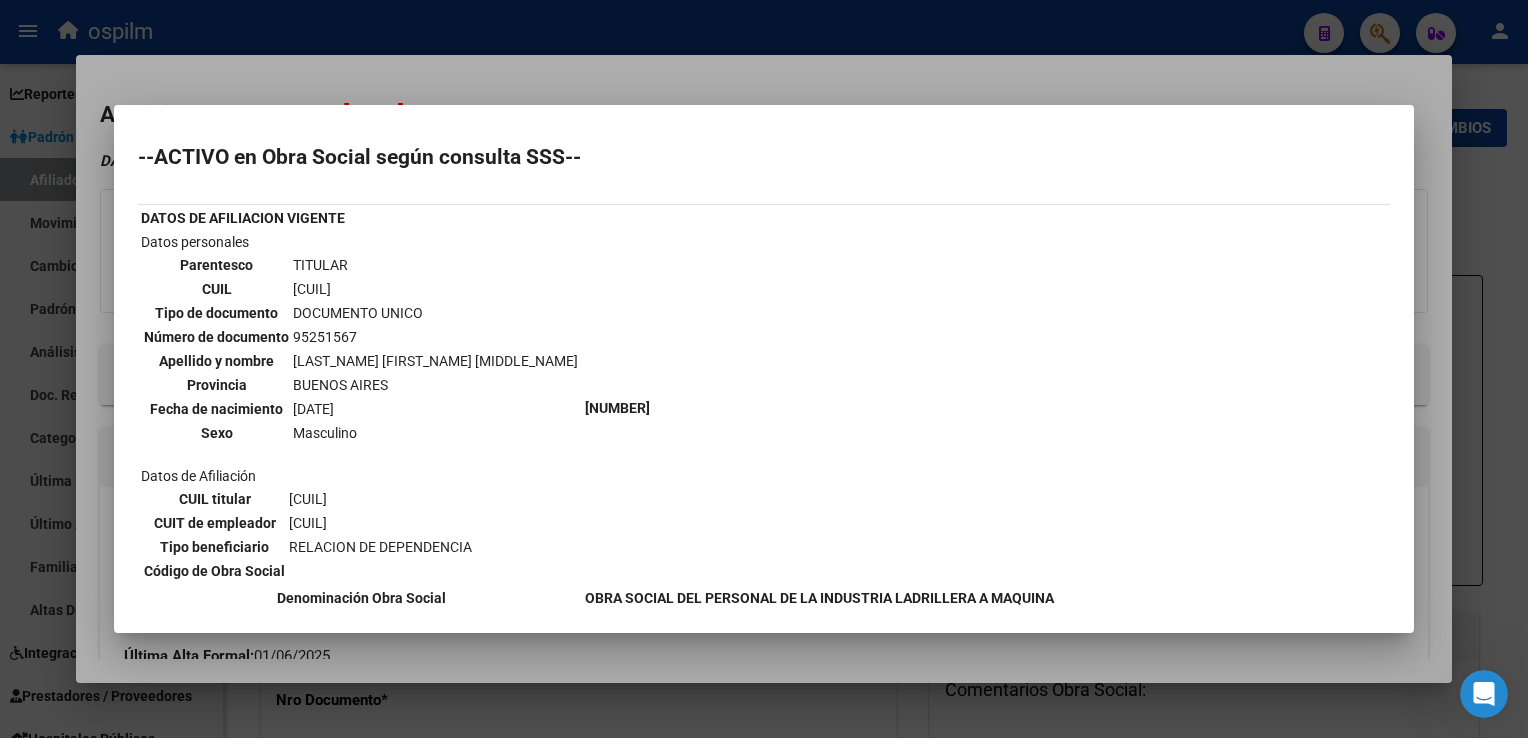 click at bounding box center [764, 369] 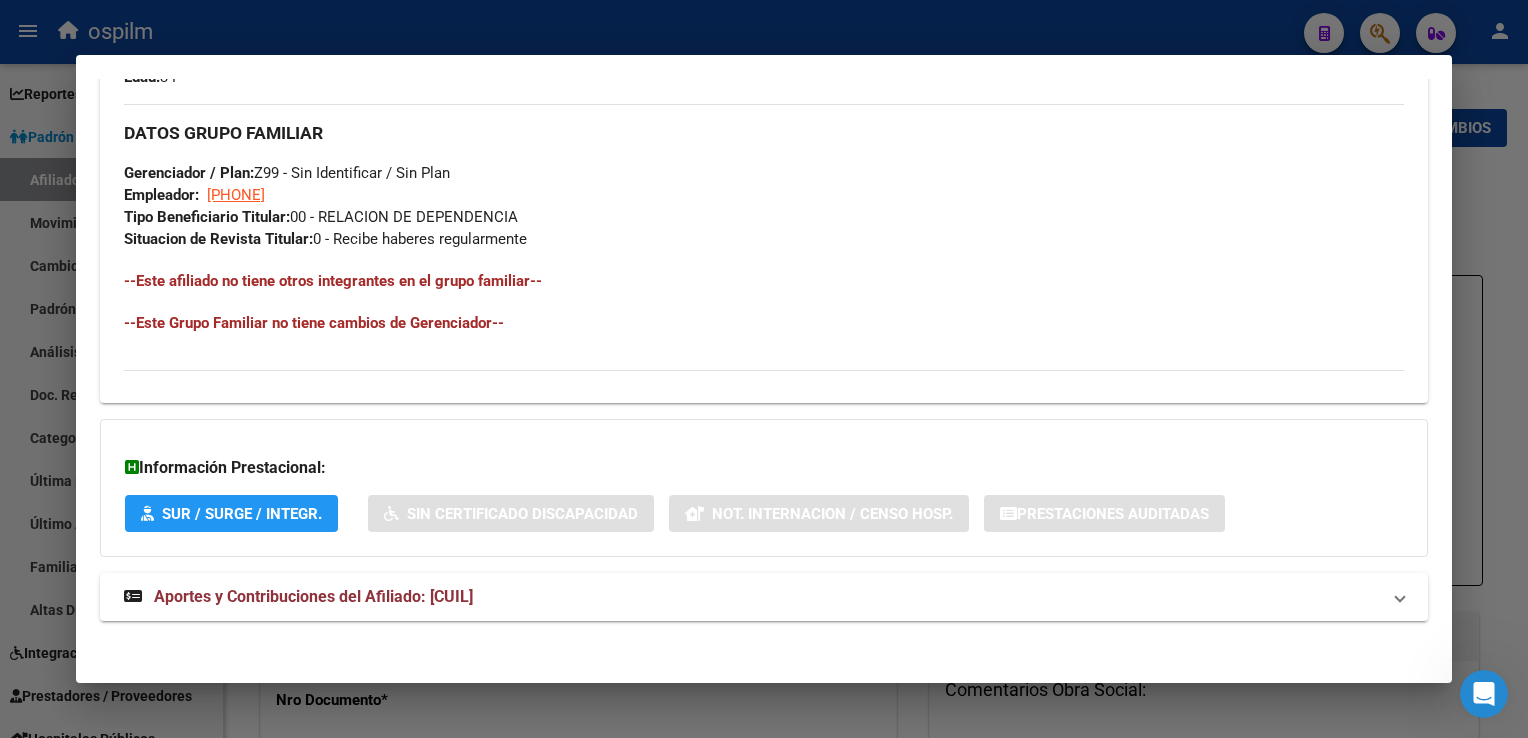 scroll, scrollTop: 0, scrollLeft: 0, axis: both 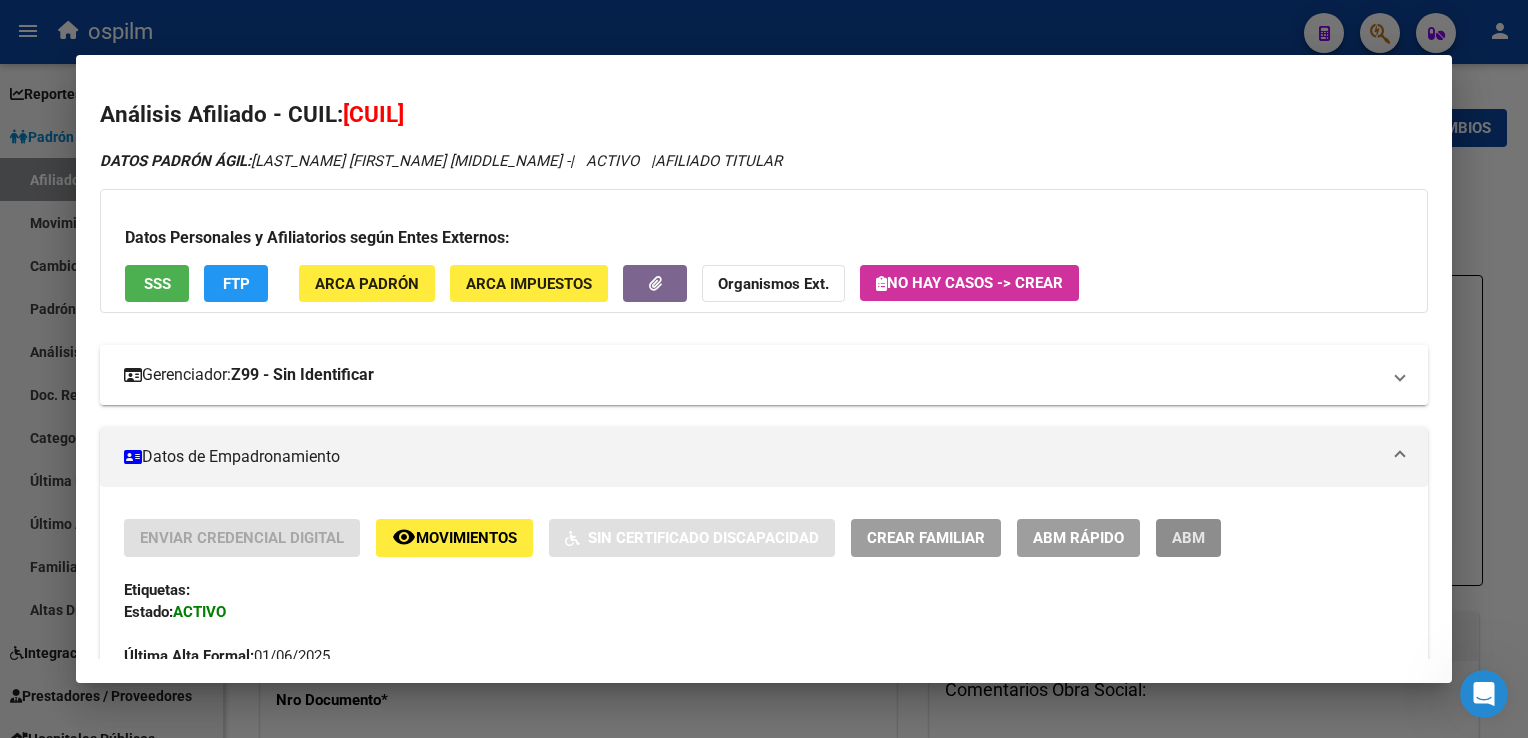 drag, startPoint x: 1195, startPoint y: 539, endPoint x: 1088, endPoint y: 354, distance: 213.71477 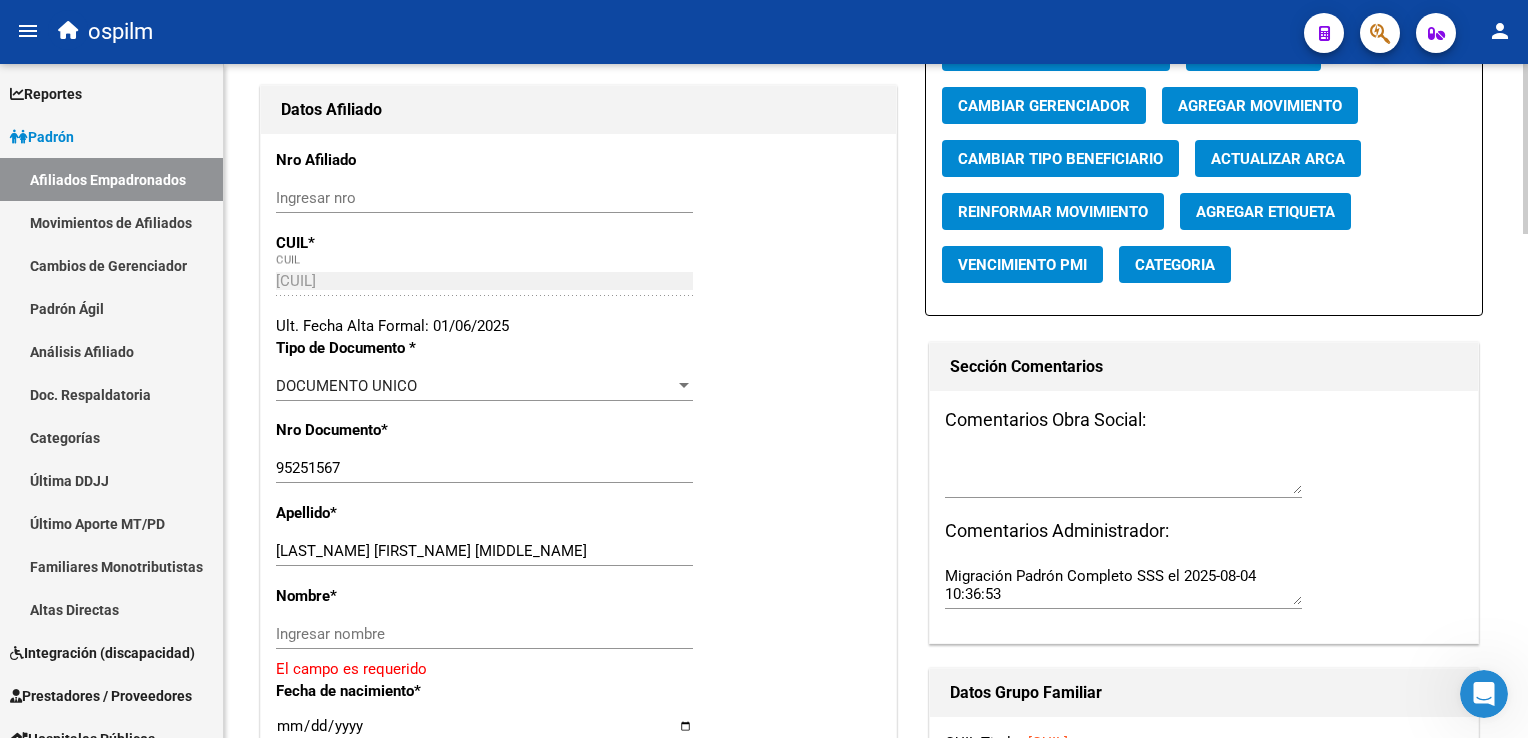 scroll, scrollTop: 428, scrollLeft: 0, axis: vertical 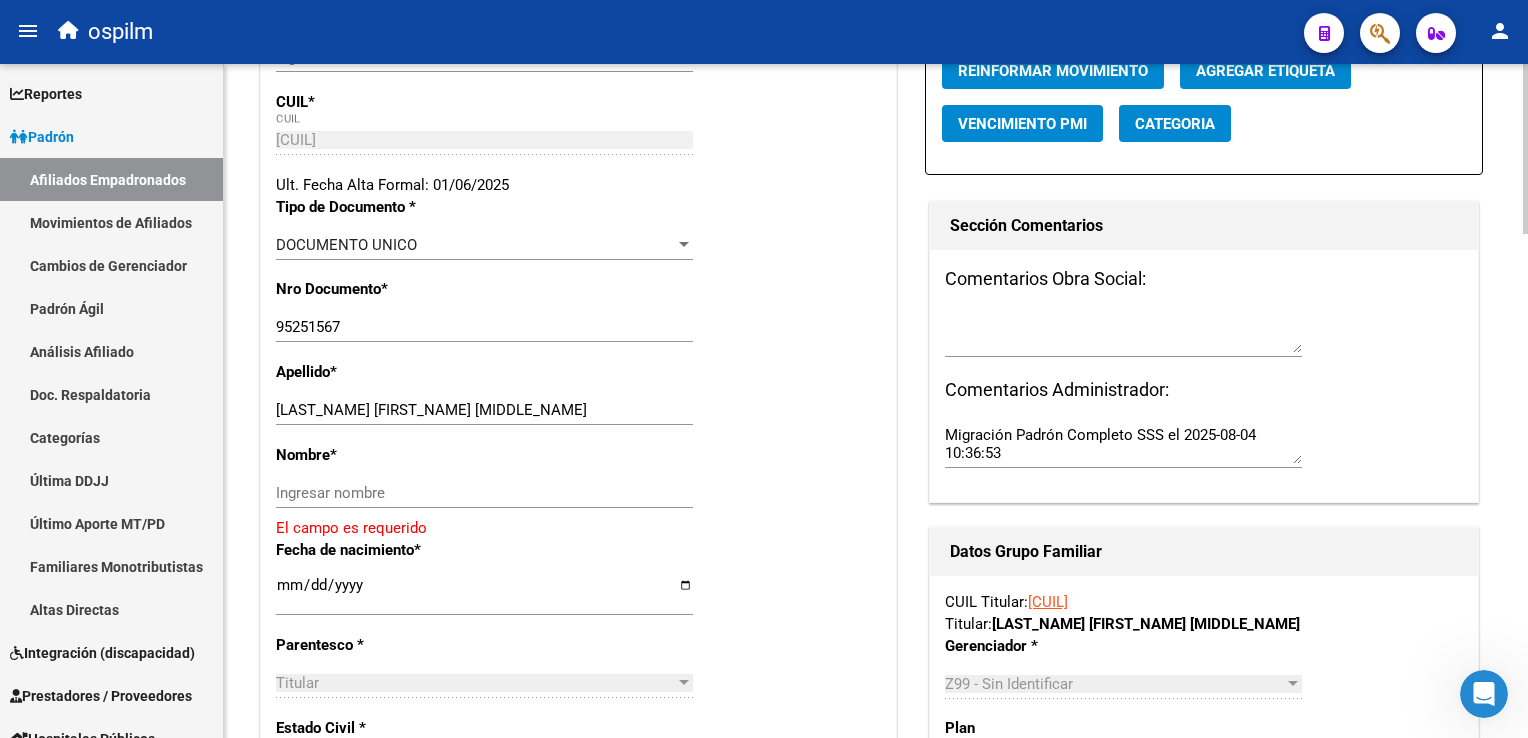 click on "menu   ospilm  person    Firma Express     Reportes Ingresos Devengados Análisis Histórico Detalles Transferencias RG sin DDJJ Detalles por CUIL RG Detalles - MT/PD MT morosos Egresos Devengados Comprobantes Recibidos Facturación Apócrifa Auditorías x Área Auditorías x Usuario Ítems de Auditorías x Usuario Padrón Traspasos x O.S. Traspasos x Gerenciador Traspasos x Provincia Nuevos Aportantes Métricas - Padrón SSS Métricas - Crecimiento Población    Padrón Afiliados Empadronados Movimientos de Afiliados Cambios de Gerenciador Padrón Ágil Análisis Afiliado Doc. Respaldatoria Categorías Última DDJJ Último Aporte MT/PD Familiares Monotributistas Altas Directas    Integración (discapacidad) Certificado Discapacidad    Prestadores / Proveedores Facturas - Listado/Carga Facturas Sin Auditar Facturas - Documentación Pagos x Transferencia Auditorías - Listado Auditorías - Comentarios Auditorías - Cambios Área Auditoría - Ítems Prestadores - Listado Prestadores - Docu. Actas" at bounding box center (764, 369) 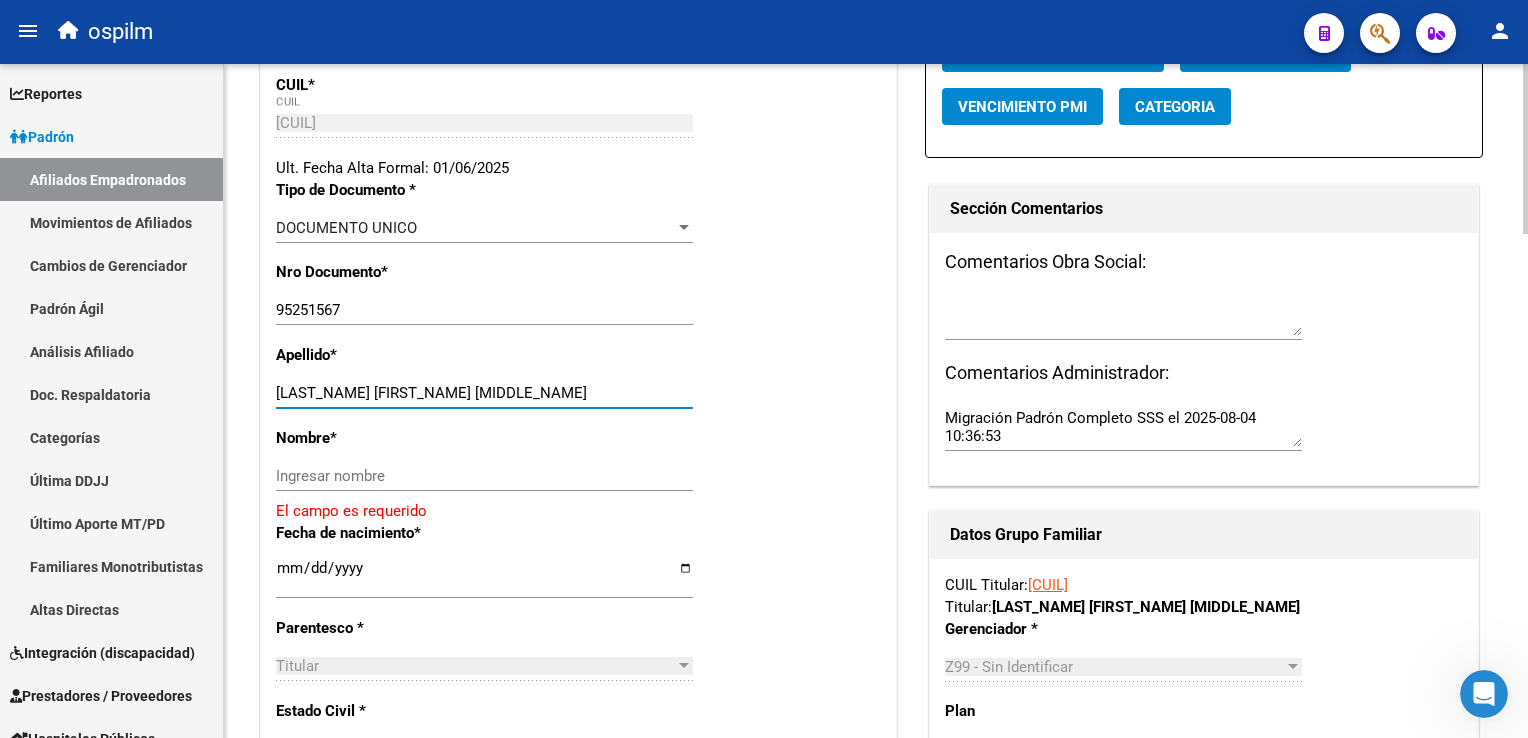drag, startPoint x: 353, startPoint y: 389, endPoint x: 505, endPoint y: 389, distance: 152 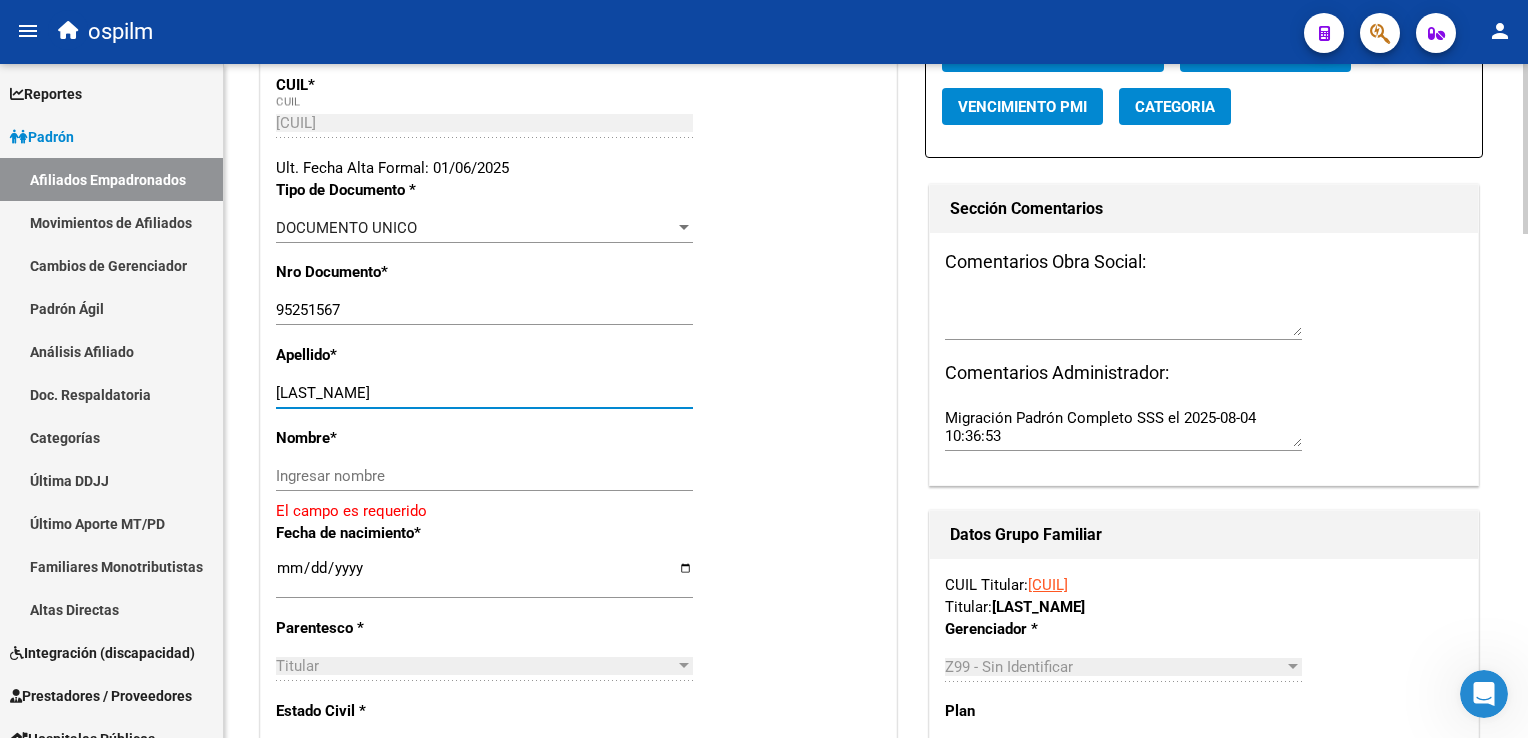 type on "QUINTANA ROTELA" 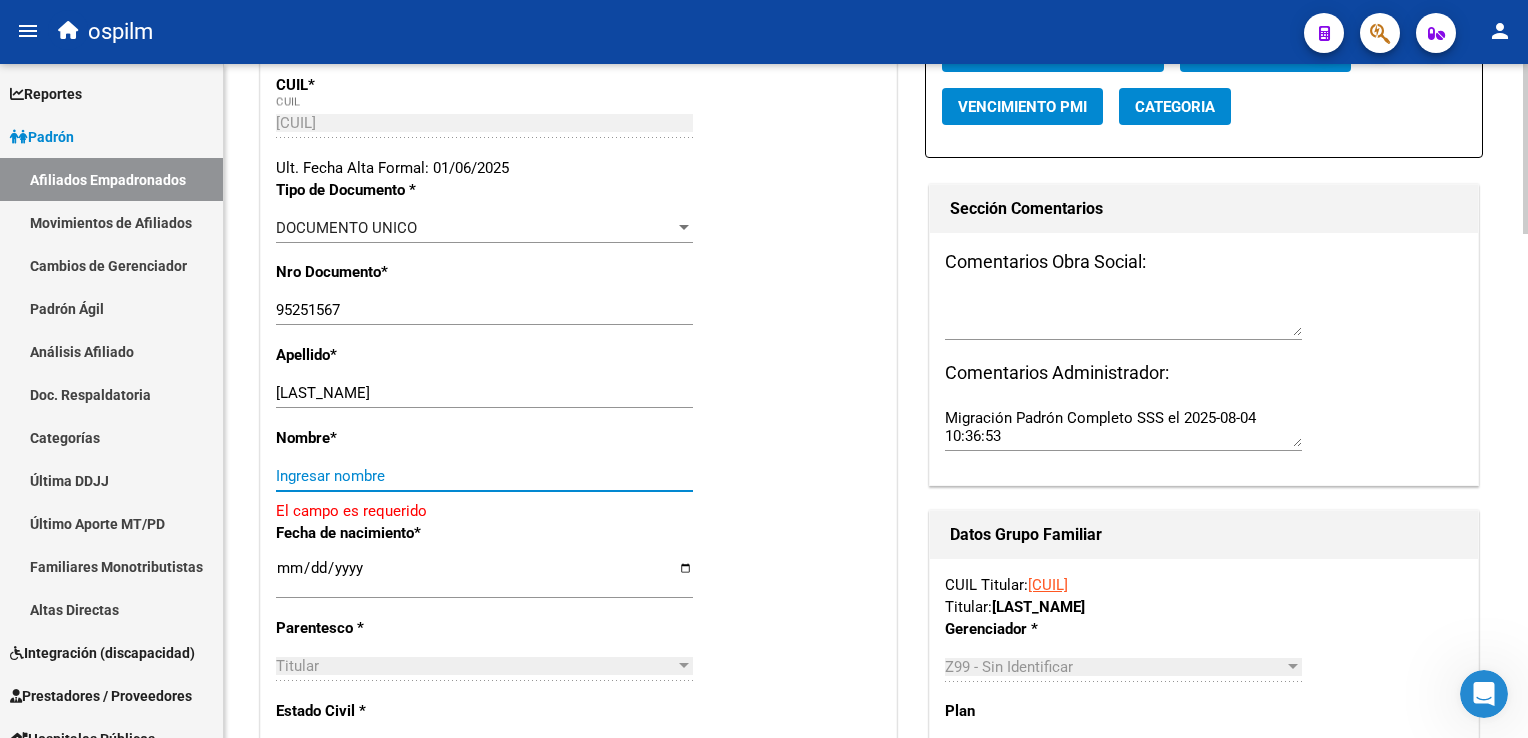 paste on "SIXTO JAVIER" 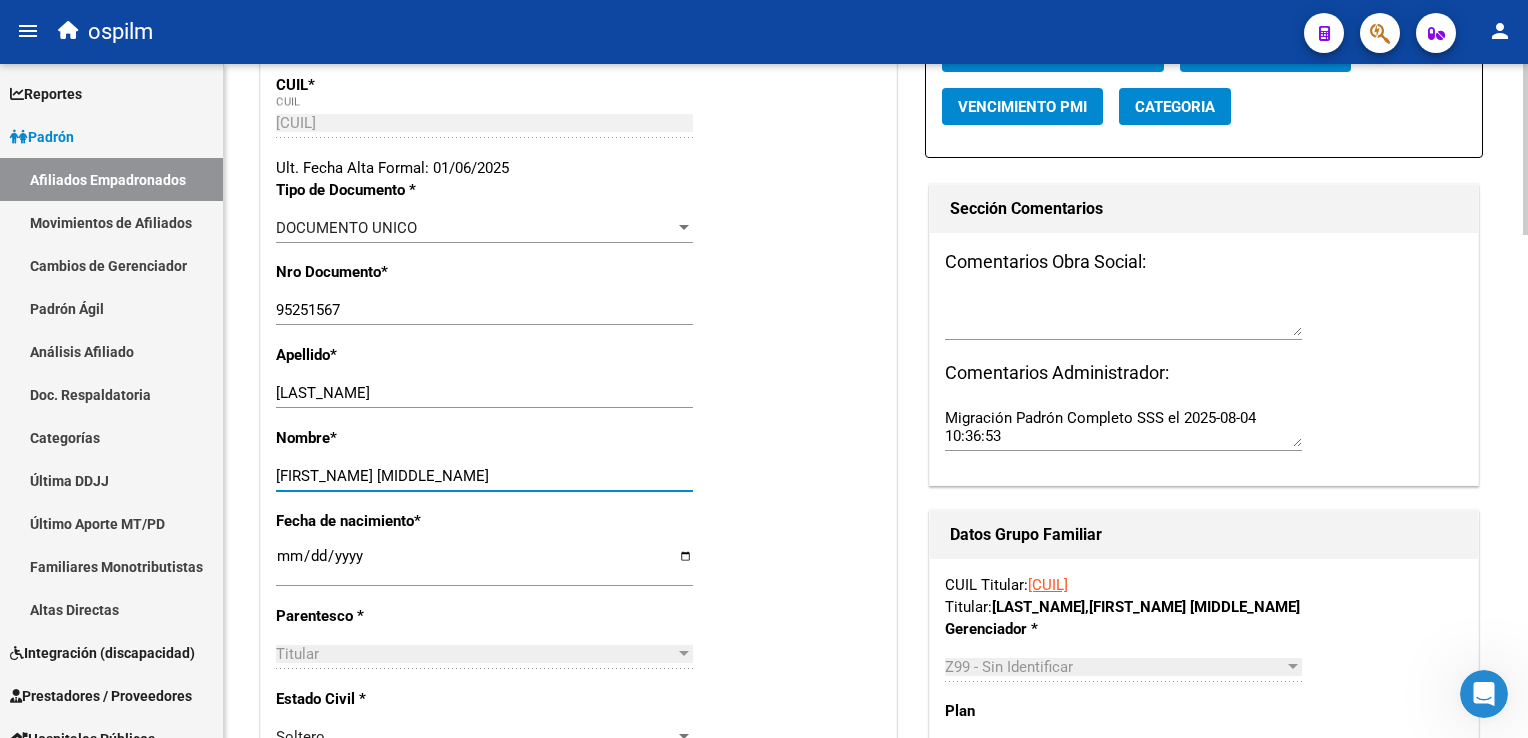scroll, scrollTop: 0, scrollLeft: 0, axis: both 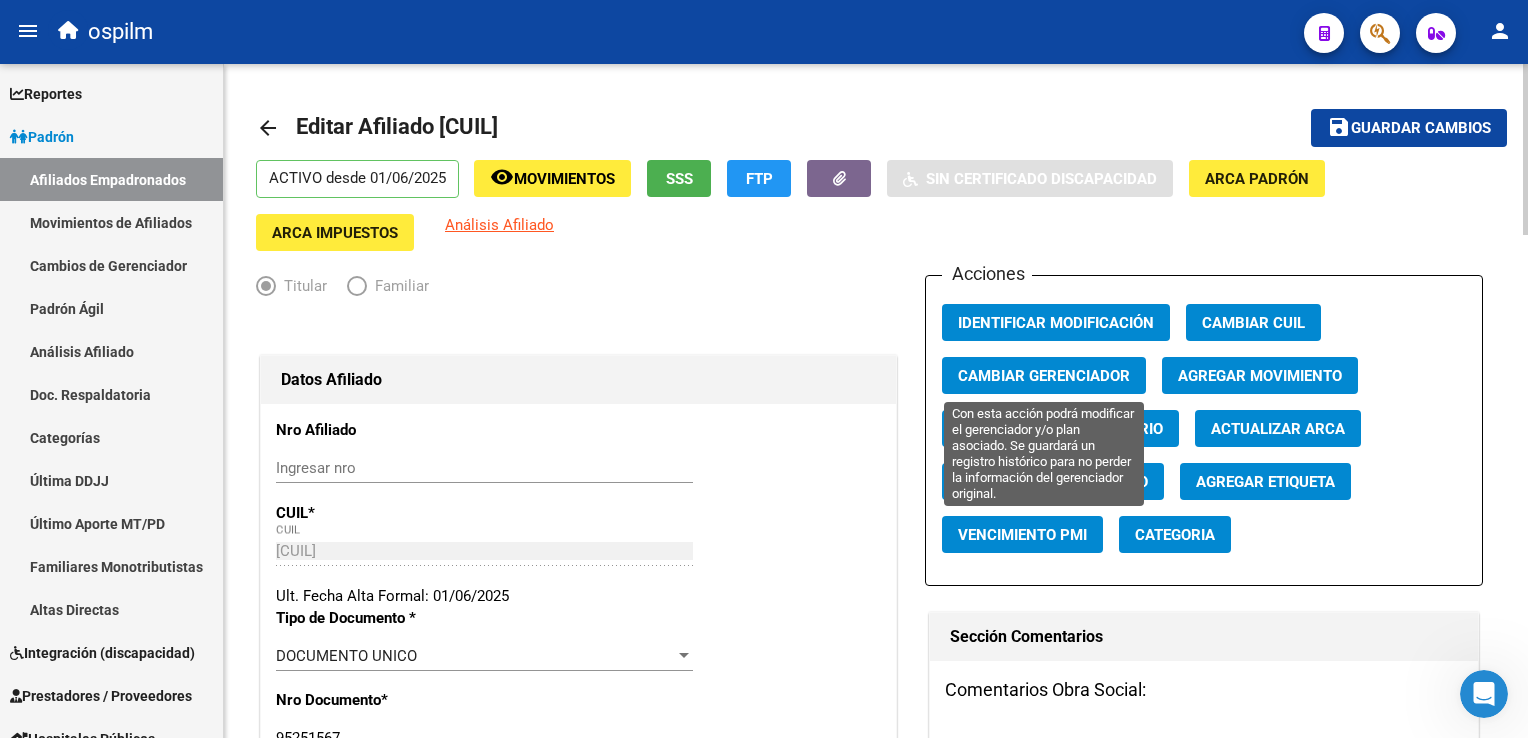 type on "SIXTO JAVIER" 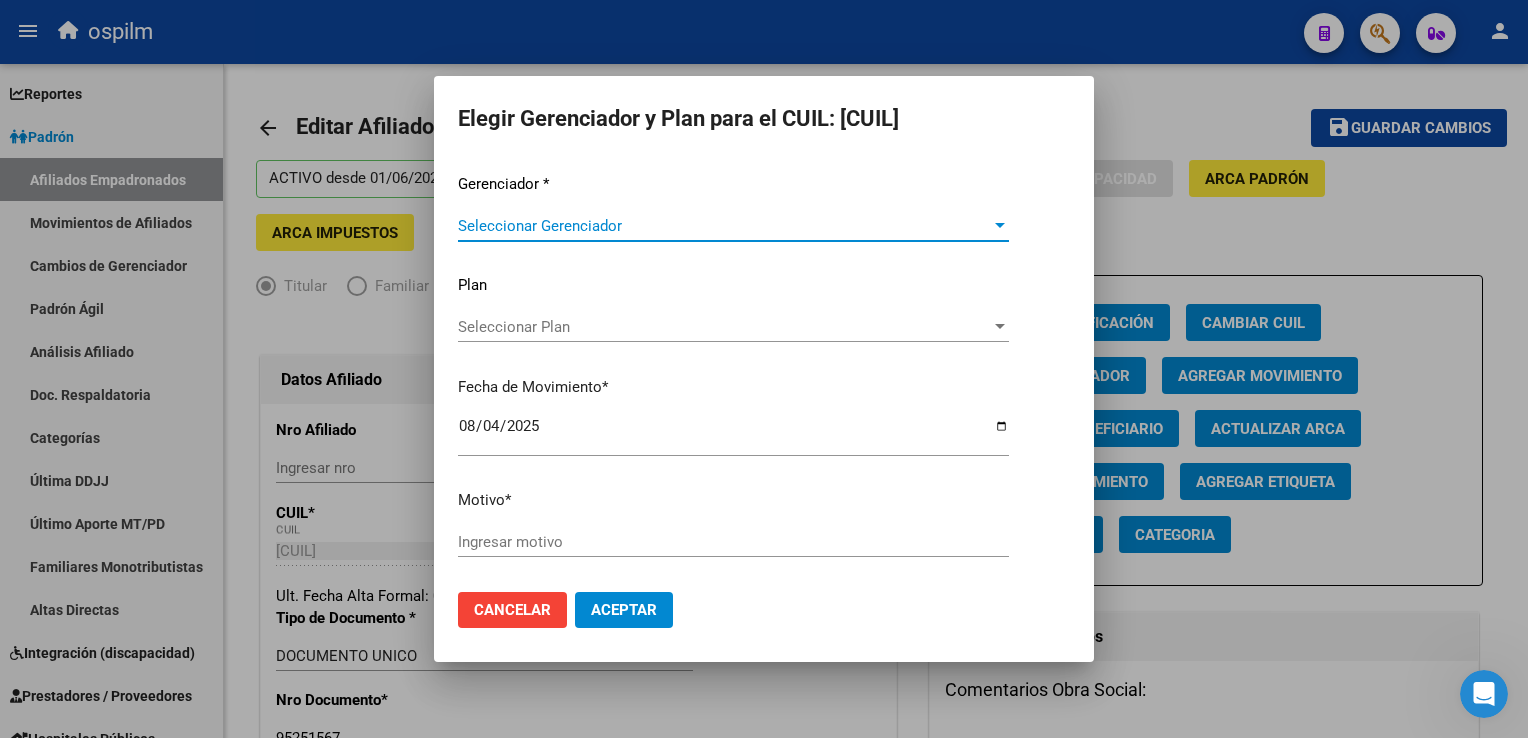 click on "Seleccionar Gerenciador" at bounding box center [724, 226] 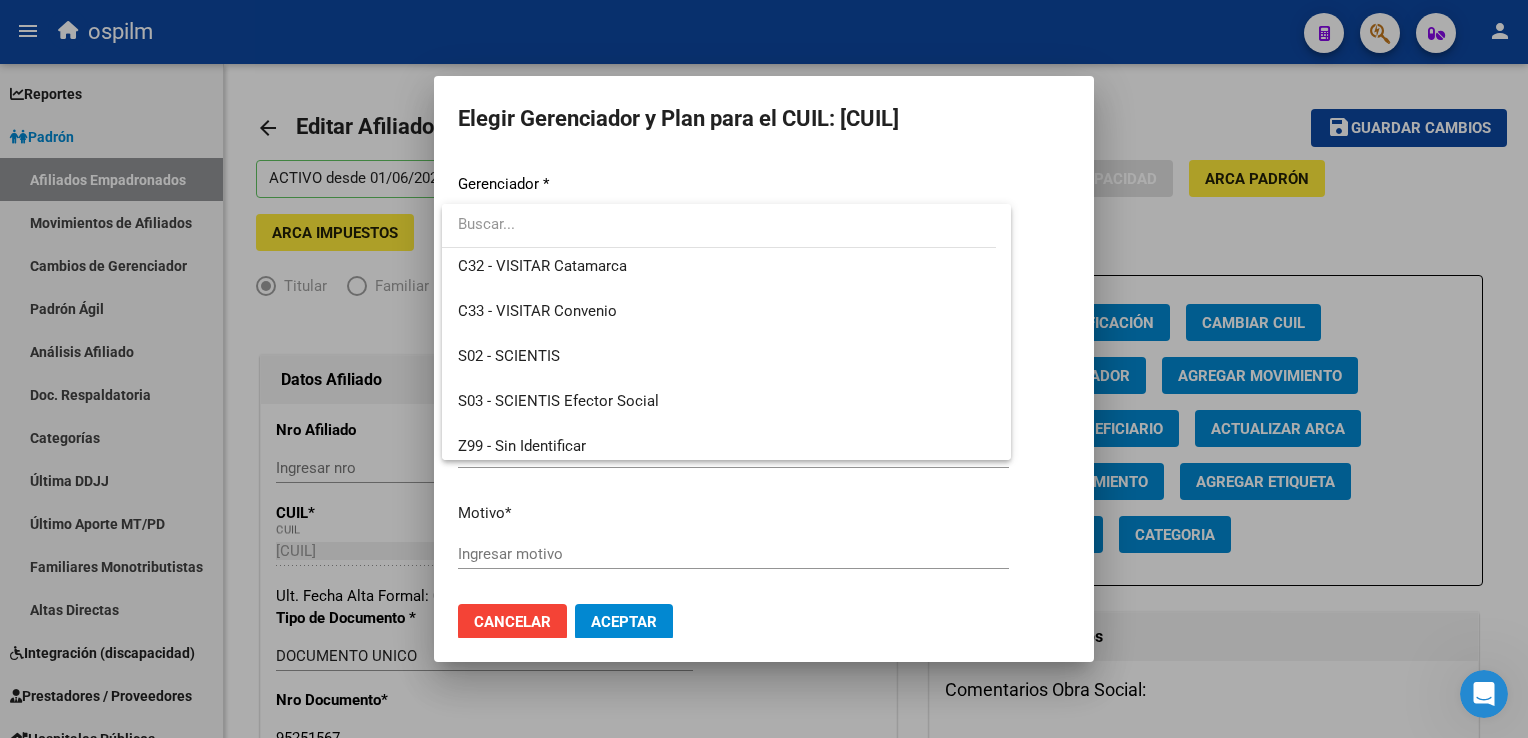 scroll, scrollTop: 284, scrollLeft: 0, axis: vertical 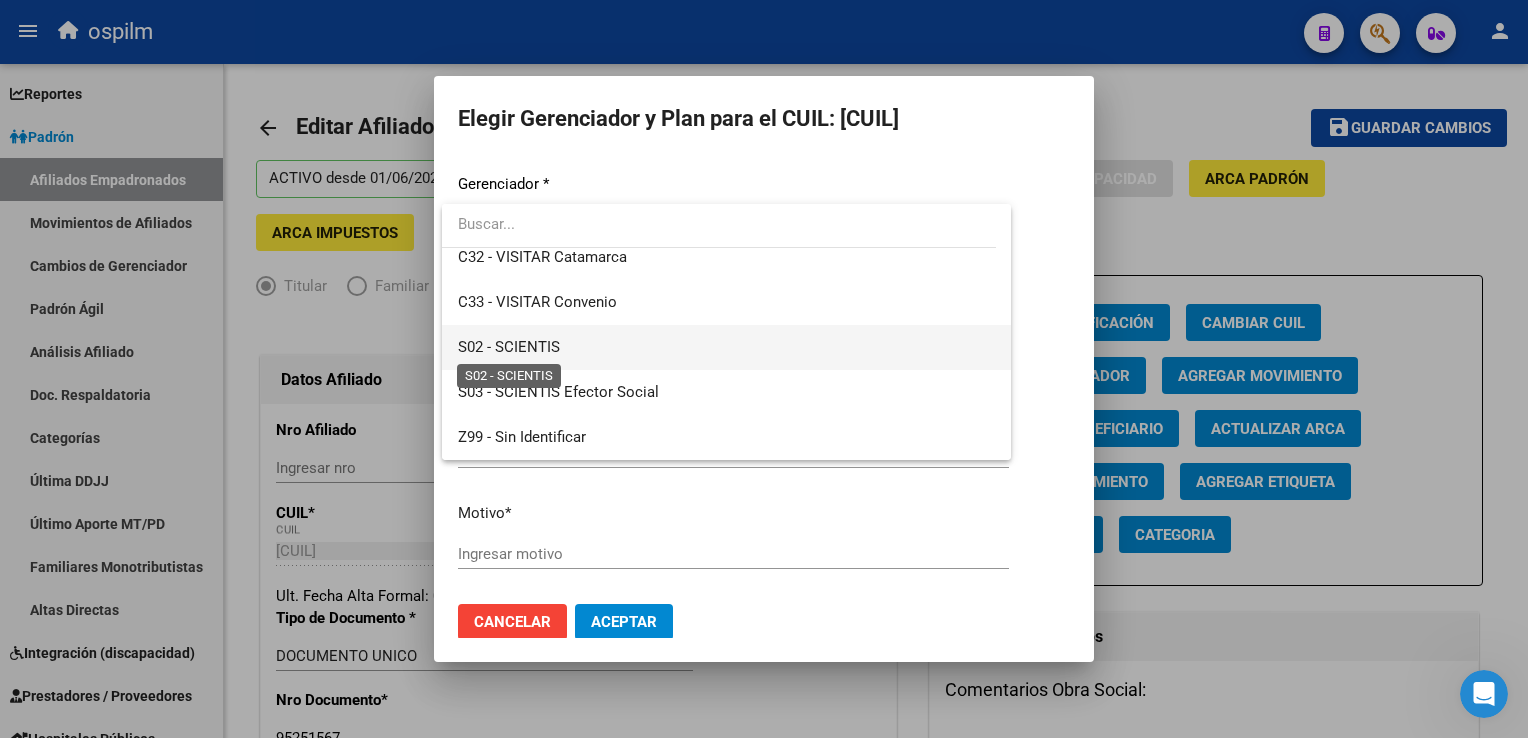 click on "S02 - SCIENTIS" at bounding box center [509, 347] 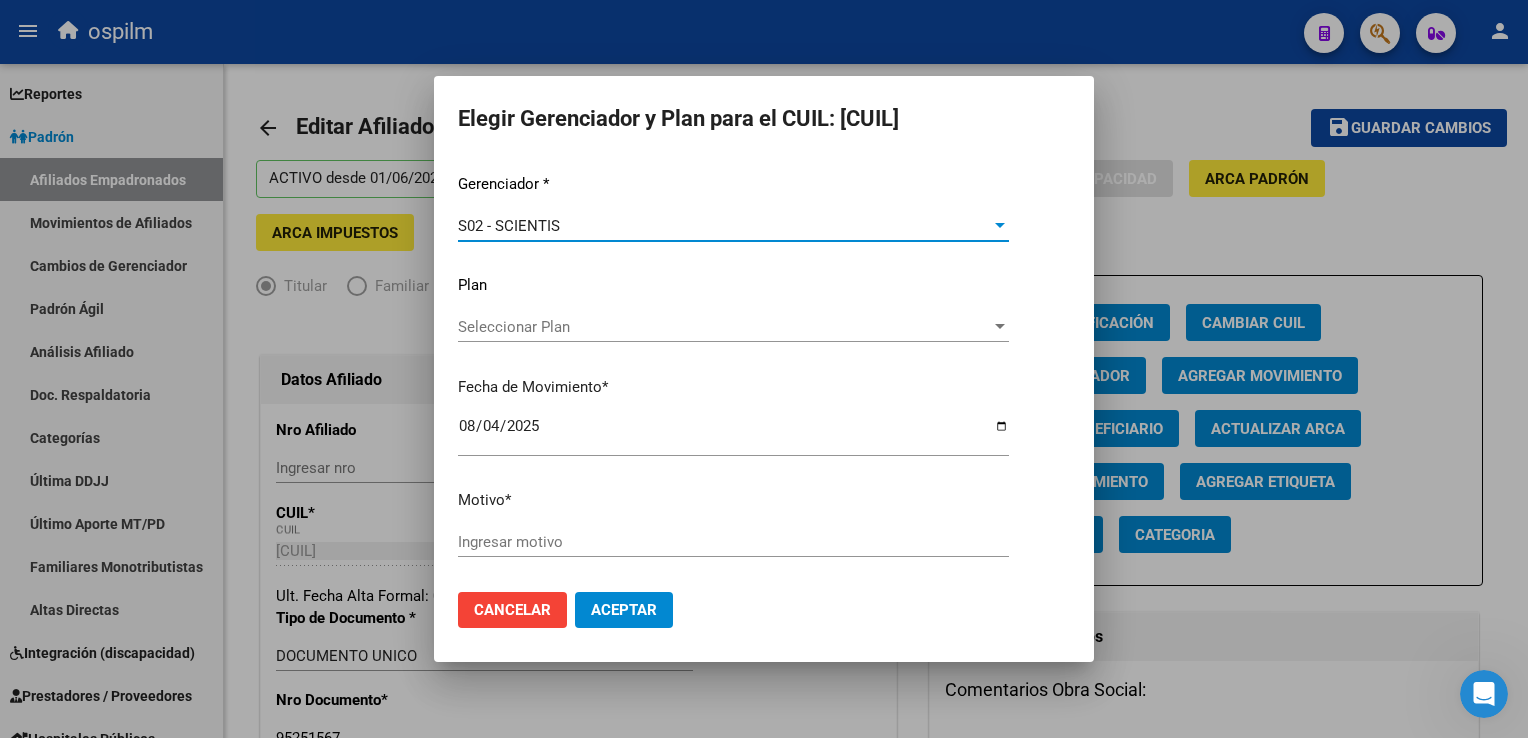 click on "Ingresar motivo" at bounding box center [733, 542] 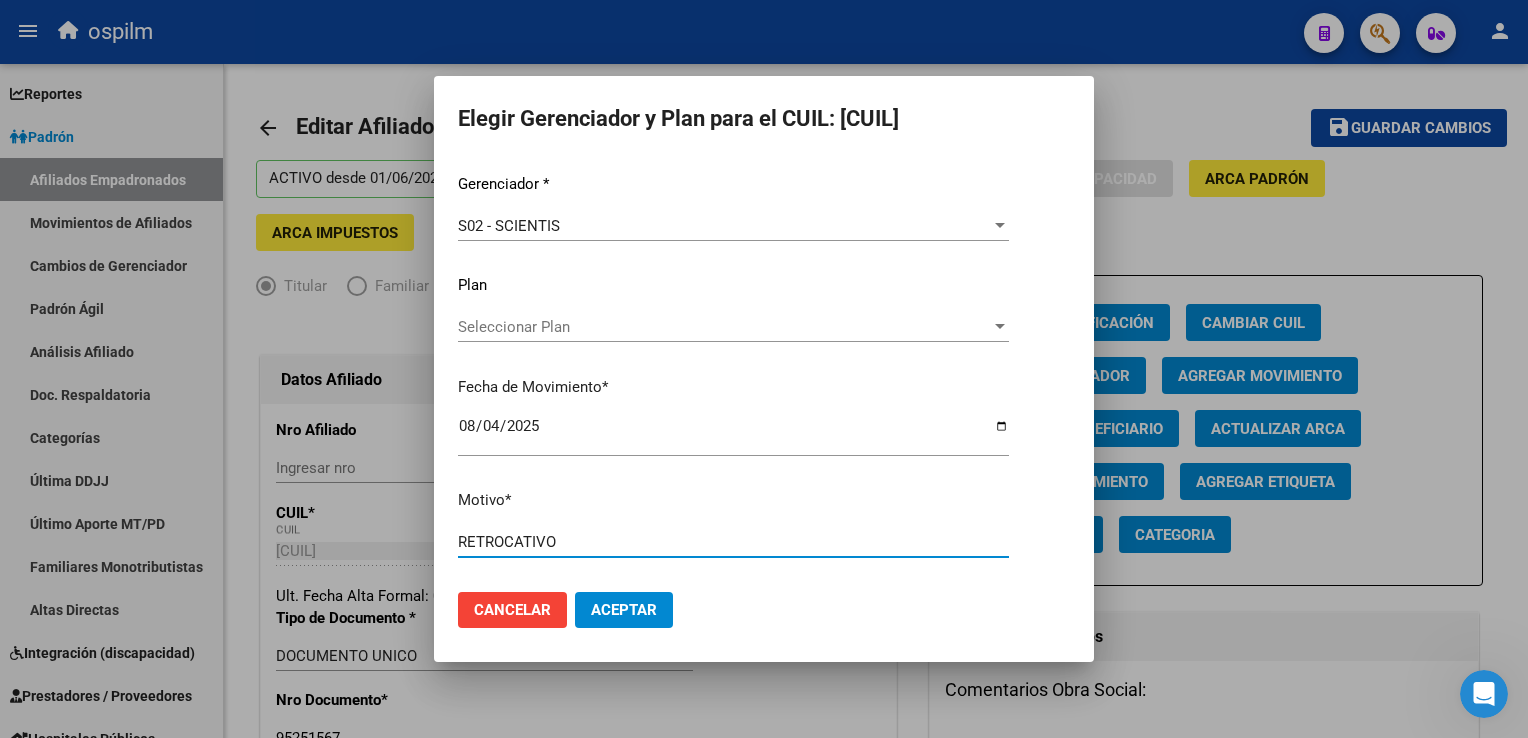 type on "RETROCATIVO" 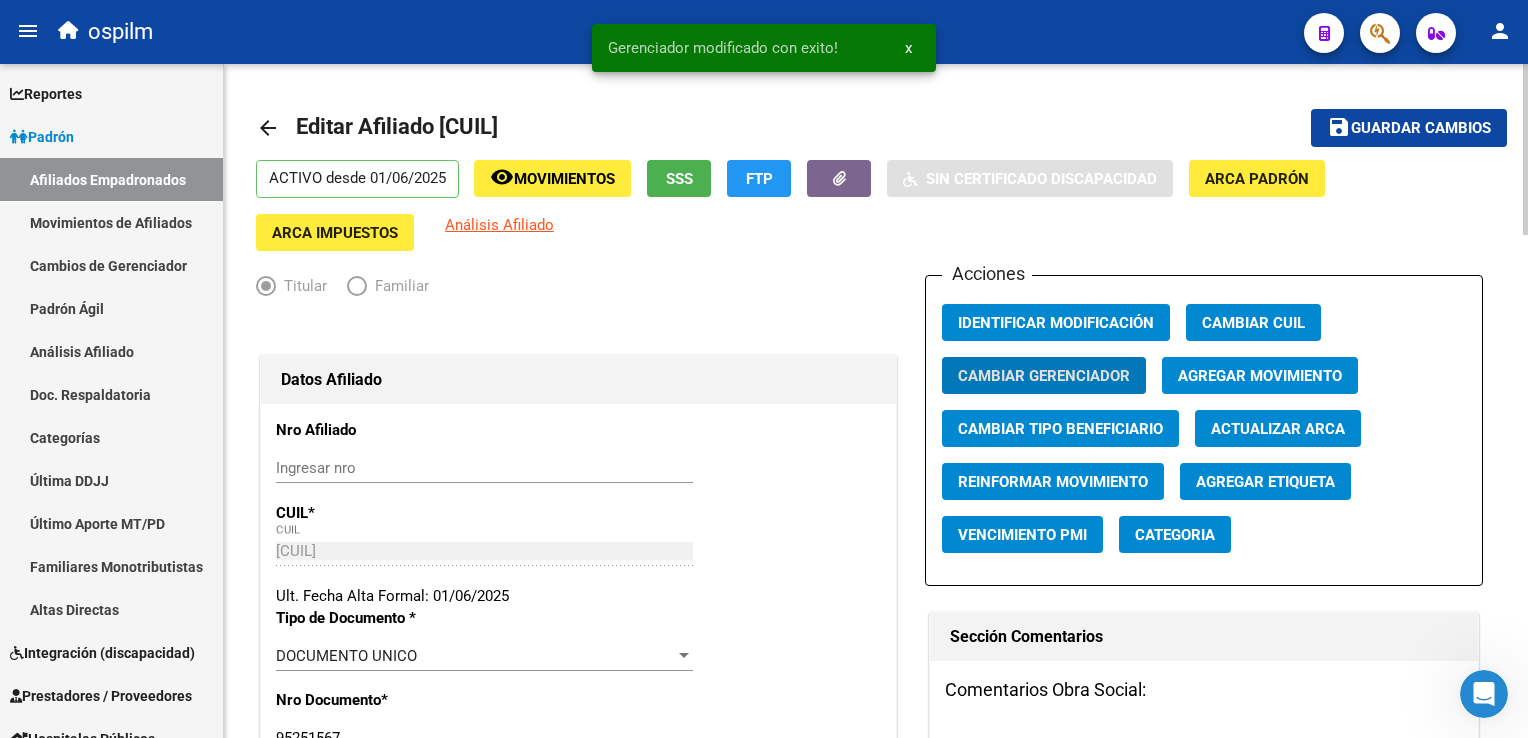 click on "Guardar cambios" 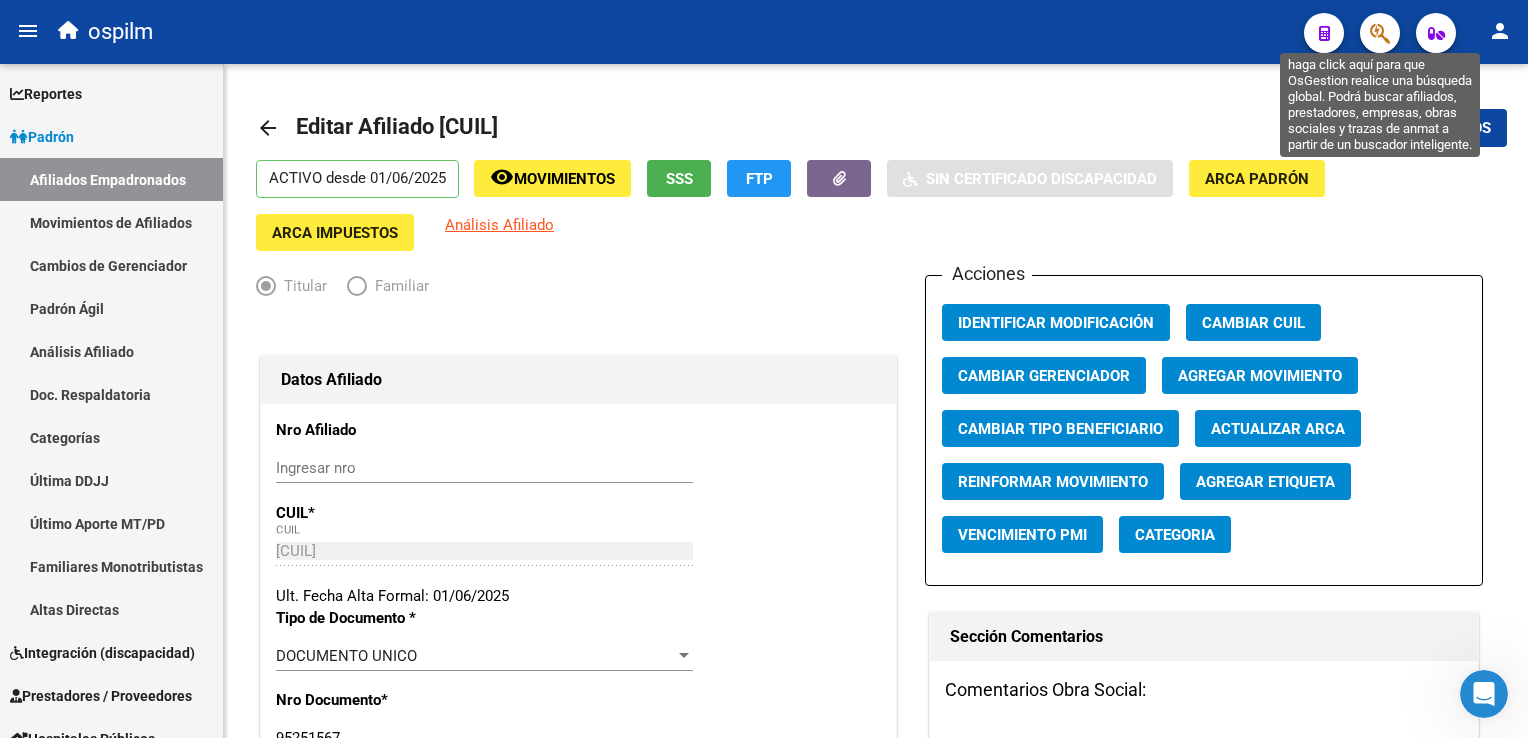 click 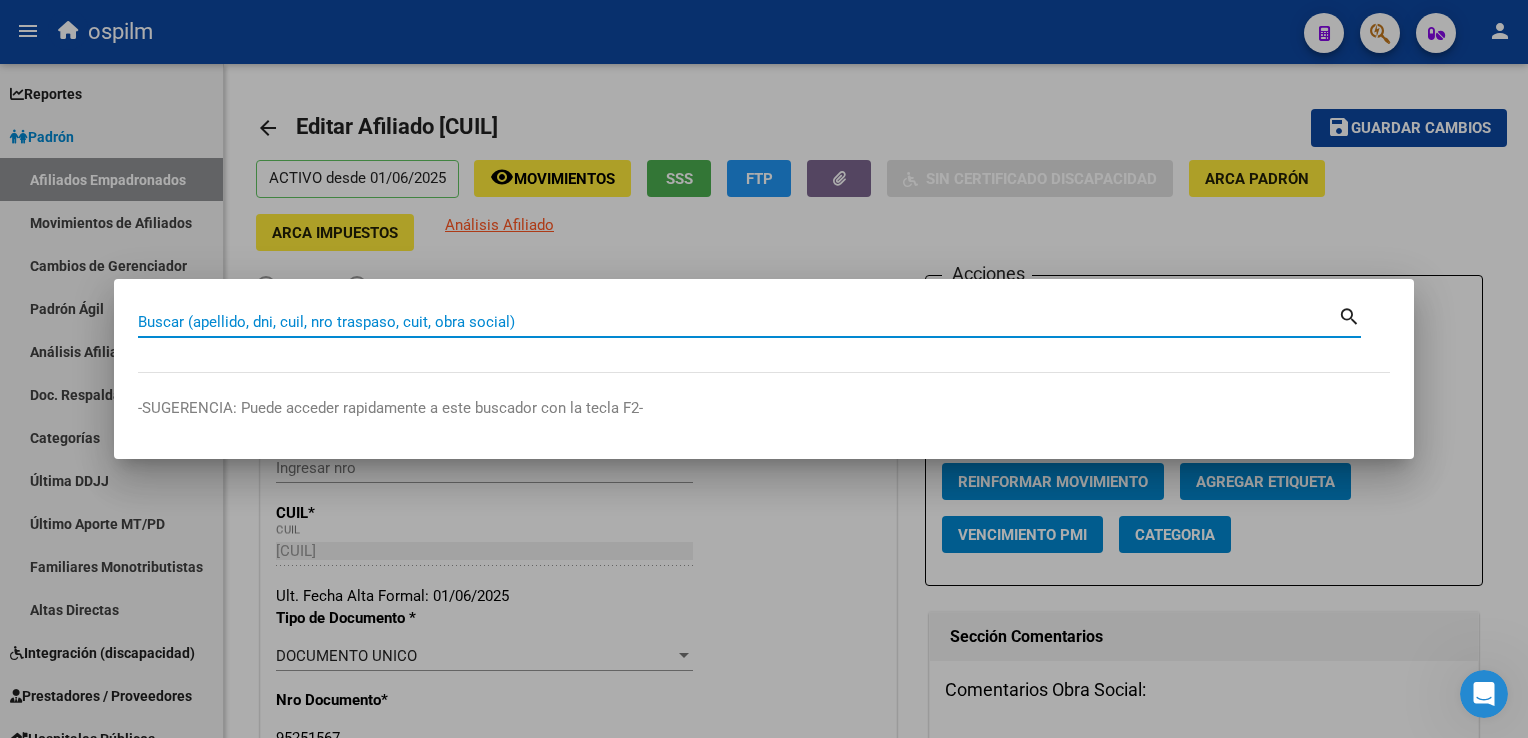 drag, startPoint x: 448, startPoint y: 327, endPoint x: 308, endPoint y: 321, distance: 140.12851 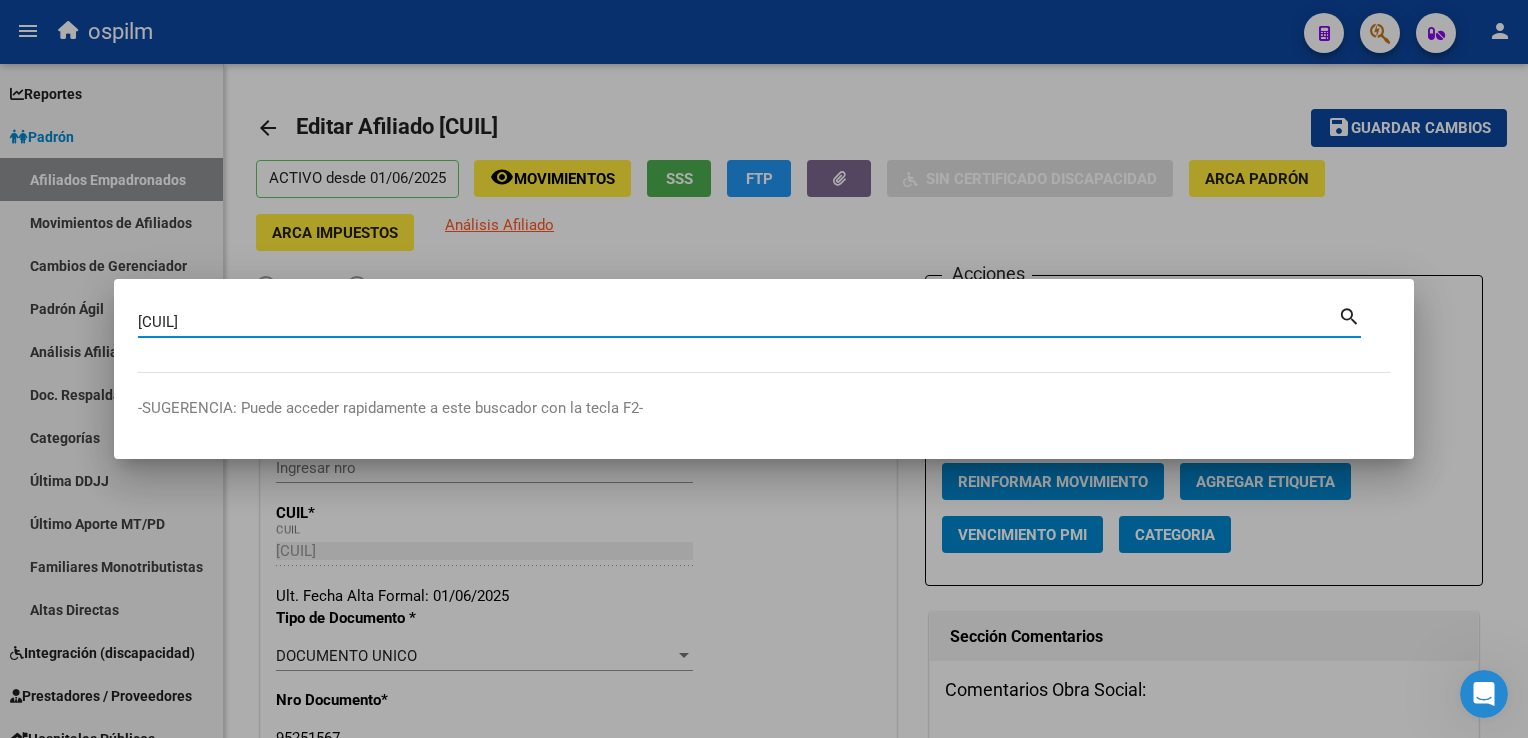type on "20290753245" 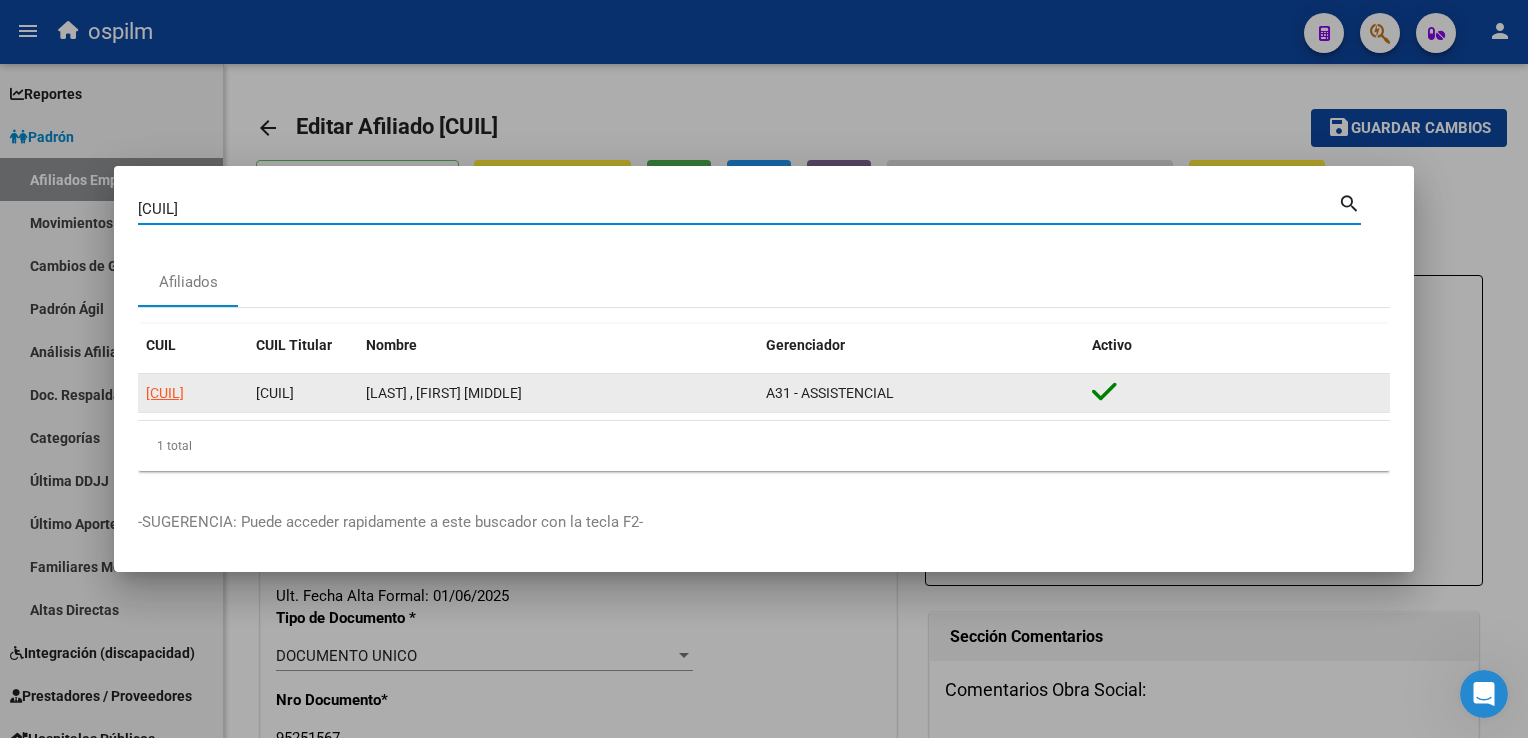click on "20290753245" 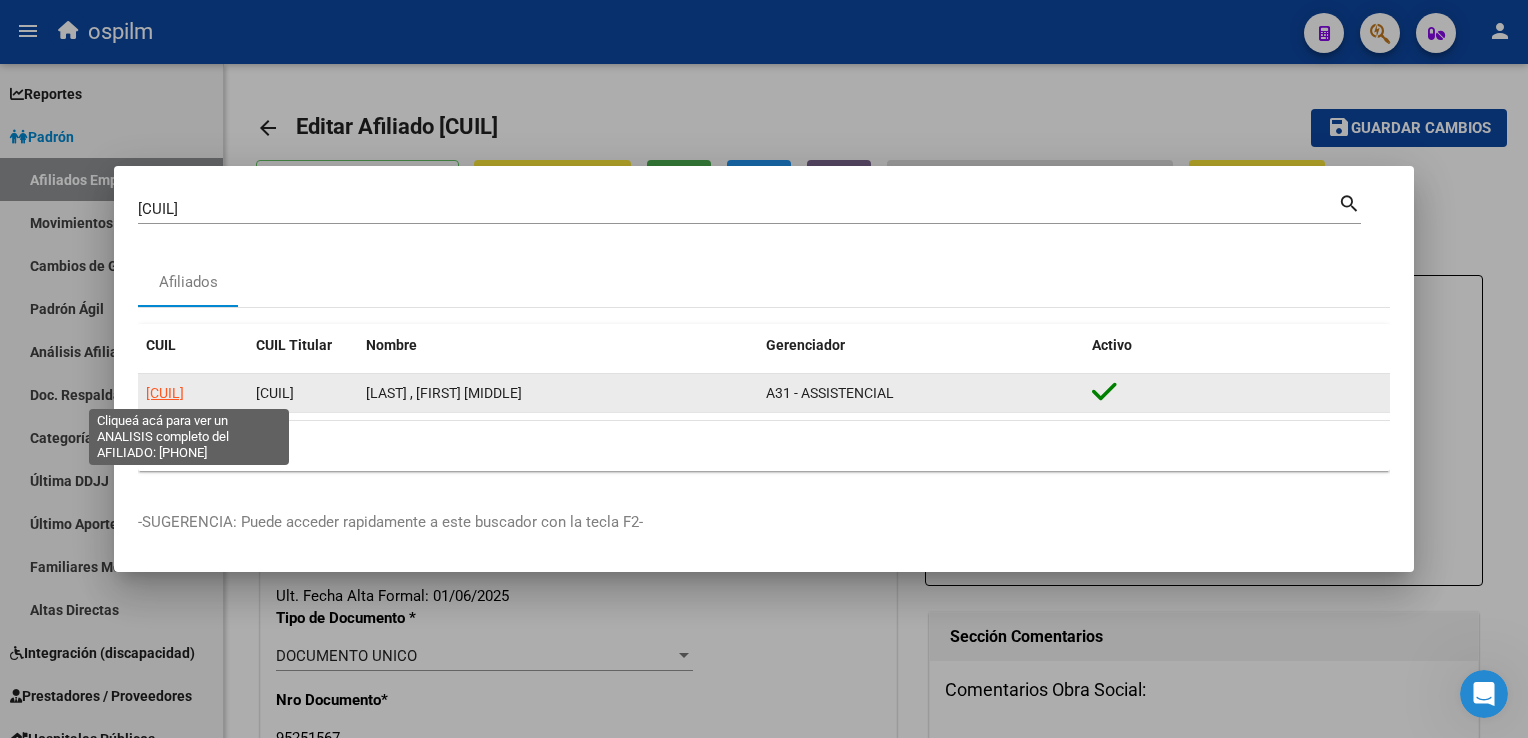 click on "20290753245" 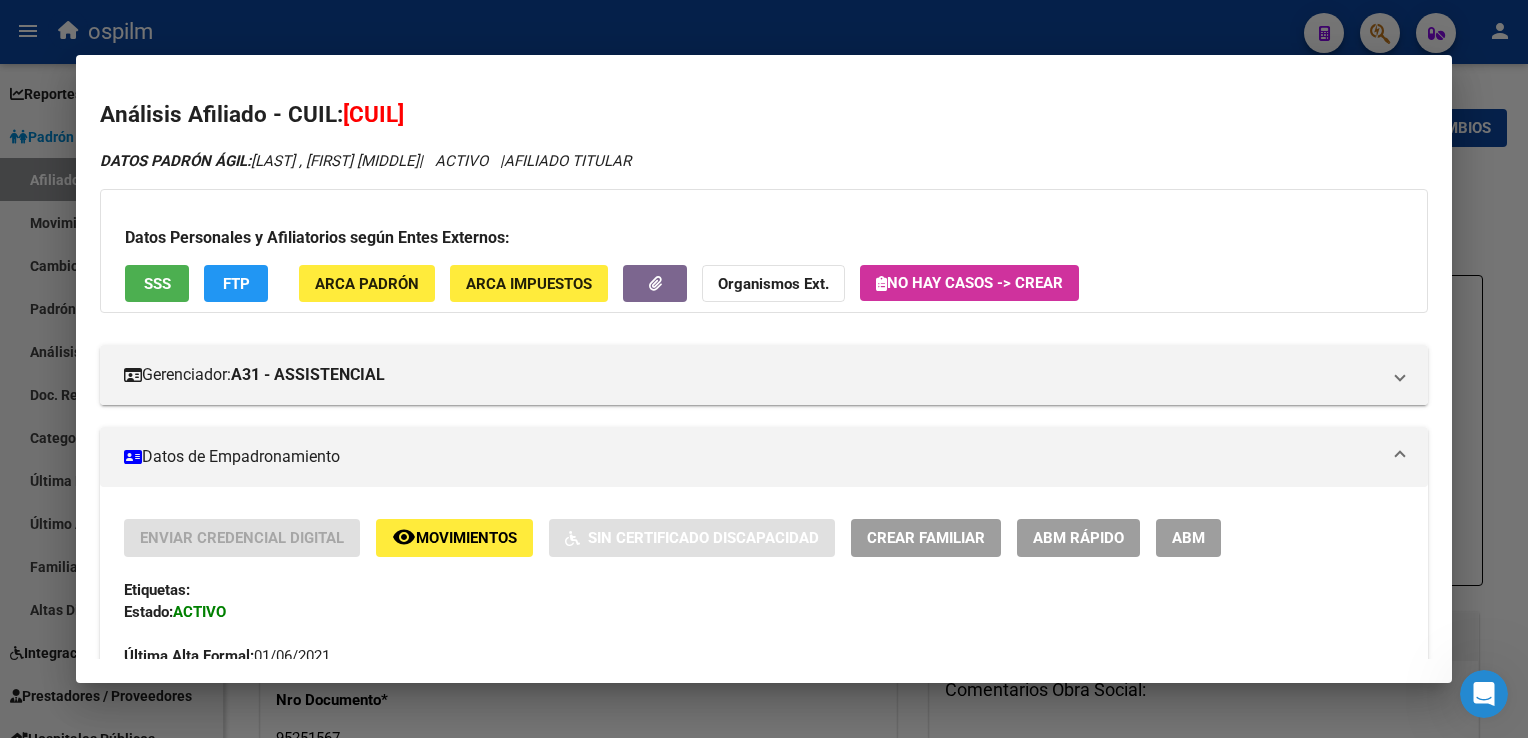 click on "ARCA Padrón" 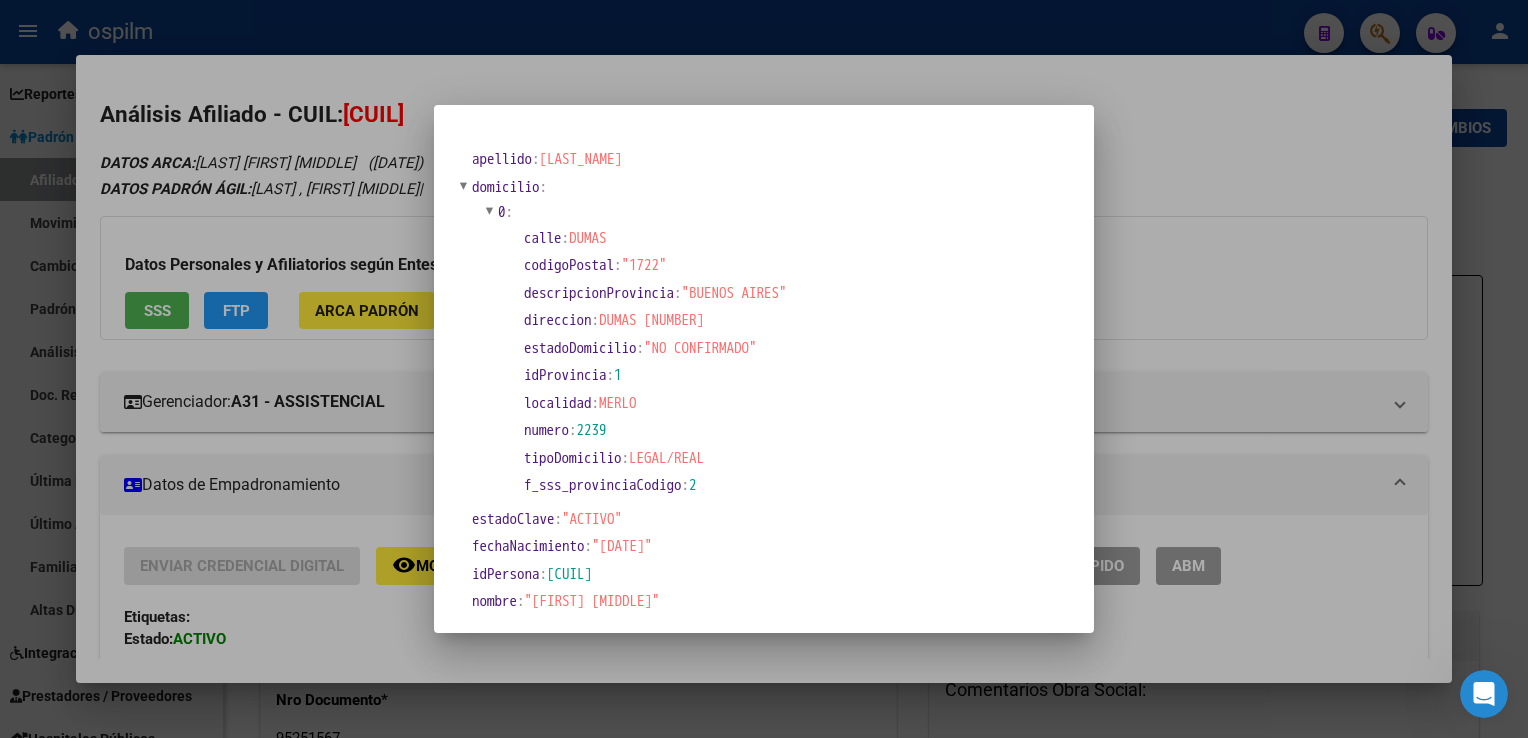 click at bounding box center (764, 369) 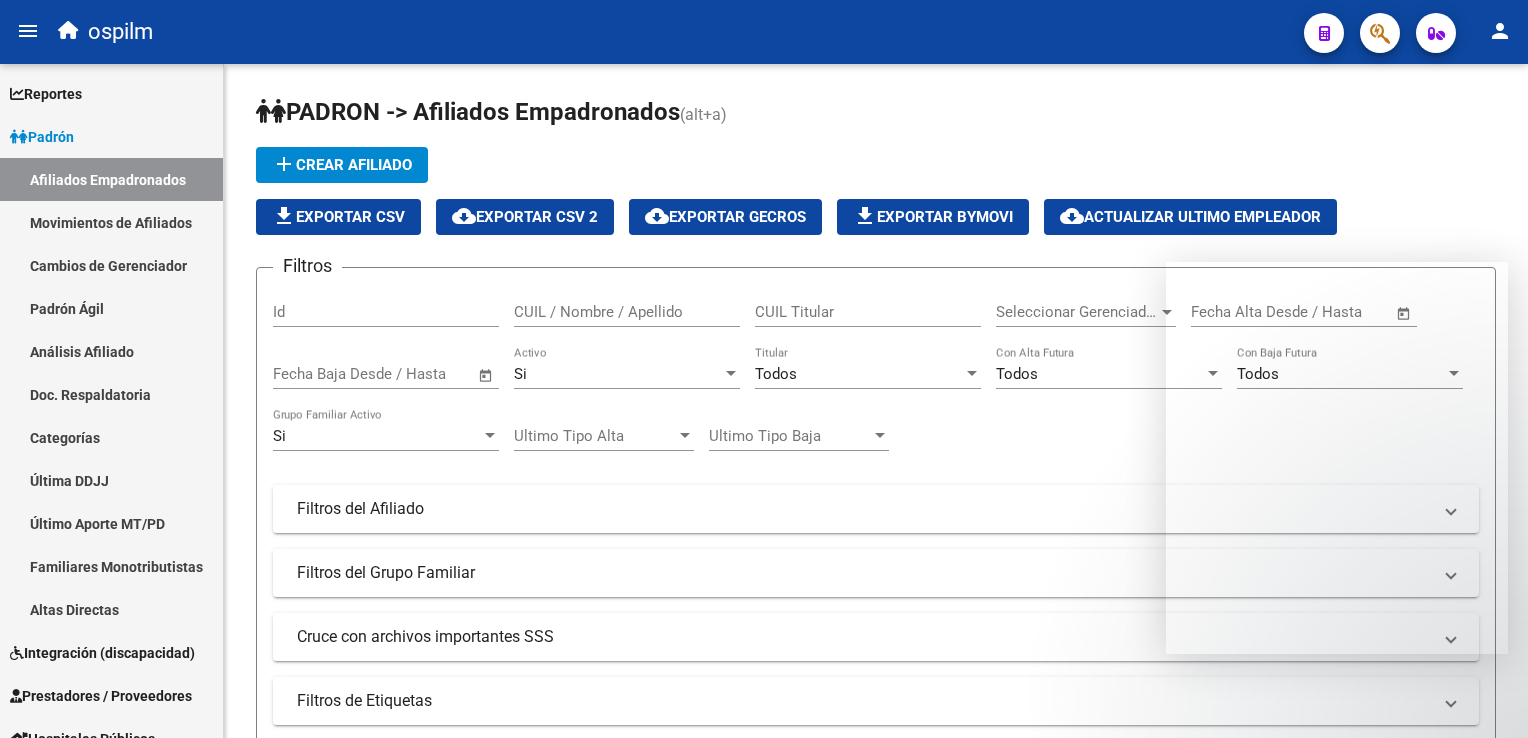 scroll, scrollTop: 0, scrollLeft: 0, axis: both 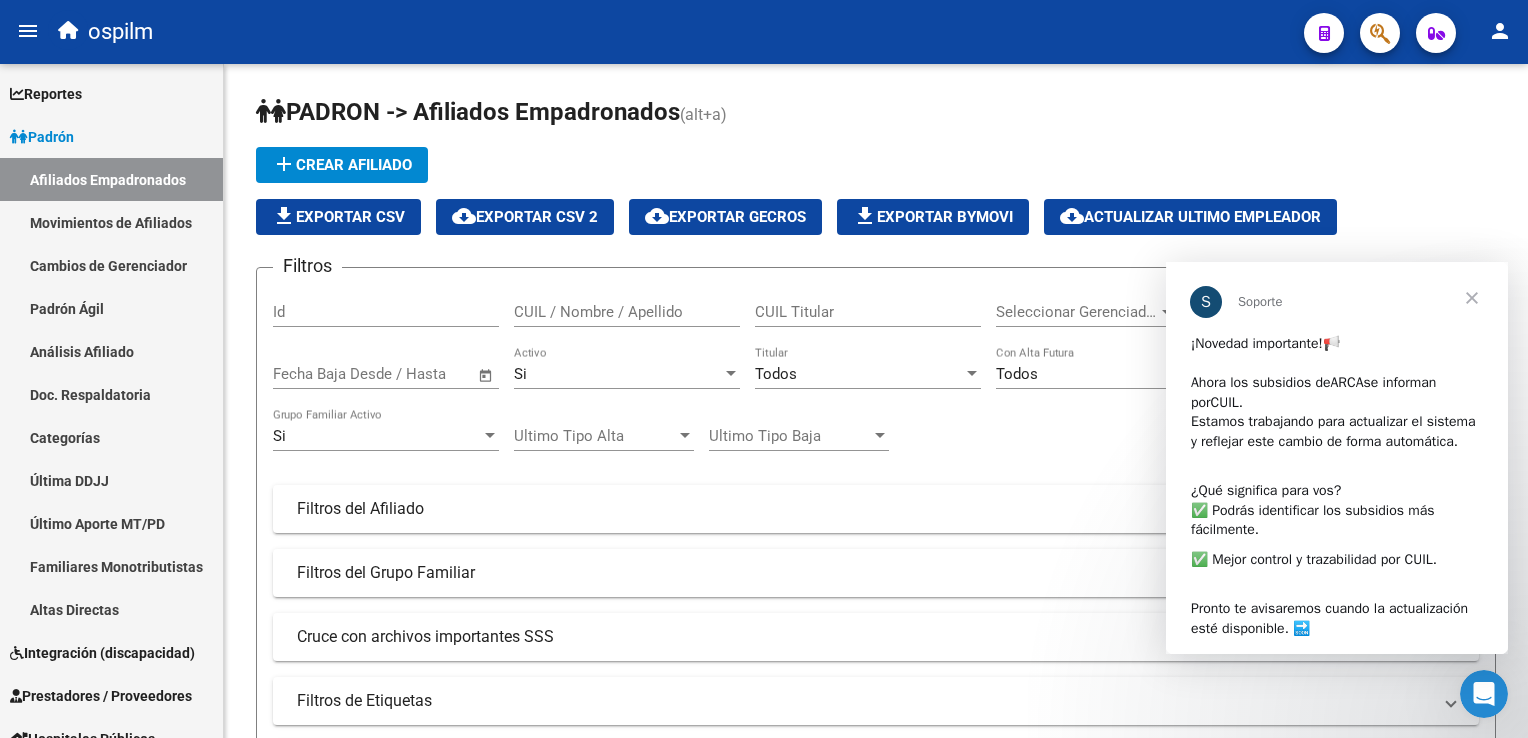 click at bounding box center [1472, 298] 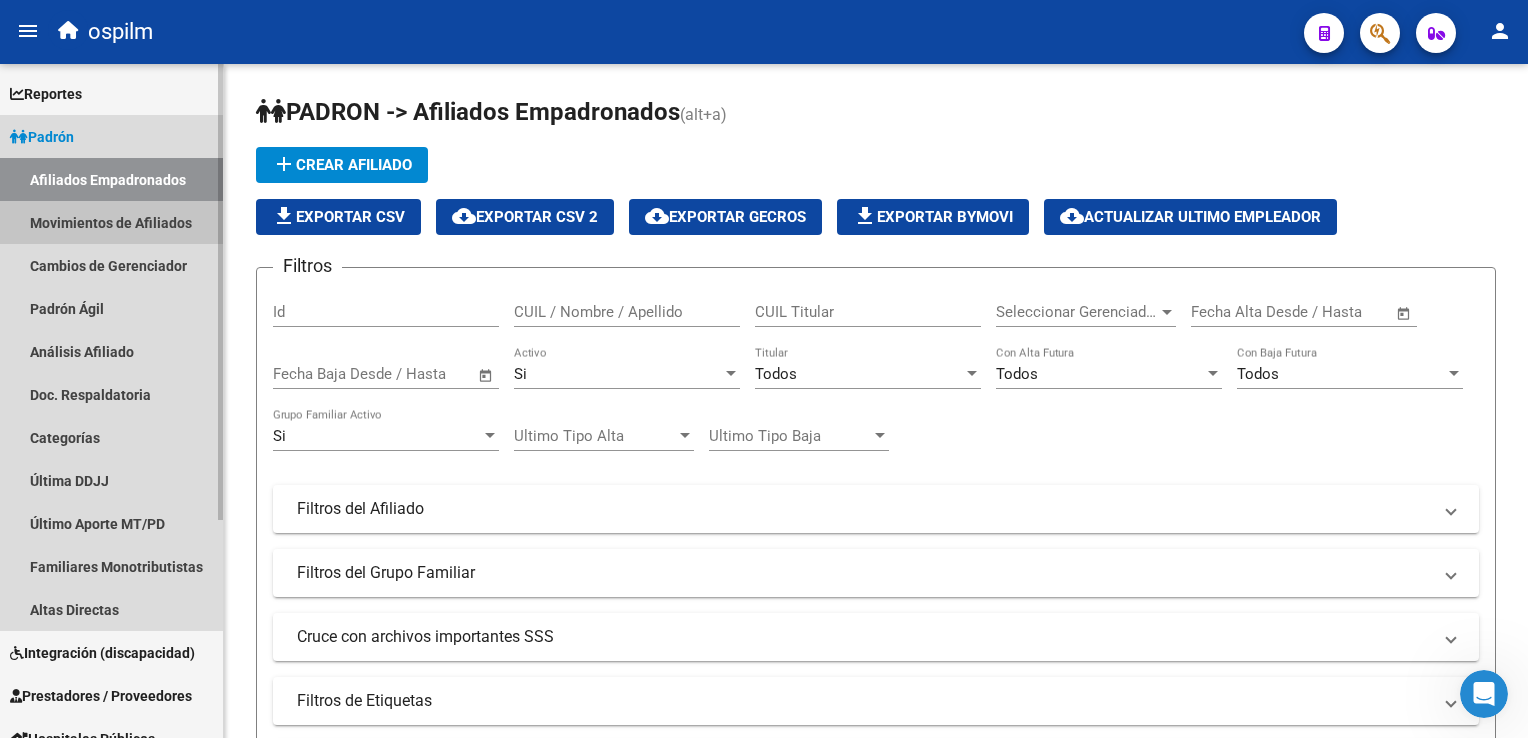 click on "Movimientos de Afiliados" at bounding box center (111, 222) 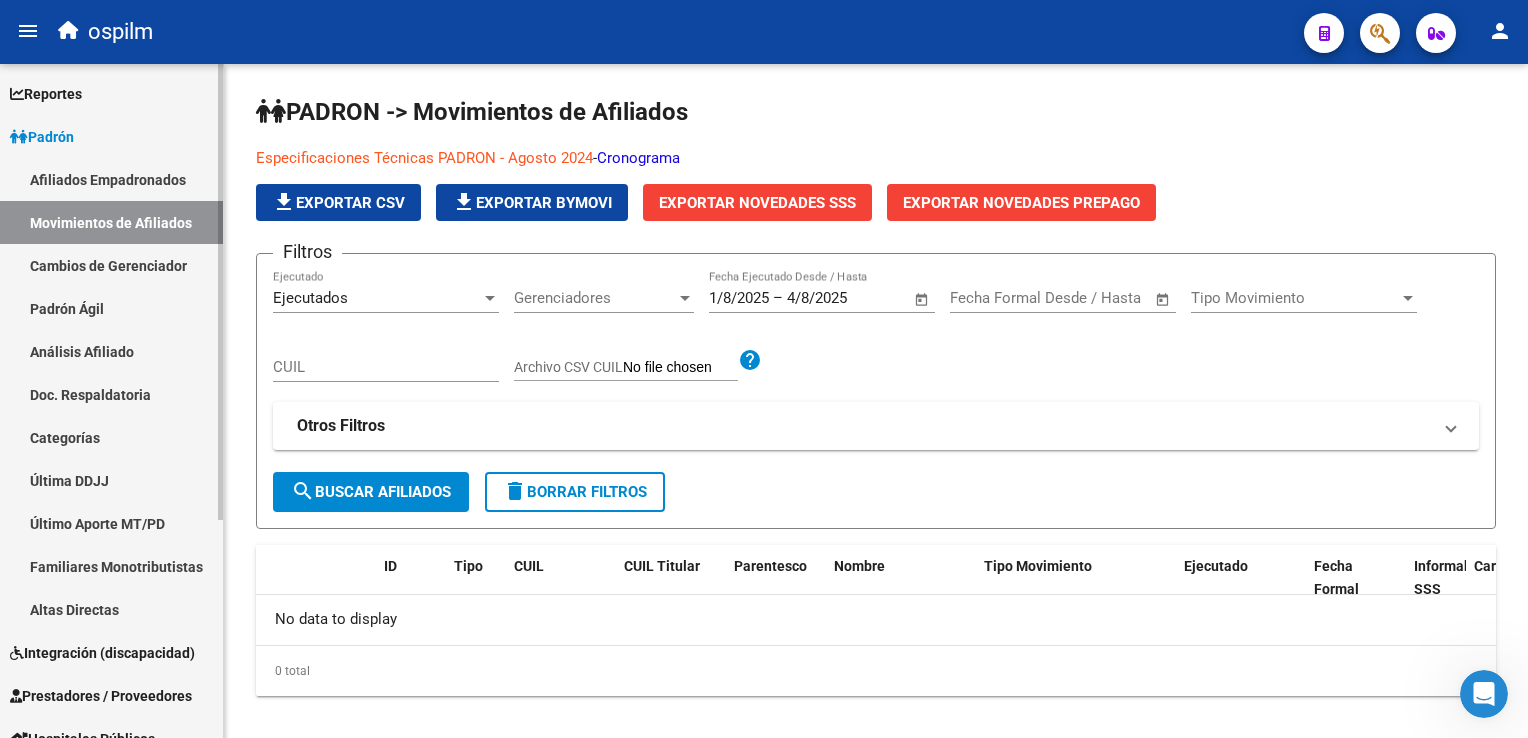 click on "Afiliados Empadronados" at bounding box center [111, 179] 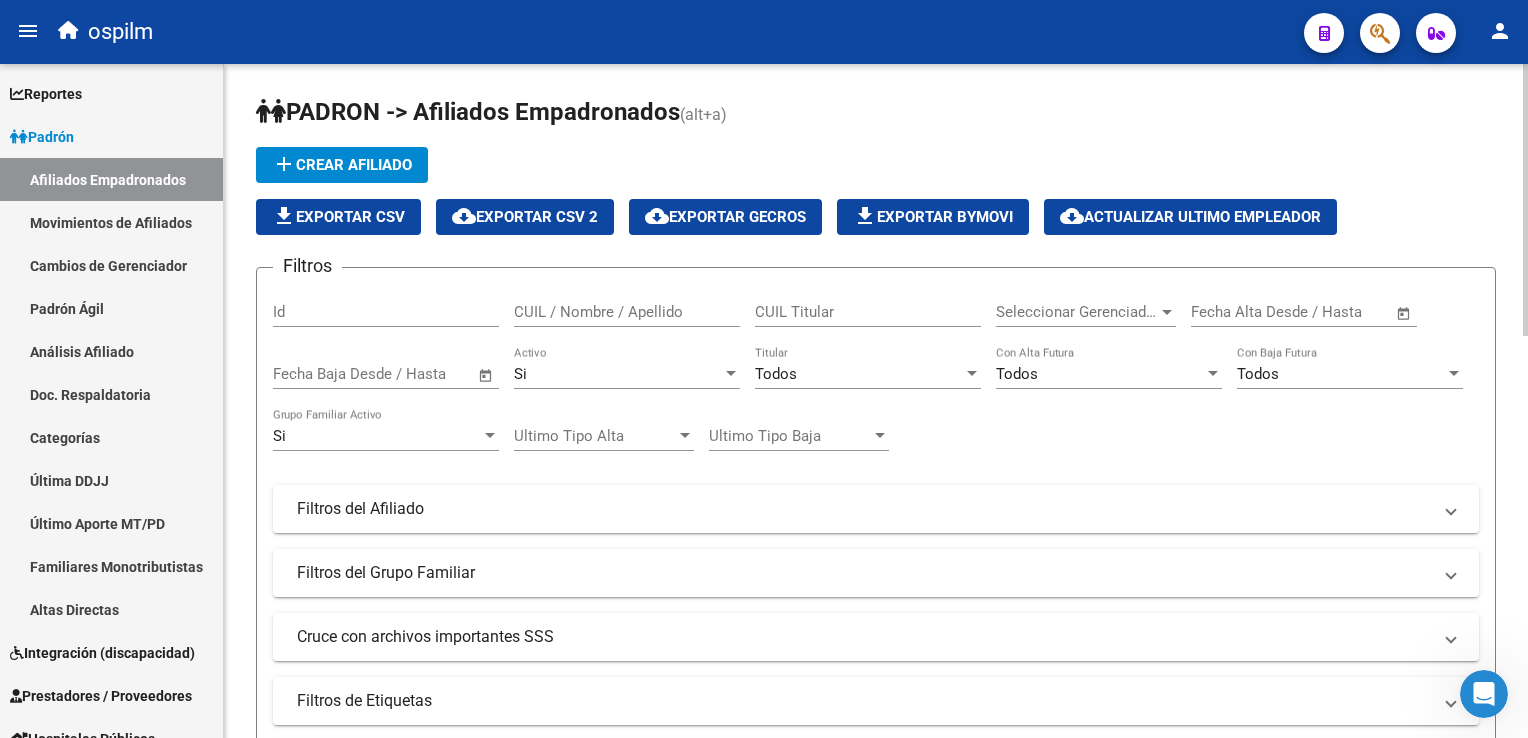 click on "Si Activo" 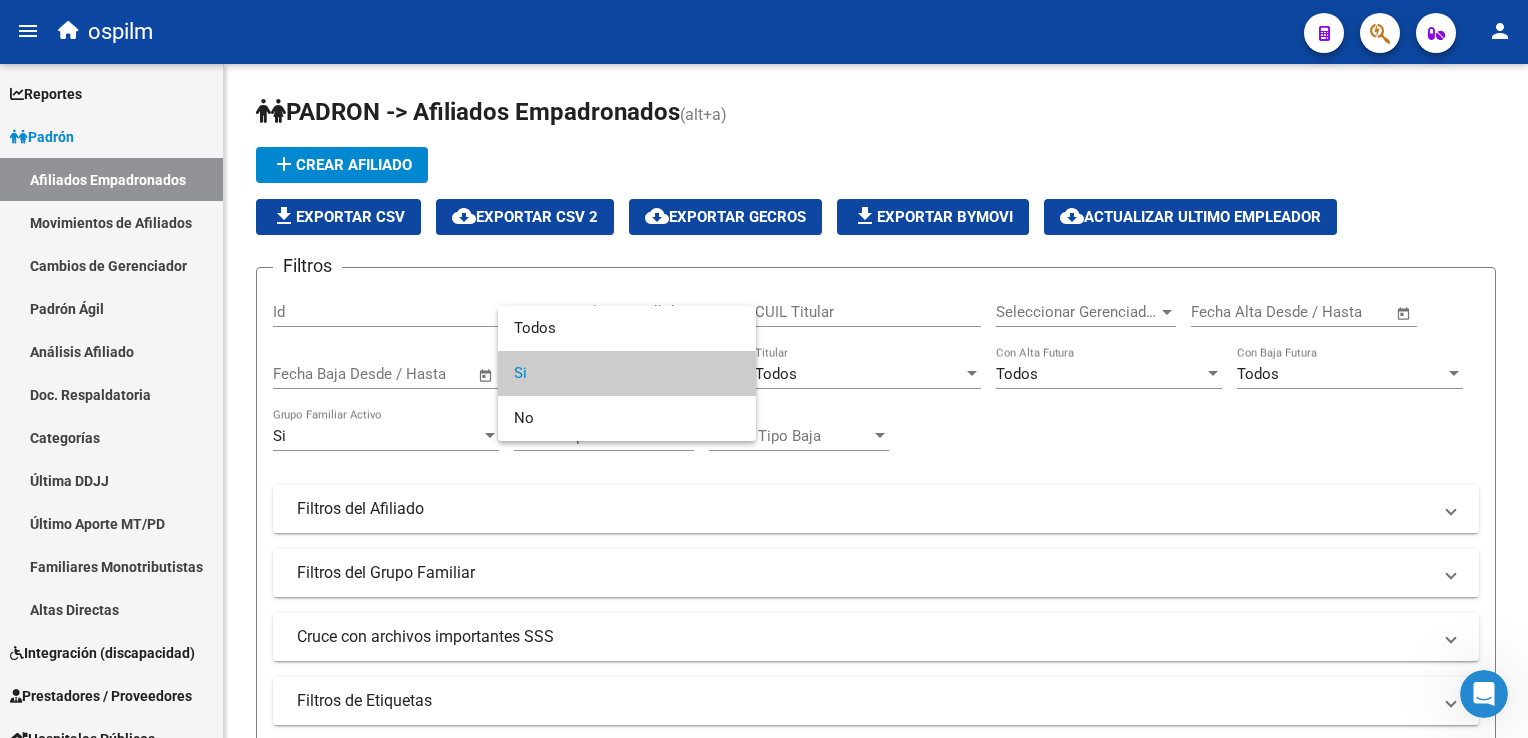 drag, startPoint x: 545, startPoint y: 375, endPoint x: 609, endPoint y: 364, distance: 64.93843 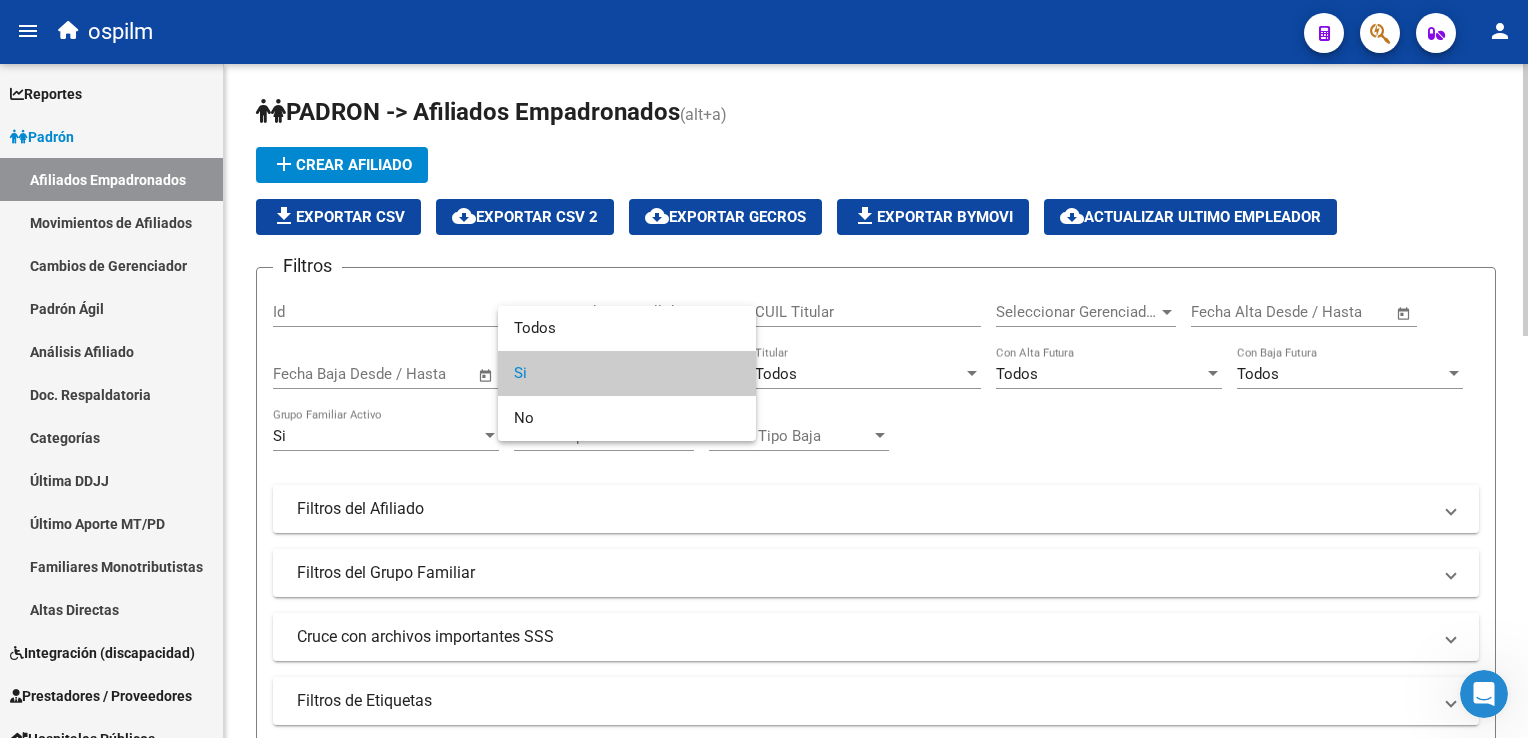 click on "Si" at bounding box center [627, 373] 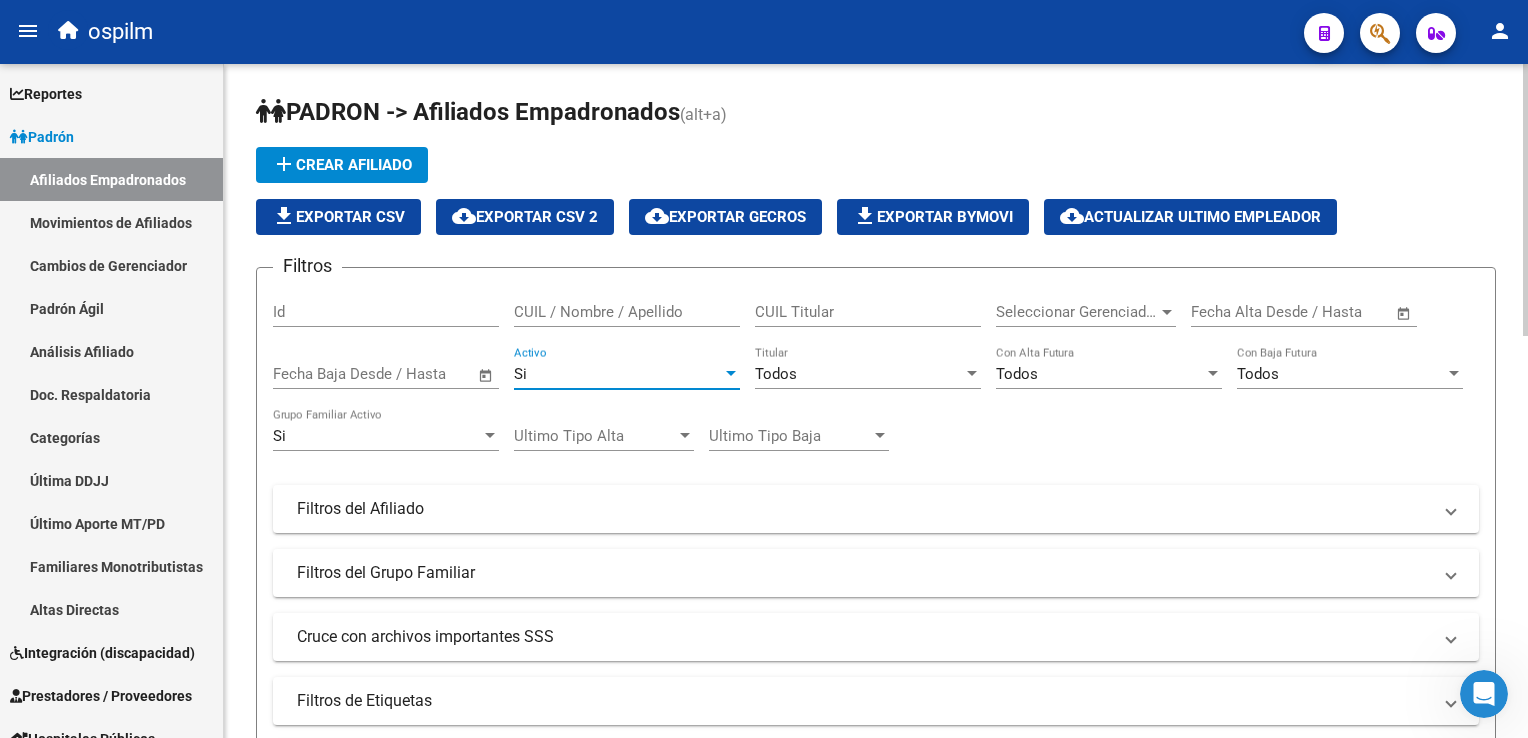 click on "Todos" at bounding box center [859, 374] 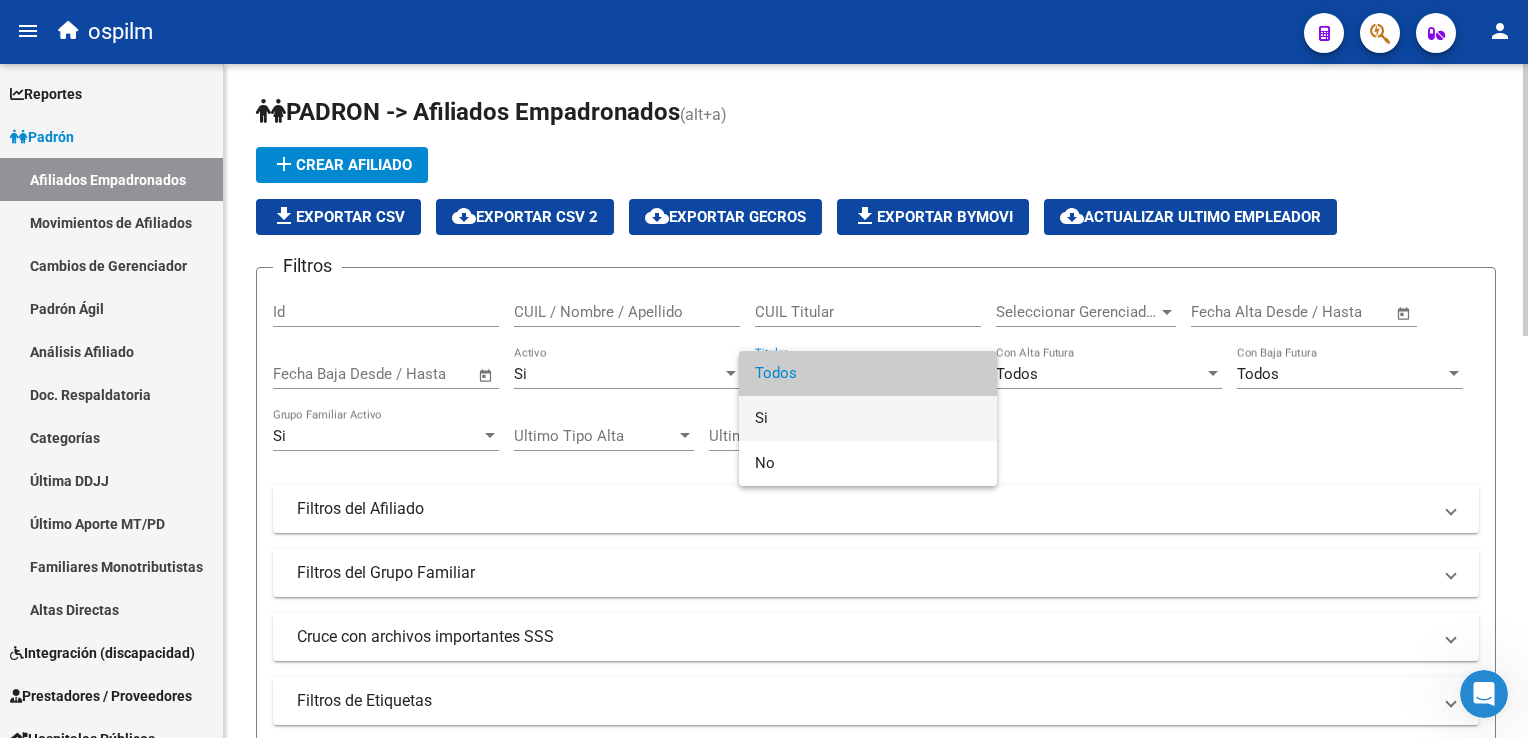 drag, startPoint x: 759, startPoint y: 418, endPoint x: 792, endPoint y: 400, distance: 37.589893 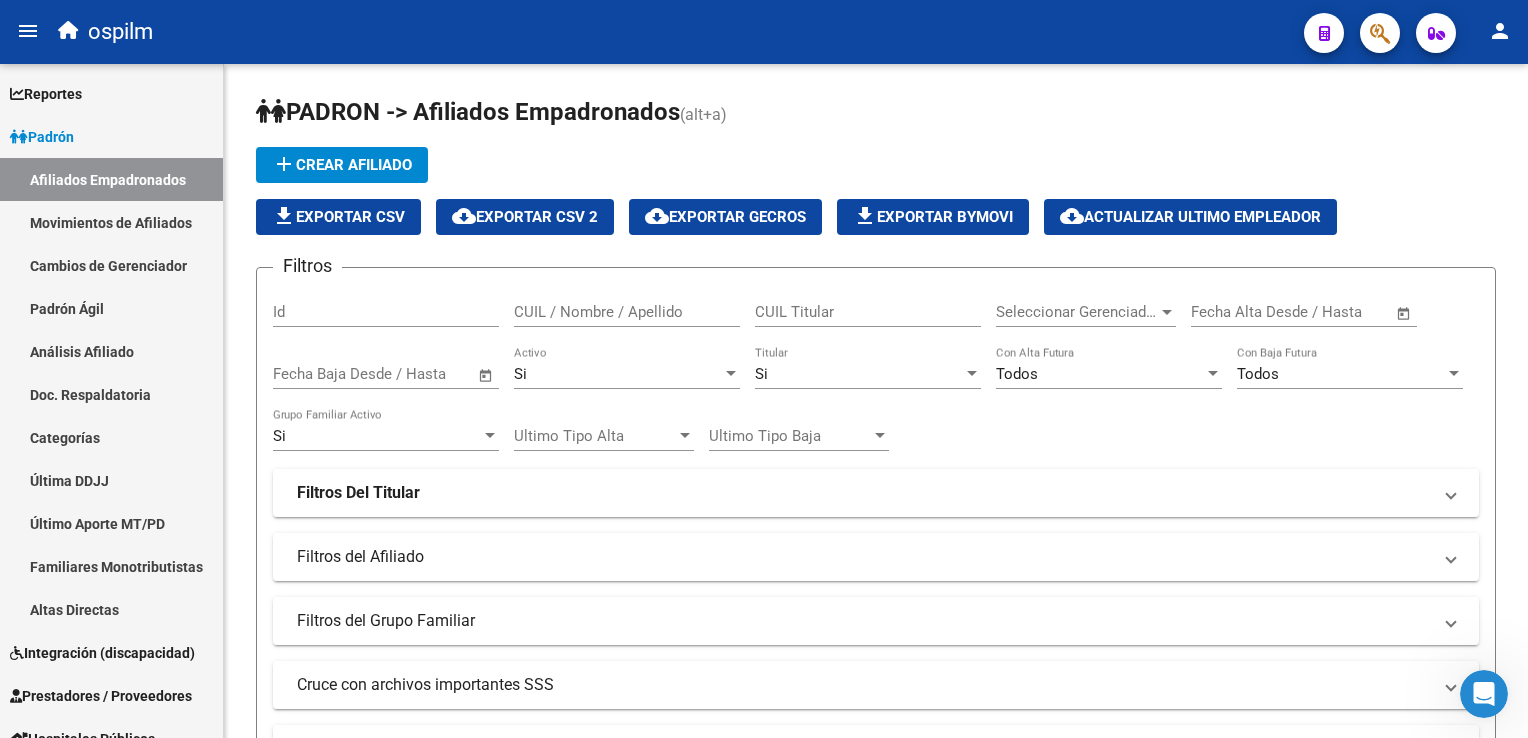 drag, startPoint x: 1524, startPoint y: 143, endPoint x: 1531, endPoint y: 206, distance: 63.387695 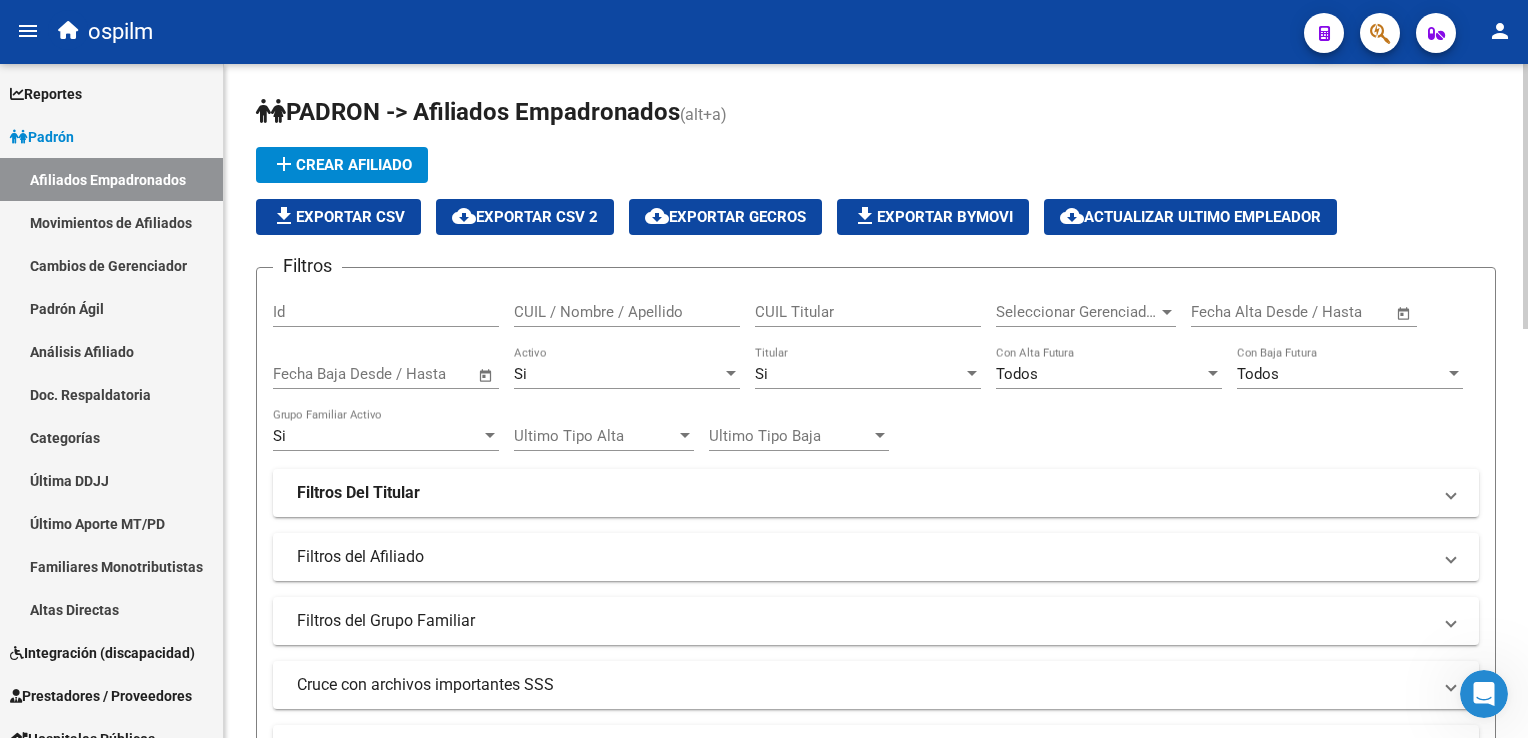 drag, startPoint x: 1527, startPoint y: 206, endPoint x: 1332, endPoint y: 90, distance: 226.89424 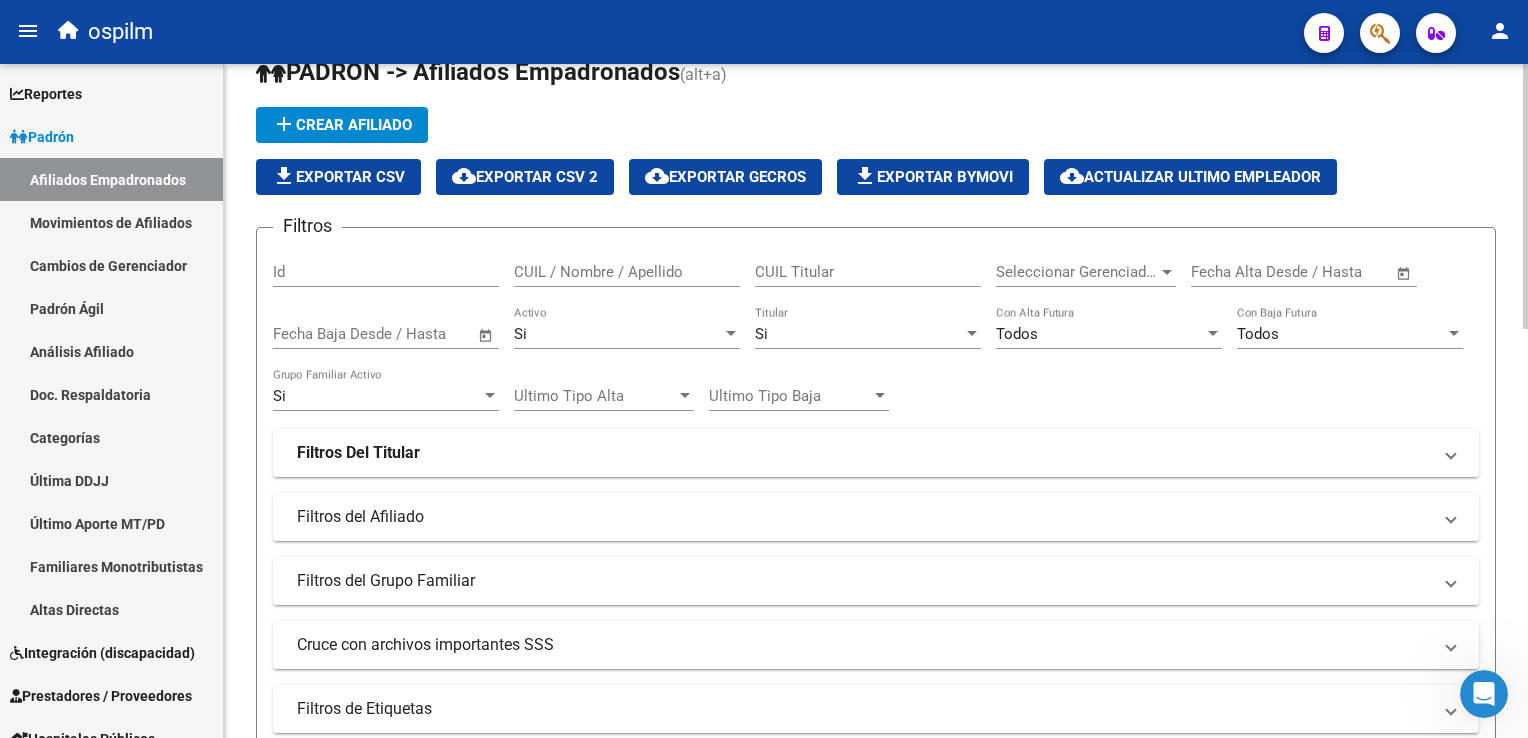 click on "menu   ospilm  person    Firma Express     Reportes Ingresos Devengados Análisis Histórico Detalles Transferencias RG sin DDJJ Detalles por CUIL RG Detalles - MT/PD MT morosos Egresos Devengados Comprobantes Recibidos Facturación Apócrifa Auditorías x Área Auditorías x Usuario Ítems de Auditorías x Usuario Padrón Traspasos x O.S. Traspasos x Gerenciador Traspasos x Provincia Nuevos Aportantes Métricas - Padrón SSS Métricas - Crecimiento Población    Padrón Afiliados Empadronados Movimientos de Afiliados Cambios de Gerenciador Padrón Ágil Análisis Afiliado Doc. Respaldatoria Categorías Última DDJJ Último Aporte MT/PD Familiares Monotributistas Altas Directas    Integración (discapacidad) Certificado Discapacidad    Prestadores / Proveedores Facturas - Listado/Carga Facturas Sin Auditar Facturas - Documentación Pagos x Transferencia Auditorías - Listado Auditorías - Comentarios Auditorías - Cambios Área Auditoría - Ítems Prestadores - Listado Prestadores - Docu. Actas 2" at bounding box center [764, 369] 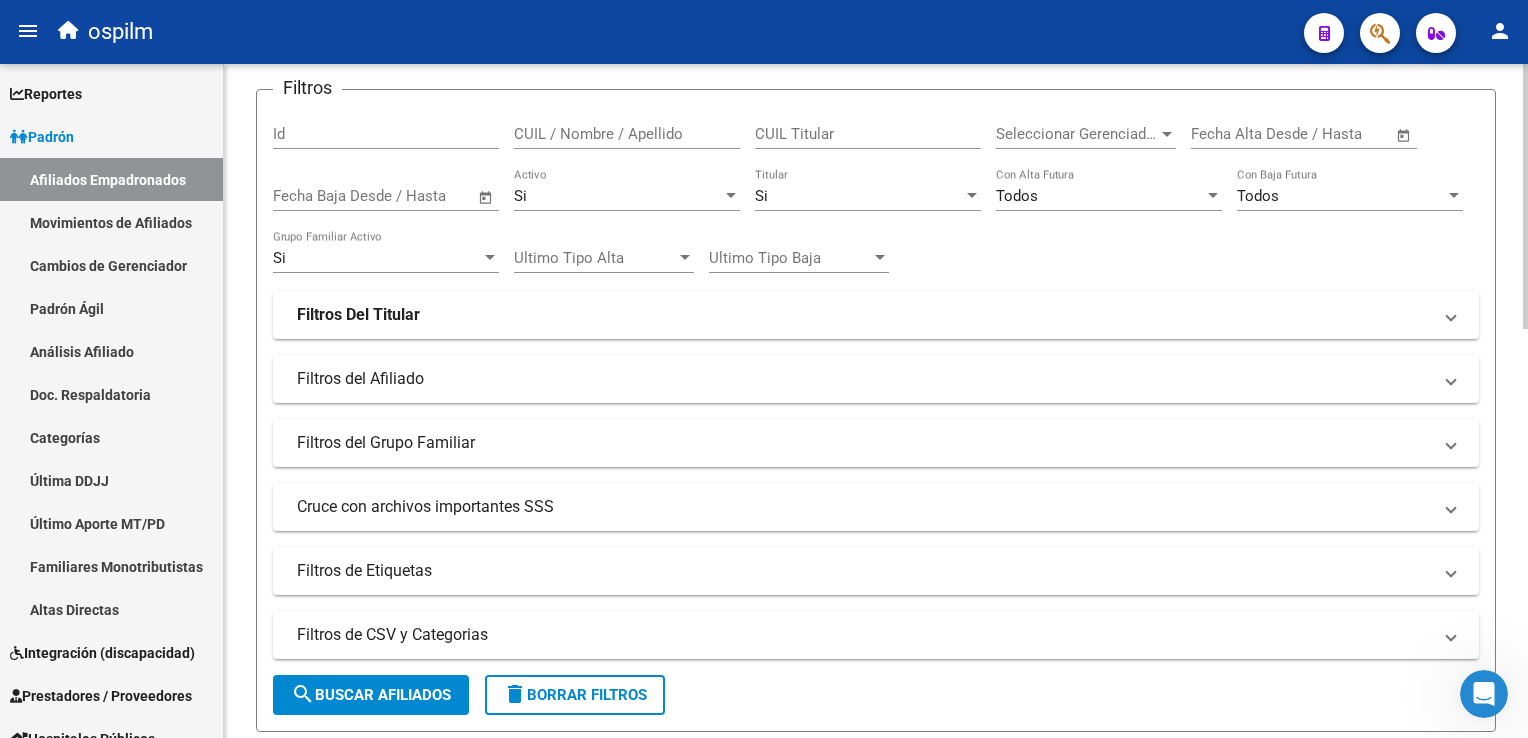 scroll, scrollTop: 195, scrollLeft: 0, axis: vertical 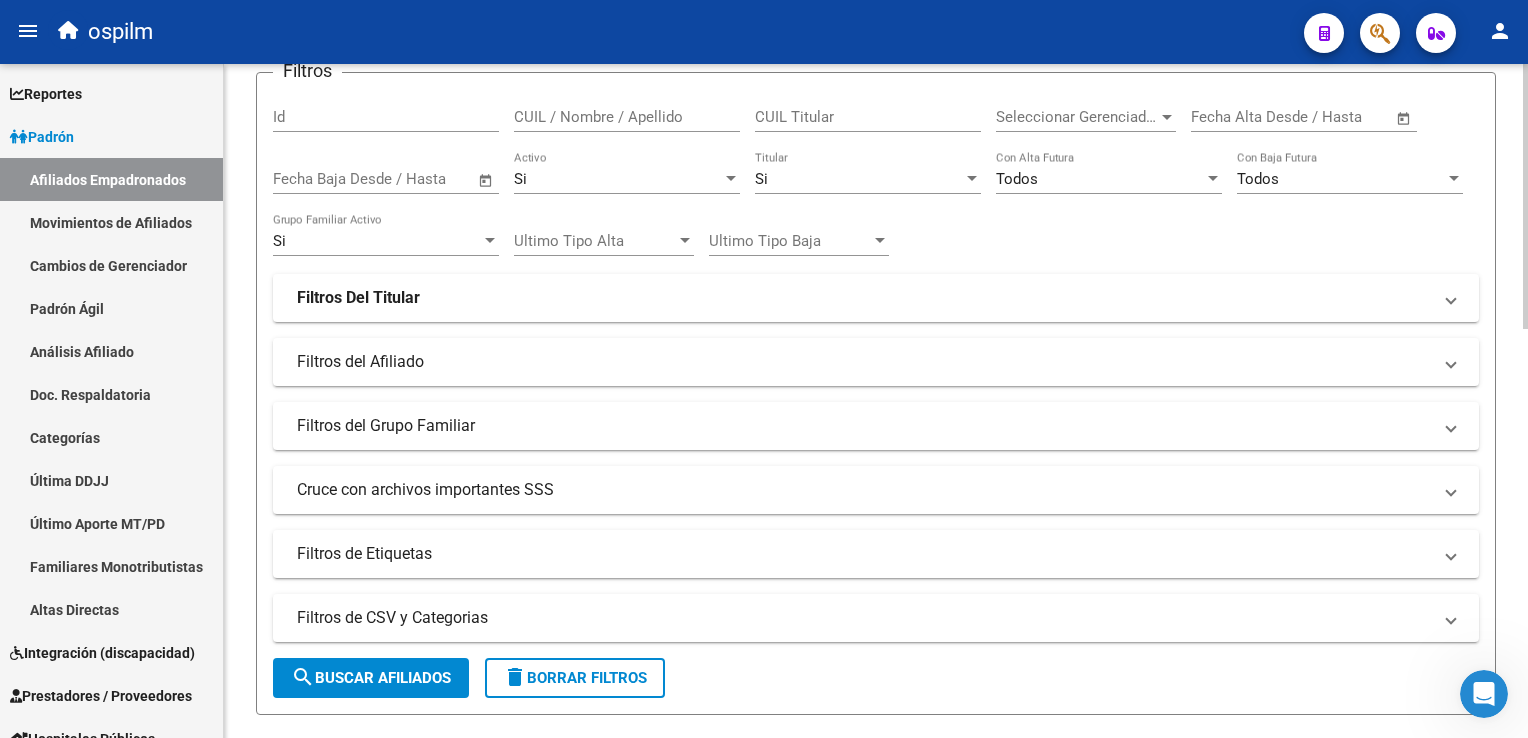 click on "menu   ospilm  person    Firma Express     Reportes Ingresos Devengados Análisis Histórico Detalles Transferencias RG sin DDJJ Detalles por CUIL RG Detalles - MT/PD MT morosos Egresos Devengados Comprobantes Recibidos Facturación Apócrifa Auditorías x Área Auditorías x Usuario Ítems de Auditorías x Usuario Padrón Traspasos x O.S. Traspasos x Gerenciador Traspasos x Provincia Nuevos Aportantes Métricas - Padrón SSS Métricas - Crecimiento Población    Padrón Afiliados Empadronados Movimientos de Afiliados Cambios de Gerenciador Padrón Ágil Análisis Afiliado Doc. Respaldatoria Categorías Última DDJJ Último Aporte MT/PD Familiares Monotributistas Altas Directas    Integración (discapacidad) Certificado Discapacidad    Prestadores / Proveedores Facturas - Listado/Carga Facturas Sin Auditar Facturas - Documentación Pagos x Transferencia Auditorías - Listado Auditorías - Comentarios Auditorías - Cambios Área Auditoría - Ítems Prestadores - Listado Prestadores - Docu. Actas 2" at bounding box center [764, 369] 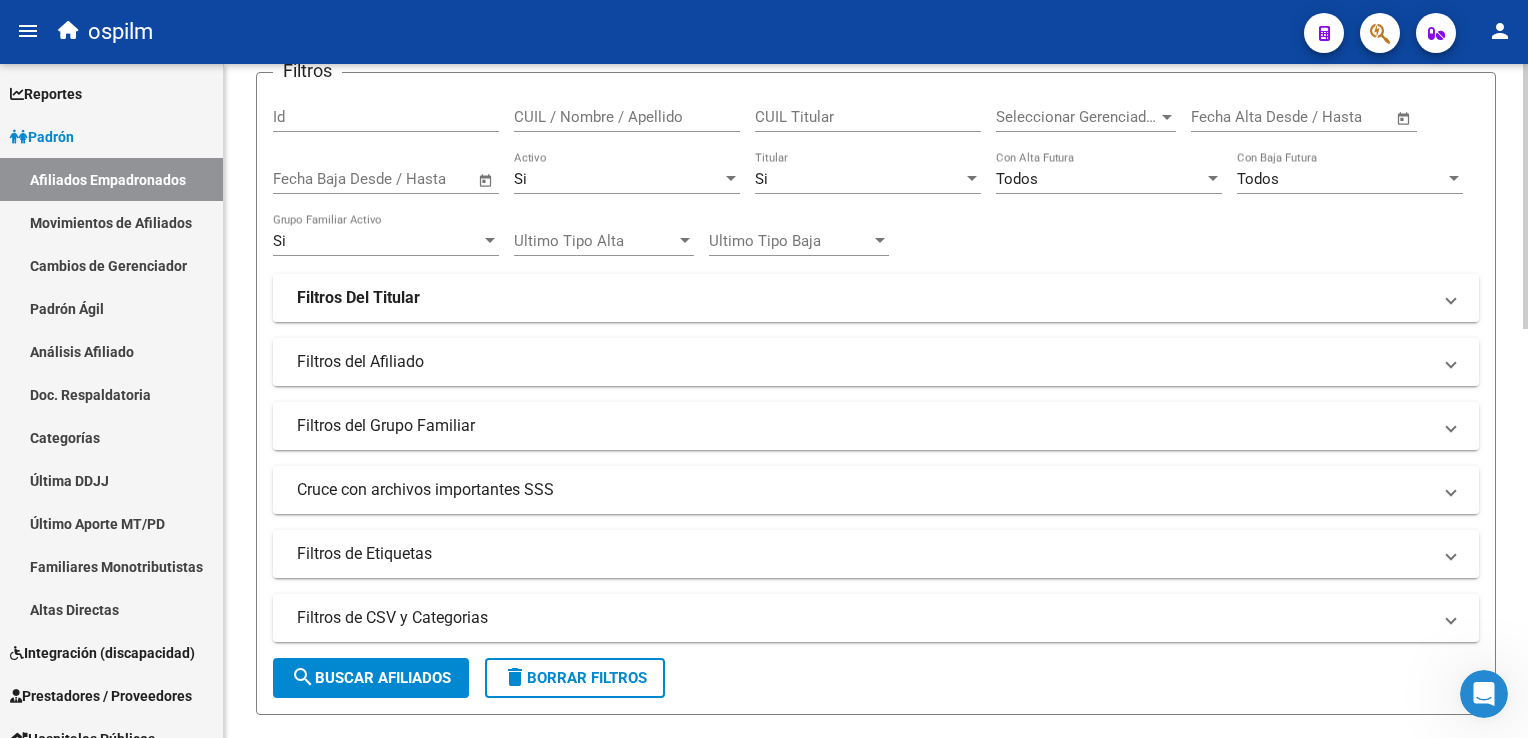 click on "Filtros Del Titular" at bounding box center (358, 298) 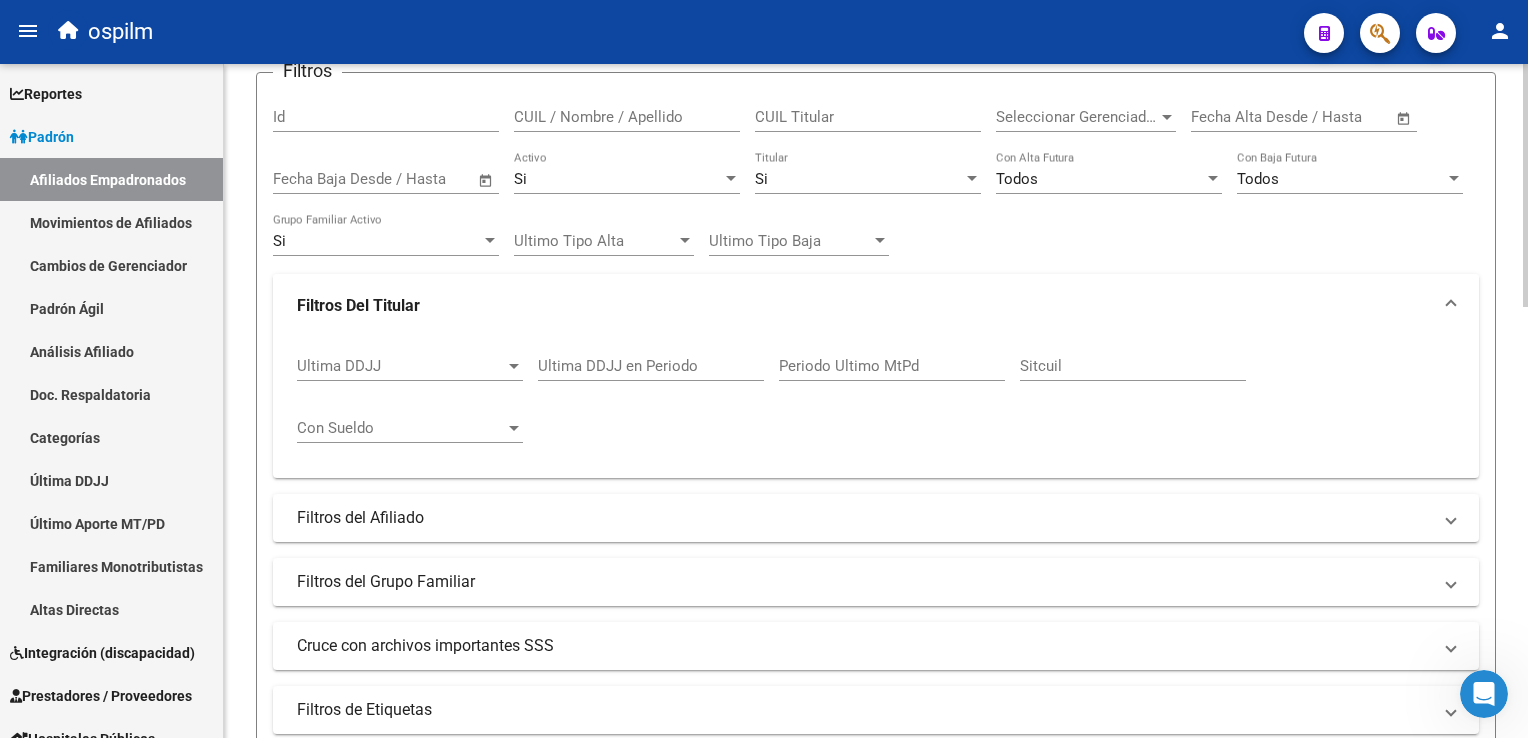 click on "Filtros Del Titular" at bounding box center [358, 306] 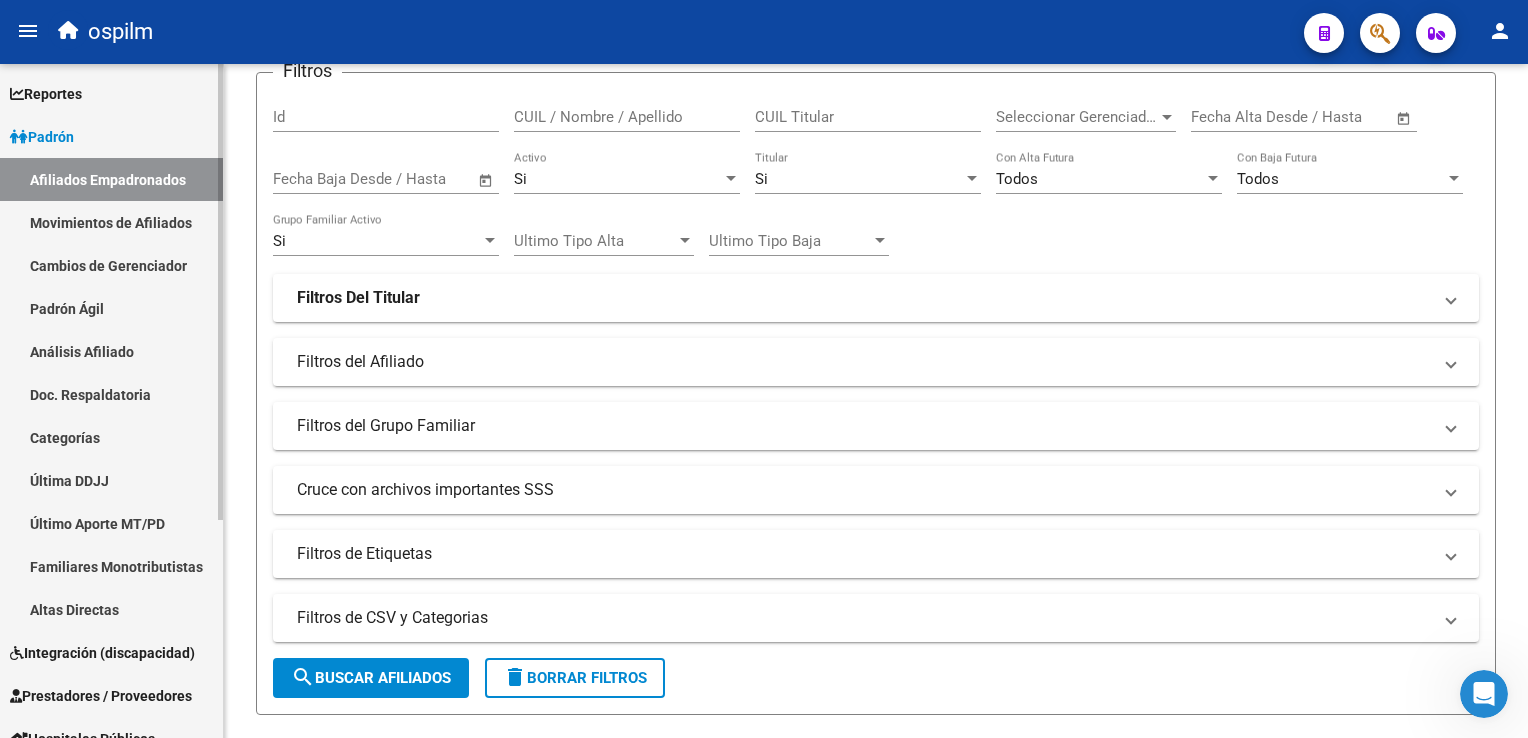 scroll, scrollTop: 322, scrollLeft: 0, axis: vertical 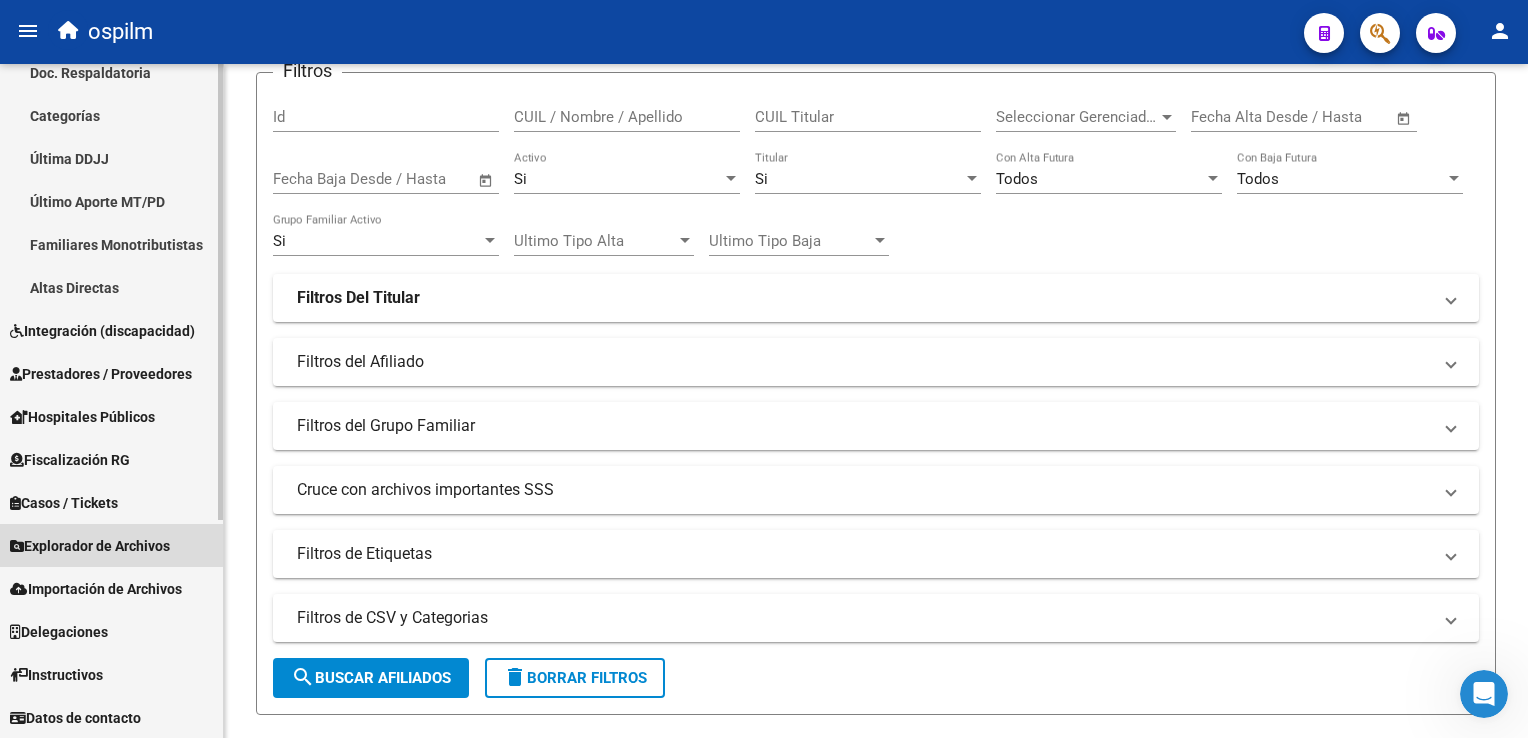 click on "Explorador de Archivos" at bounding box center (90, 546) 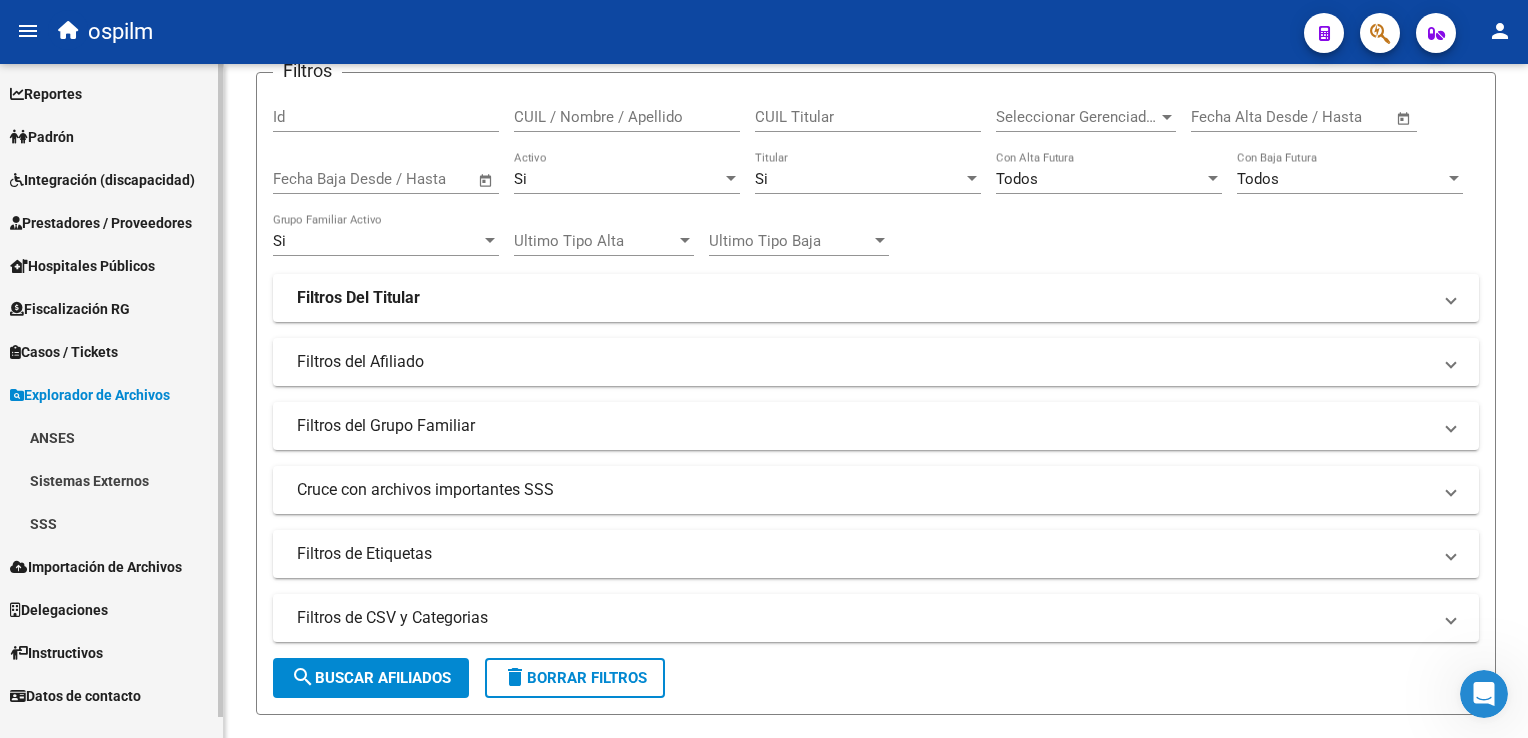 scroll, scrollTop: 0, scrollLeft: 0, axis: both 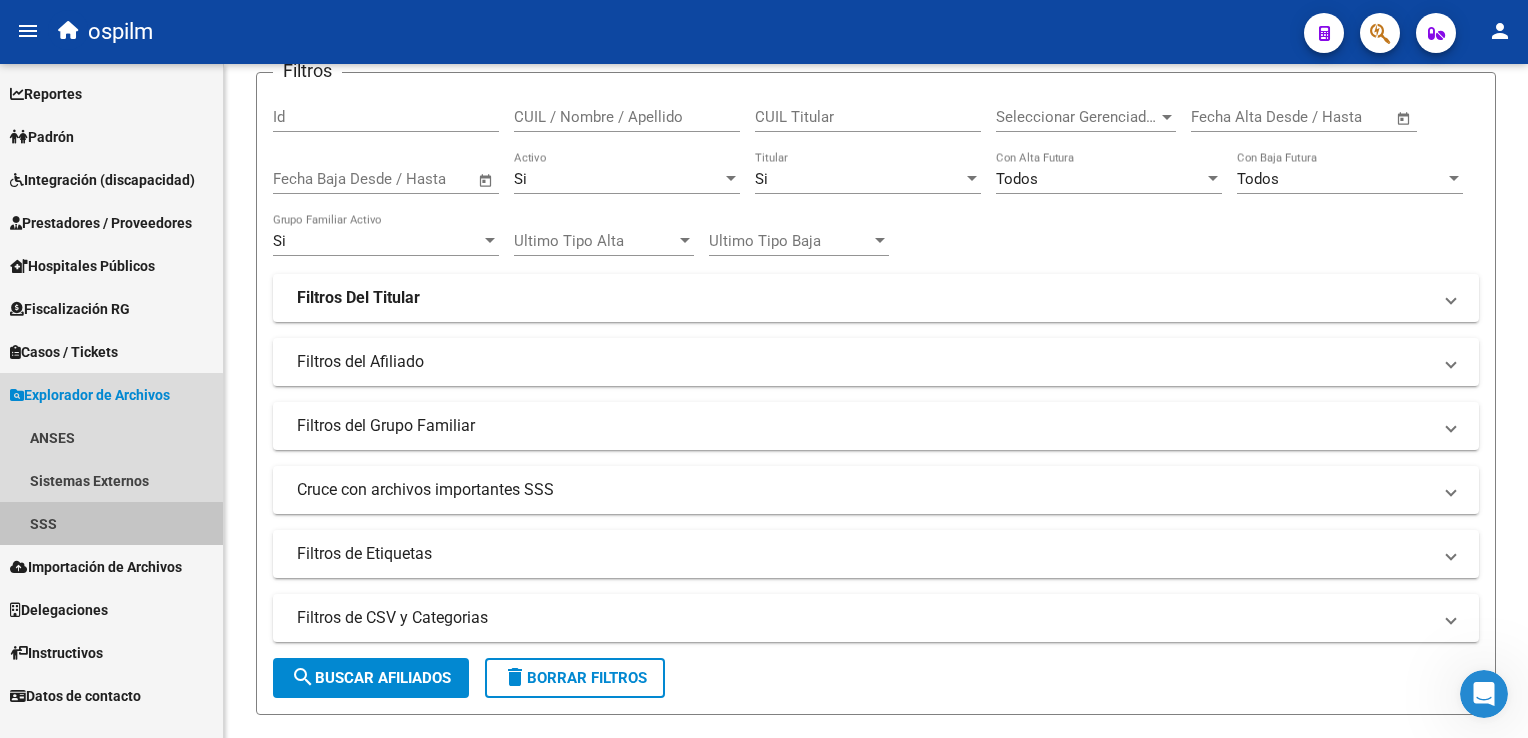 click on "SSS" at bounding box center (111, 523) 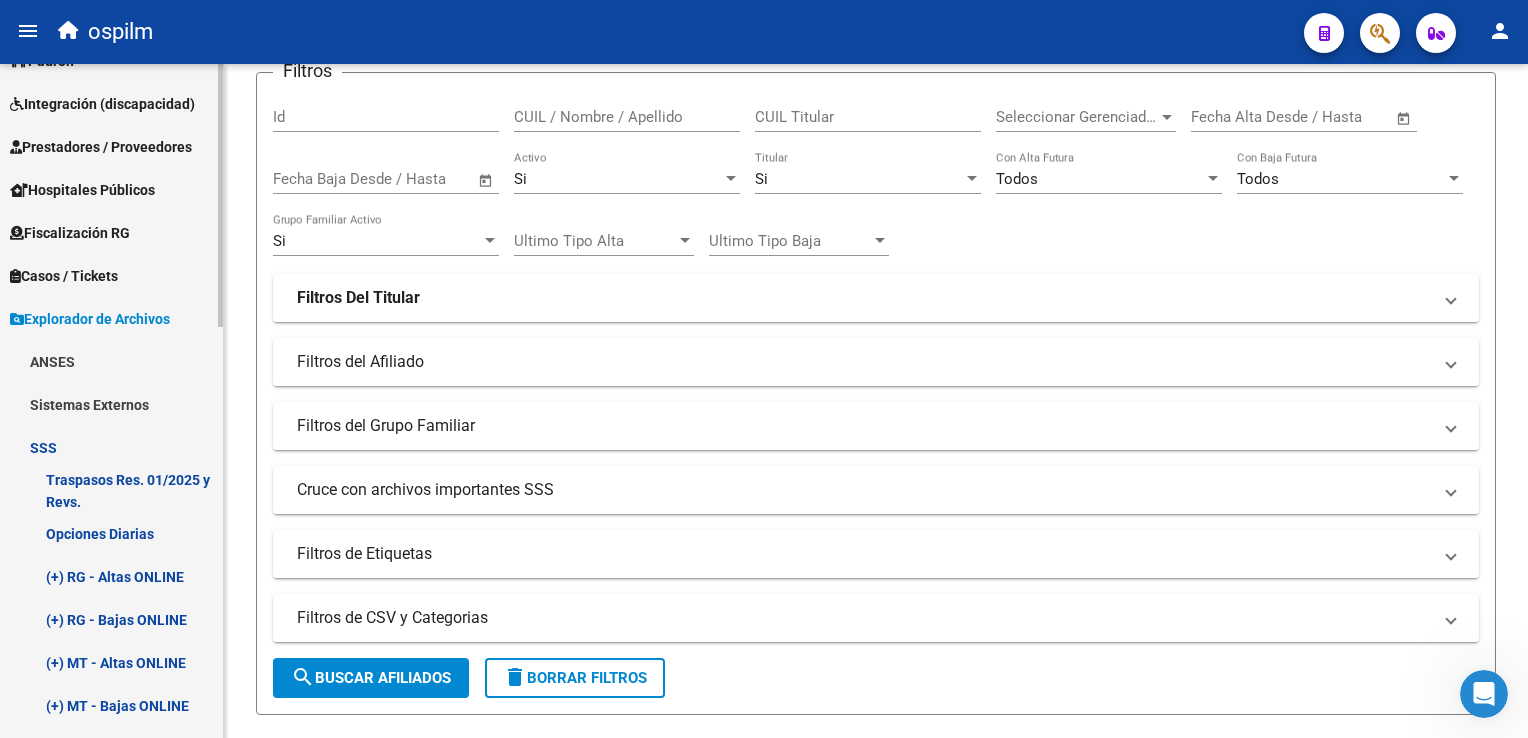 click on "Firma Express     Reportes Ingresos Devengados Análisis Histórico Detalles Transferencias RG sin DDJJ Detalles por CUIL RG Detalles - MT/PD MT morosos Egresos Devengados Comprobantes Recibidos Facturación Apócrifa Auditorías x Área Auditorías x Usuario Ítems de Auditorías x Usuario Padrón Traspasos x O.S. Traspasos x Gerenciador Traspasos x Provincia Nuevos Aportantes Métricas - Padrón SSS Métricas - Crecimiento Población    Padrón Afiliados Empadronados Movimientos de Afiliados Cambios de Gerenciador Padrón Ágil Análisis Afiliado Doc. Respaldatoria Categorías Última DDJJ Último Aporte MT/PD Familiares Monotributistas Altas Directas    Integración (discapacidad) Certificado Discapacidad    Prestadores / Proveedores Facturas - Listado/Carga Facturas Sin Auditar Facturas - Documentación Pagos x Transferencia Auditorías - Listado Auditorías - Comentarios Auditorías - Cambios Área Auditoría - Ítems Prestadores - Listado Prestadores - Docu. Otros Ingresos Geren. Deuda X Empresa" at bounding box center [114, 852] 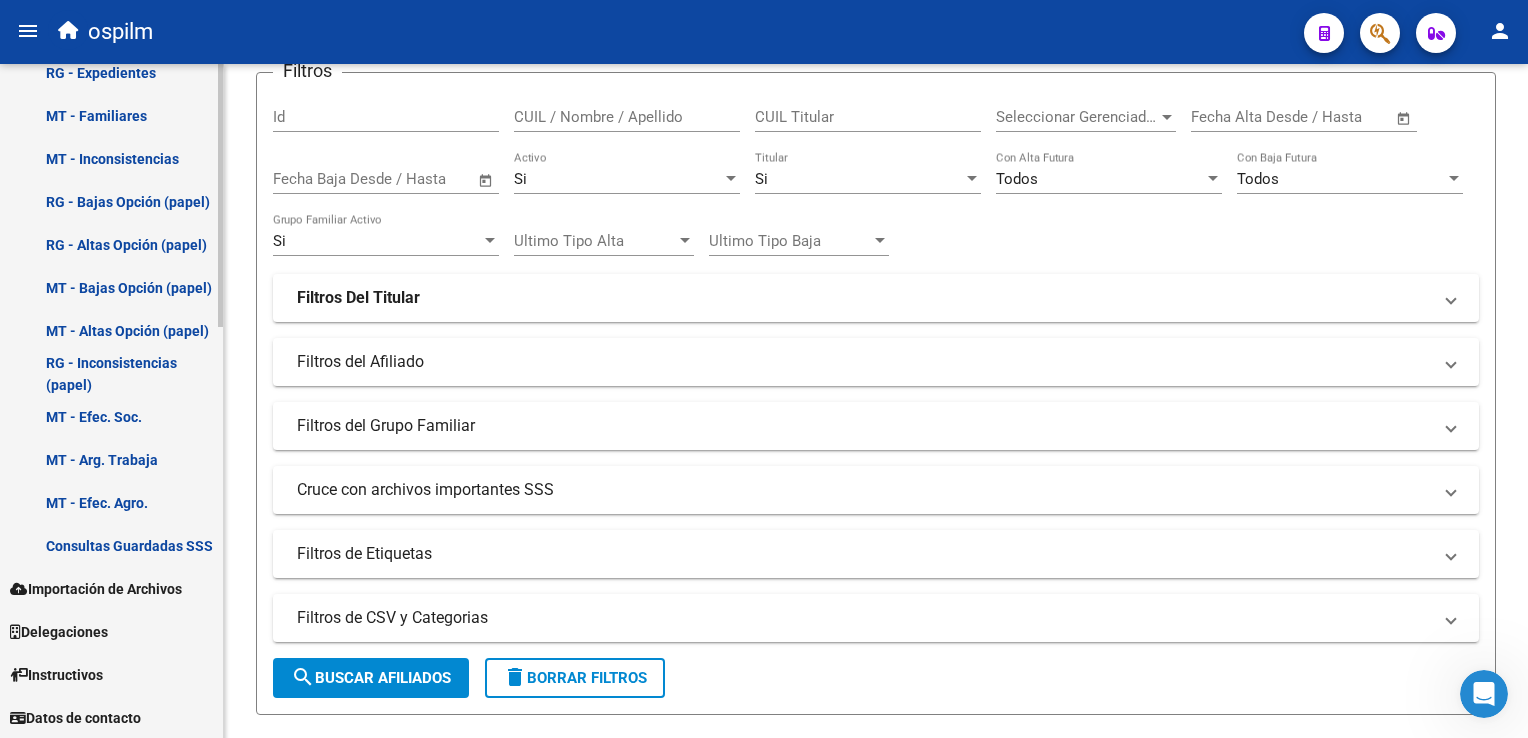 scroll, scrollTop: 1000, scrollLeft: 0, axis: vertical 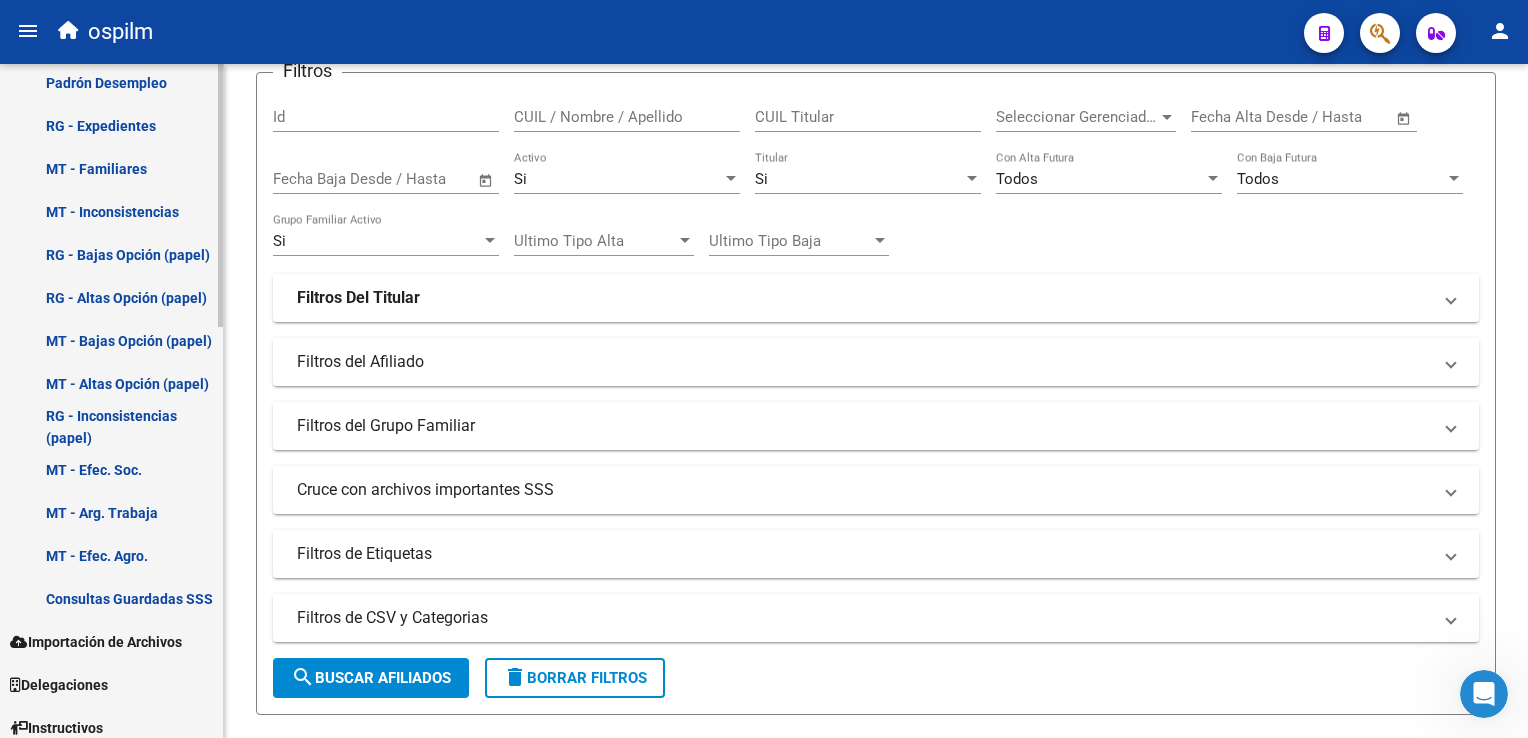 click on "Firma Express     Reportes Ingresos Devengados Análisis Histórico Detalles Transferencias RG sin DDJJ Detalles por CUIL RG Detalles - MT/PD MT morosos Egresos Devengados Comprobantes Recibidos Facturación Apócrifa Auditorías x Área Auditorías x Usuario Ítems de Auditorías x Usuario Padrón Traspasos x O.S. Traspasos x Gerenciador Traspasos x Provincia Nuevos Aportantes Métricas - Padrón SSS Métricas - Crecimiento Población    Padrón Afiliados Empadronados Movimientos de Afiliados Cambios de Gerenciador Padrón Ágil Análisis Afiliado Doc. Respaldatoria Categorías Última DDJJ Último Aporte MT/PD Familiares Monotributistas Altas Directas    Integración (discapacidad) Certificado Discapacidad    Prestadores / Proveedores Facturas - Listado/Carga Facturas Sin Auditar Facturas - Documentación Pagos x Transferencia Auditorías - Listado Auditorías - Comentarios Auditorías - Cambios Área Auditoría - Ítems Prestadores - Listado Prestadores - Docu. Otros Ingresos Geren. Deuda X Empresa" at bounding box center (114, -72) 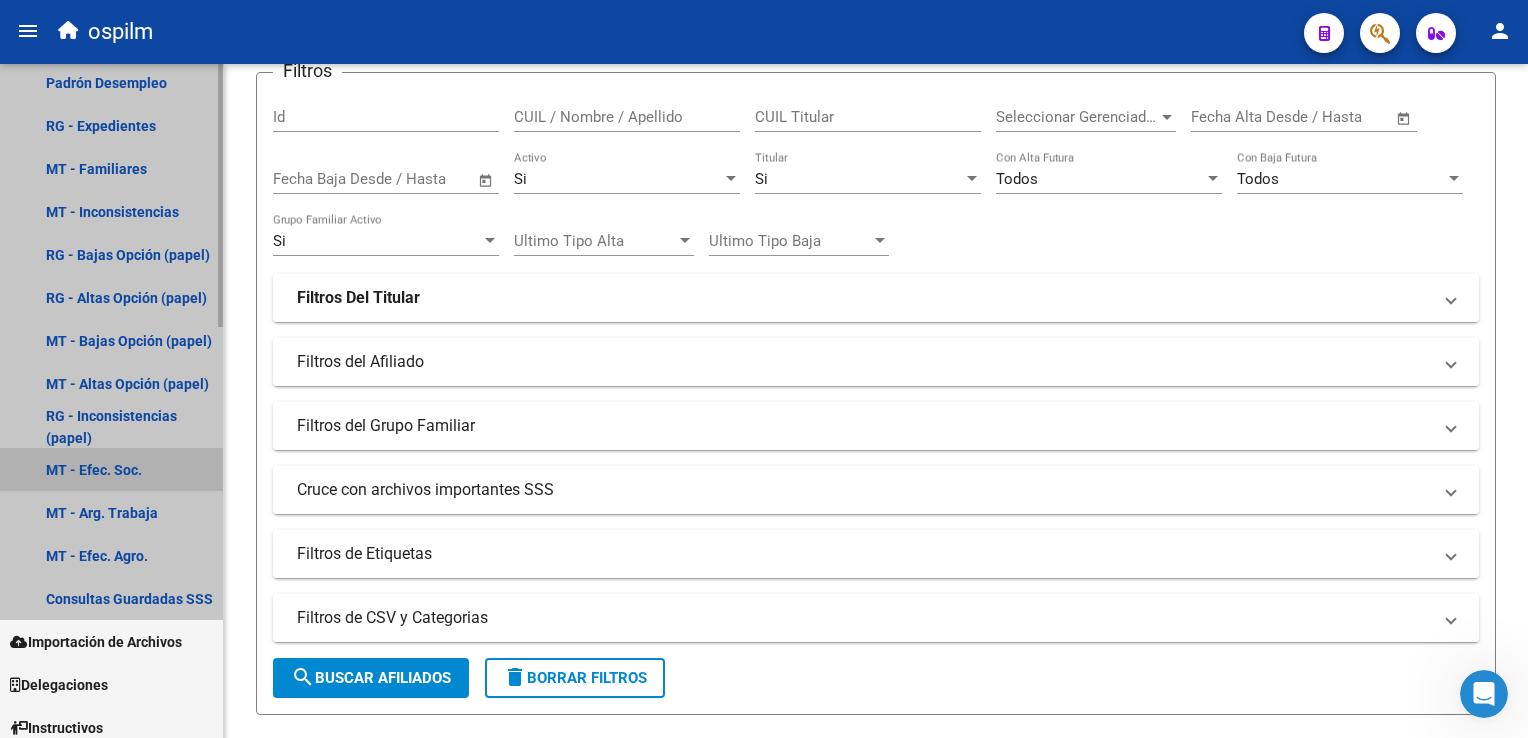scroll, scrollTop: 0, scrollLeft: 0, axis: both 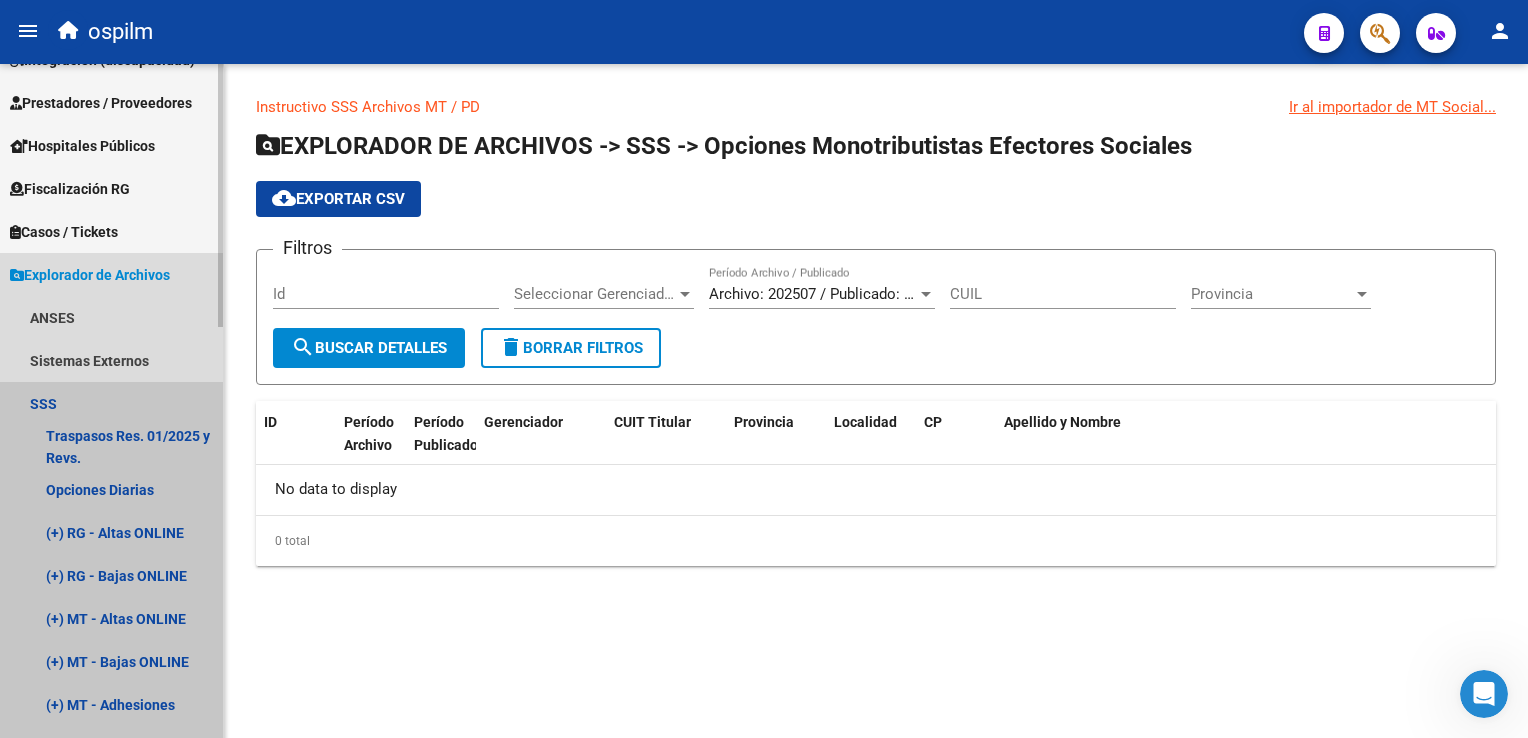 click on "SSS" at bounding box center (111, 403) 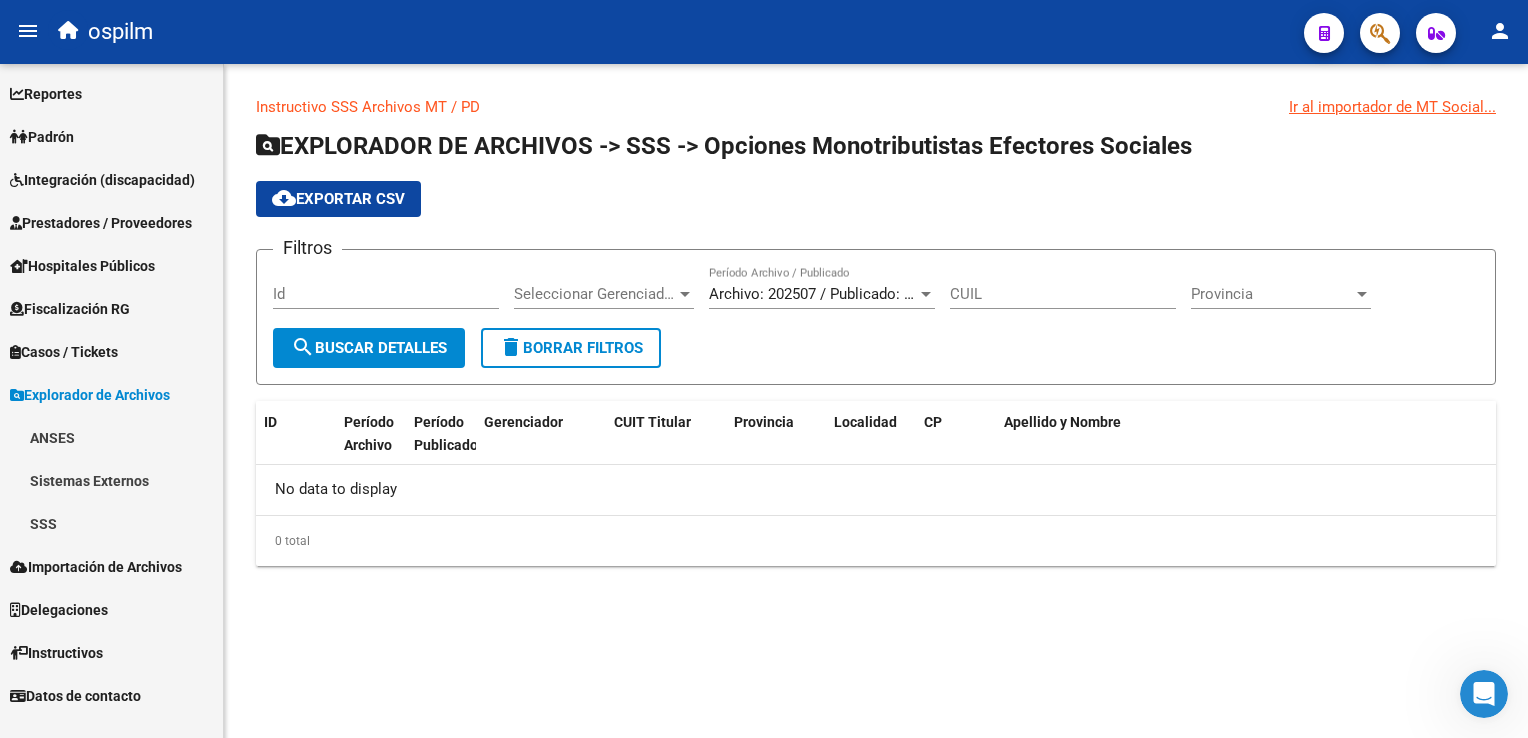 scroll, scrollTop: 0, scrollLeft: 0, axis: both 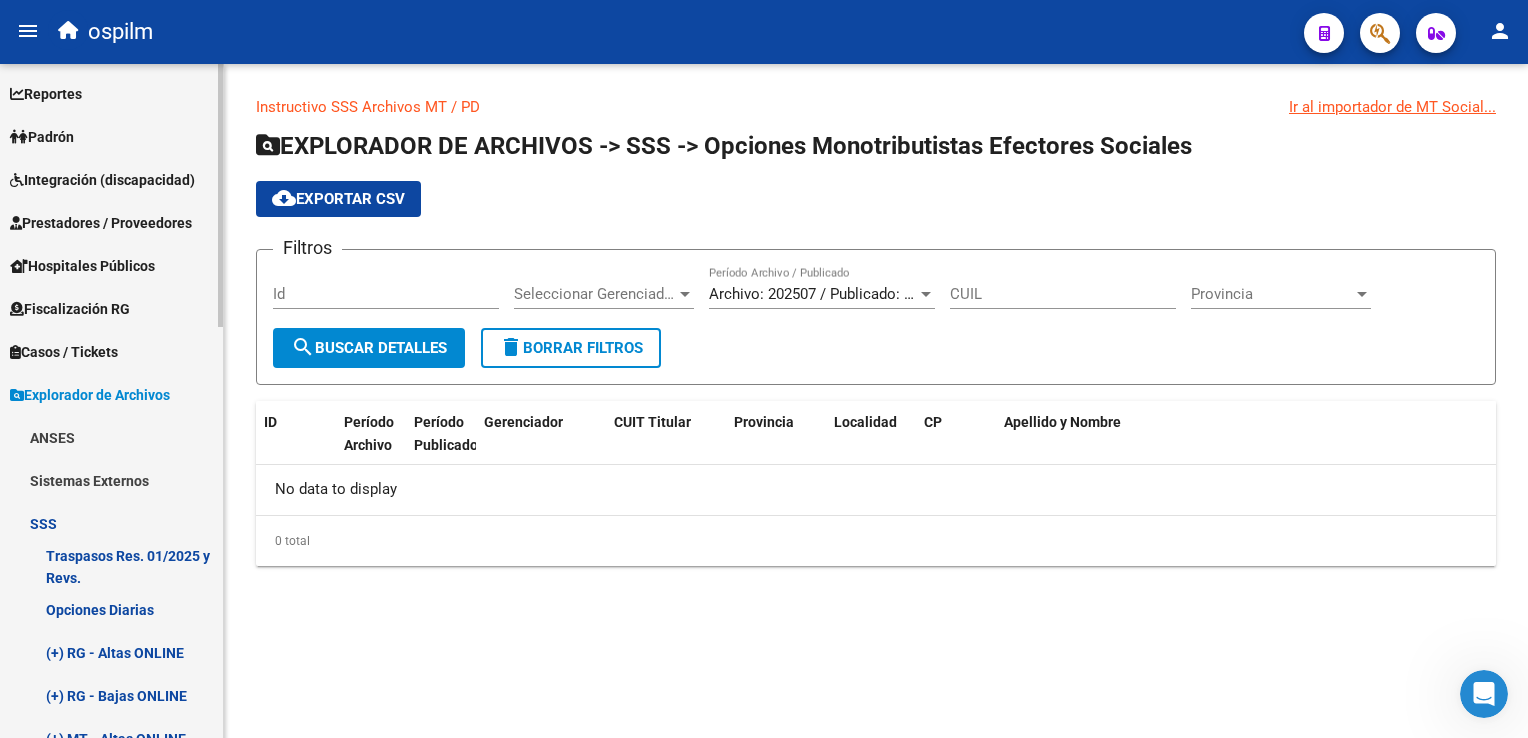 click on "Padrón" at bounding box center [42, 137] 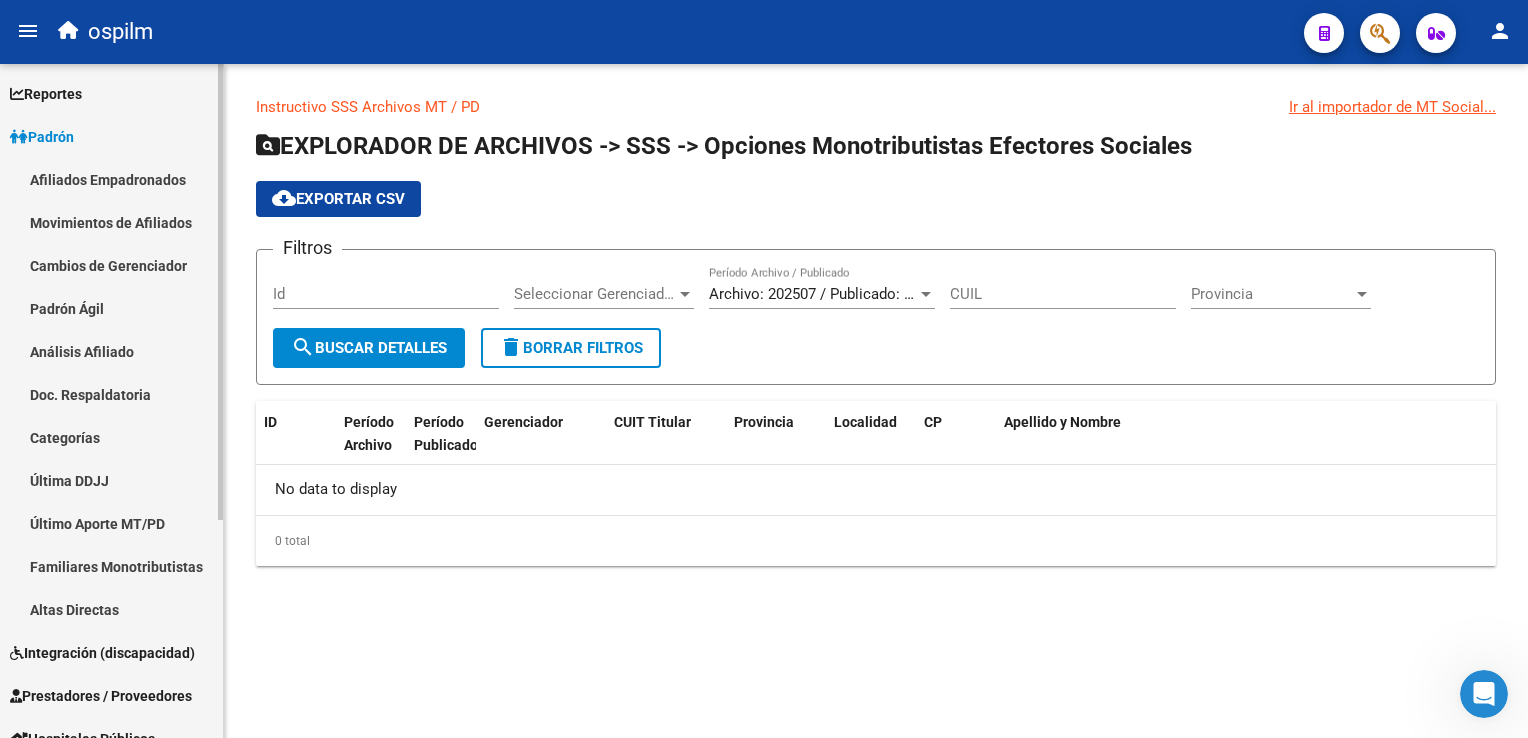 scroll, scrollTop: 322, scrollLeft: 0, axis: vertical 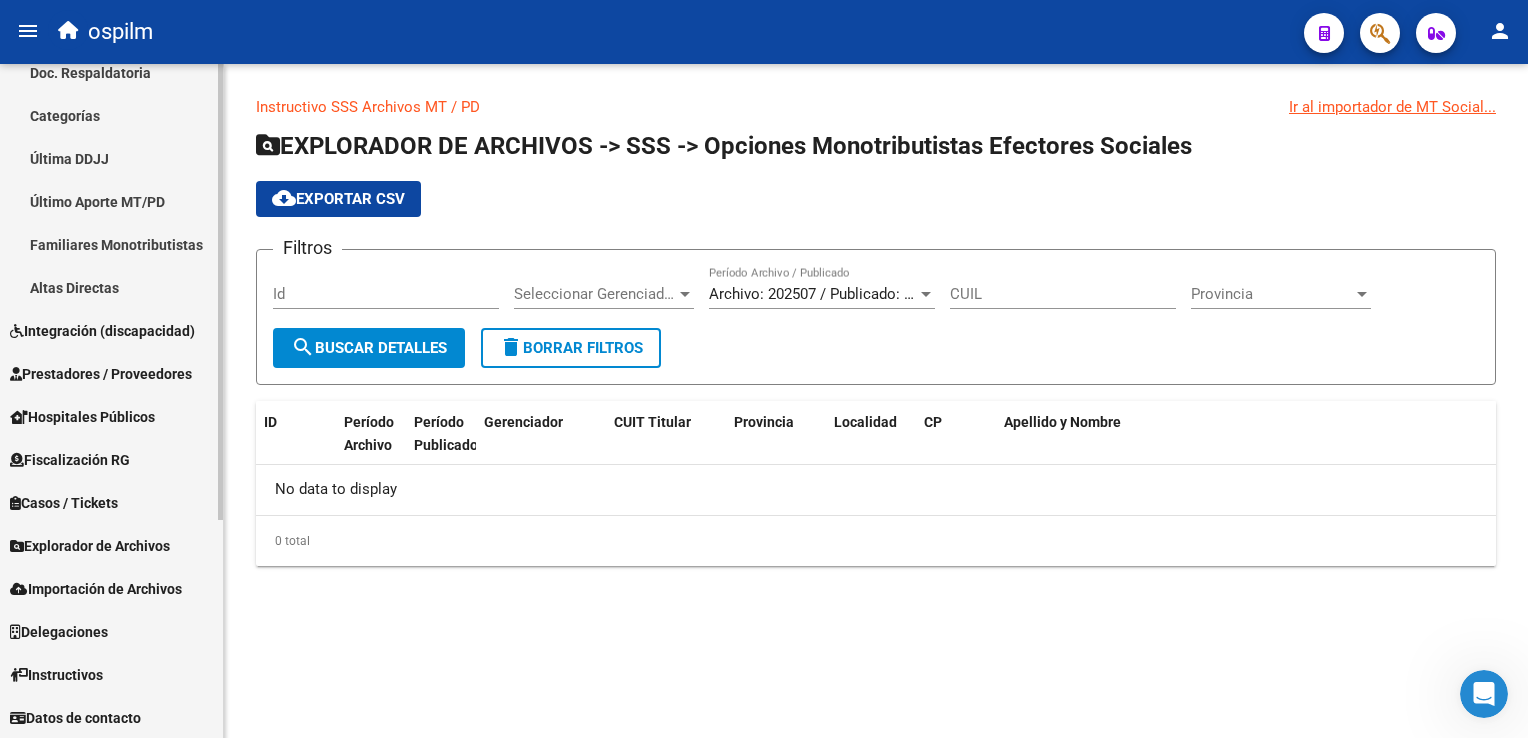 click 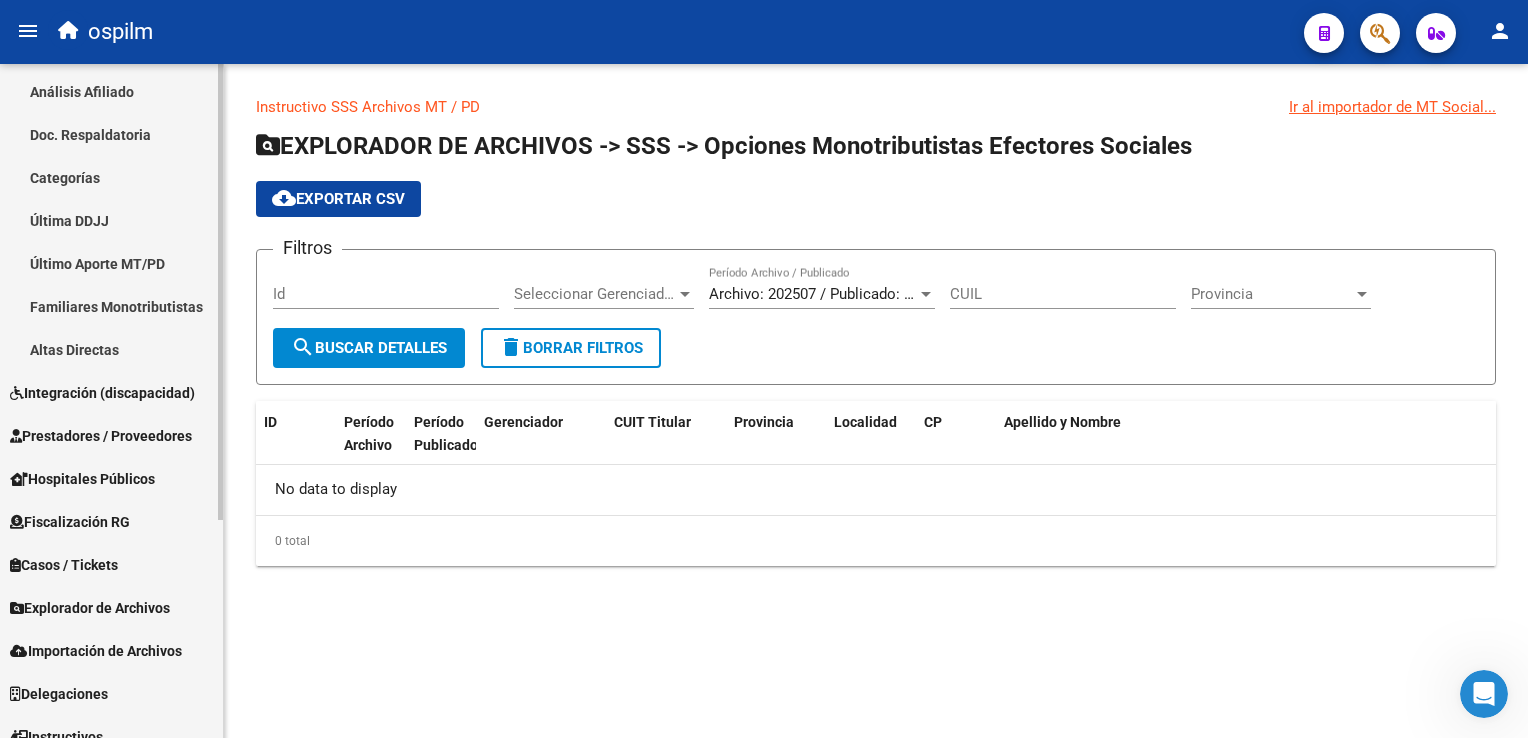 click 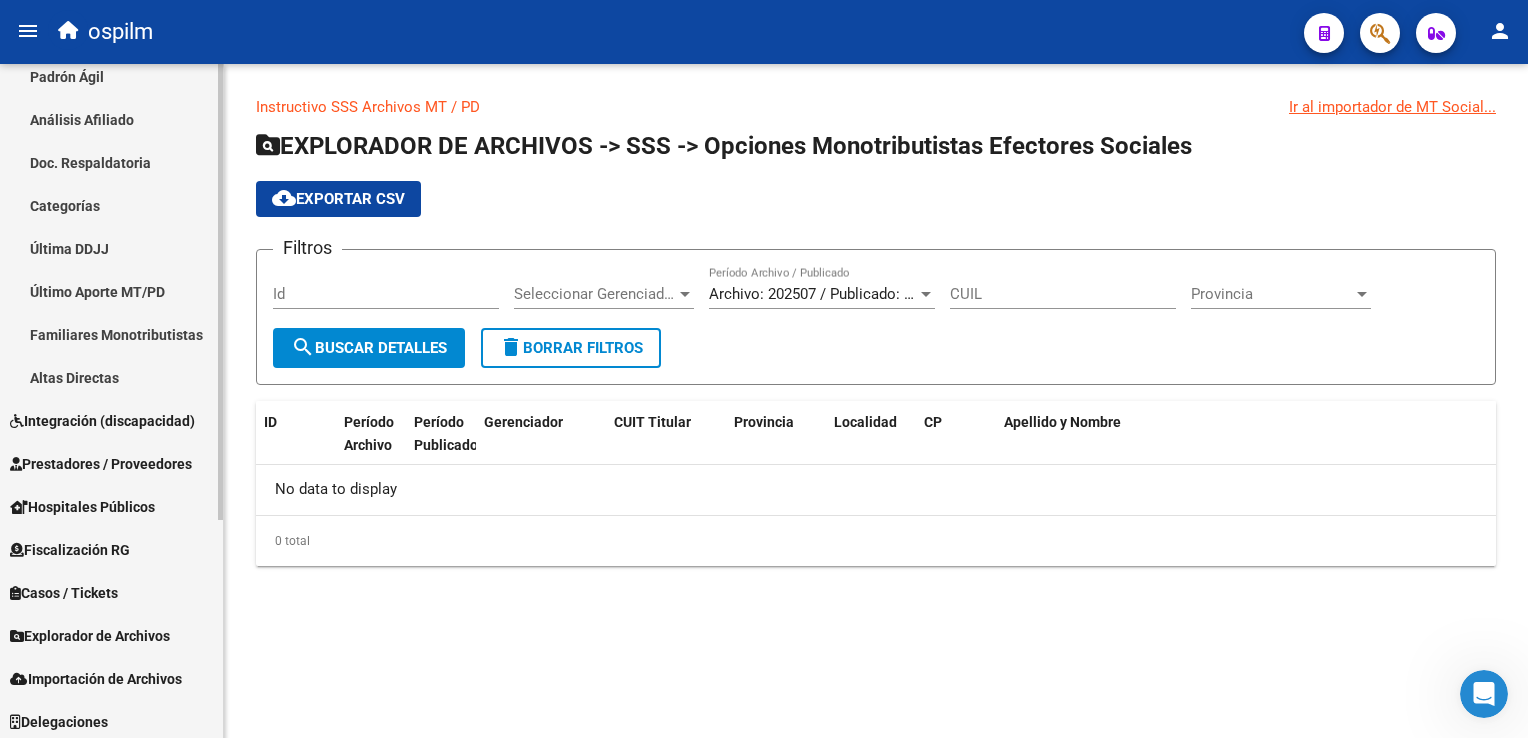scroll, scrollTop: 0, scrollLeft: 0, axis: both 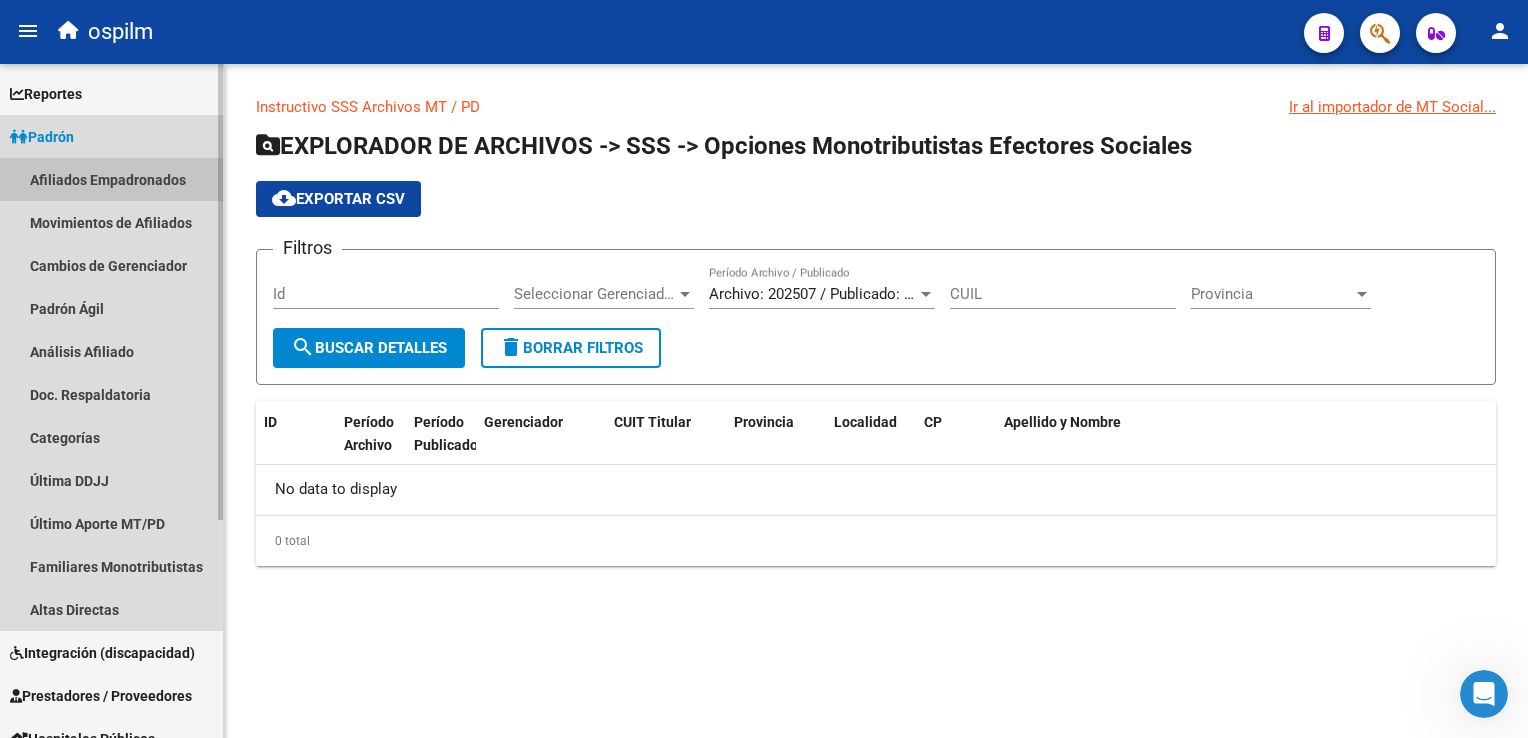 click on "Afiliados Empadronados" at bounding box center [111, 179] 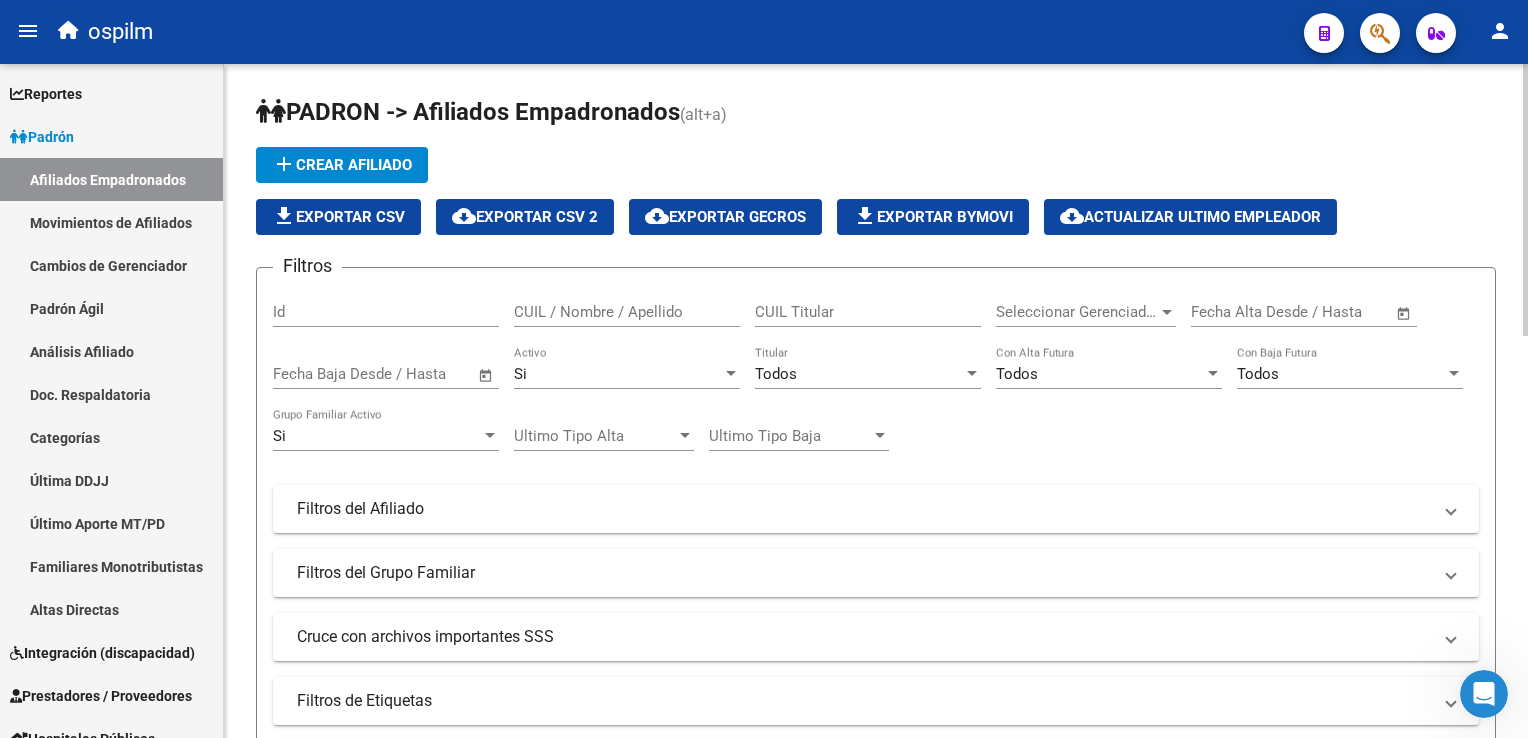 click on "Si Activo" 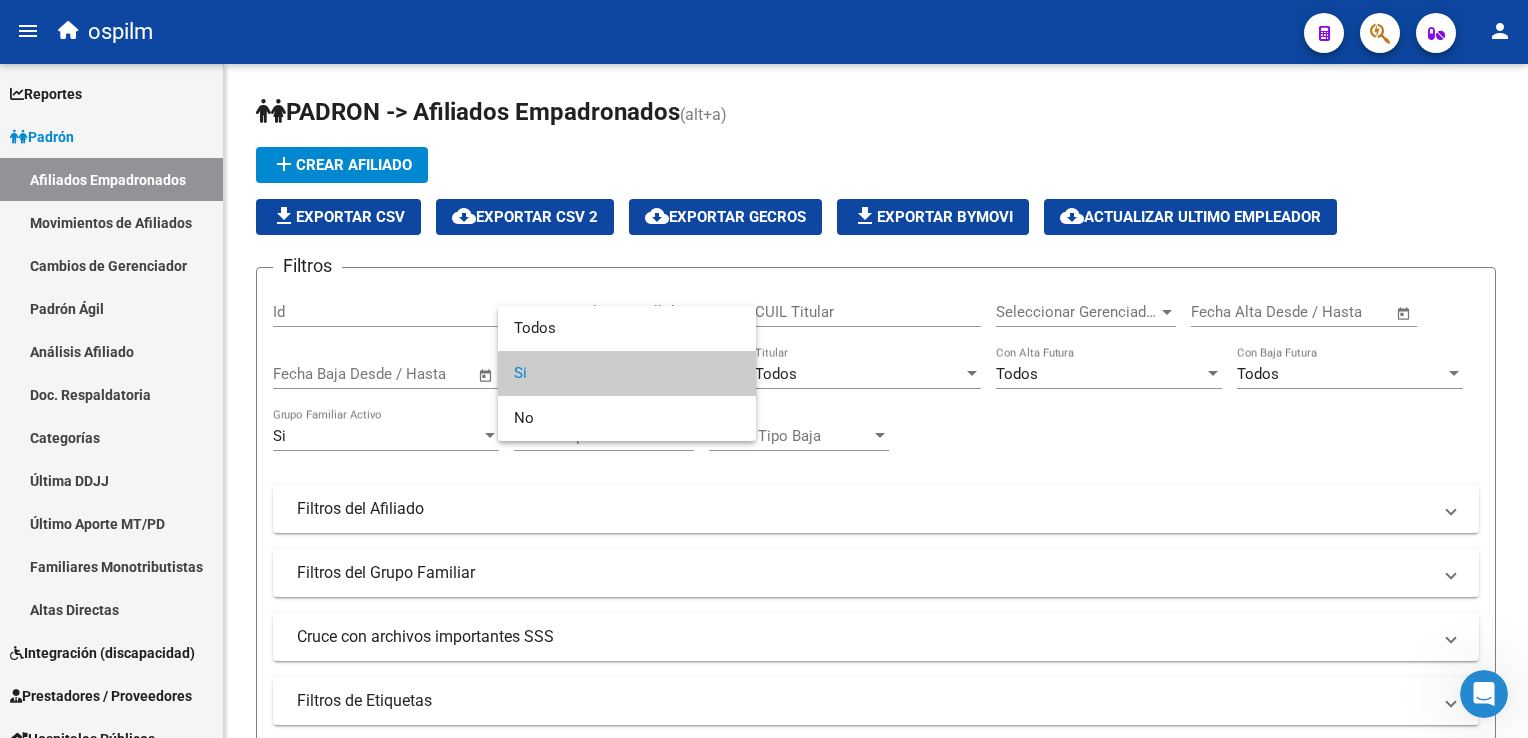 click on "Si" at bounding box center (627, 373) 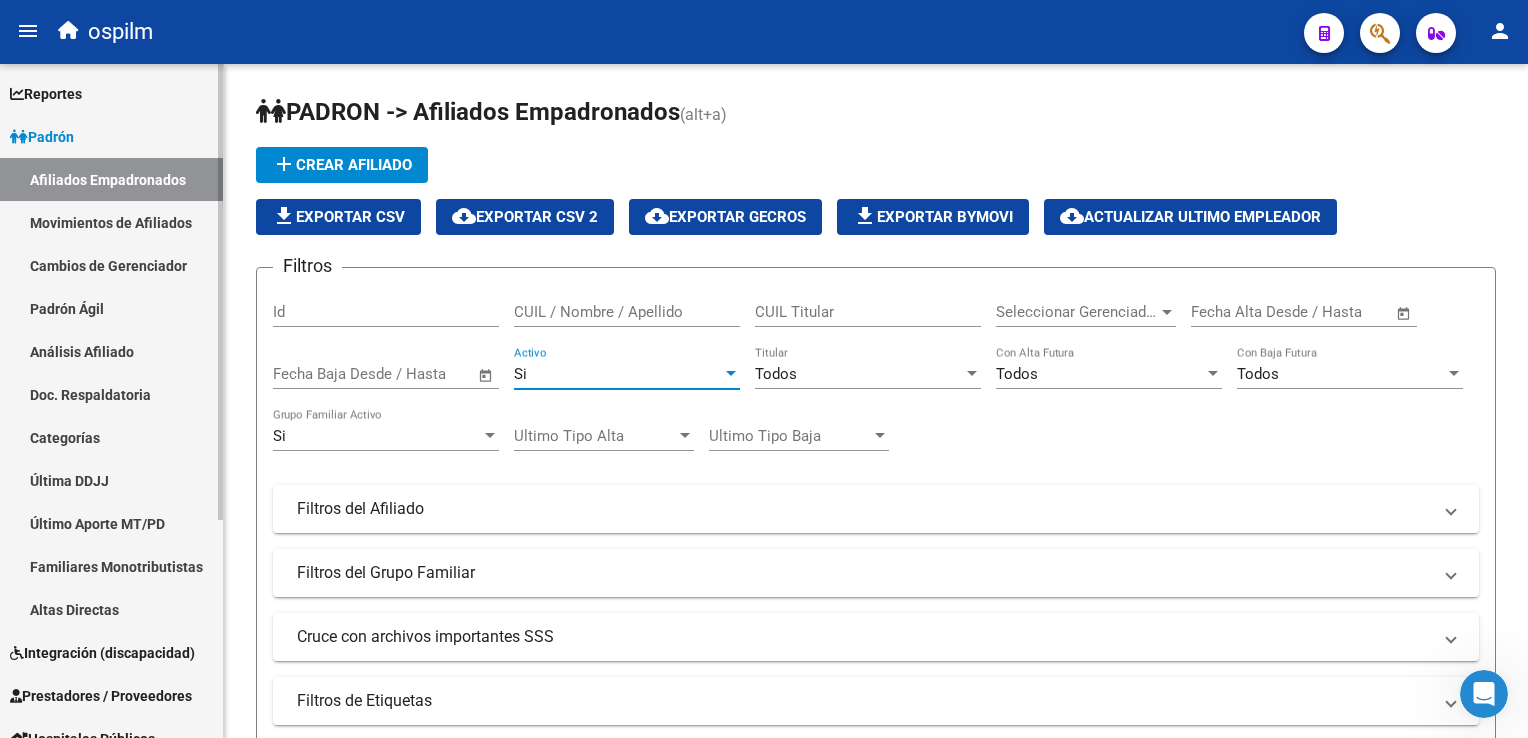 click on "Reportes" at bounding box center [46, 94] 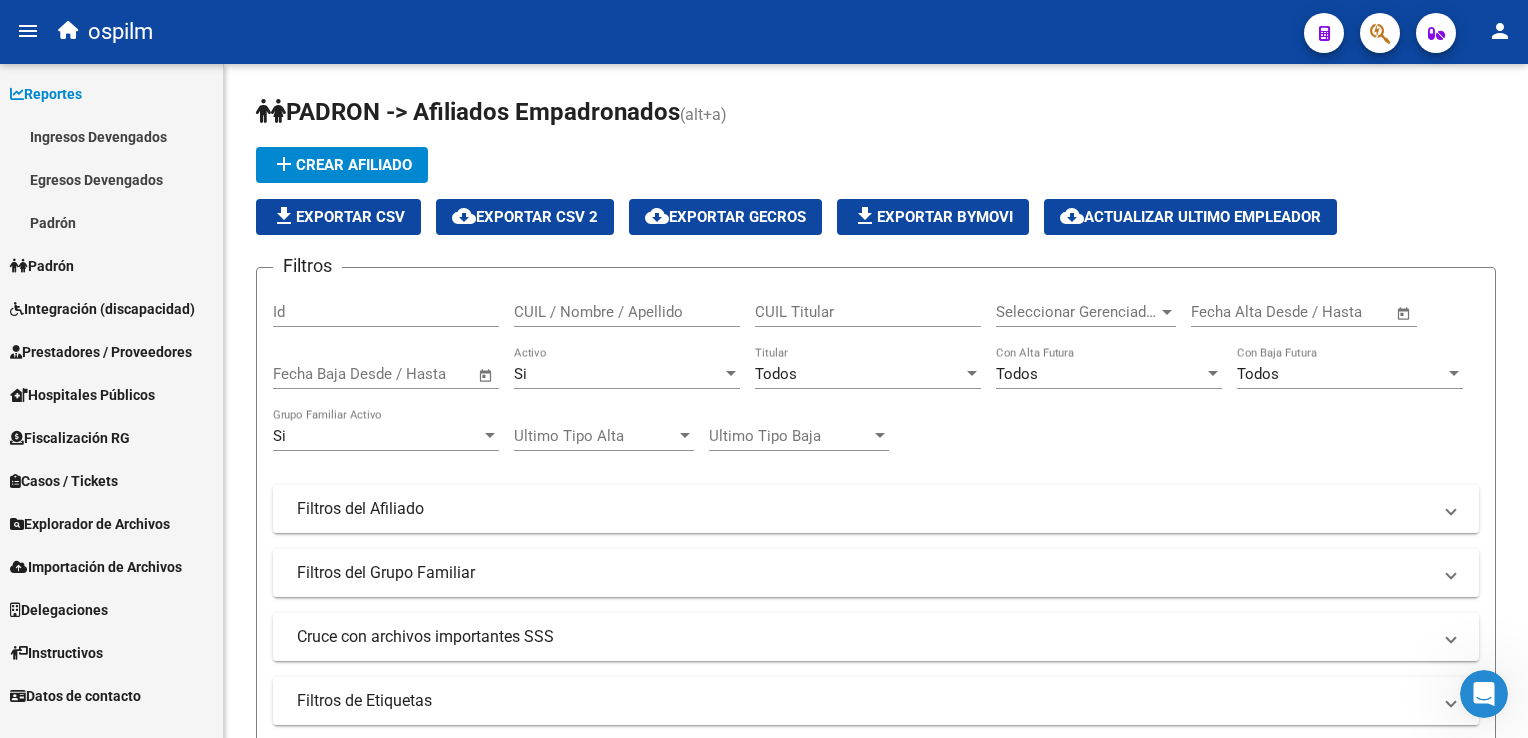 click on "Padrón" at bounding box center (111, 222) 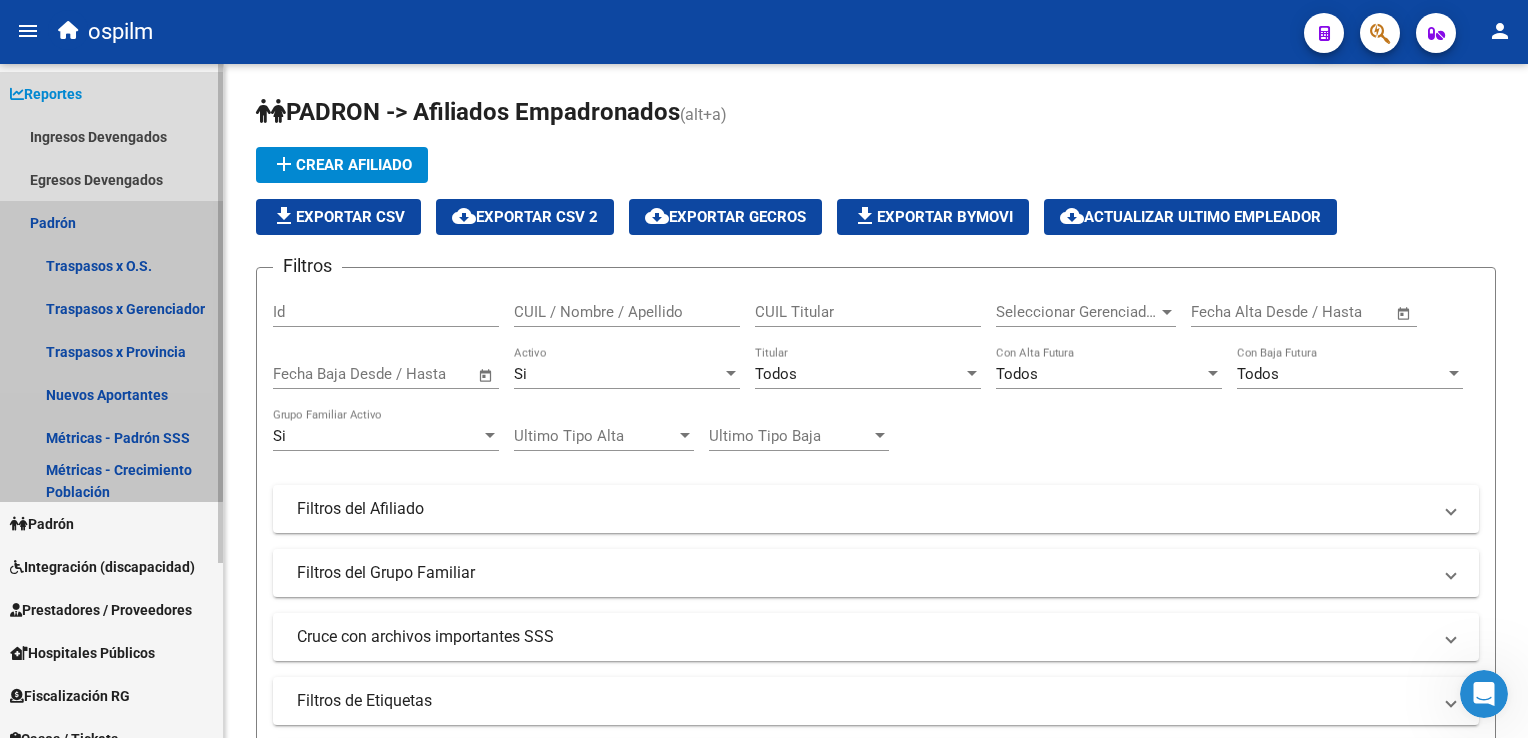 click on "Padrón" at bounding box center [111, 222] 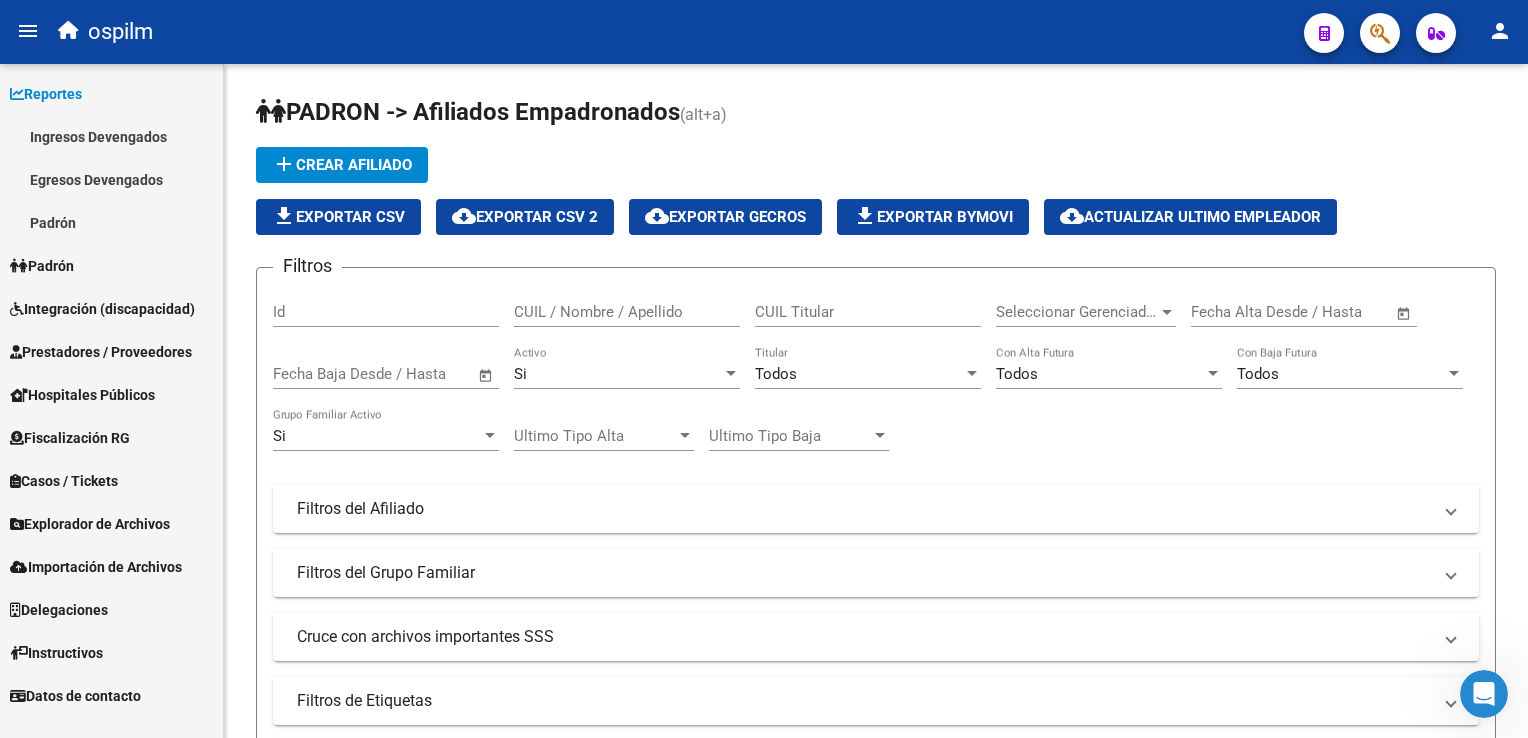 click on "Padrón" at bounding box center [42, 266] 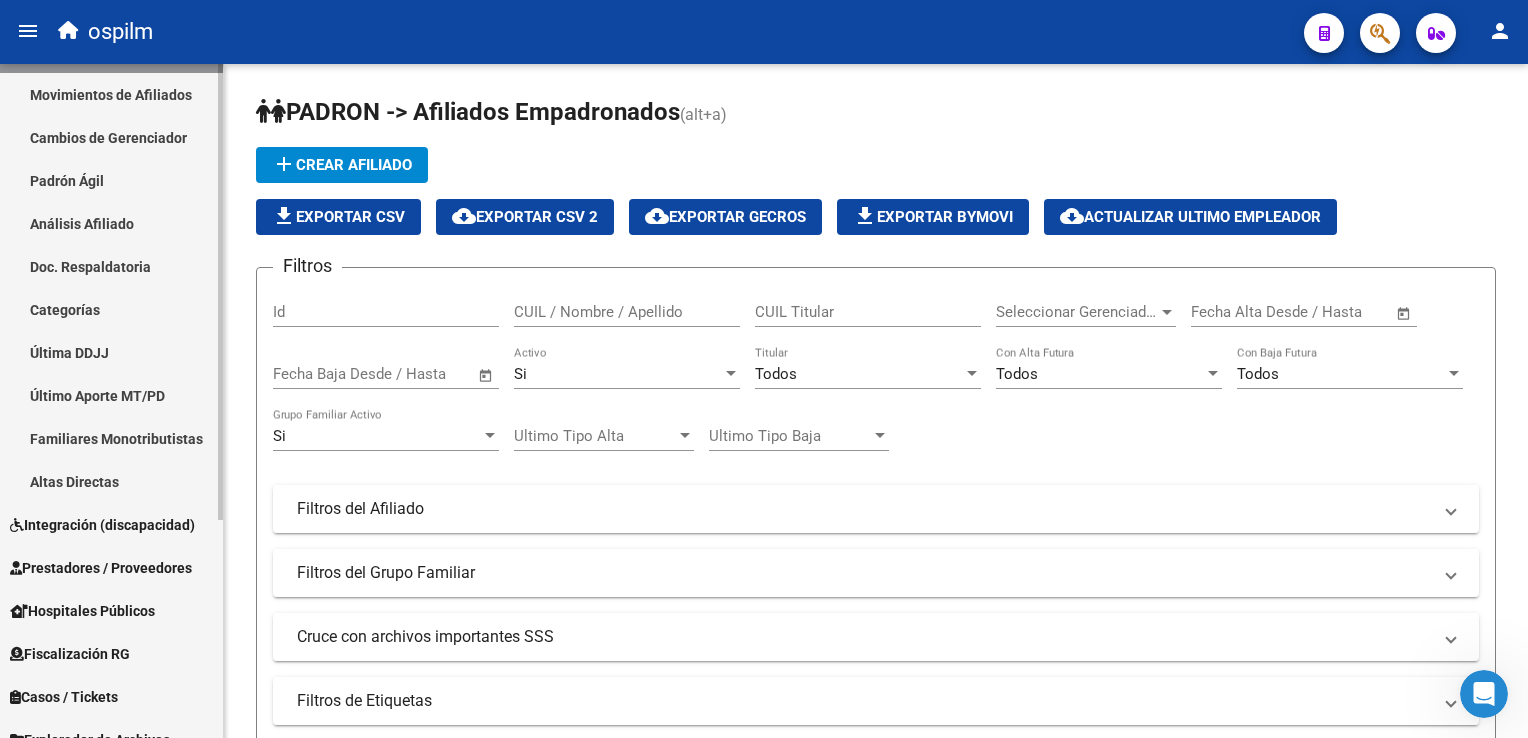 scroll, scrollTop: 128, scrollLeft: 0, axis: vertical 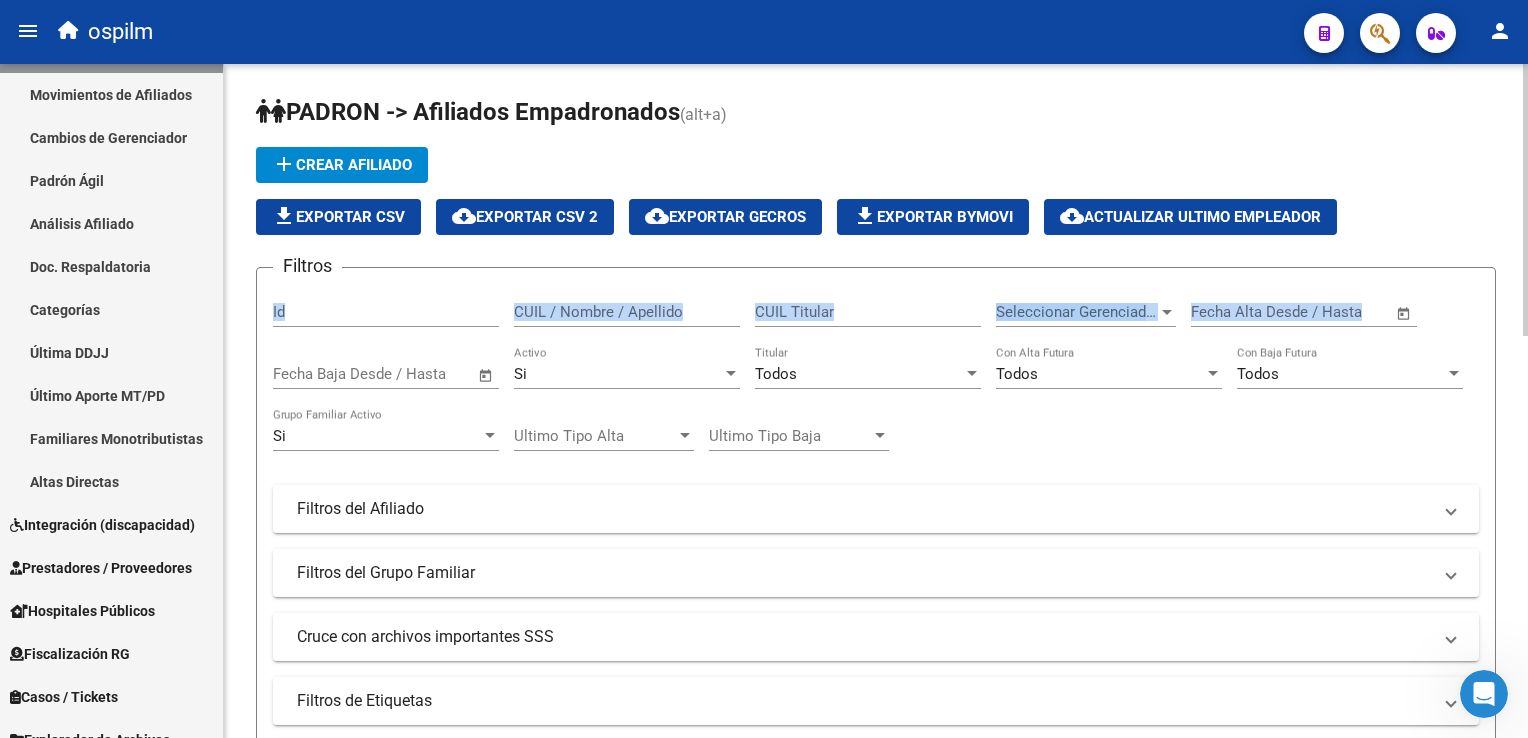drag, startPoint x: 225, startPoint y: 294, endPoint x: 233, endPoint y: 358, distance: 64.49806 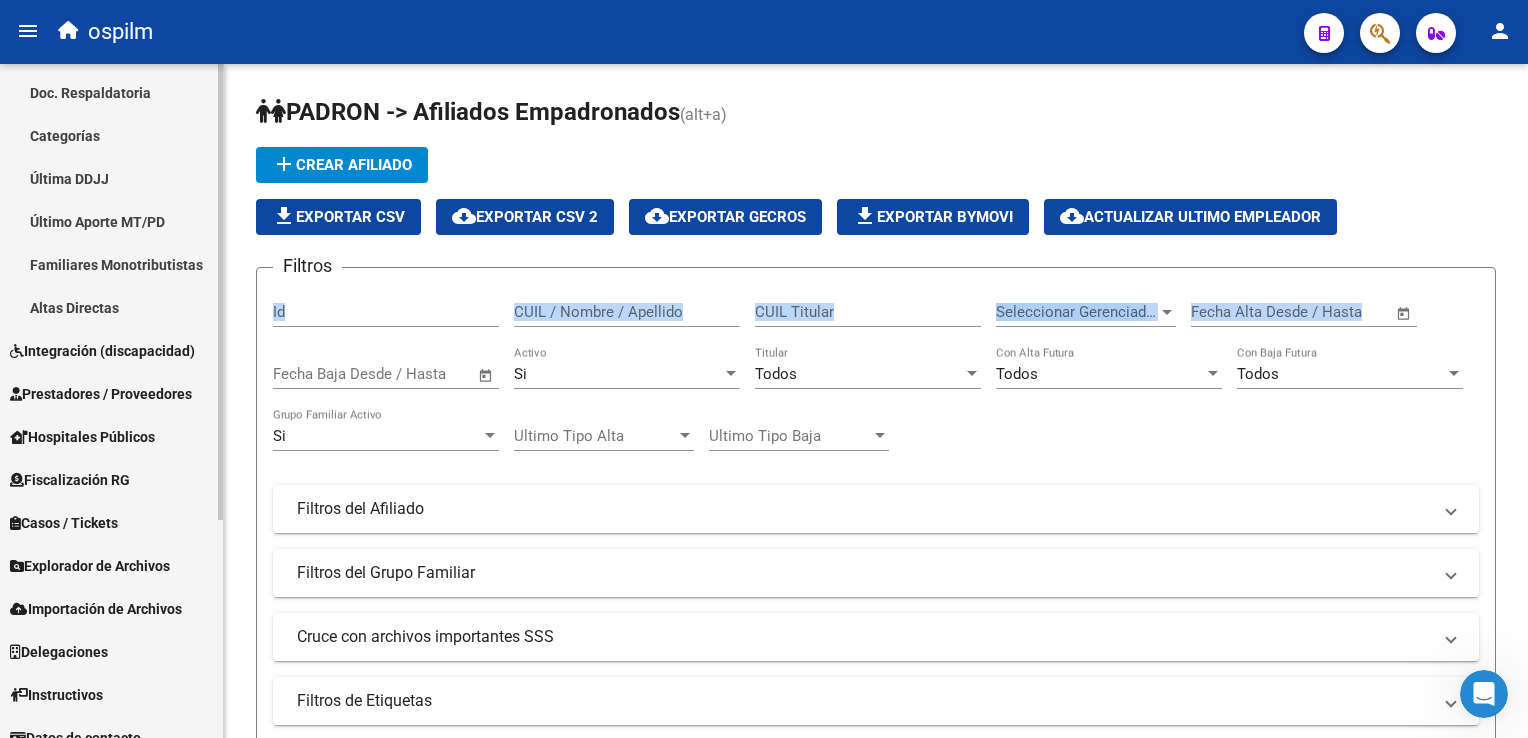 scroll, scrollTop: 322, scrollLeft: 0, axis: vertical 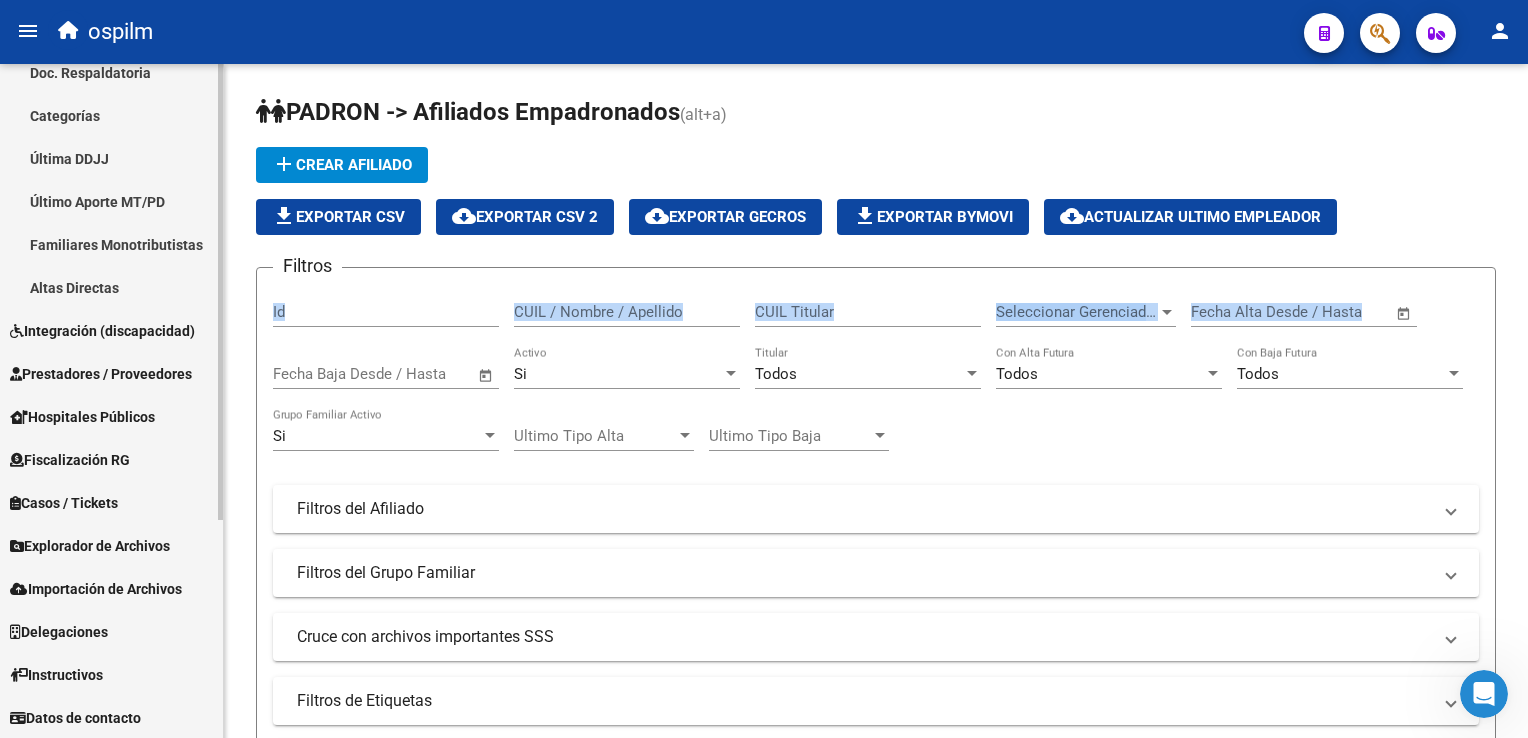 click on "Explorador de Archivos" at bounding box center (90, 546) 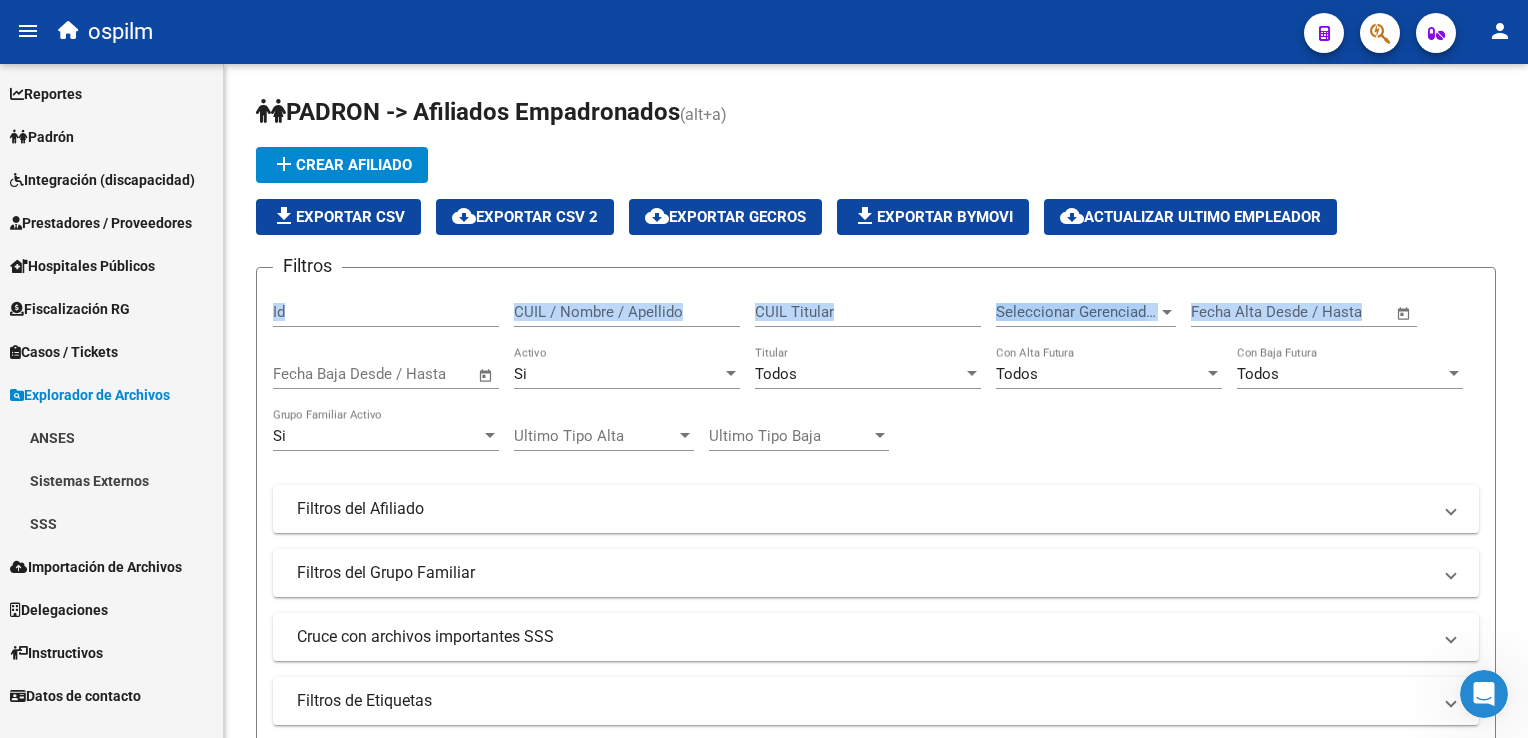 scroll, scrollTop: 0, scrollLeft: 0, axis: both 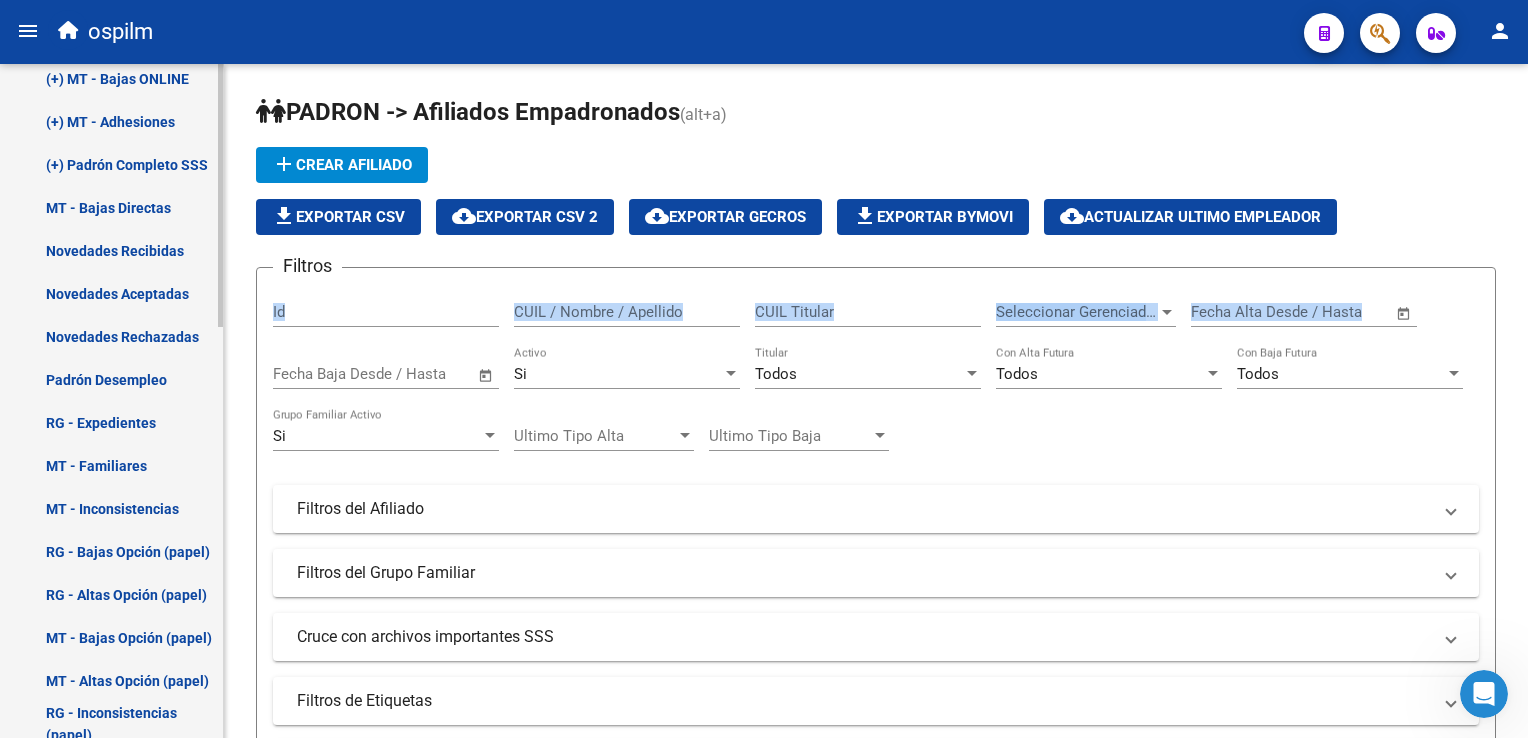click on "Firma Express     Reportes Ingresos Devengados Análisis Histórico Detalles Transferencias RG sin DDJJ Detalles por CUIL RG Detalles - MT/PD MT morosos Egresos Devengados Comprobantes Recibidos Facturación Apócrifa Auditorías x Área Auditorías x Usuario Ítems de Auditorías x Usuario Padrón Traspasos x O.S. Traspasos x Gerenciador Traspasos x Provincia Nuevos Aportantes Métricas - Padrón SSS Métricas - Crecimiento Población    Padrón Afiliados Empadronados Movimientos de Afiliados Cambios de Gerenciador Padrón Ágil Análisis Afiliado Doc. Respaldatoria Categorías Última DDJJ Último Aporte MT/PD Familiares Monotributistas Altas Directas    Integración (discapacidad) Certificado Discapacidad    Prestadores / Proveedores Facturas - Listado/Carga Facturas Sin Auditar Facturas - Documentación Pagos x Transferencia Auditorías - Listado Auditorías - Comentarios Auditorías - Cambios Área Auditoría - Ítems Prestadores - Listado Prestadores - Docu. Otros Ingresos Geren. Deuda X Empresa" at bounding box center [114, 225] 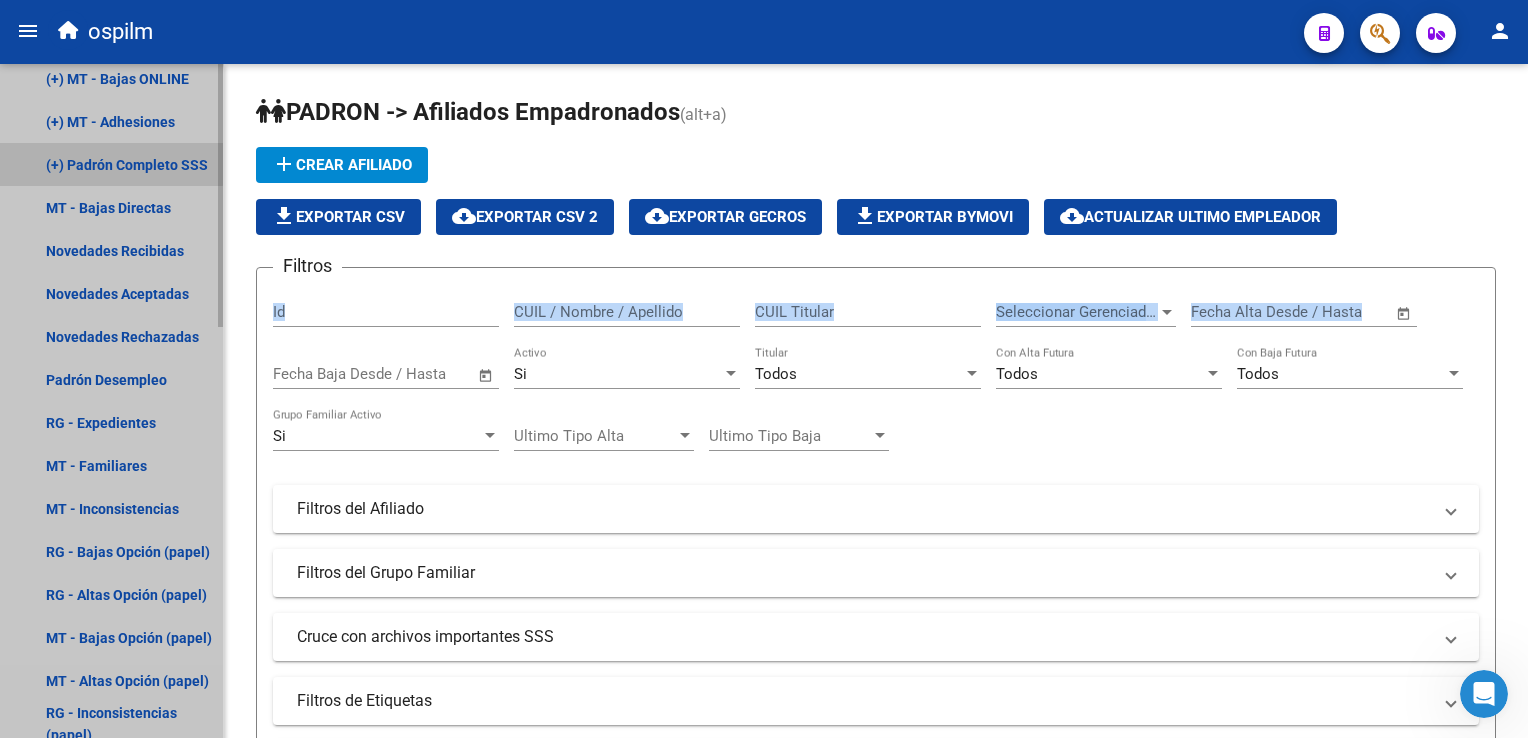 click on "(+) Padrón Completo SSS" at bounding box center [111, 164] 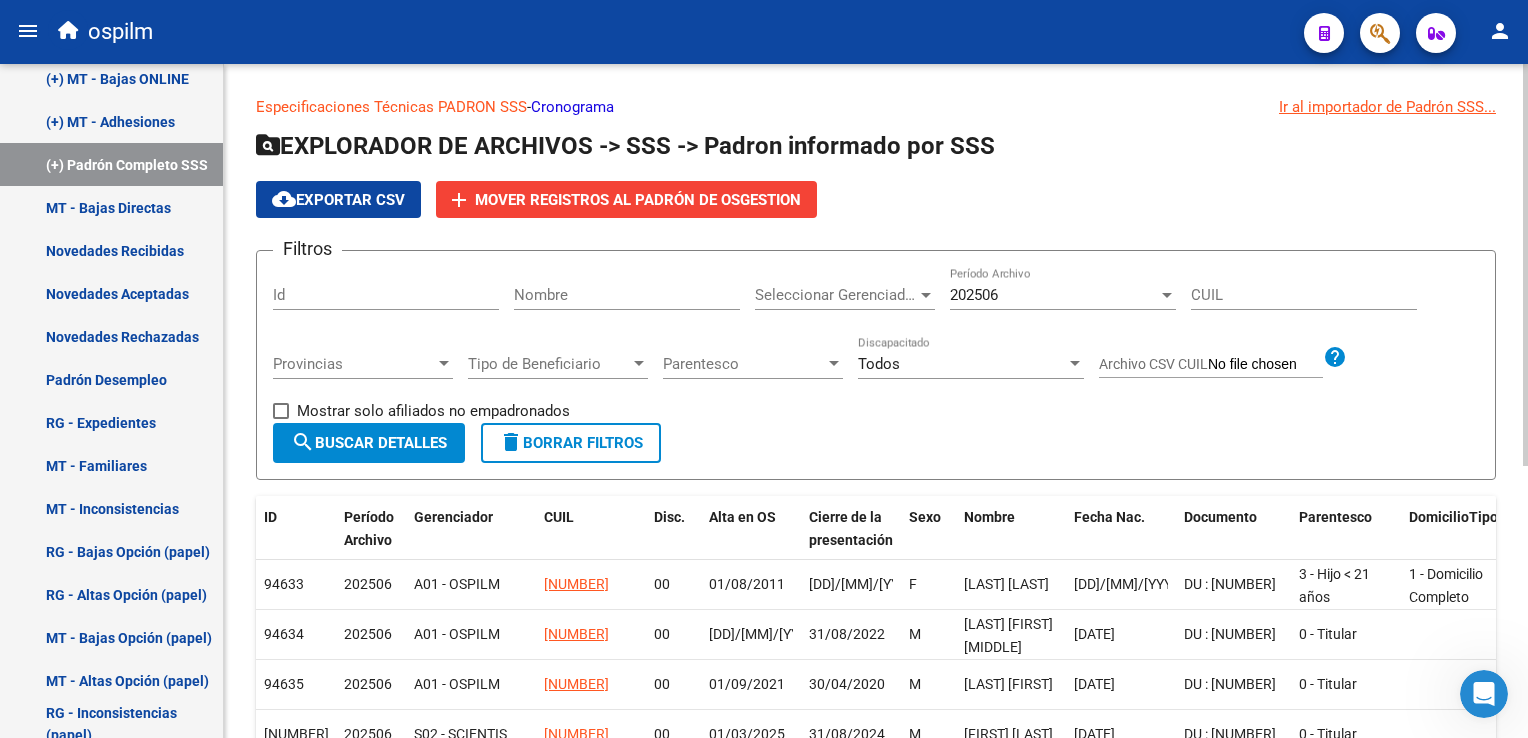 scroll, scrollTop: 456, scrollLeft: 0, axis: vertical 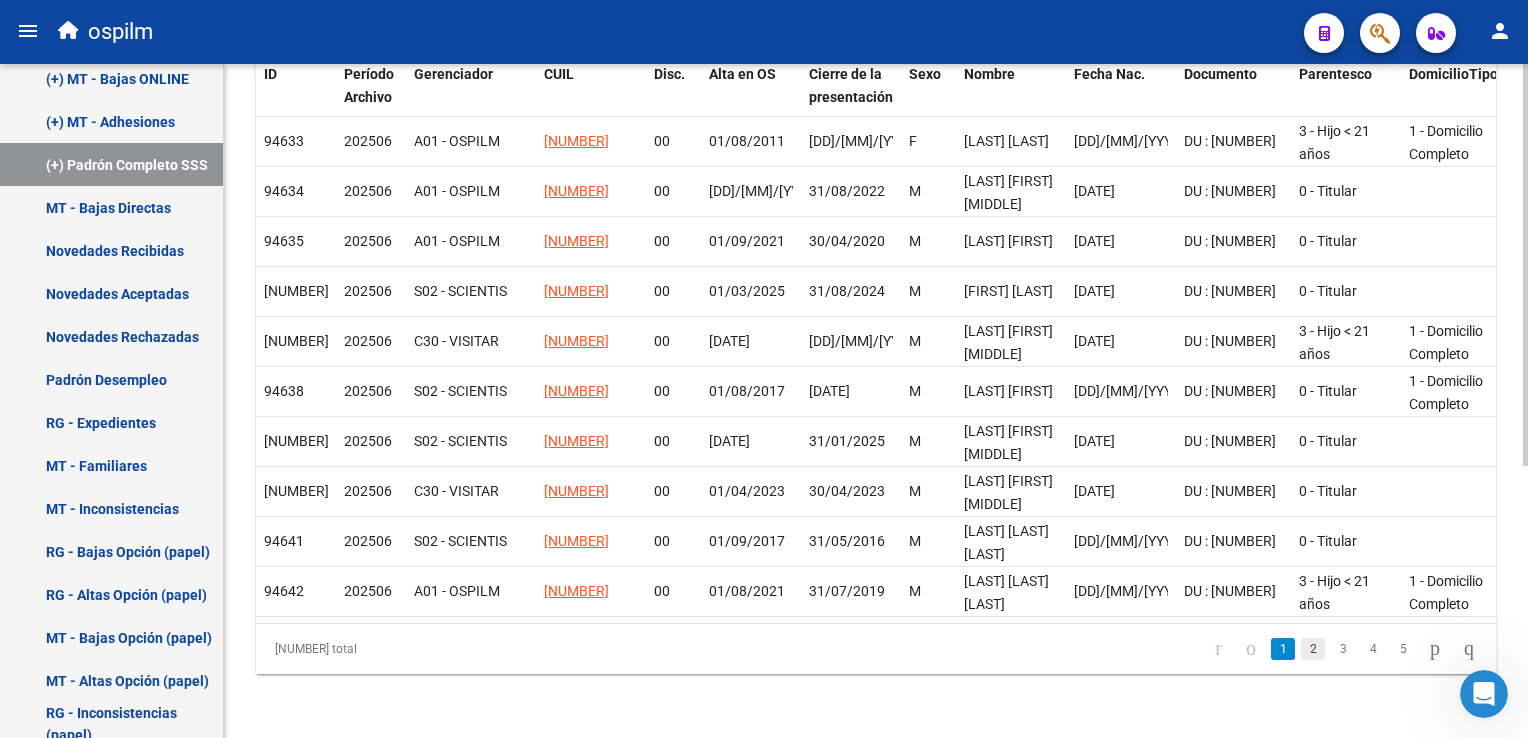 click on "2" 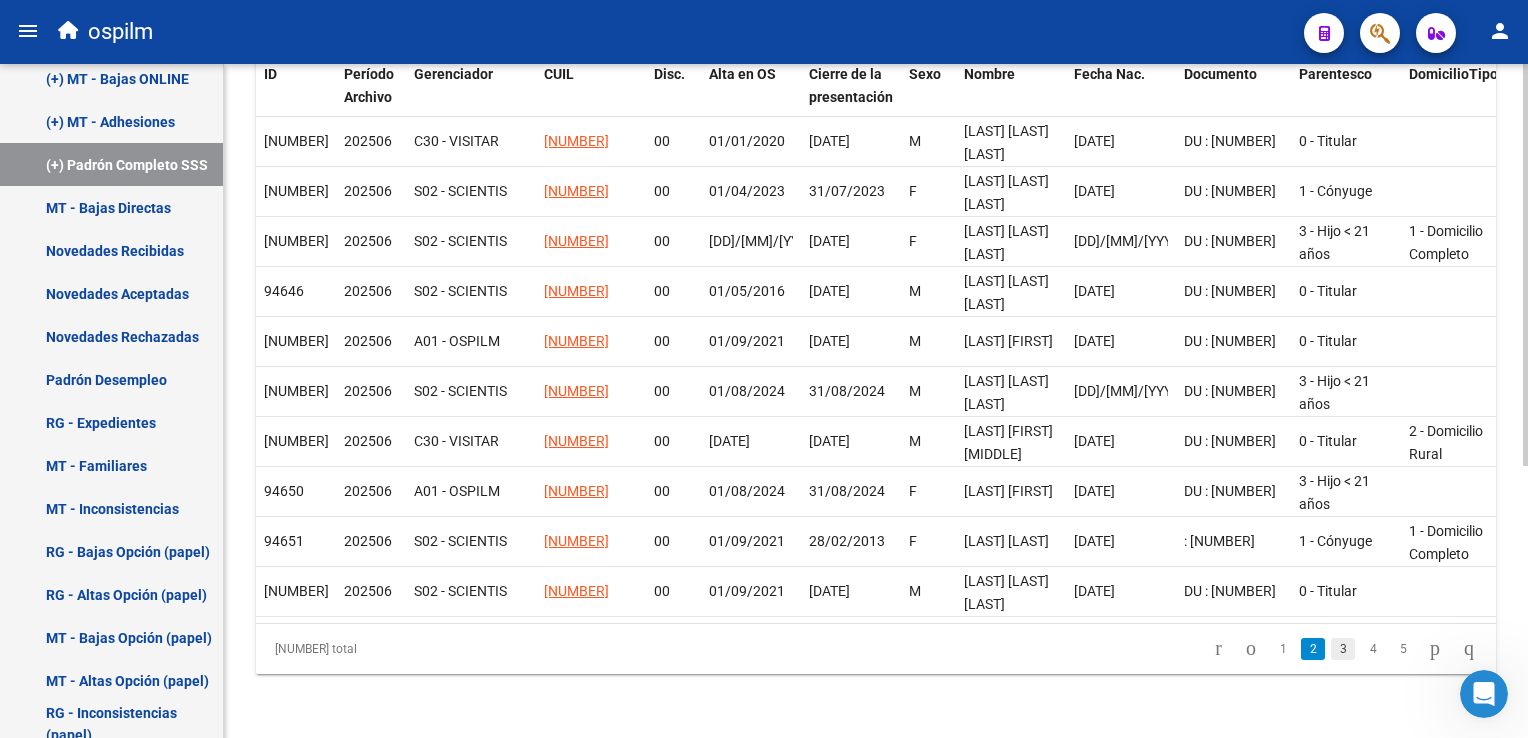 click on "3" 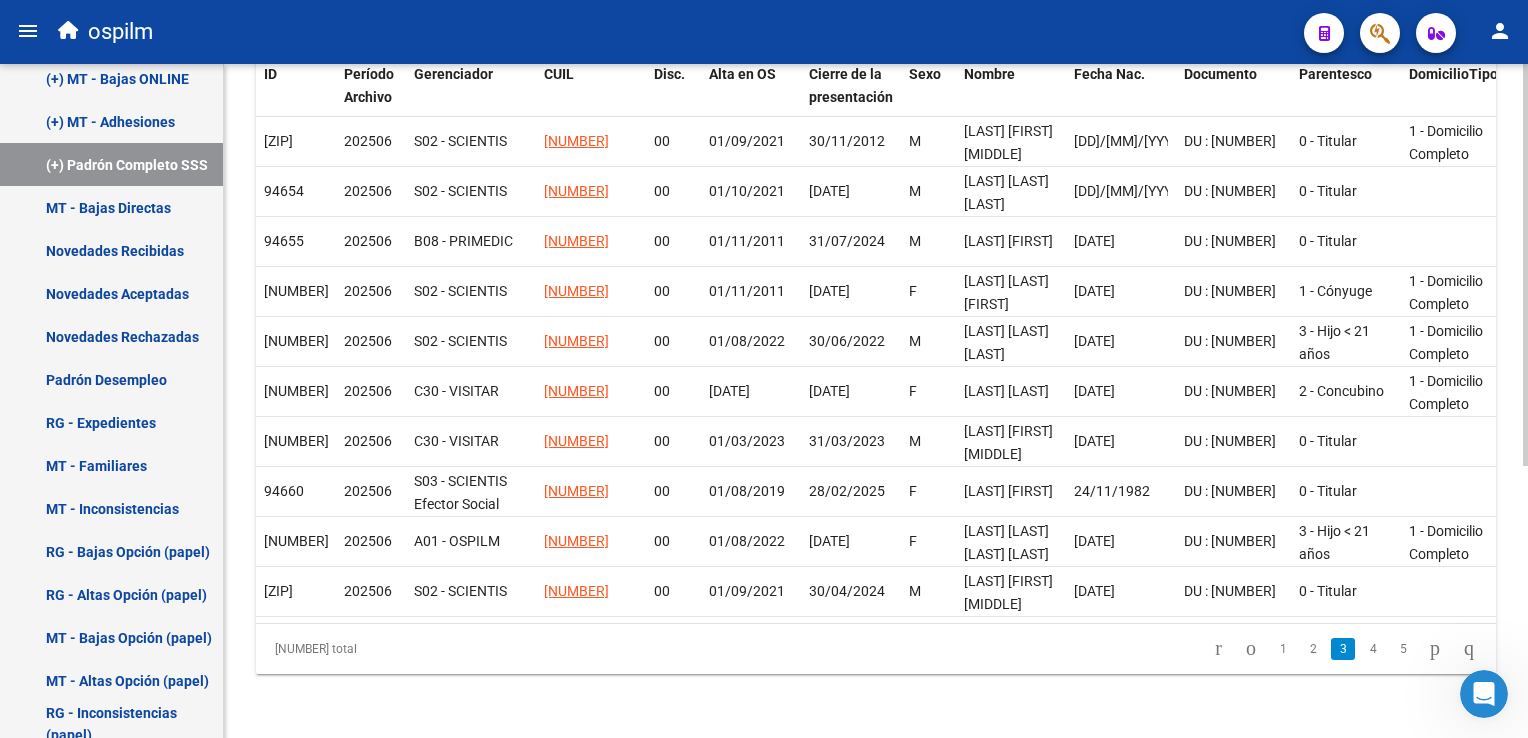 click on "4" 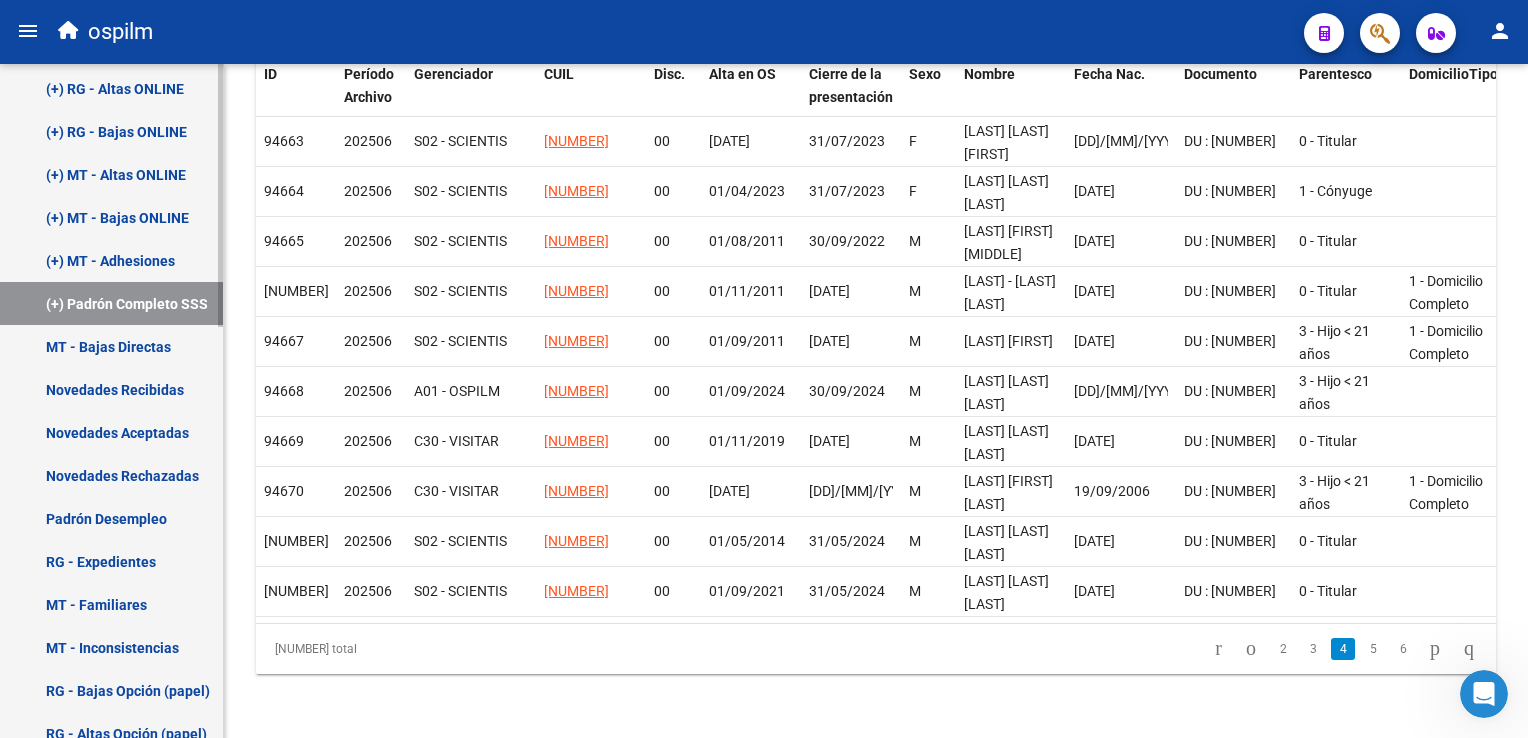 scroll, scrollTop: 502, scrollLeft: 0, axis: vertical 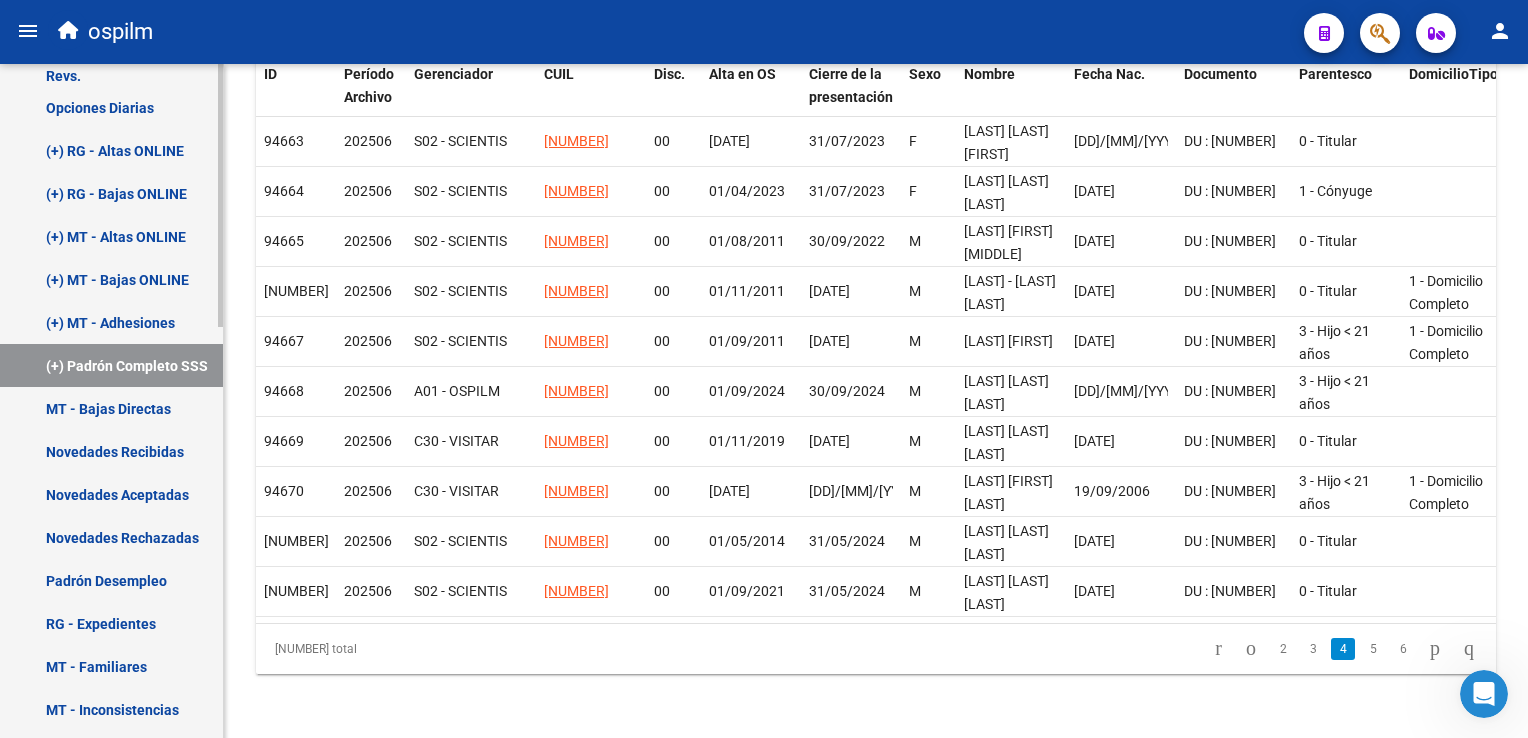 click on "Firma Express     Reportes Ingresos Devengados Análisis Histórico Detalles Transferencias RG sin DDJJ Detalles por CUIL RG Detalles - MT/PD MT morosos Egresos Devengados Comprobantes Recibidos Facturación Apócrifa Auditorías x Área Auditorías x Usuario Ítems de Auditorías x Usuario Padrón Traspasos x O.S. Traspasos x Gerenciador Traspasos x Provincia Nuevos Aportantes Métricas - Padrón SSS Métricas - Crecimiento Población    Padrón Afiliados Empadronados Movimientos de Afiliados Cambios de Gerenciador Padrón Ágil Análisis Afiliado Doc. Respaldatoria Categorías Última DDJJ Último Aporte MT/PD Familiares Monotributistas Altas Directas    Integración (discapacidad) Certificado Discapacidad    Prestadores / Proveedores Facturas - Listado/Carga Facturas Sin Auditar Facturas - Documentación Pagos x Transferencia Auditorías - Listado Auditorías - Comentarios Auditorías - Cambios Área Auditoría - Ítems Prestadores - Listado Prestadores - Docu. Otros Ingresos Geren. Deuda X Empresa" 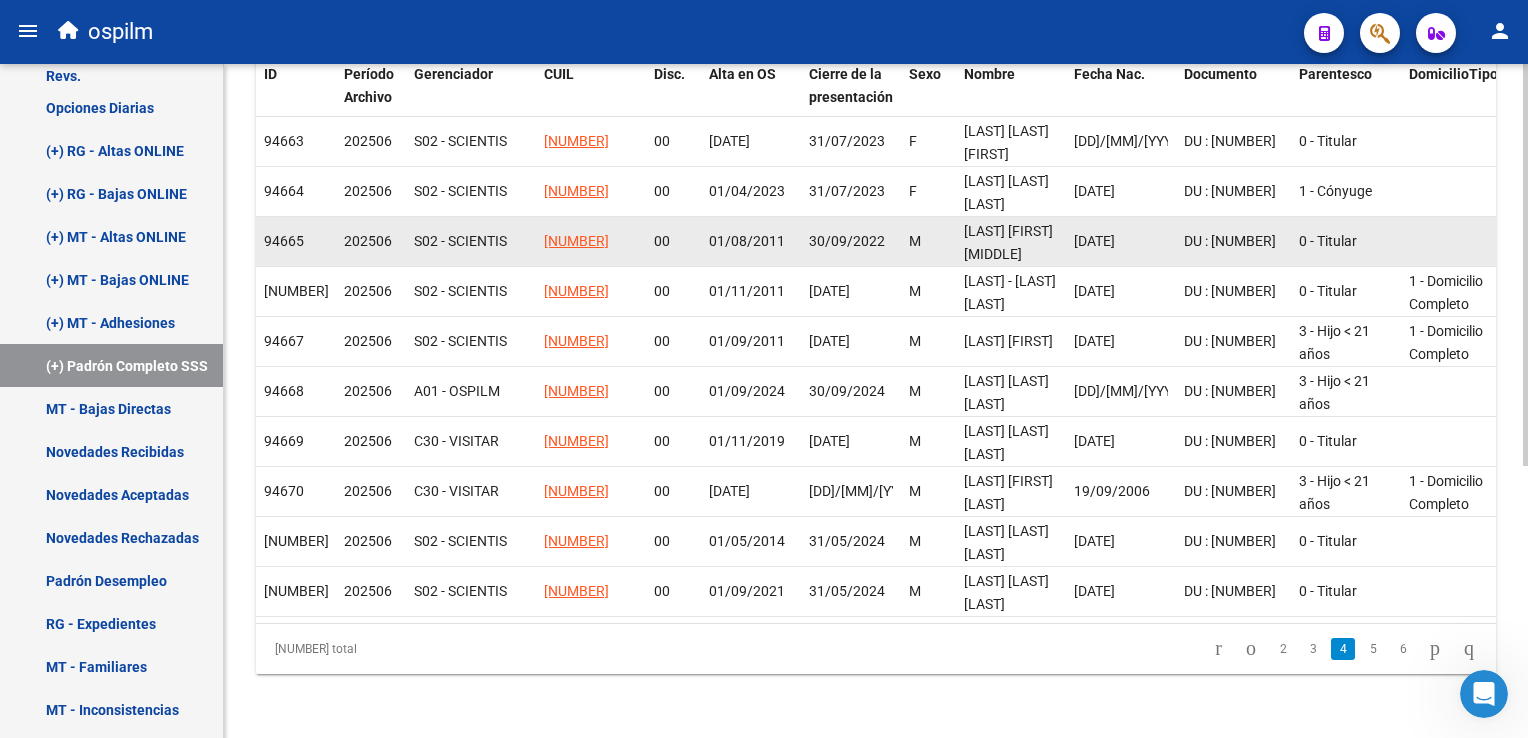 scroll, scrollTop: 0, scrollLeft: 0, axis: both 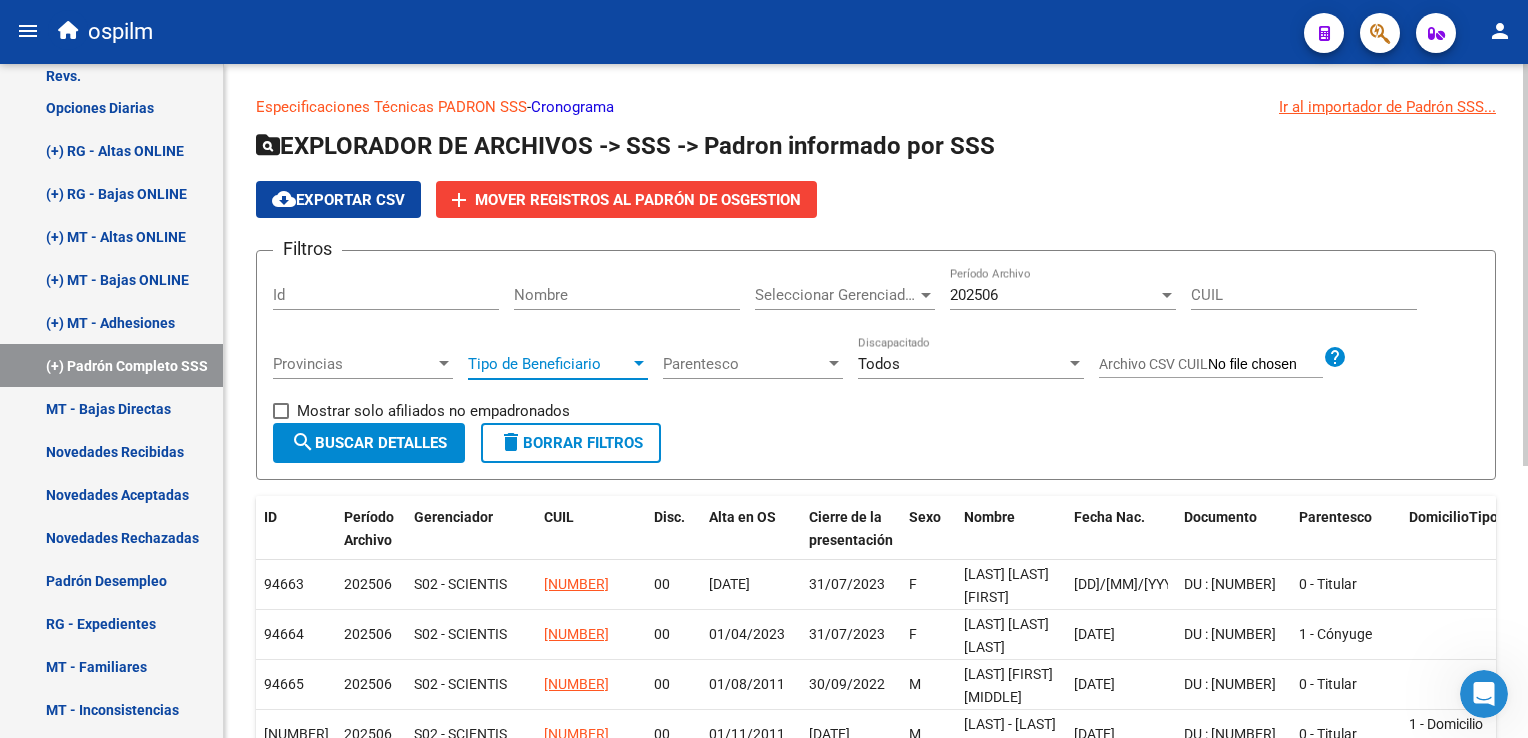 click on "Tipo de Beneficiario" at bounding box center (549, 364) 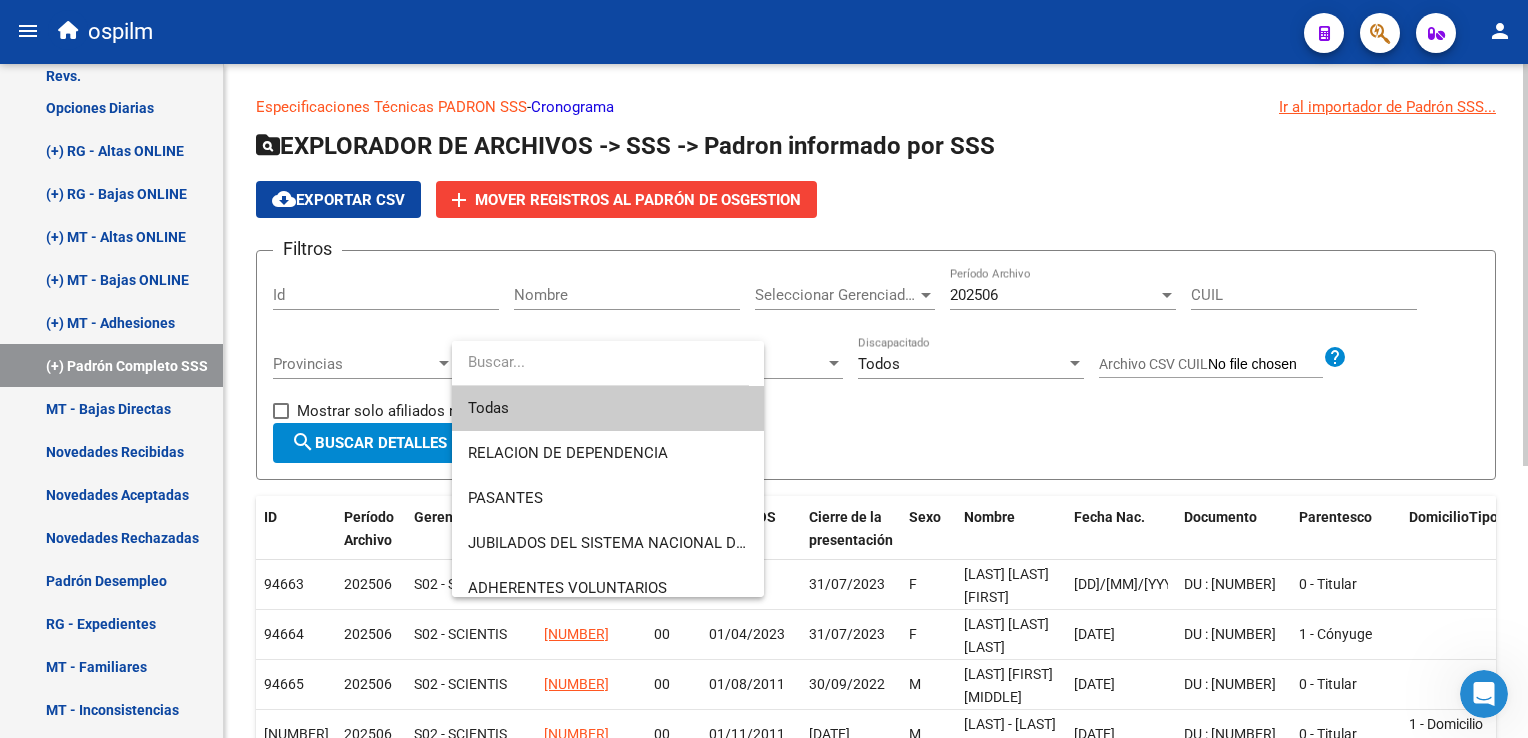 click at bounding box center (600, 362) 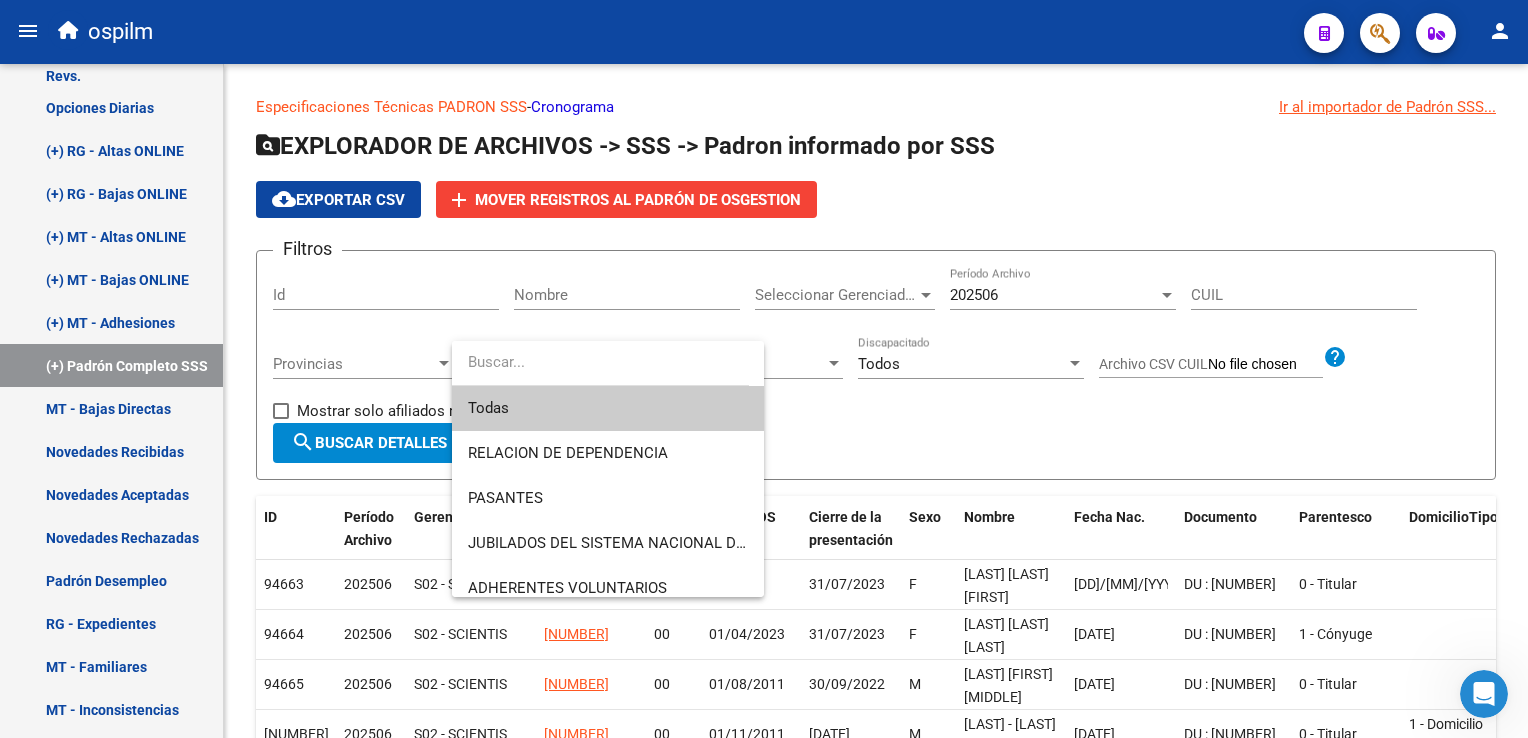 click at bounding box center (764, 369) 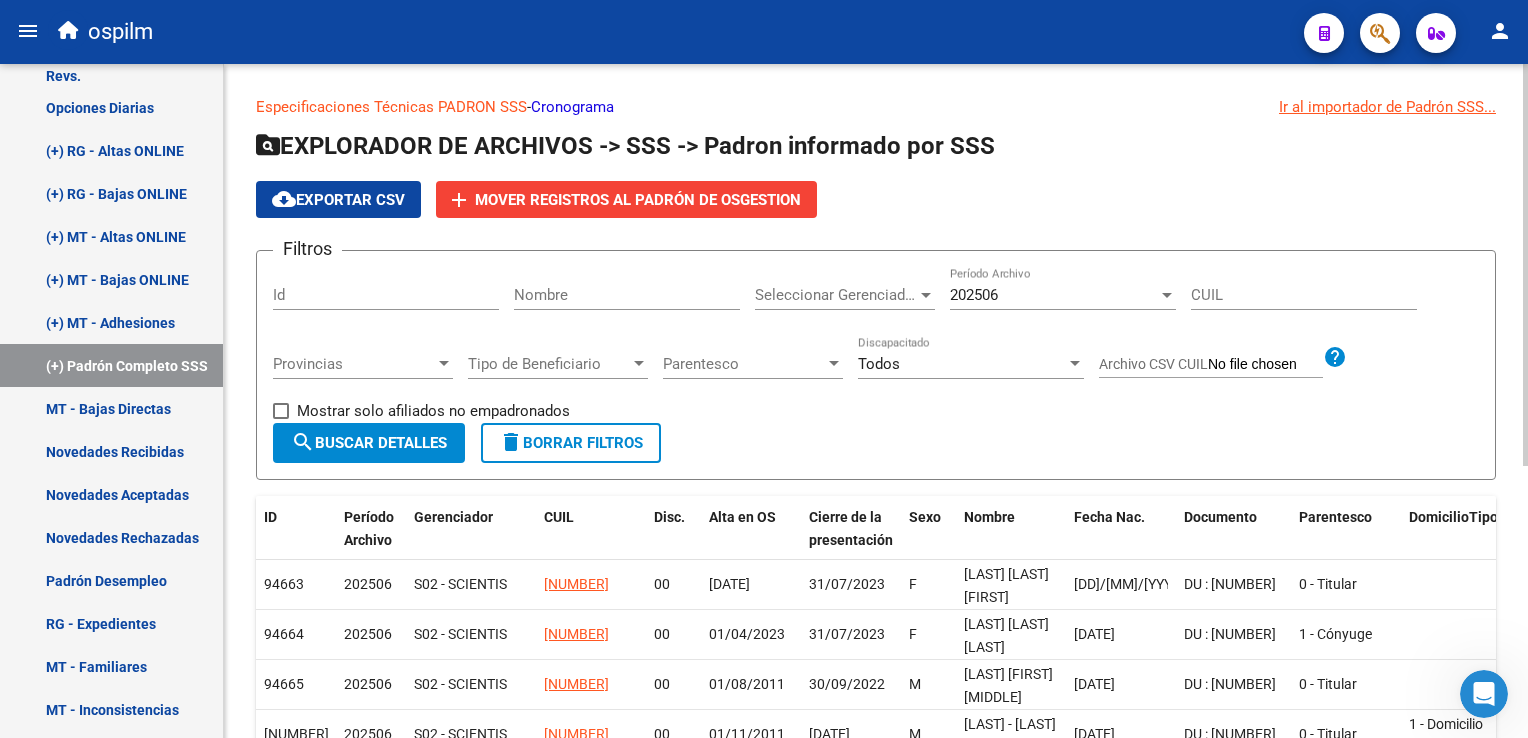 click on "Archivo: [NUMBER] / Publicado: [NUMBER]" 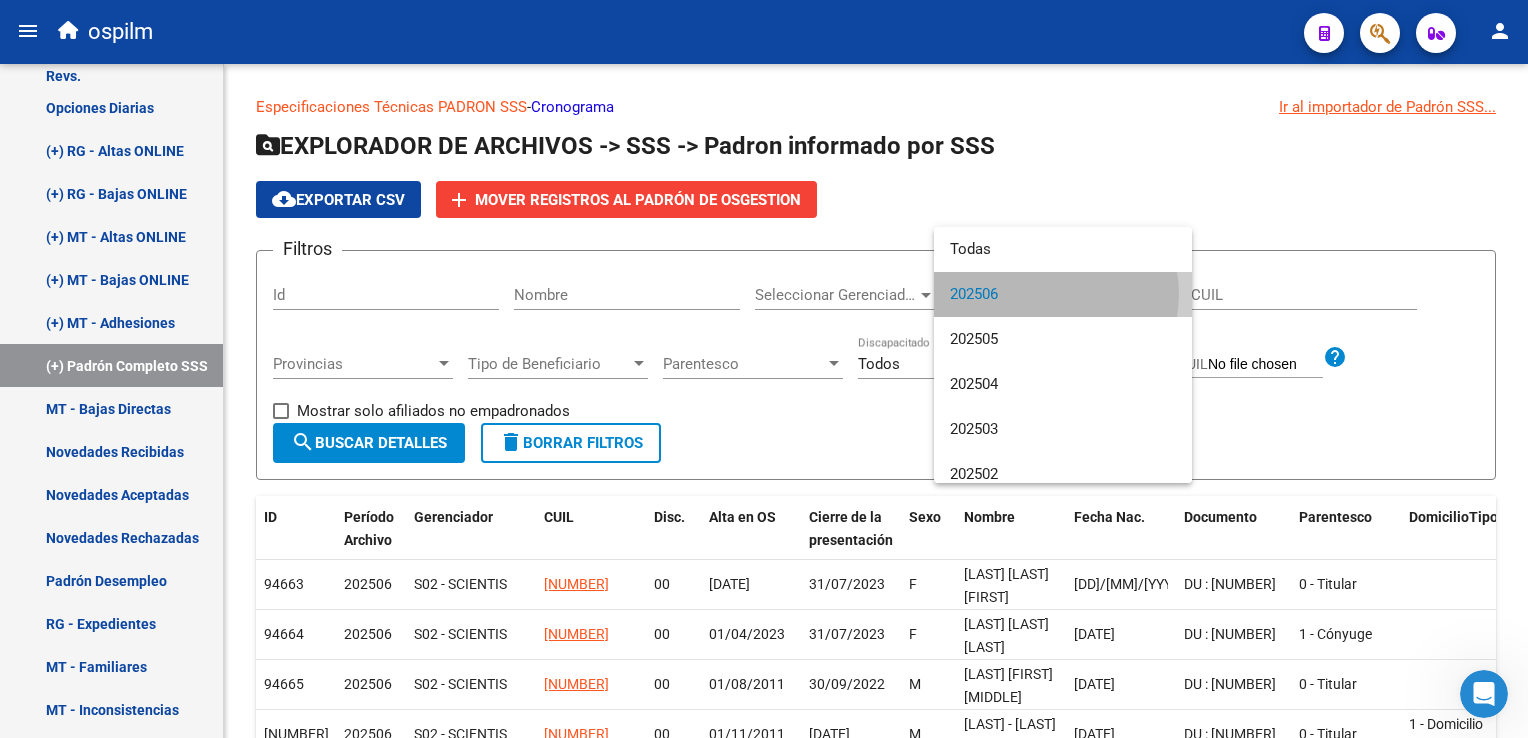 click on "202506" at bounding box center [1063, 294] 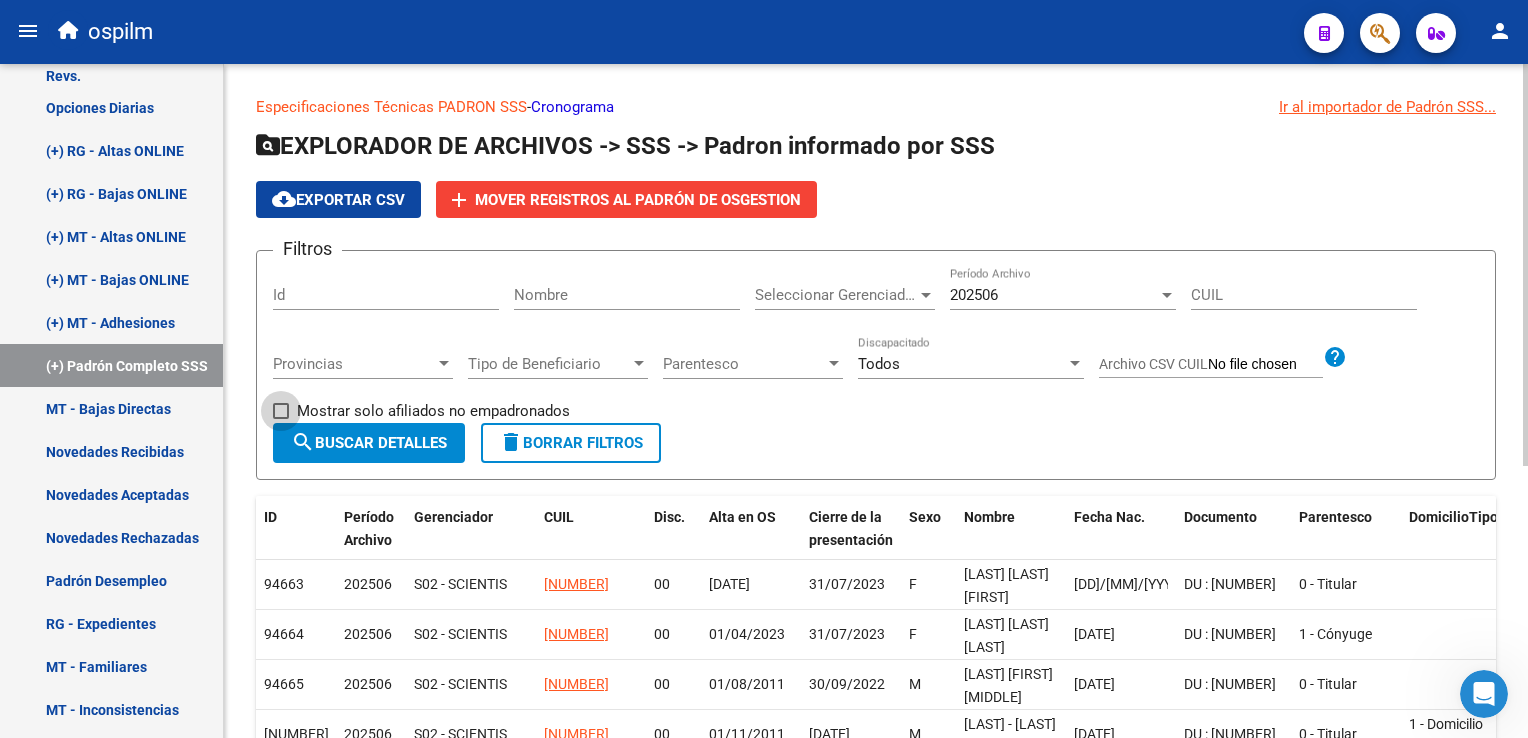 click at bounding box center [281, 411] 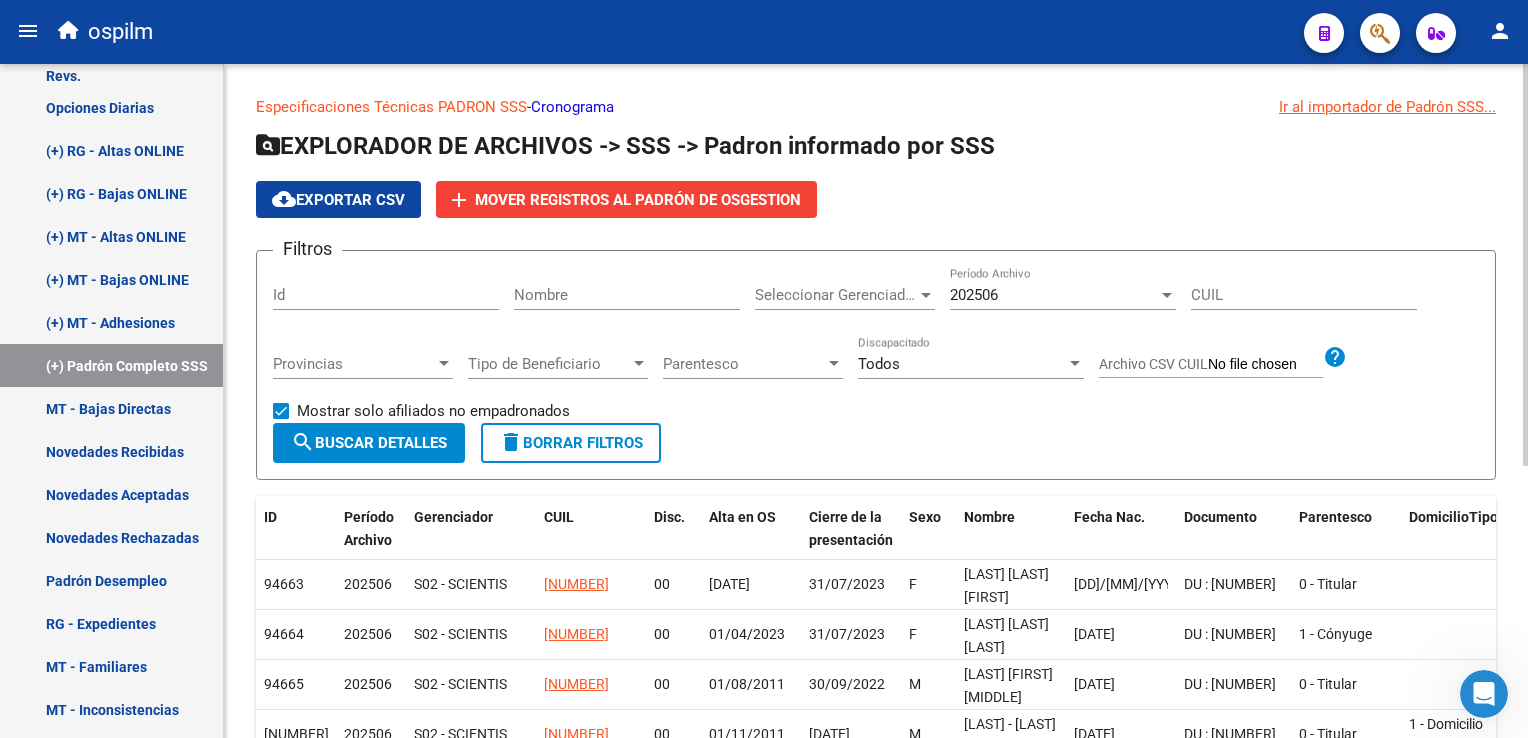 click on "search  Buscar Detalles" 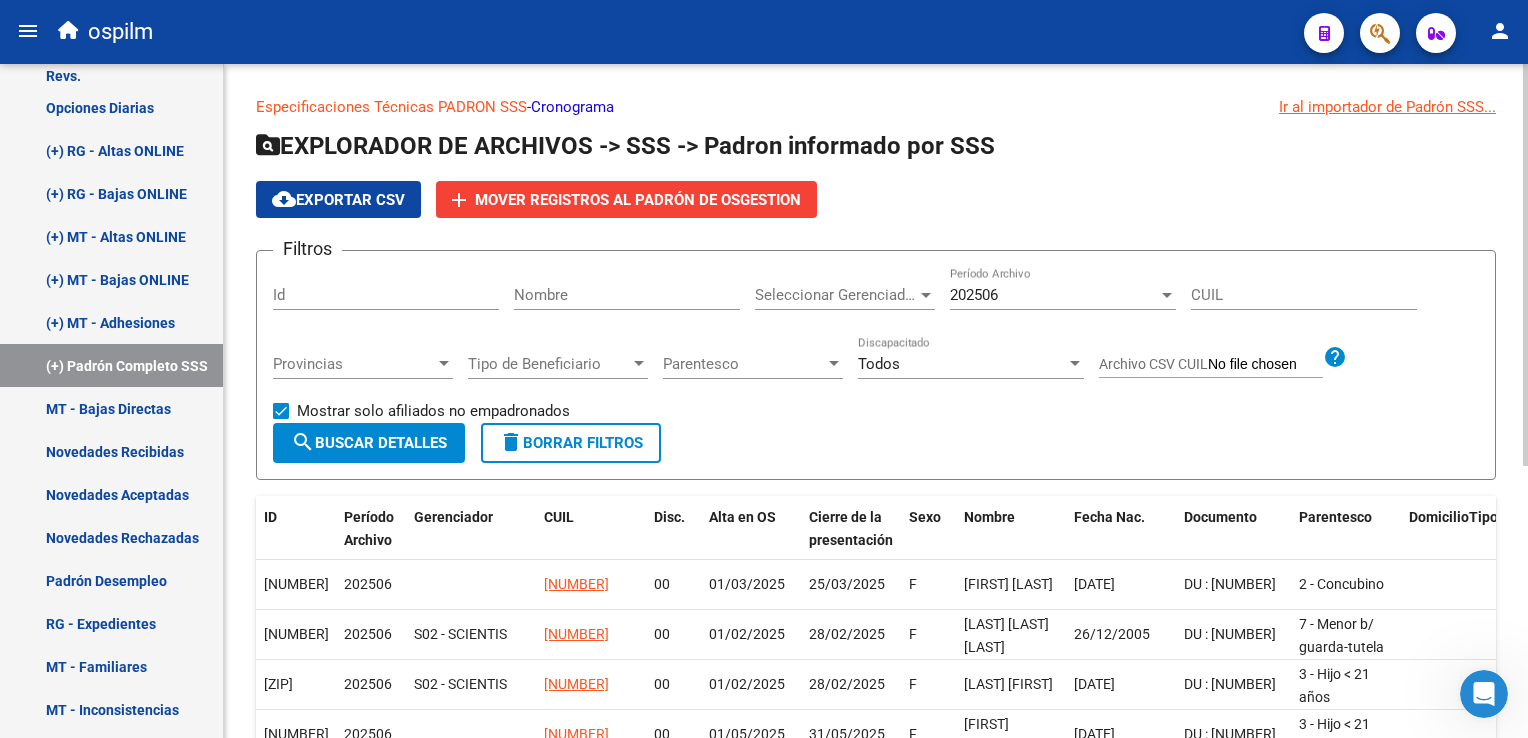 scroll, scrollTop: 456, scrollLeft: 0, axis: vertical 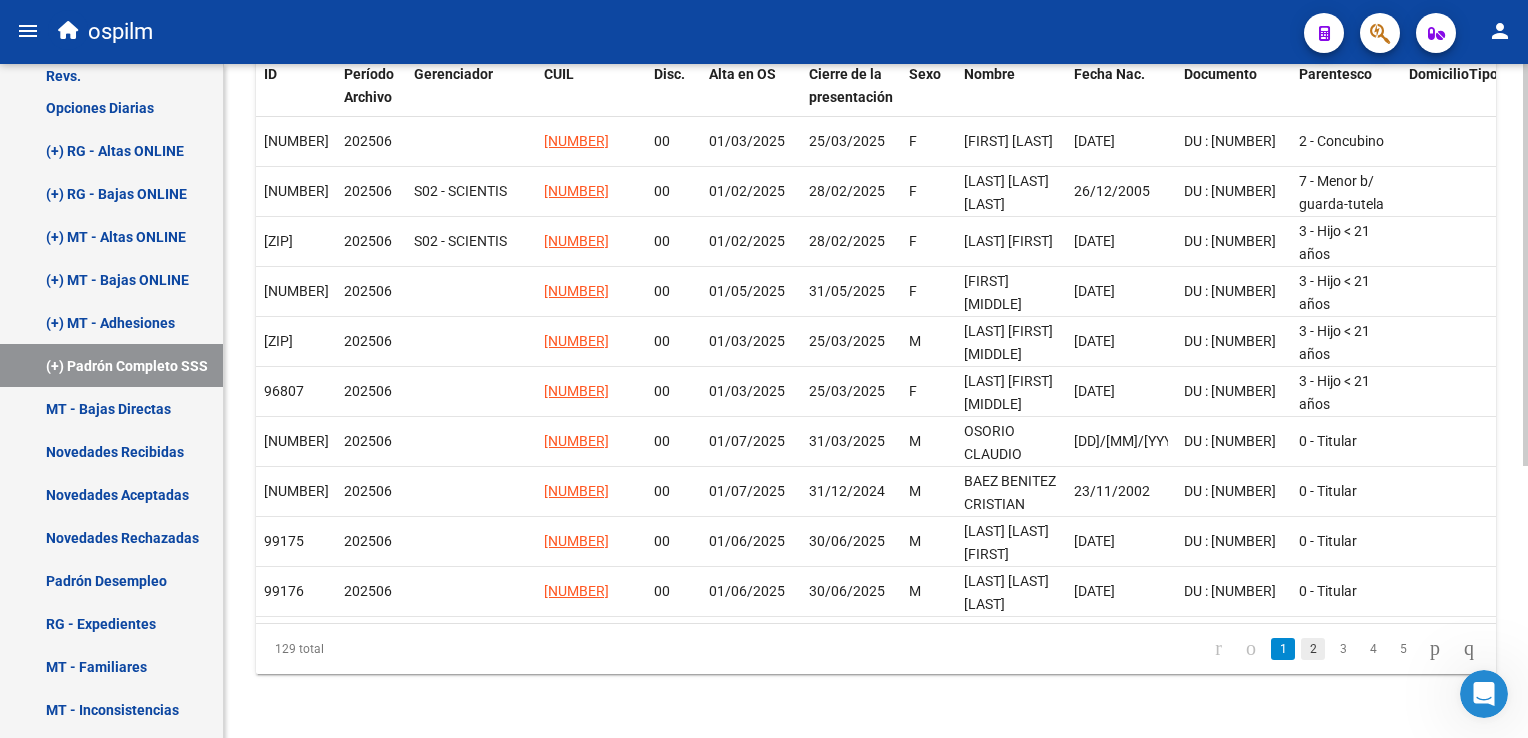 click on "2" 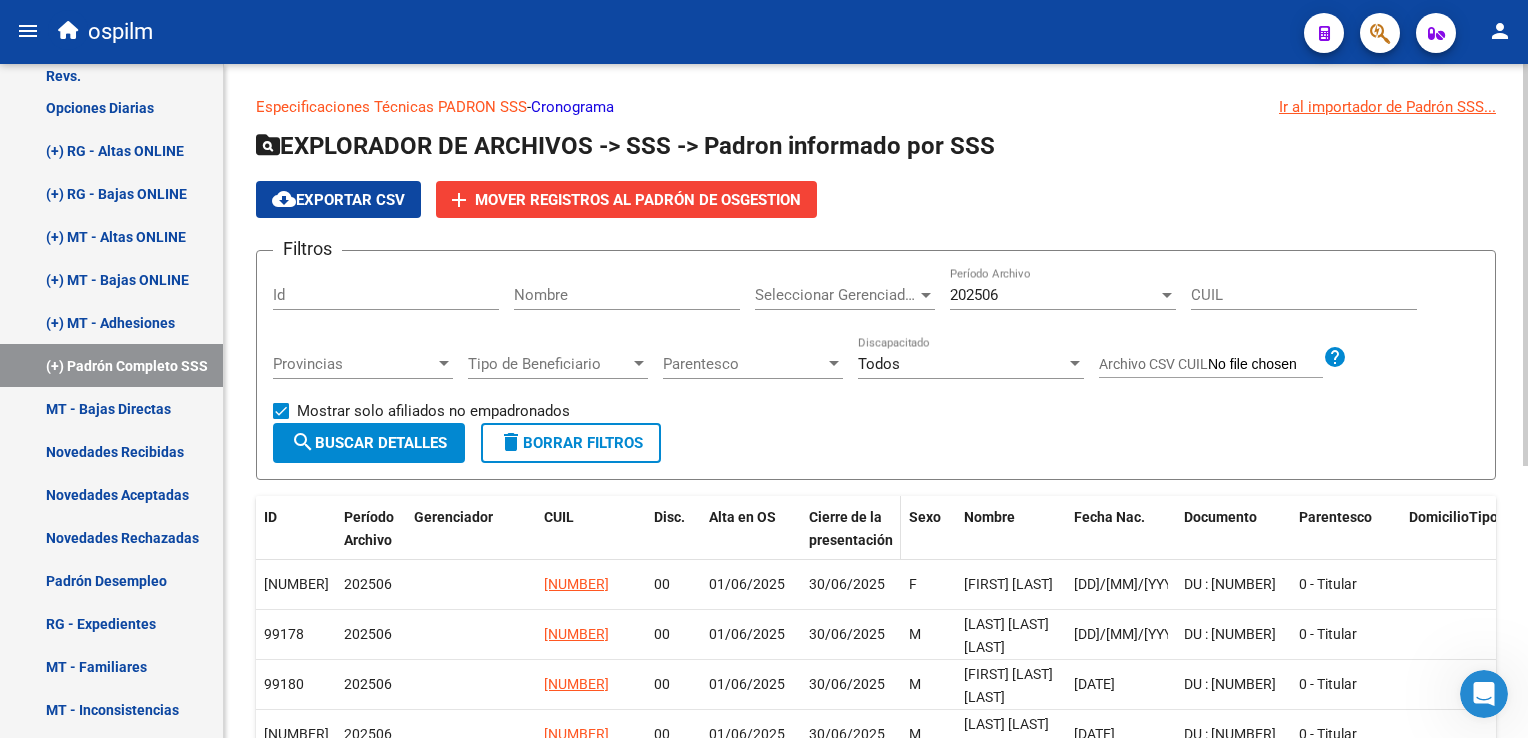 scroll, scrollTop: 456, scrollLeft: 0, axis: vertical 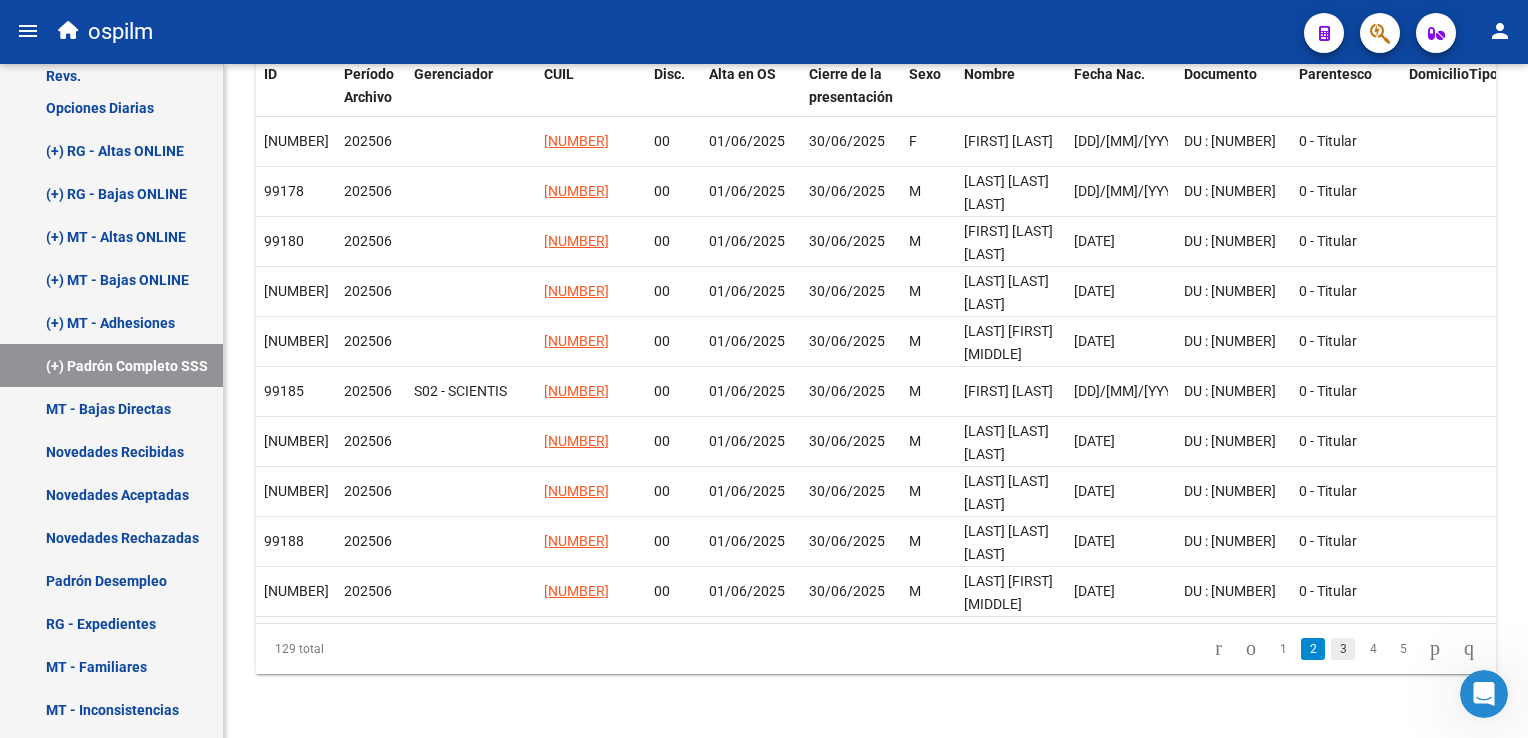 click on "3" 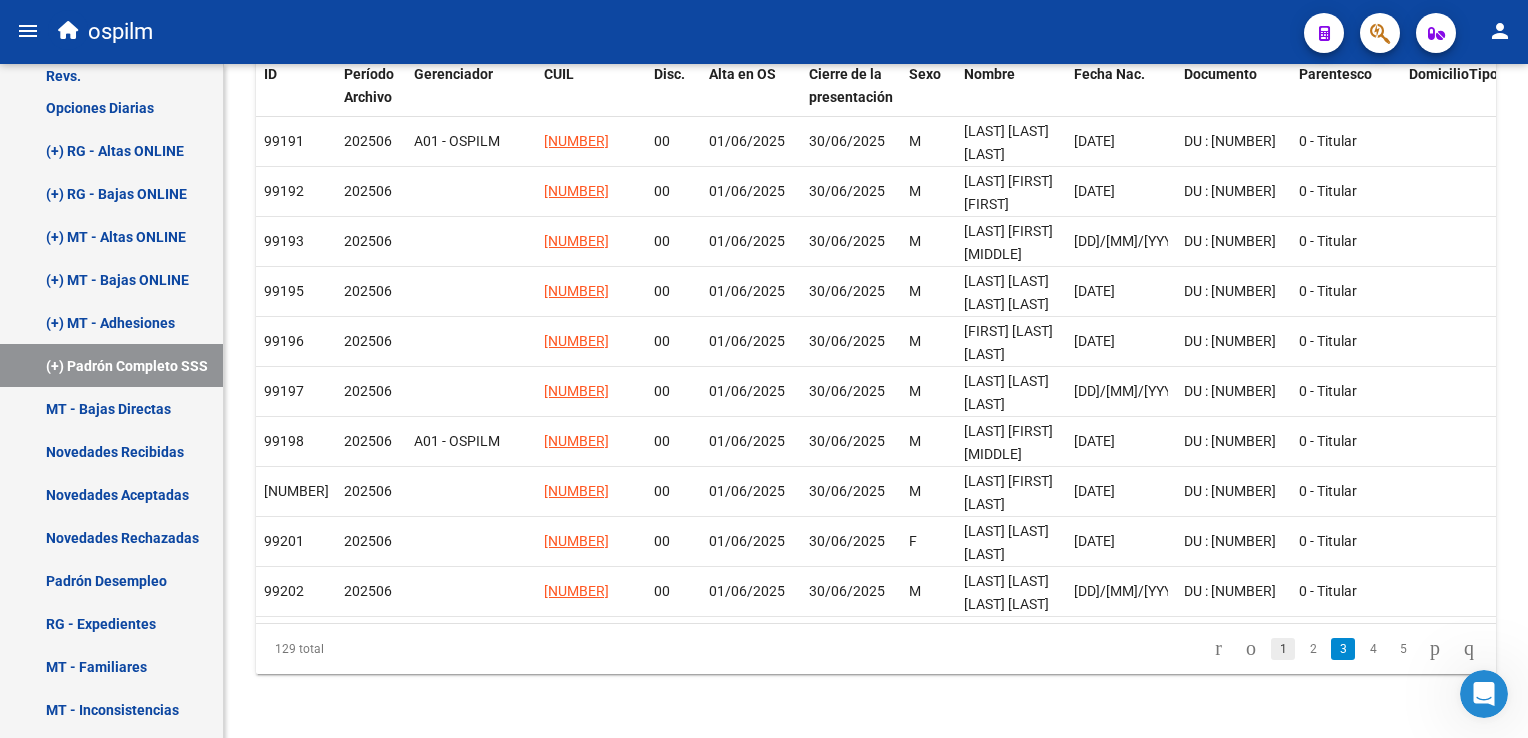 click on "1" 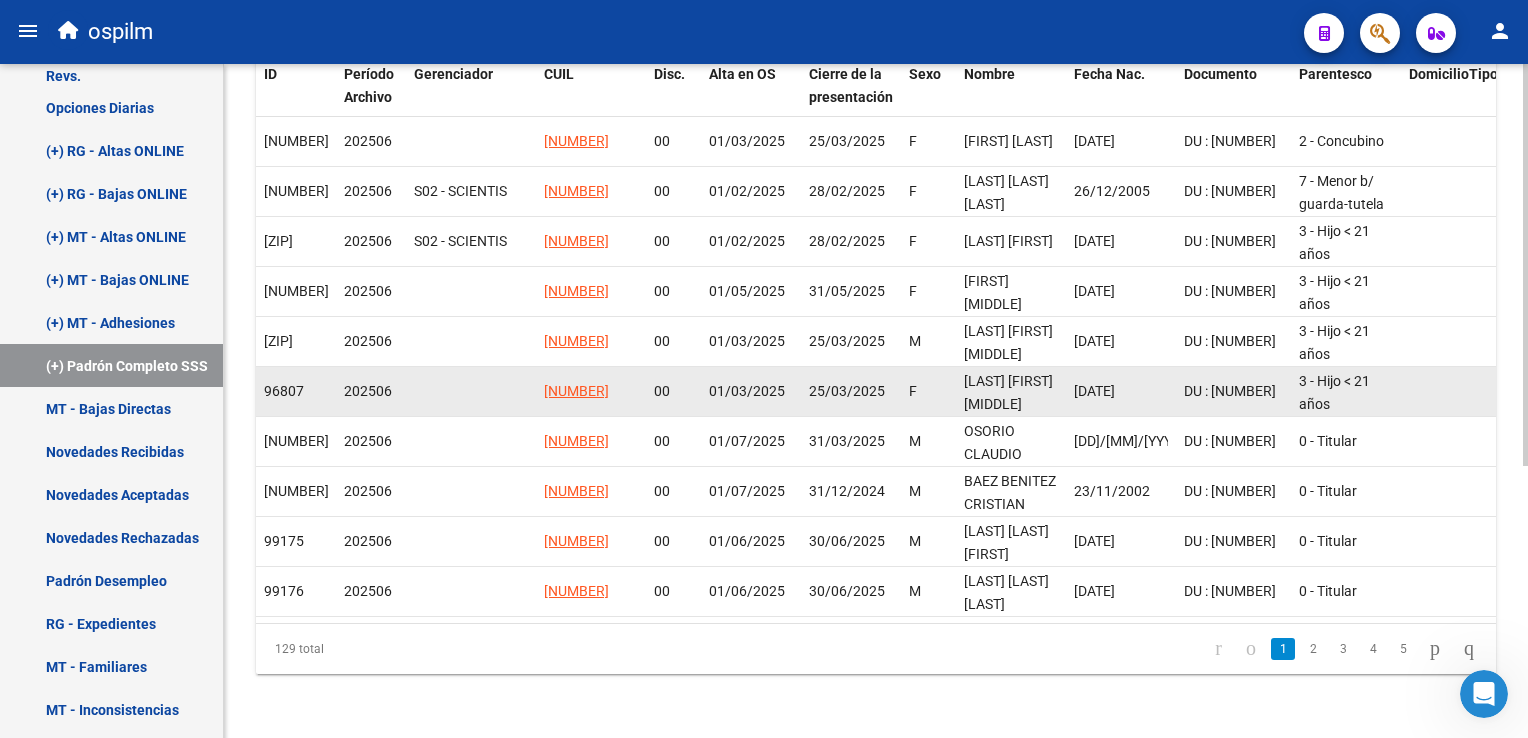 scroll, scrollTop: 0, scrollLeft: 0, axis: both 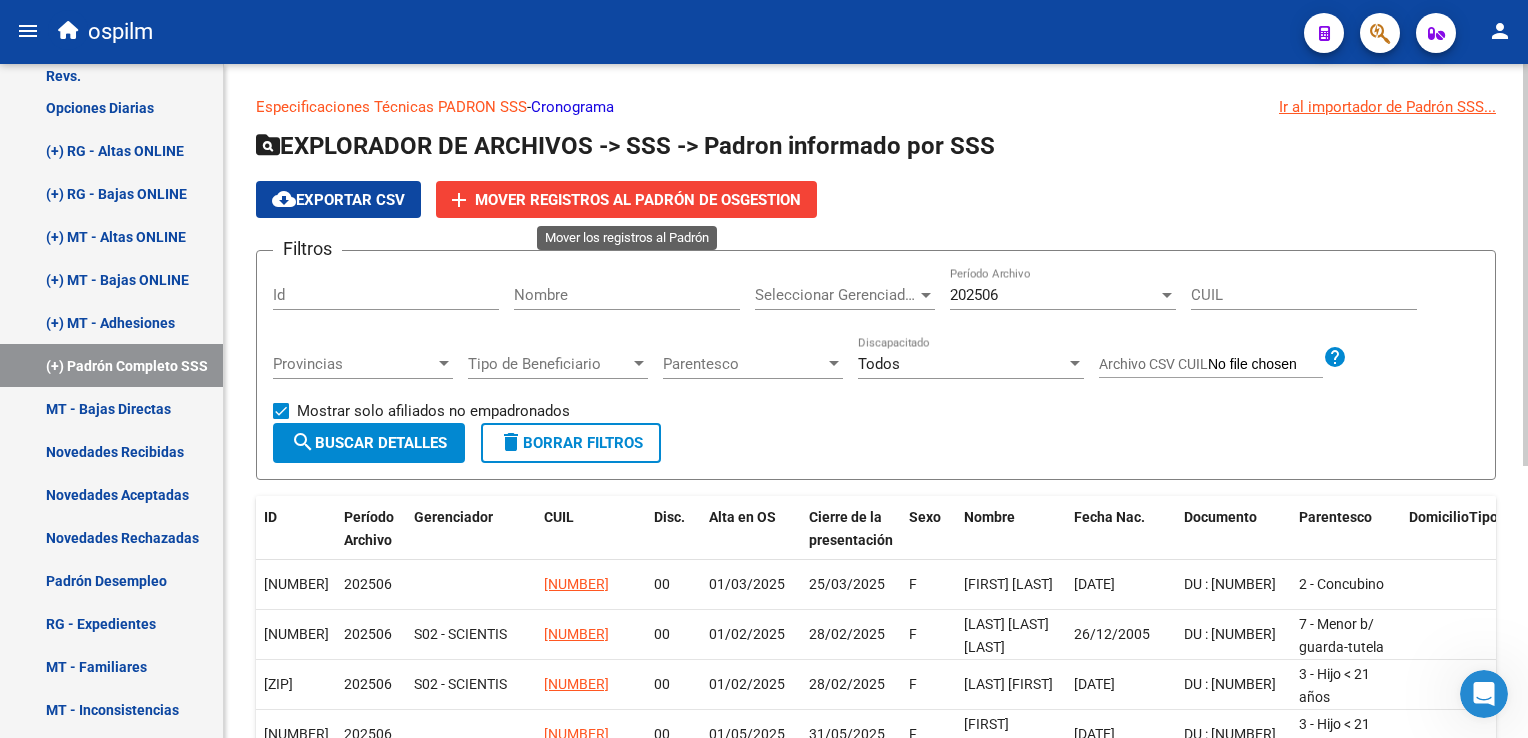 click on "Mover registros al PADRÓN de OsGestion" 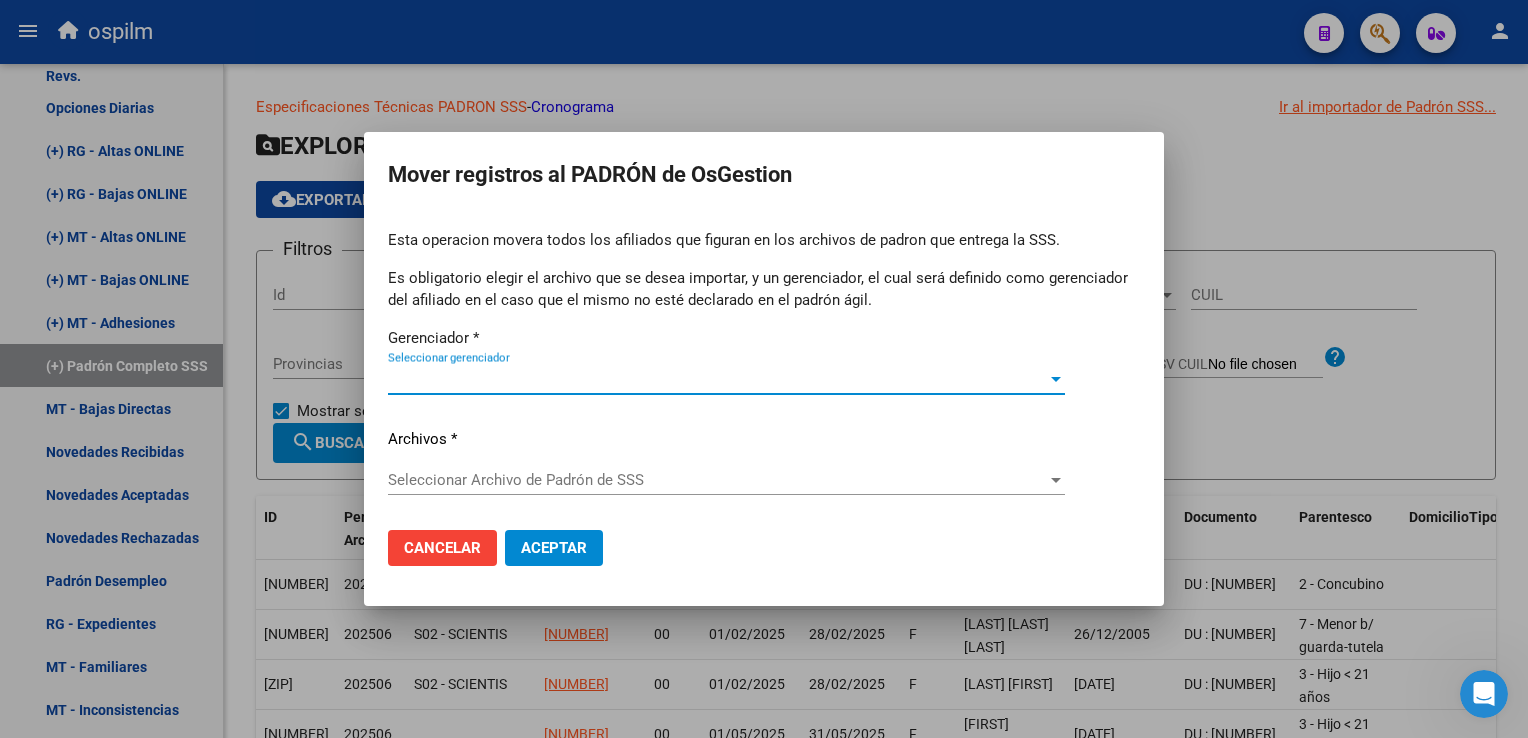 click on "Seleccionar gerenciador" at bounding box center (717, 379) 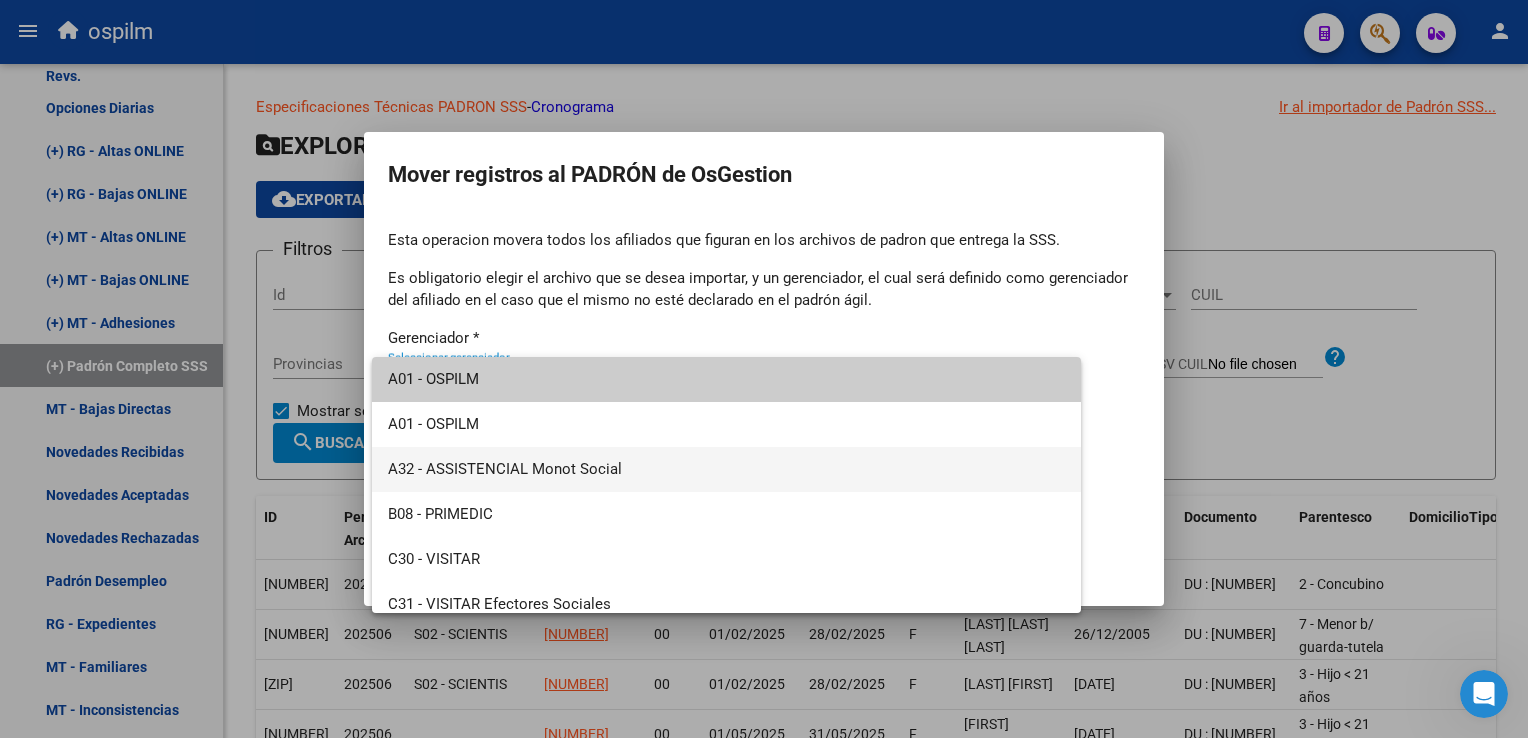 scroll, scrollTop: 239, scrollLeft: 0, axis: vertical 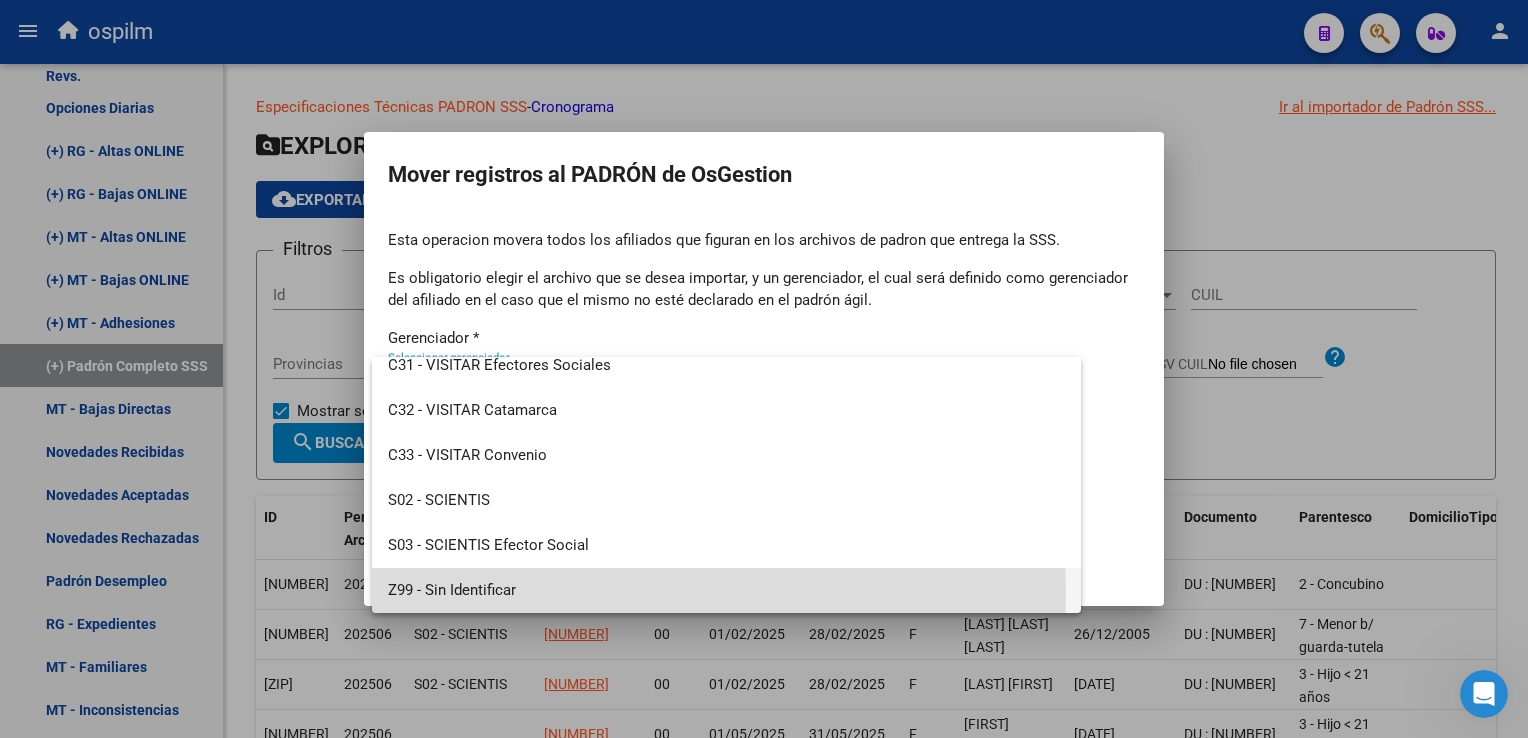 click on "Z99 - Sin Identificar" at bounding box center [726, 590] 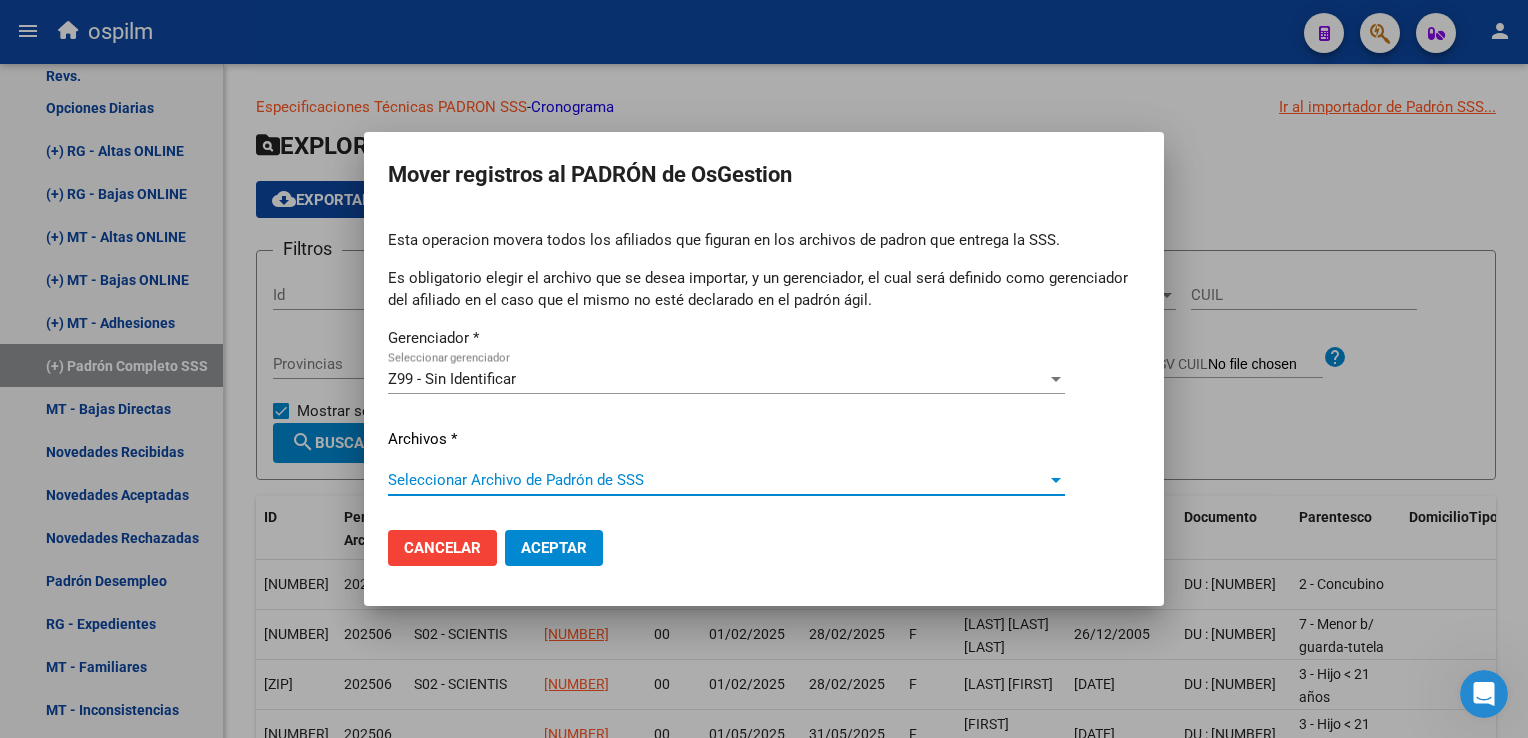 click on "Seleccionar Archivo de Padrón de SSS" at bounding box center [717, 480] 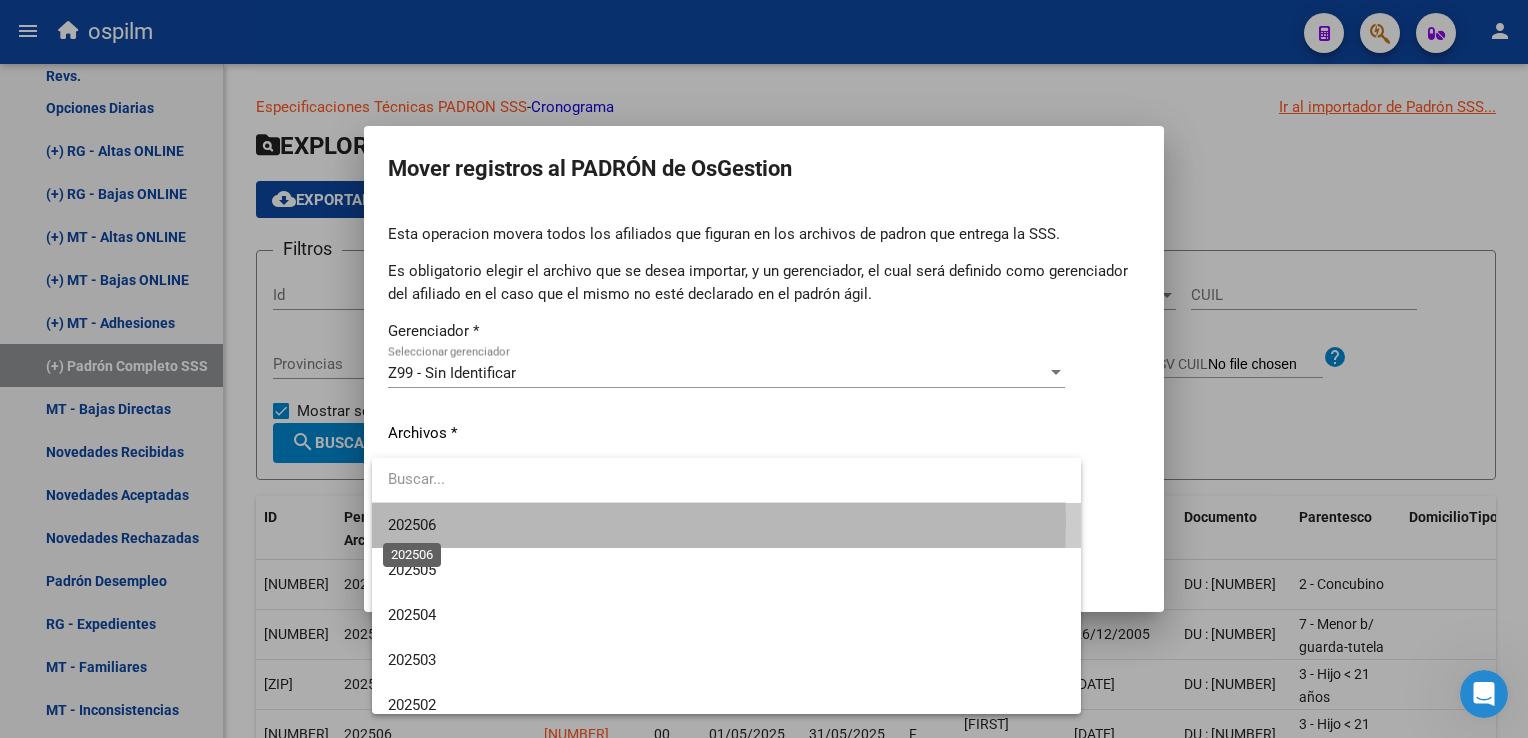 click on "202506" at bounding box center (412, 525) 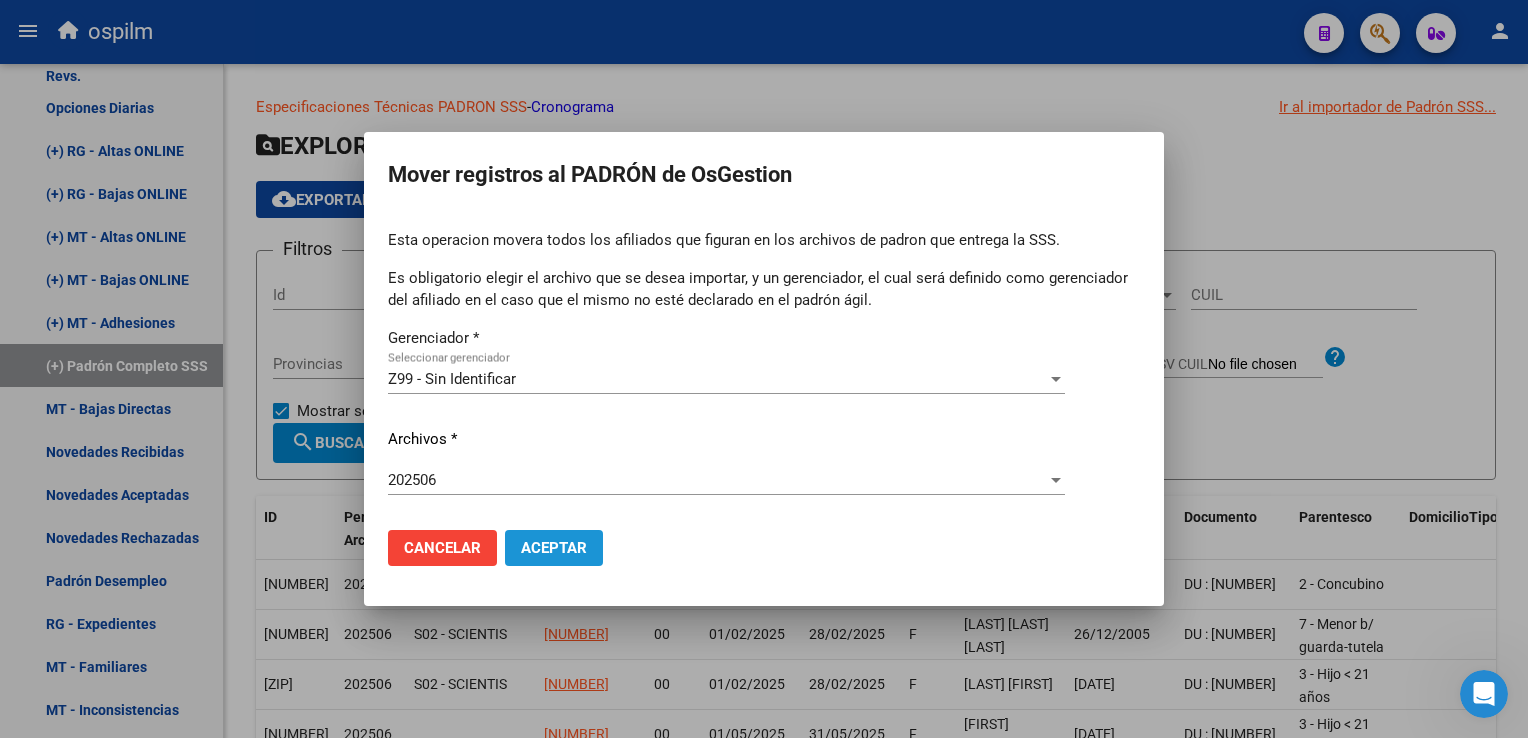 drag, startPoint x: 400, startPoint y: 520, endPoint x: 570, endPoint y: 550, distance: 172.62677 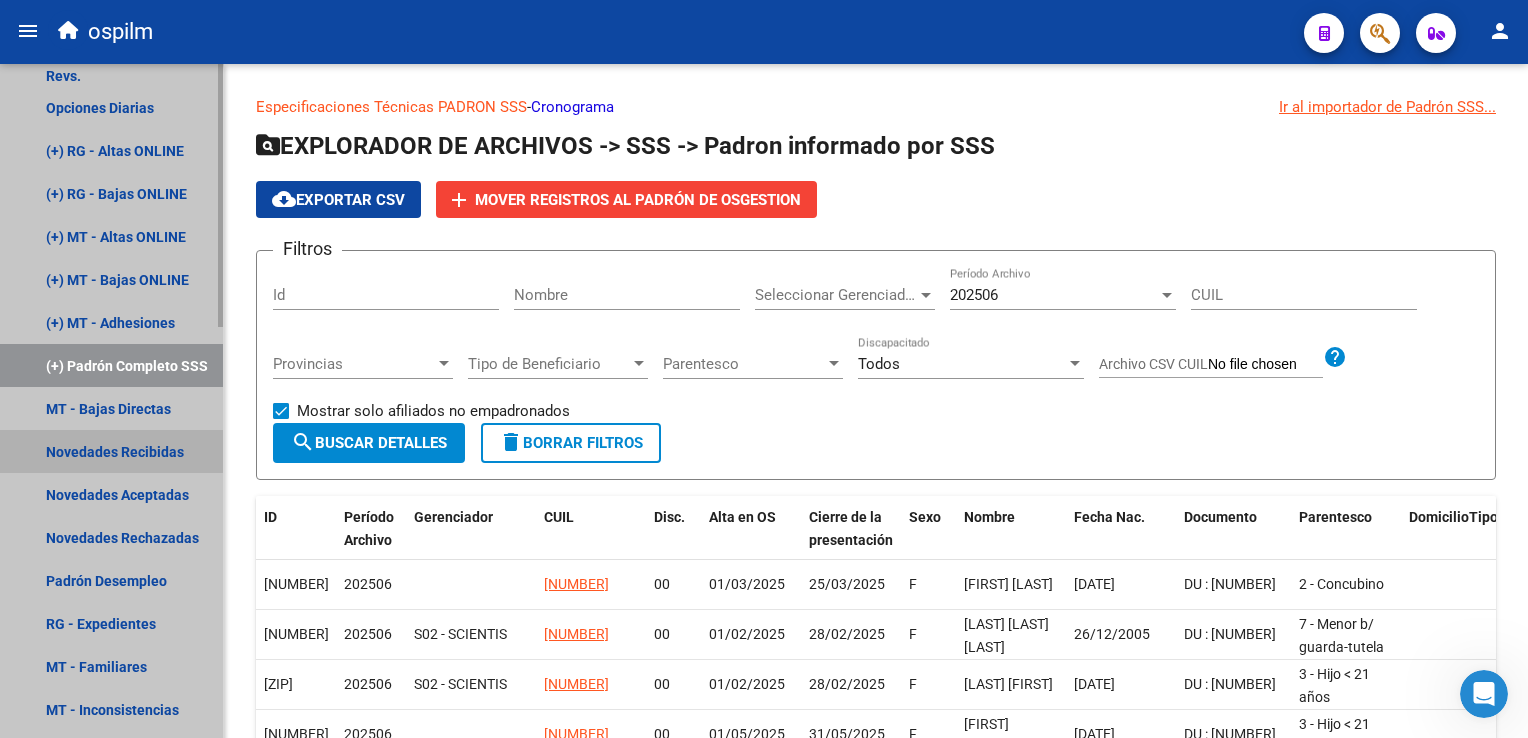click on "Novedades Recibidas" at bounding box center [111, 451] 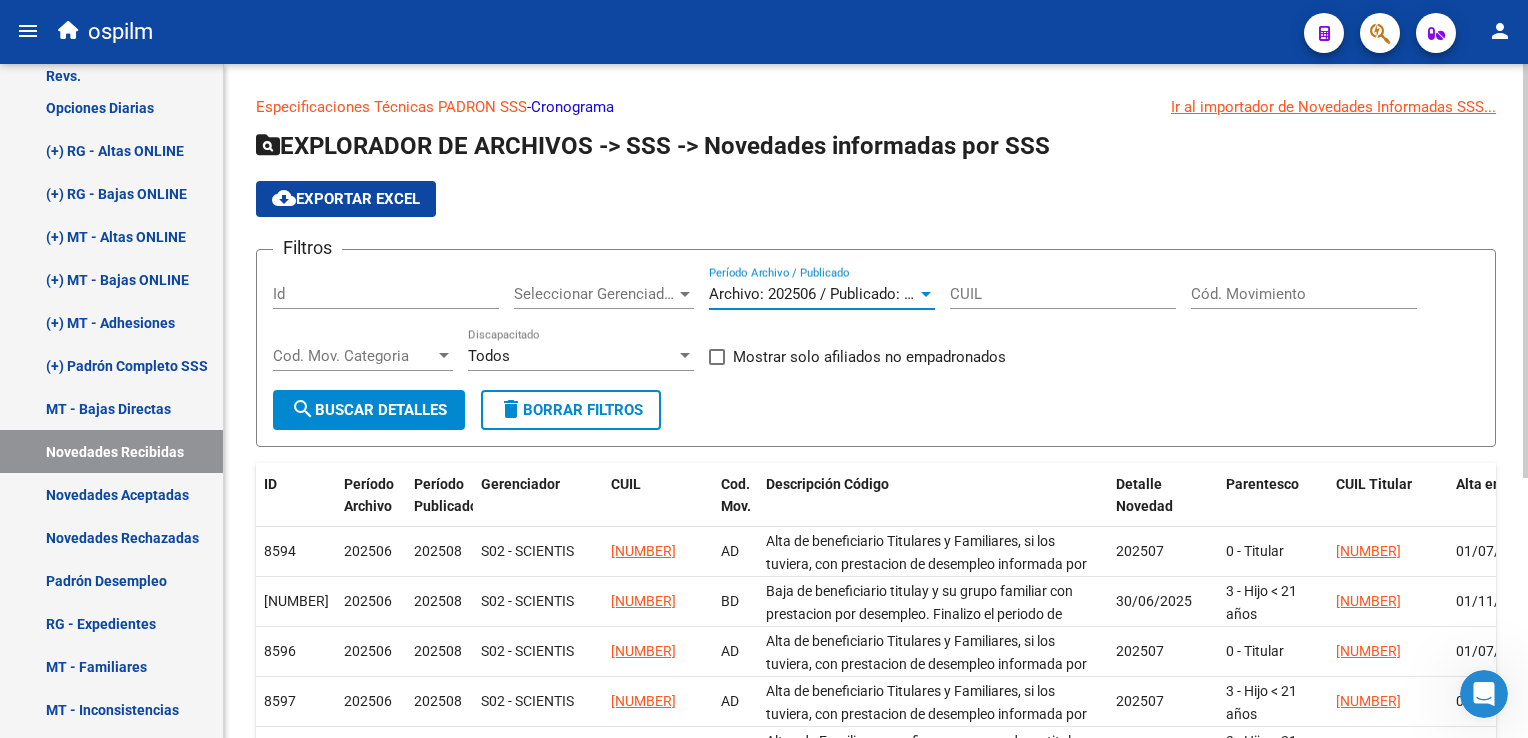 click on "Archivo: 202506 / Publicado: 202508" at bounding box center [830, 294] 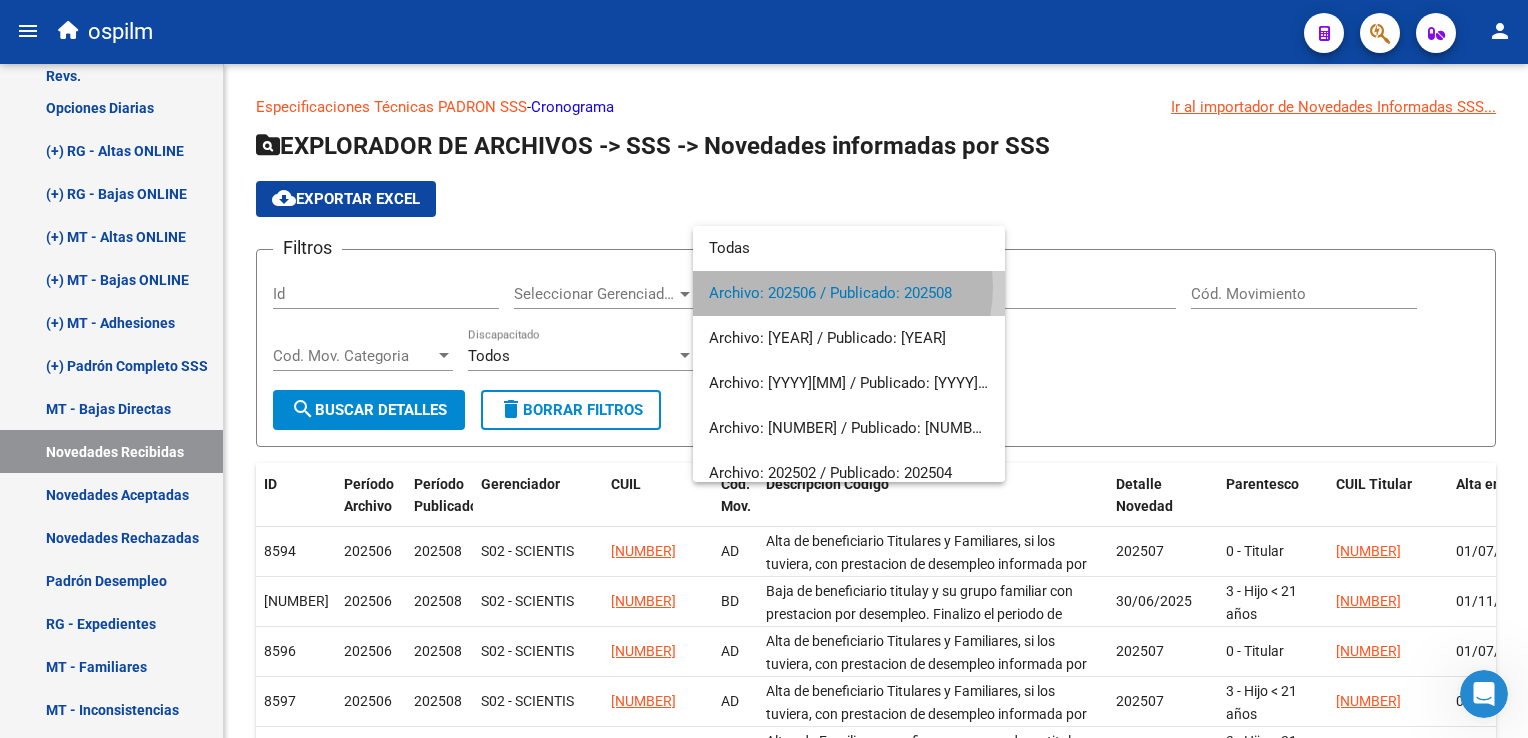 click on "Archivo: 202506 / Publicado: 202508" at bounding box center [849, 293] 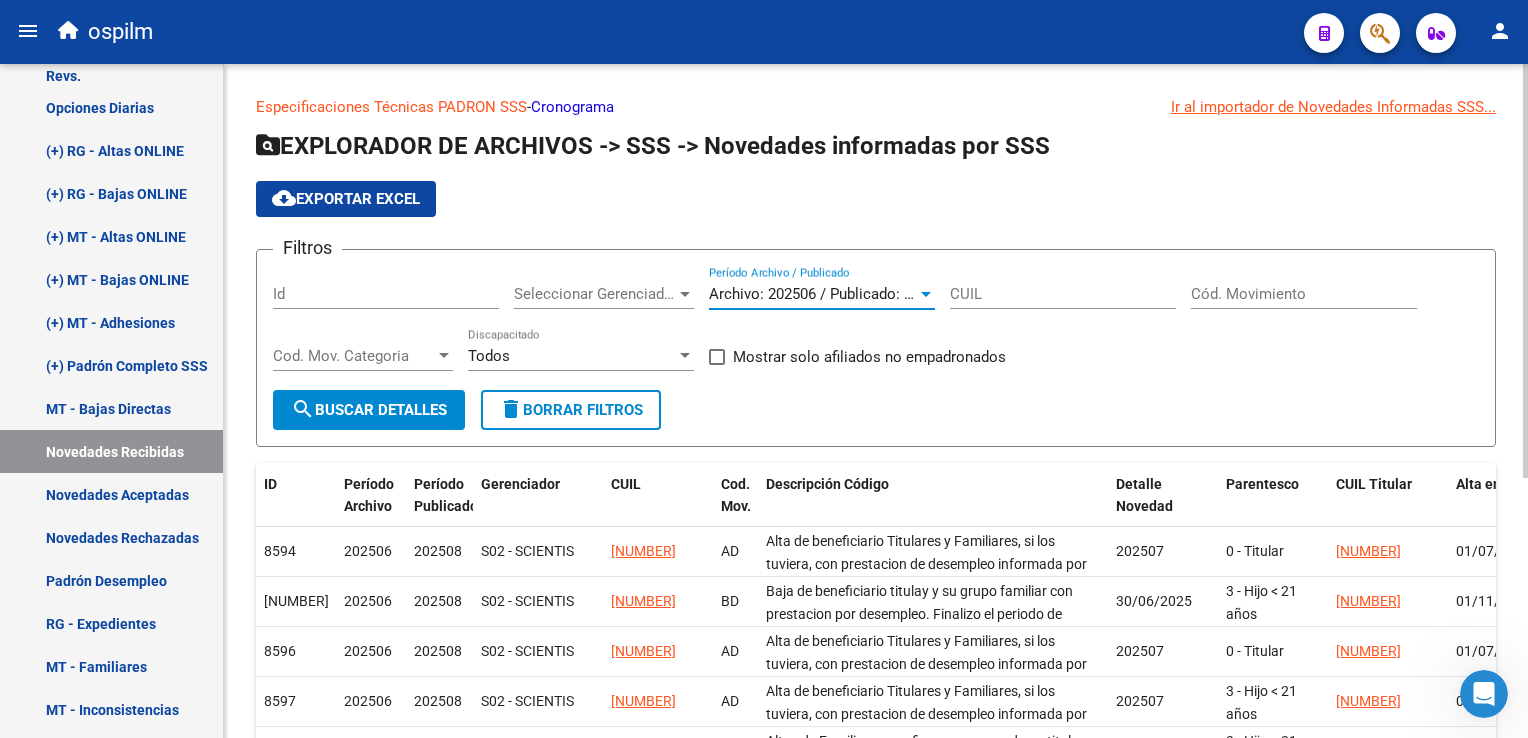 click on "menu   ospilm  person    Firma Express     Reportes Ingresos Devengados Análisis Histórico Detalles Transferencias RG sin DDJJ Detalles por CUIL RG Detalles - MT/PD MT morosos Egresos Devengados Comprobantes Recibidos Facturación Apócrifa Auditorías x Área Auditorías x Usuario Ítems de Auditorías x Usuario Padrón Traspasos x O.S. Traspasos x Gerenciador Traspasos x Provincia Nuevos Aportantes Métricas - Padrón SSS Métricas - Crecimiento Población    Padrón Afiliados Empadronados Movimientos de Afiliados Cambios de Gerenciador Padrón Ágil Análisis Afiliado Doc. Respaldatoria Categorías Última DDJJ Último Aporte MT/PD Familiares Monotributistas Altas Directas    Integración (discapacidad) Certificado Discapacidad    Prestadores / Proveedores Facturas - Listado/Carga Facturas Sin Auditar Facturas - Documentación Pagos x Transferencia Auditorías - Listado Auditorías - Comentarios Auditorías - Cambios Área Auditoría - Ítems Prestadores - Listado Prestadores - Docu. Actas" at bounding box center (764, 369) 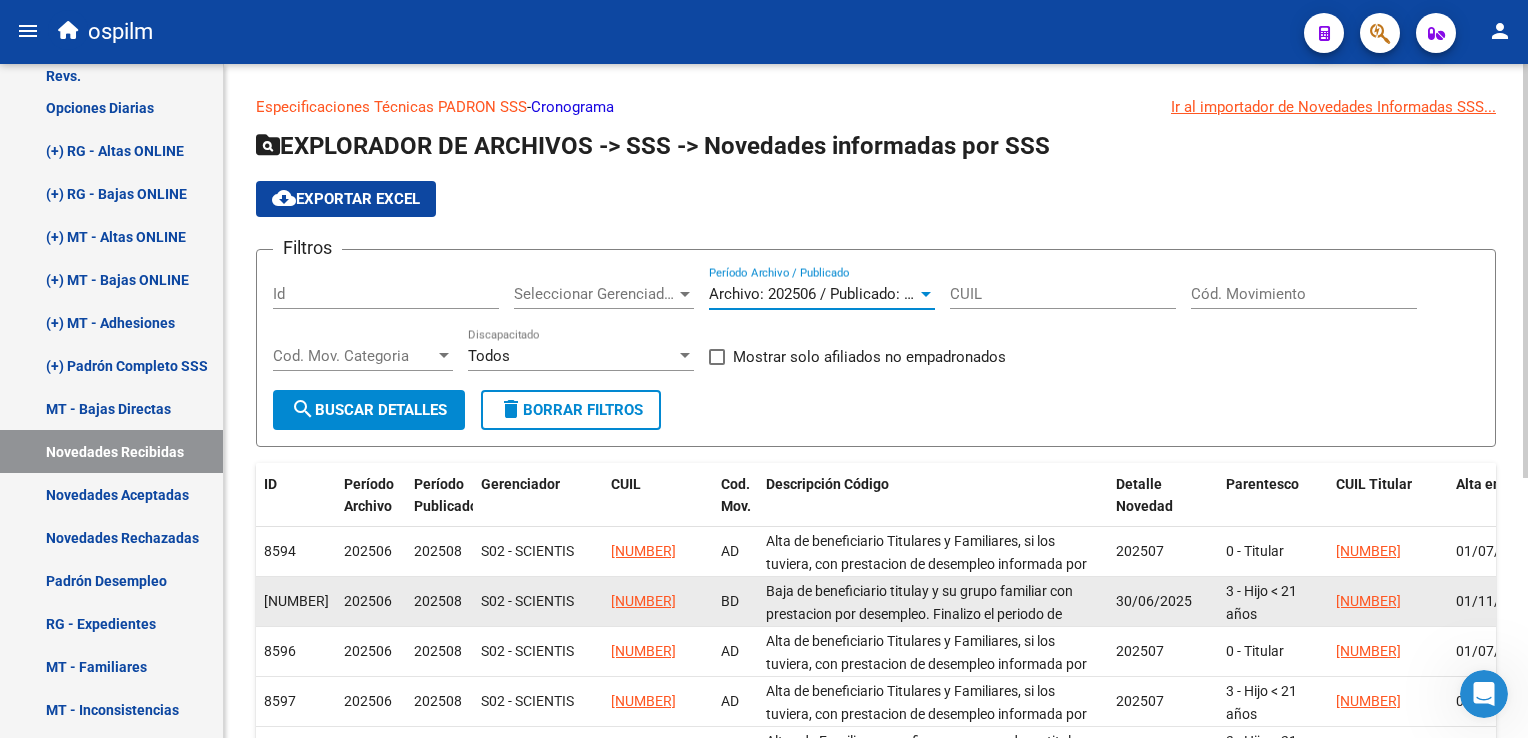 scroll, scrollTop: 421, scrollLeft: 0, axis: vertical 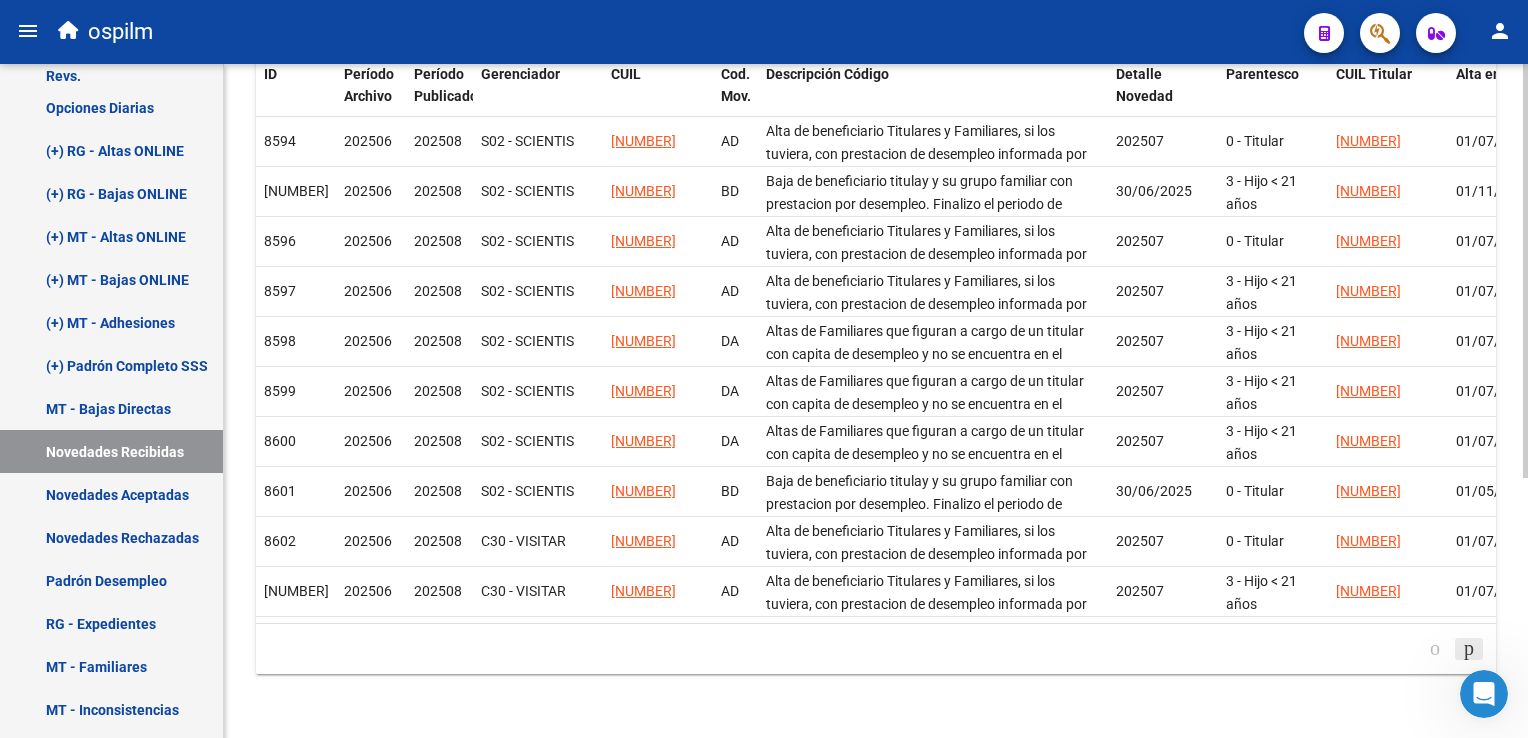 click 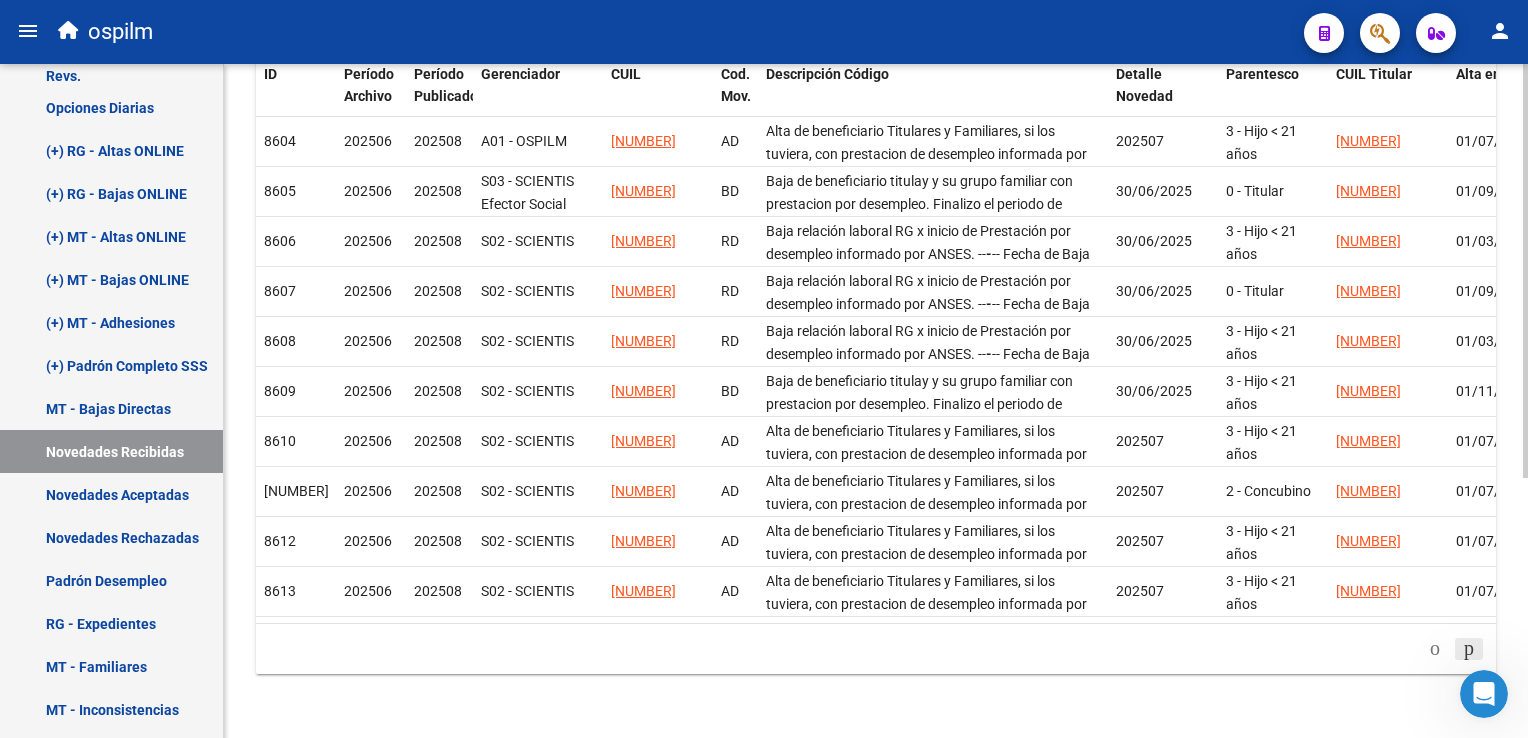 click 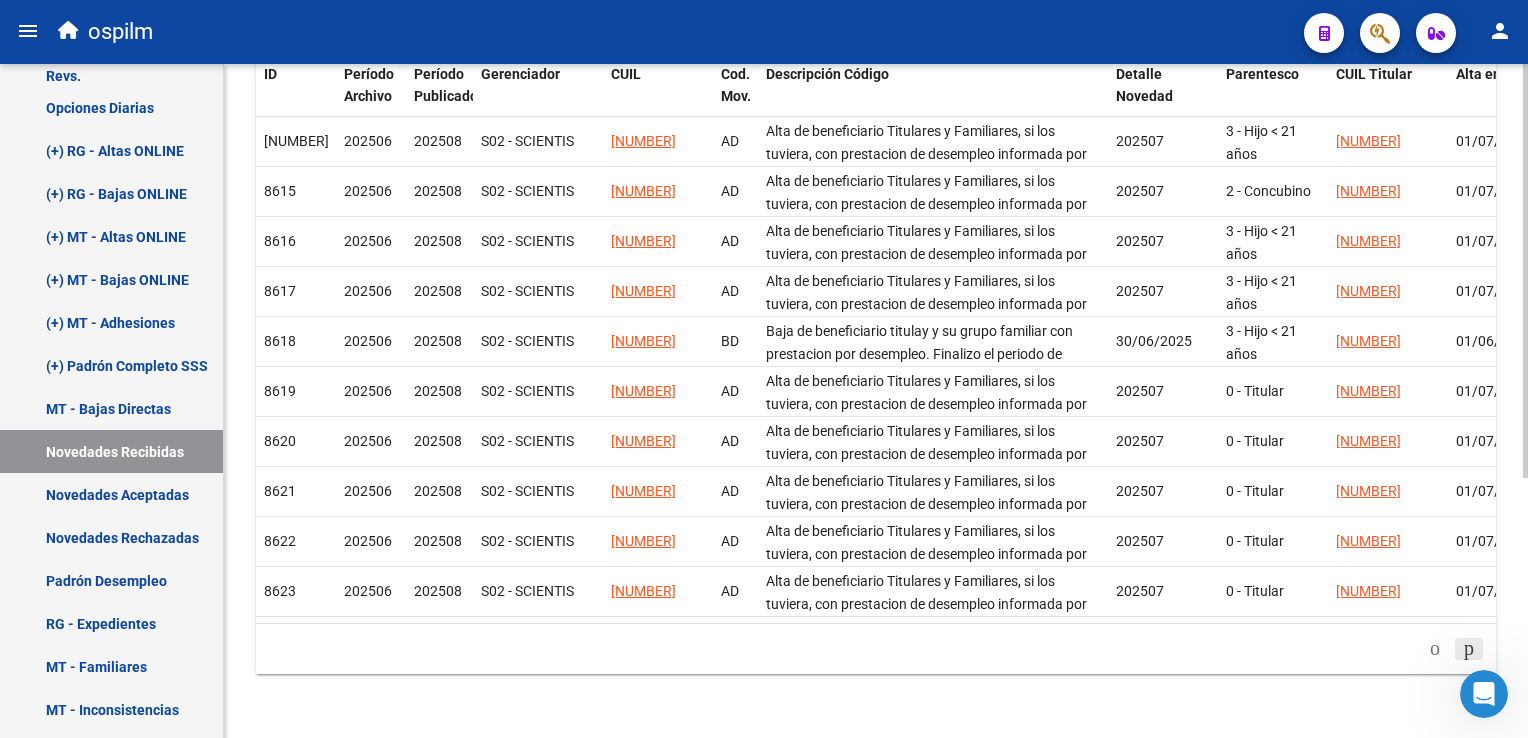 click 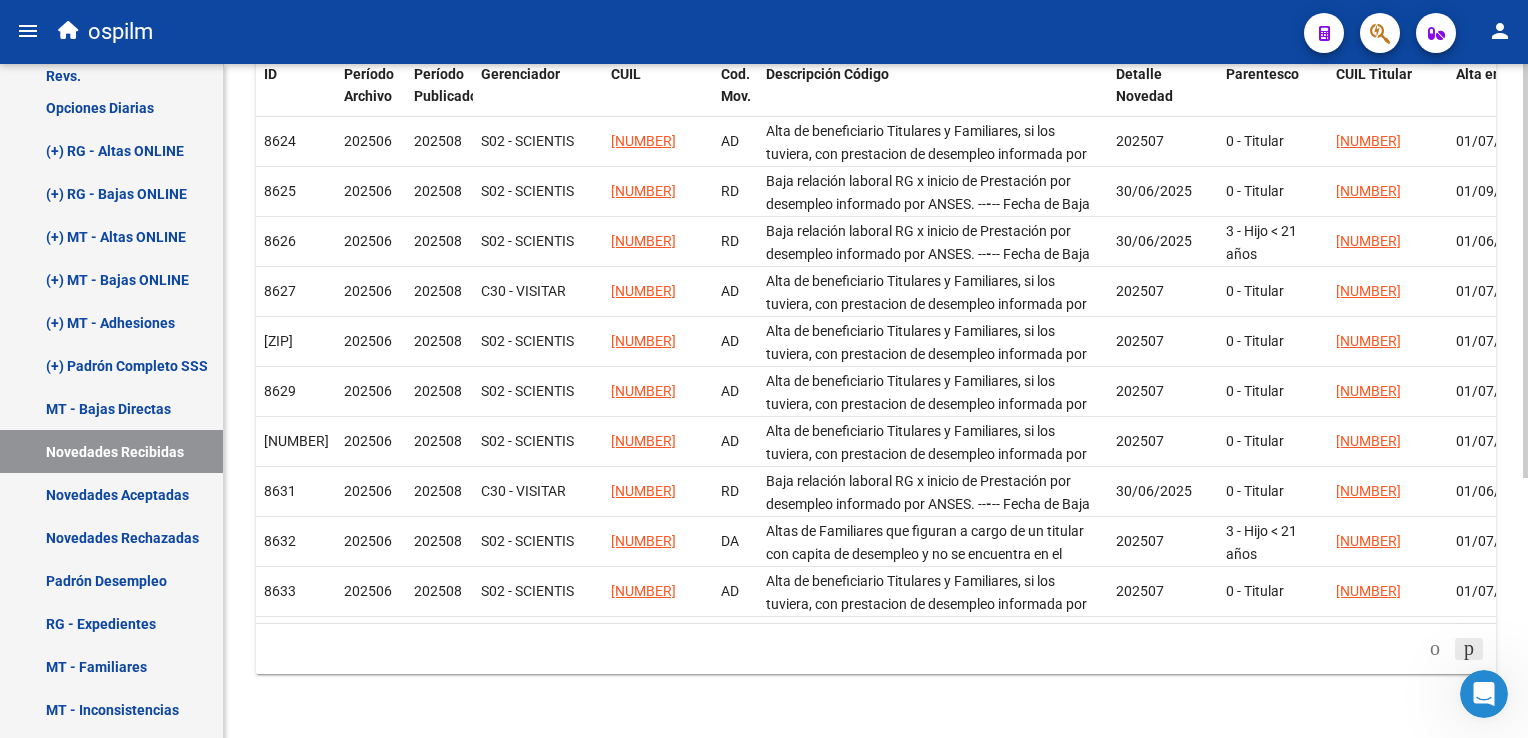click 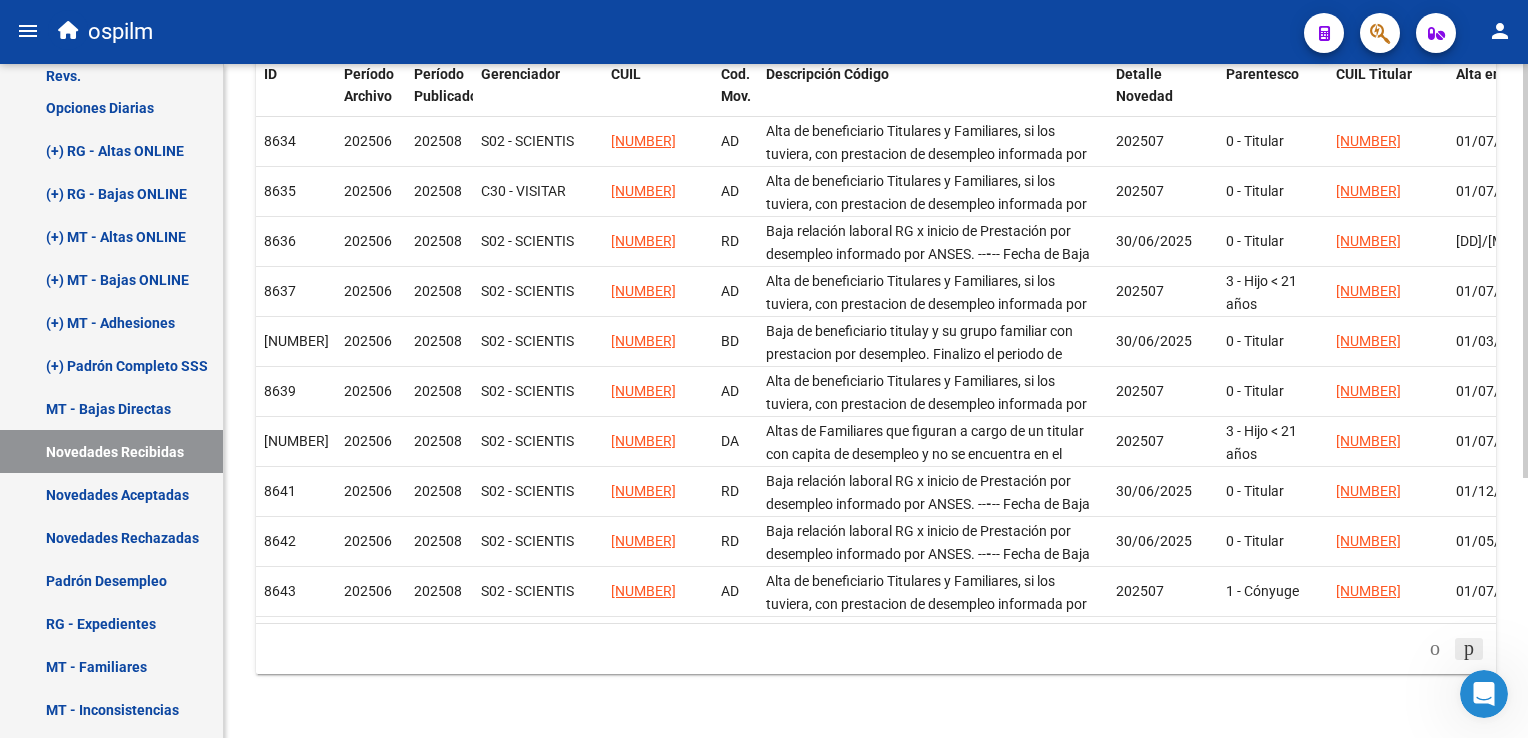 click 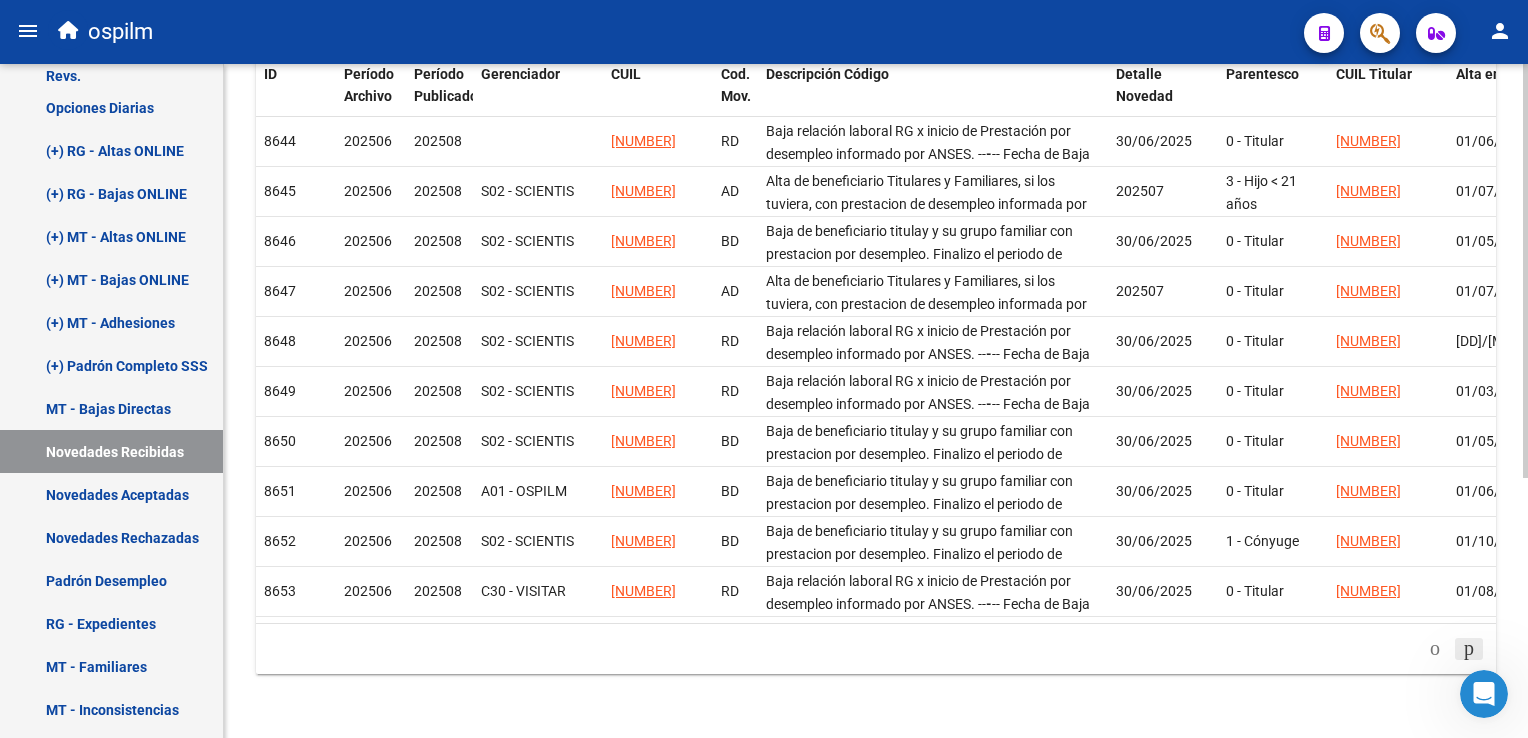 click 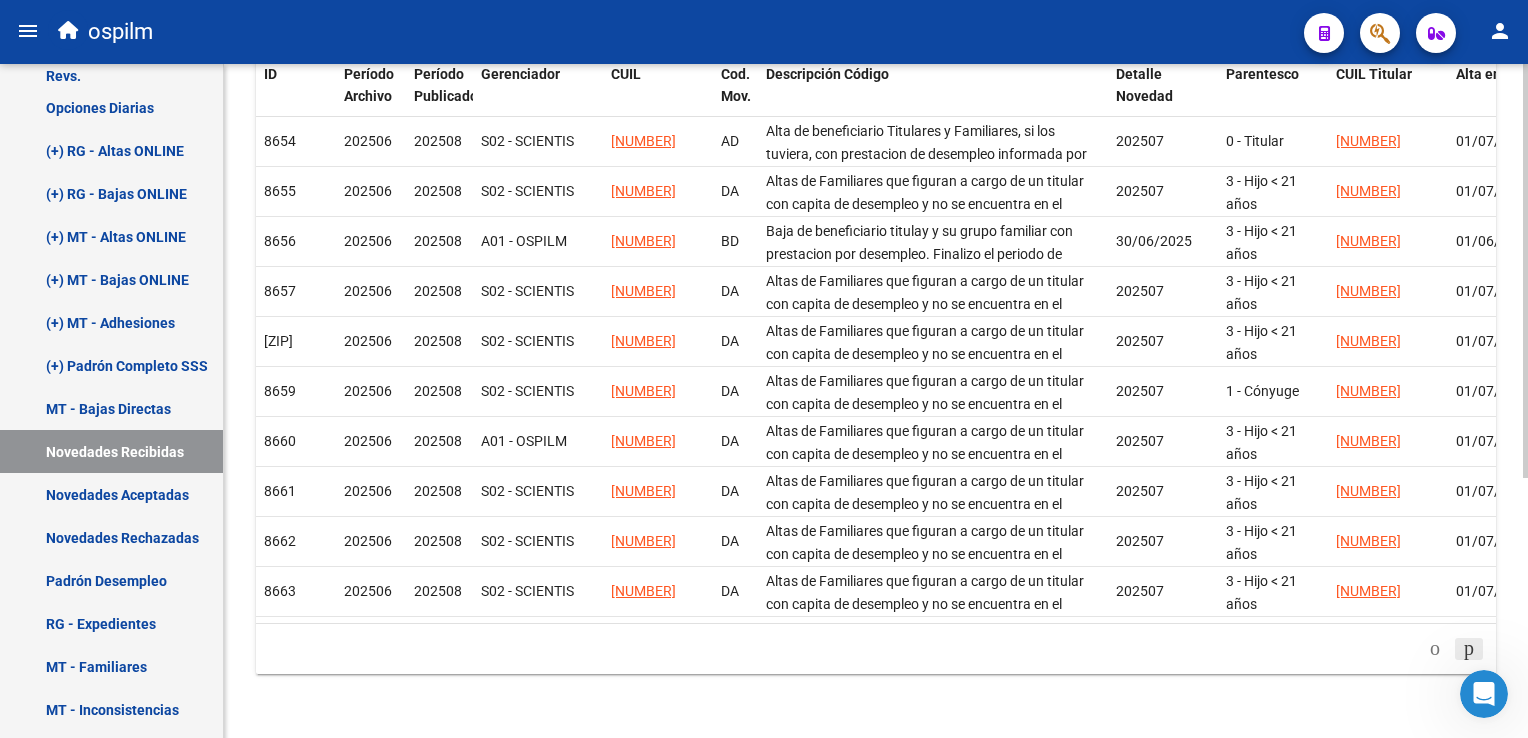 click 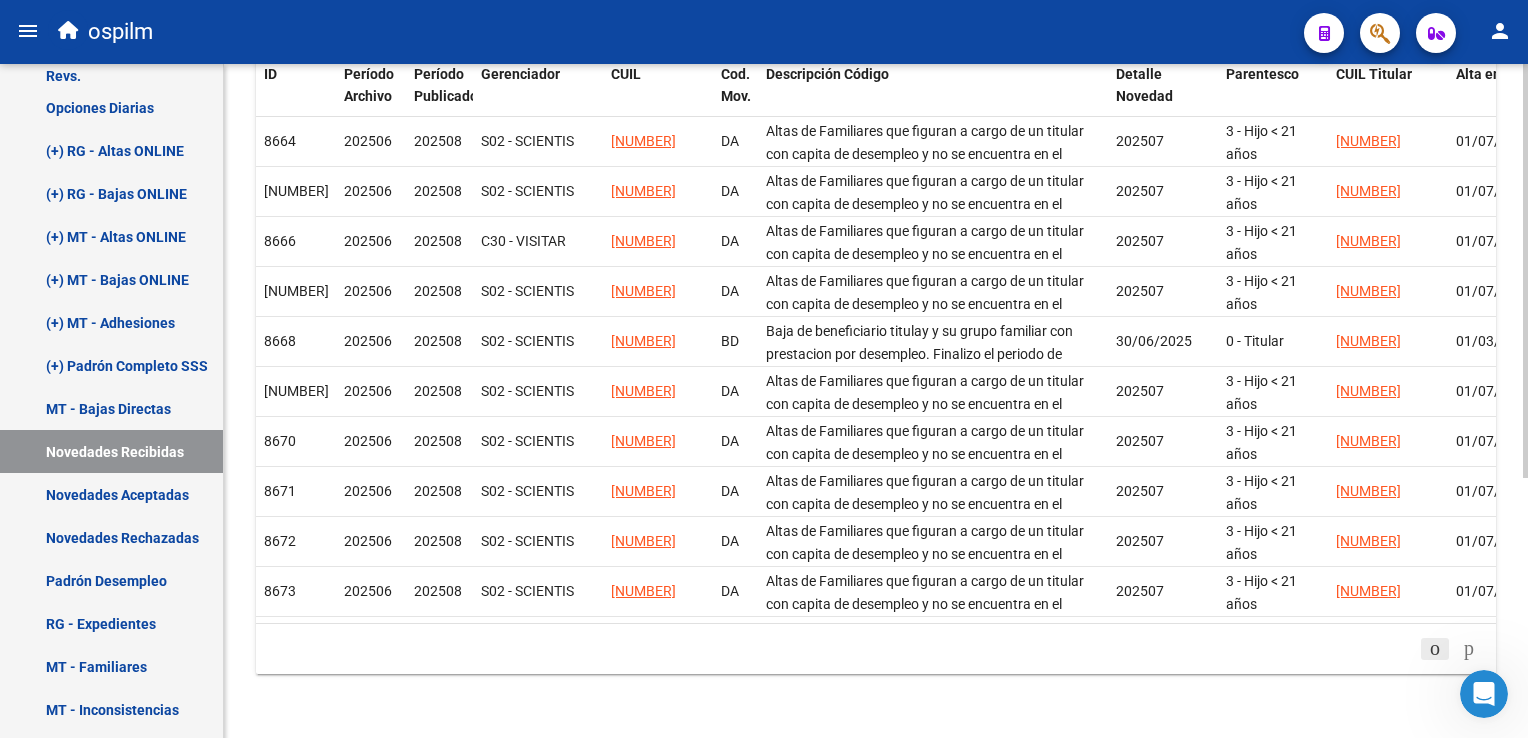 click 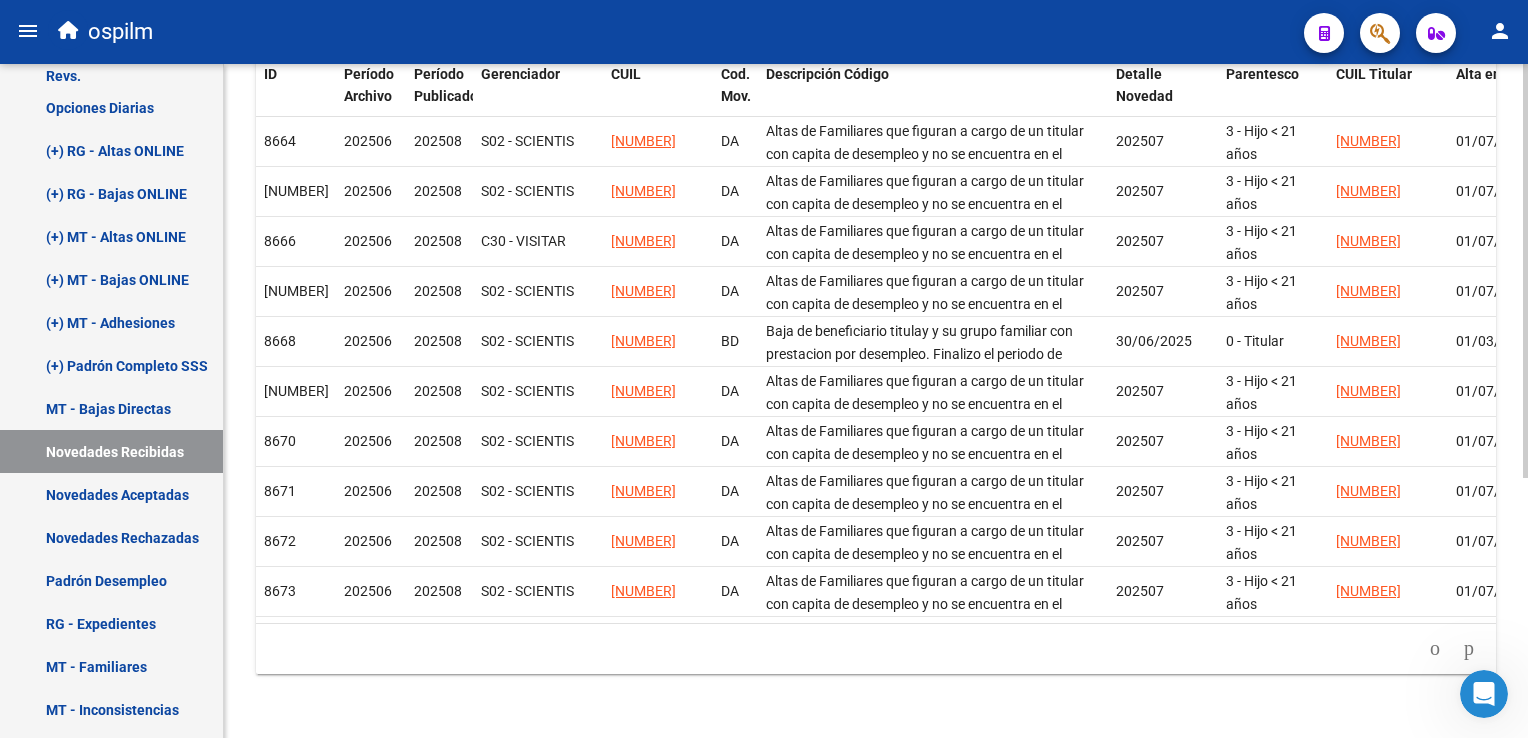 click on "[NUMBER] total   6   7   8   9   10" 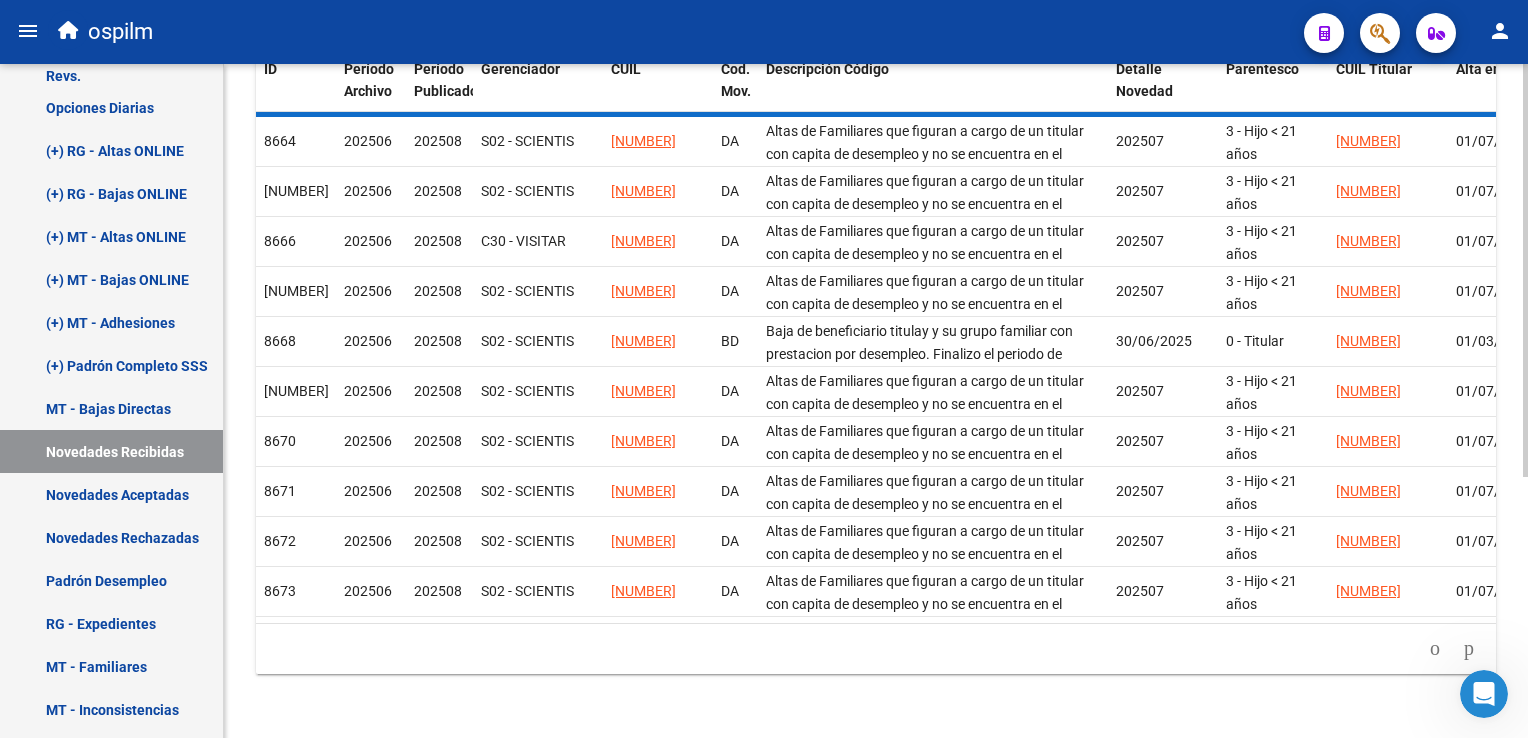 click on "[NUMBER] total   5   6   7   8   9" 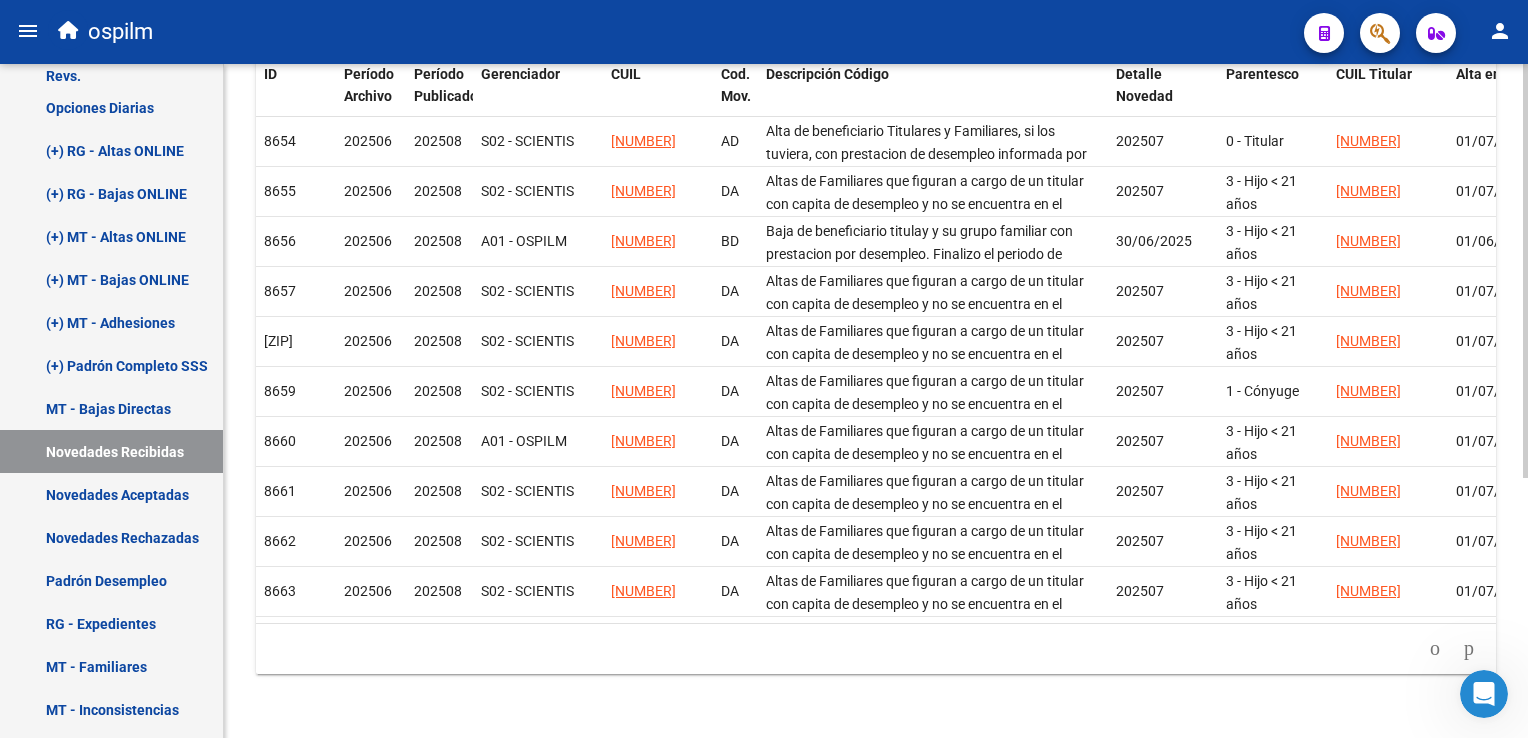 click 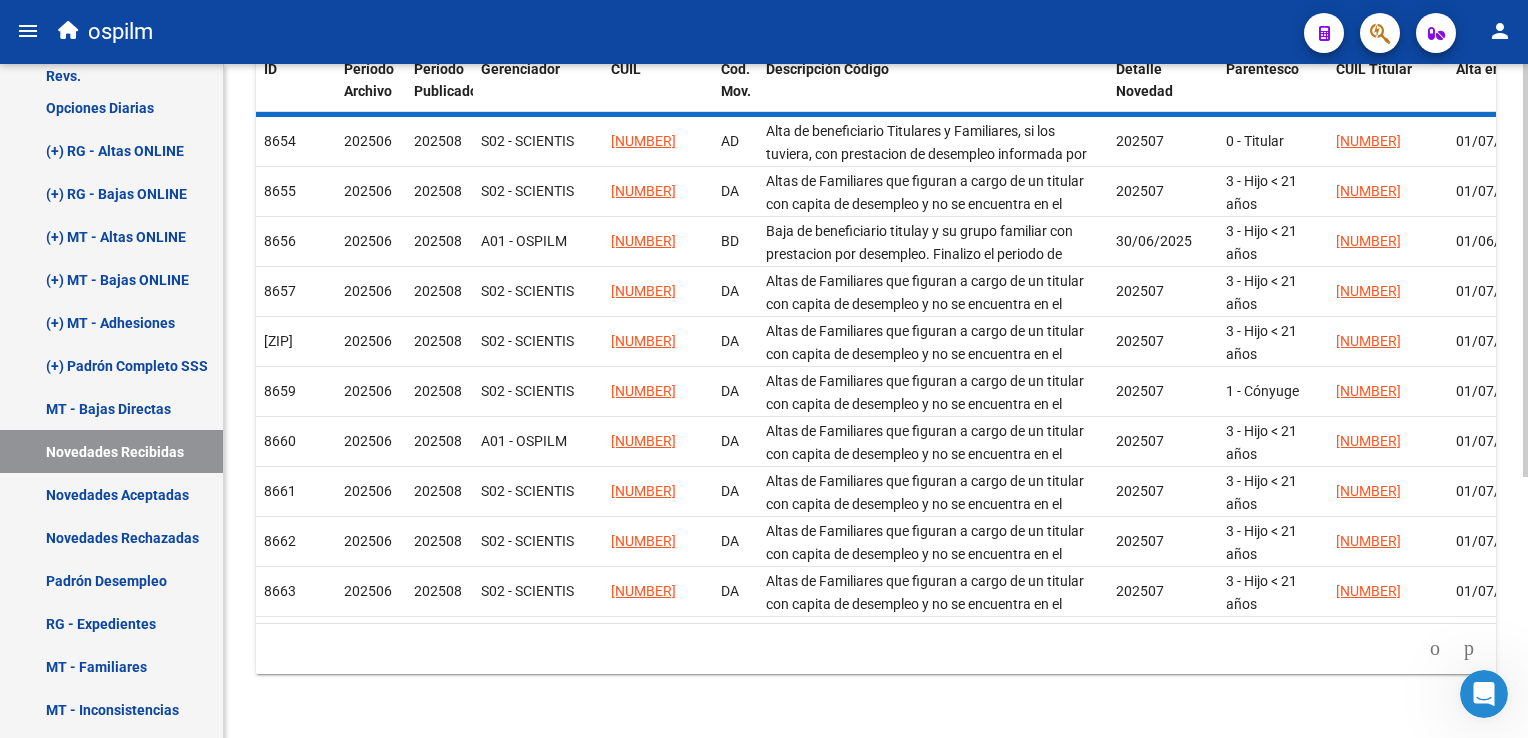 click on "[NUMBER] total   4   5   6   7   8" 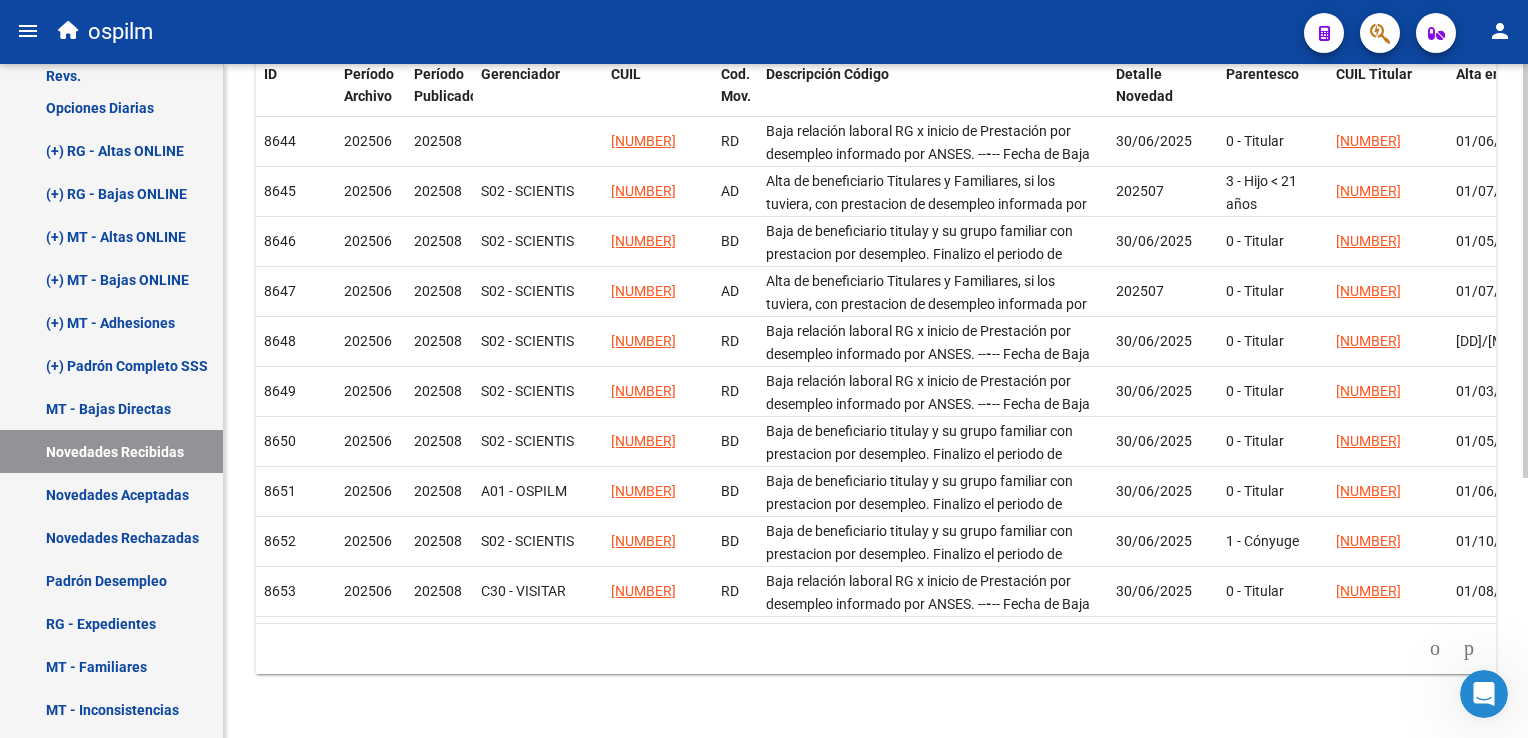 click 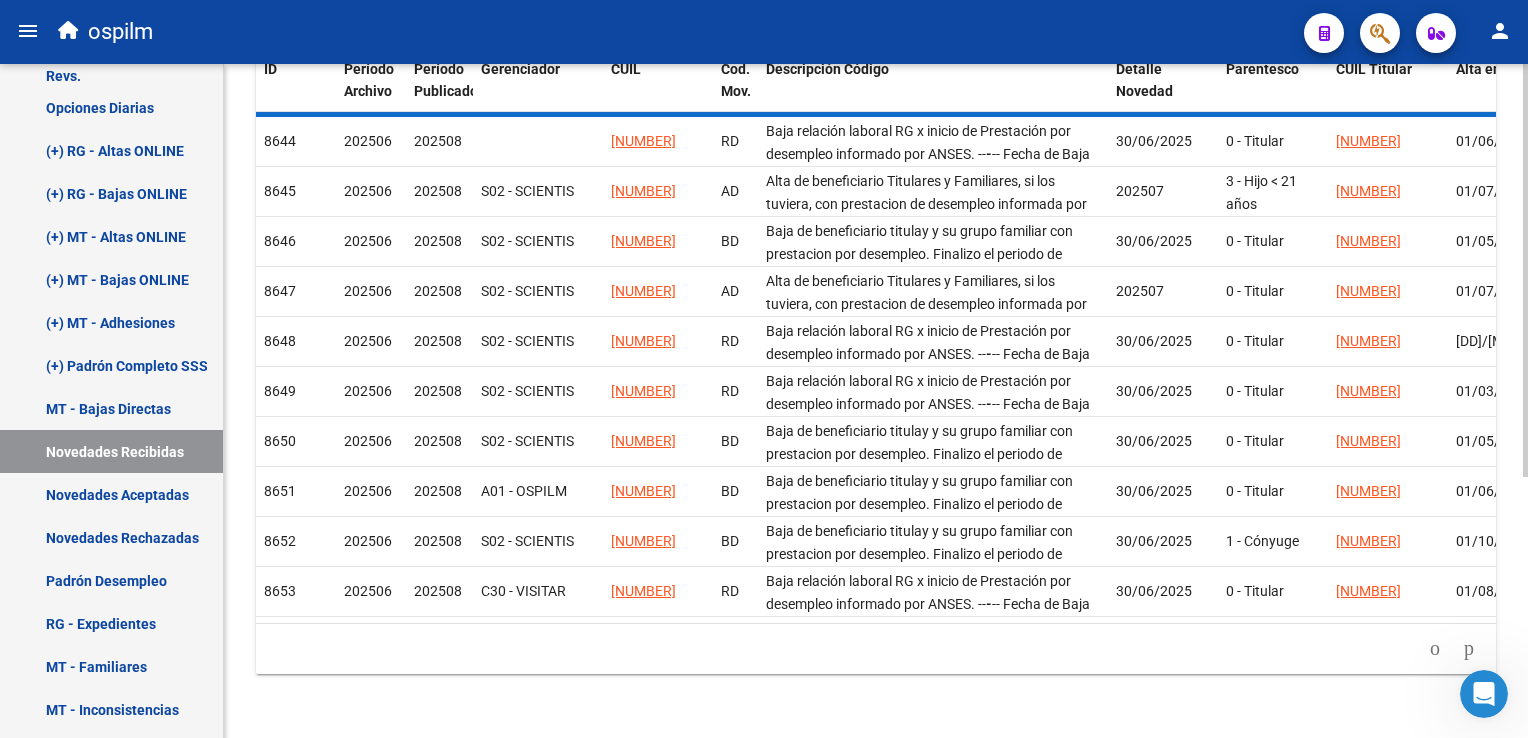 click on "[NUMBER] total   3   4   5   6   7" 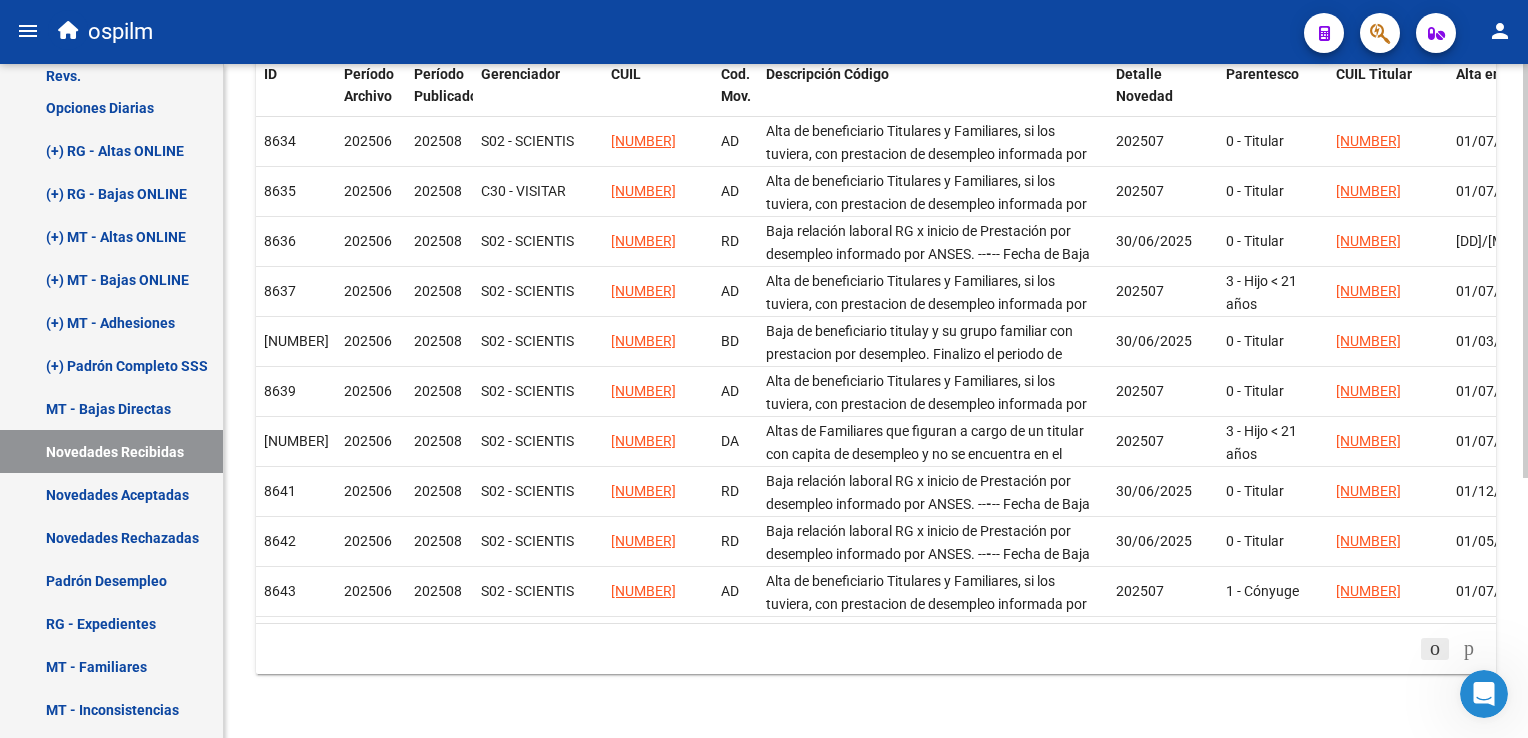click 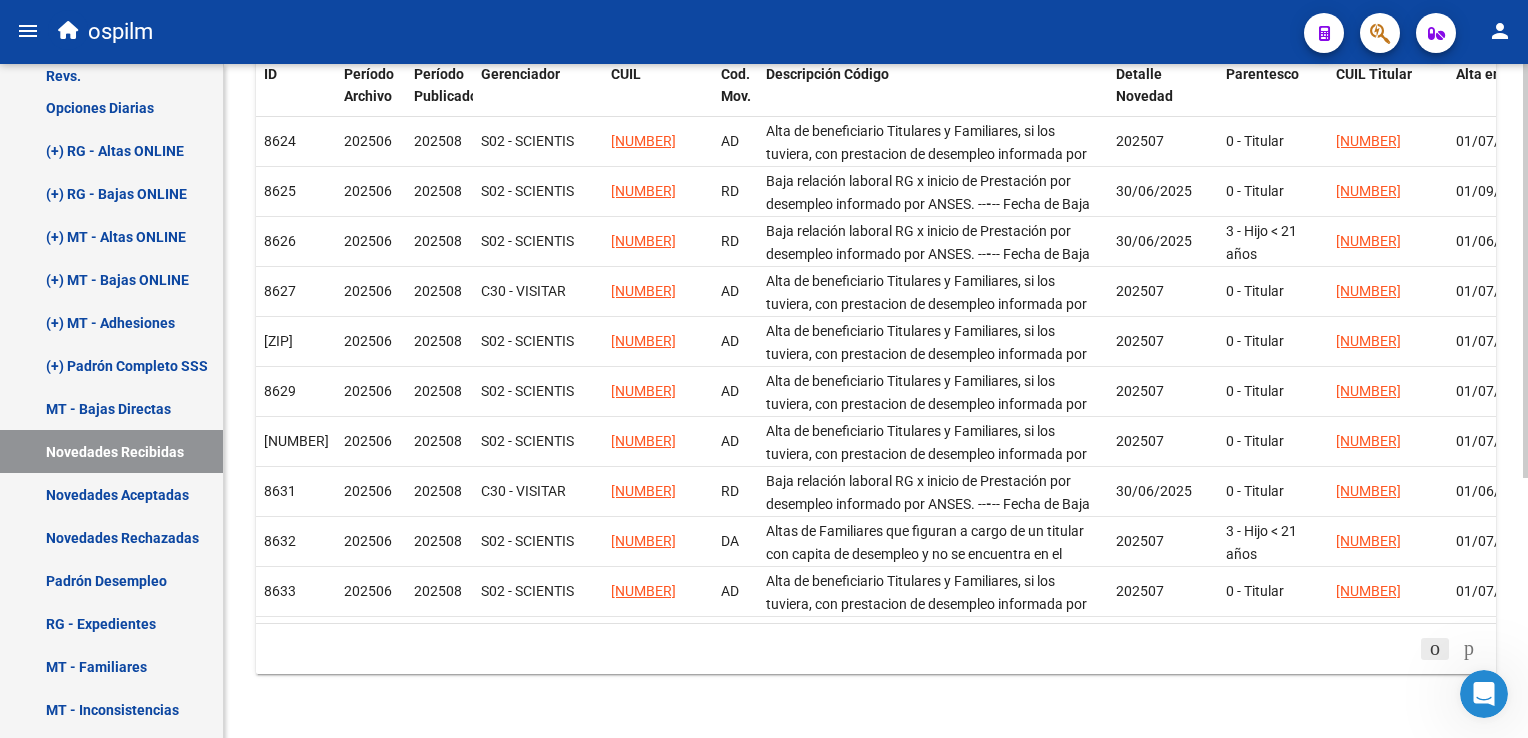 click 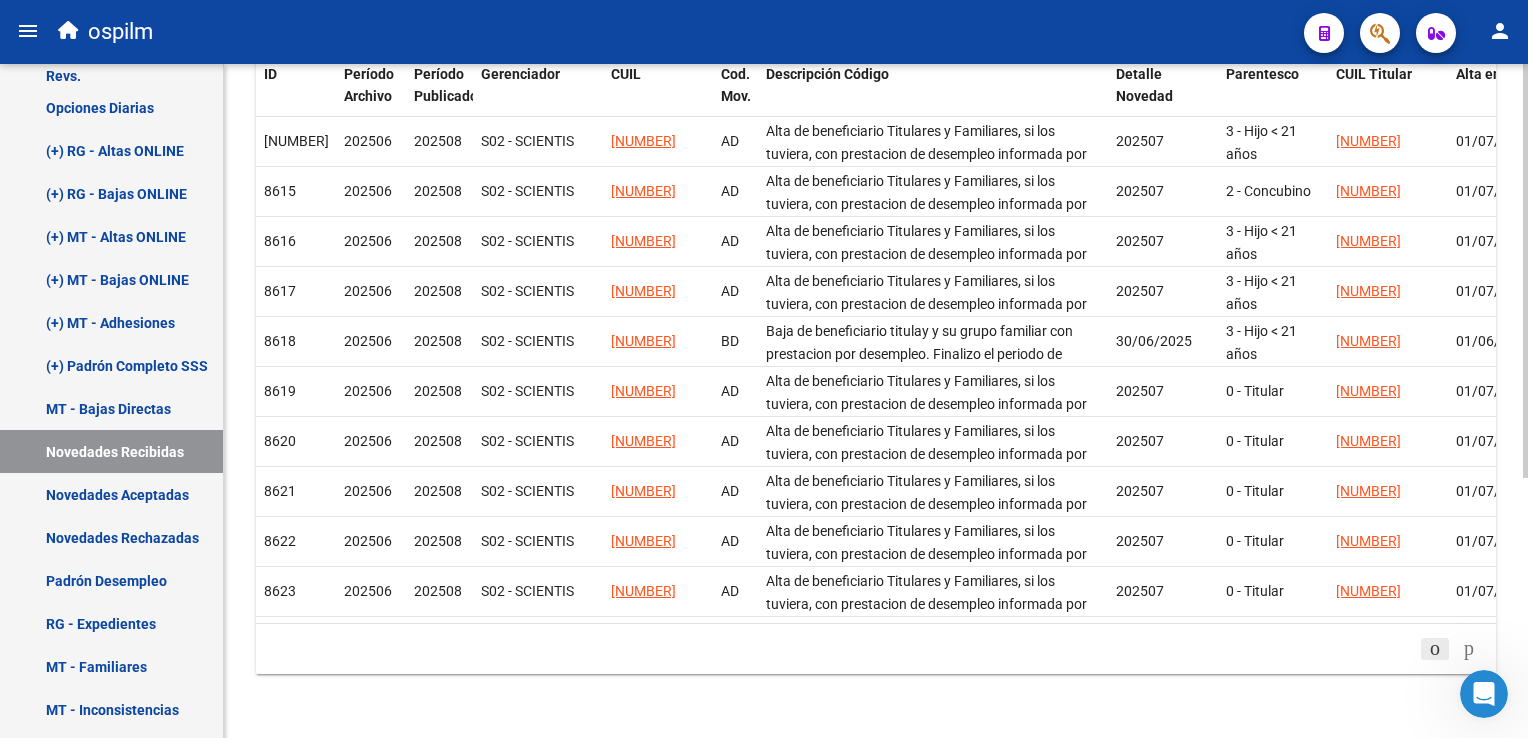 click 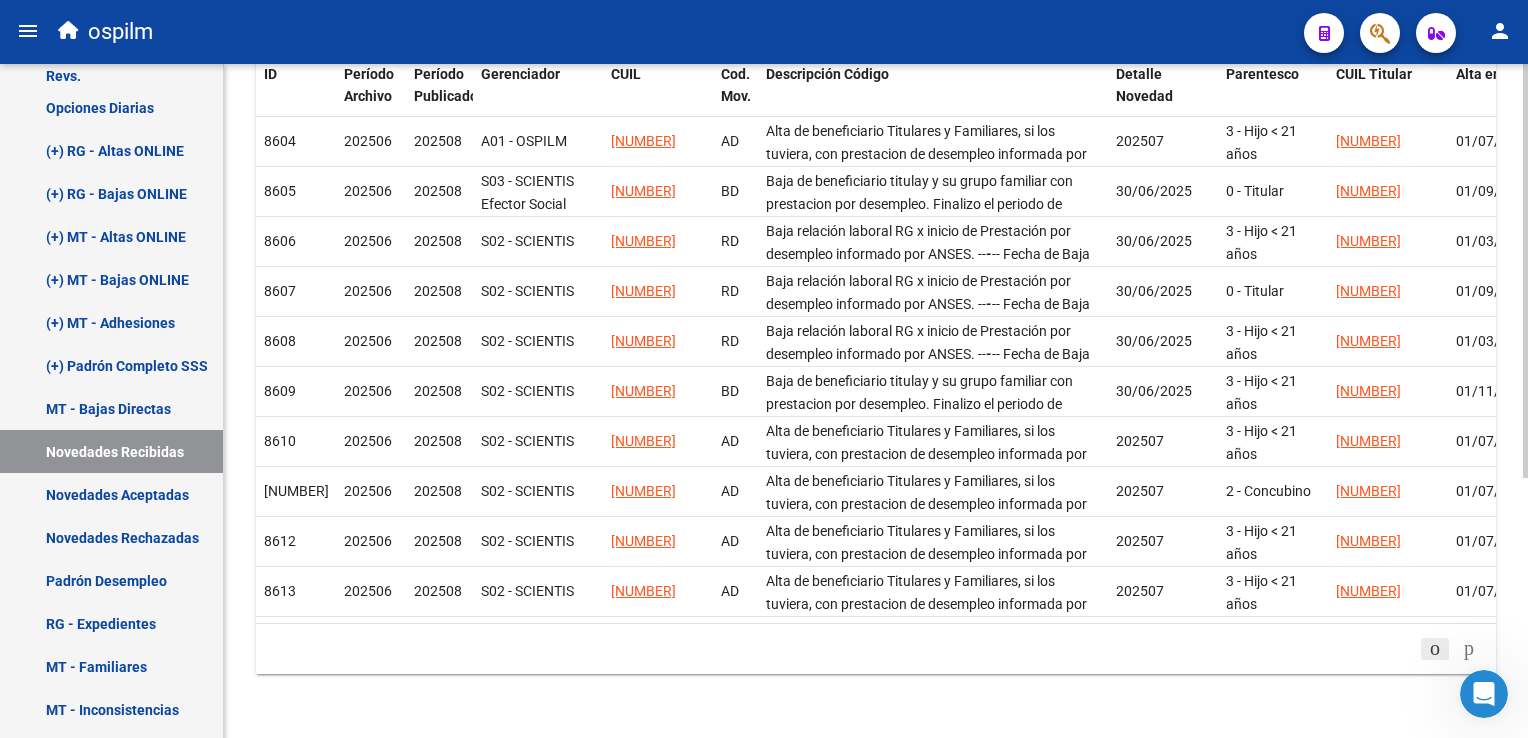 click 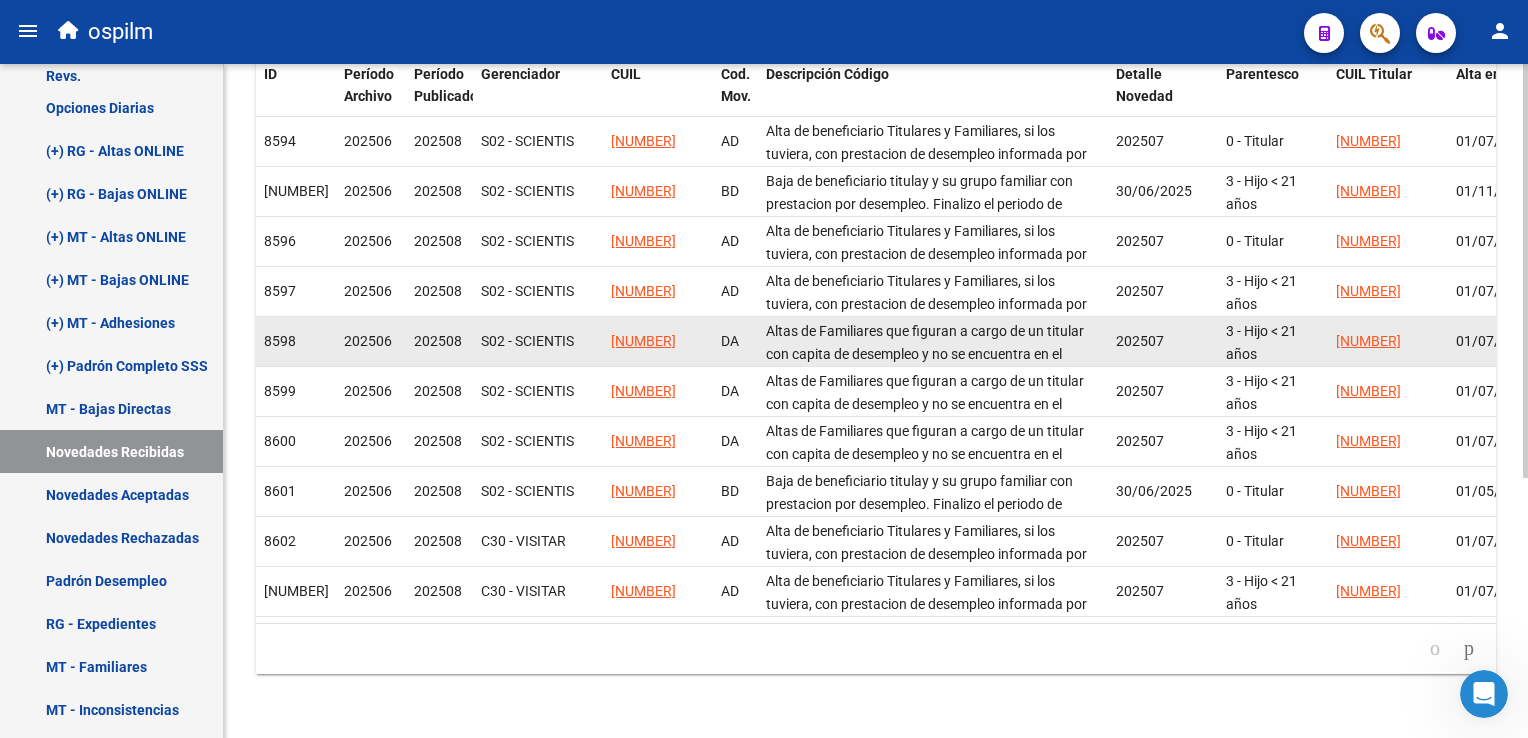 scroll, scrollTop: 0, scrollLeft: 0, axis: both 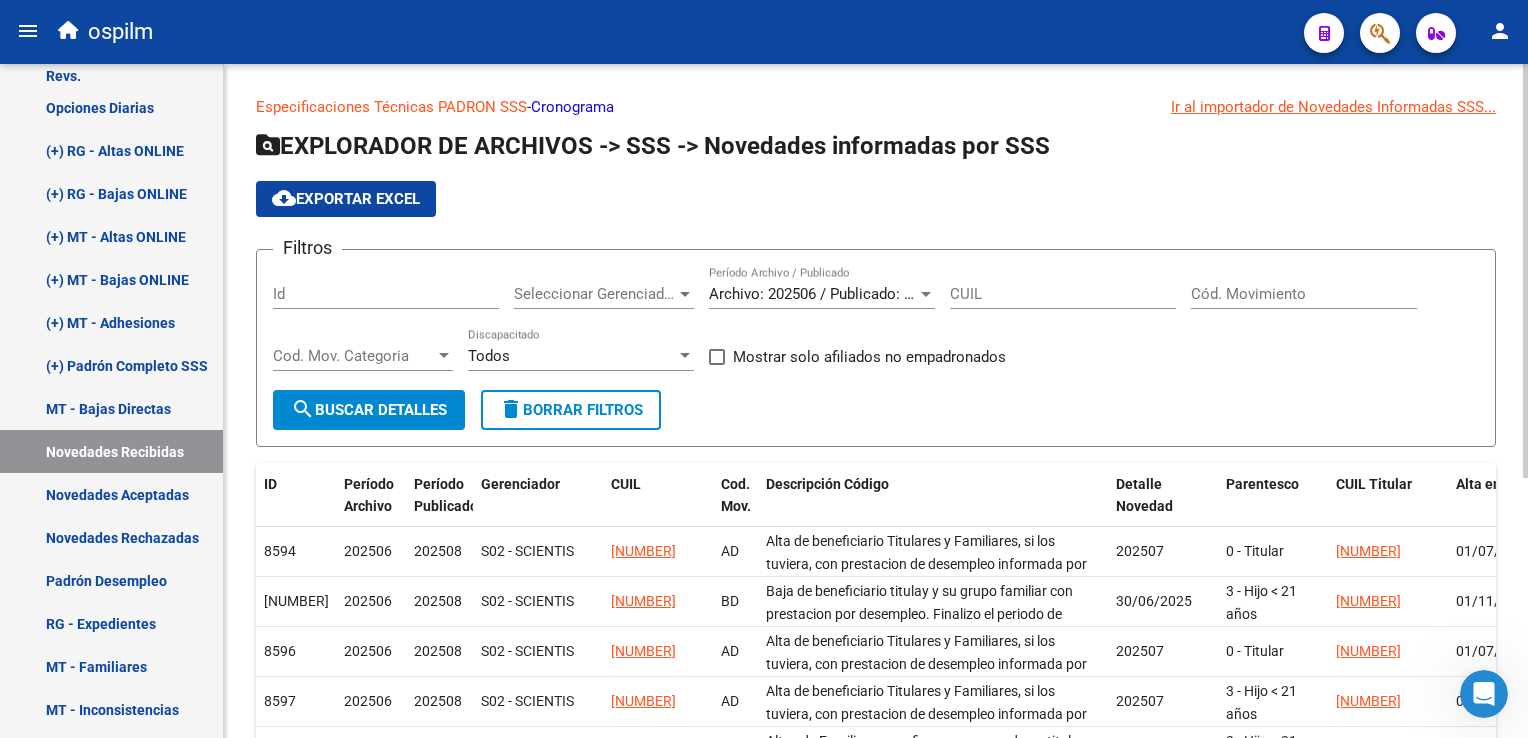 click on "search  Buscar Detalles" 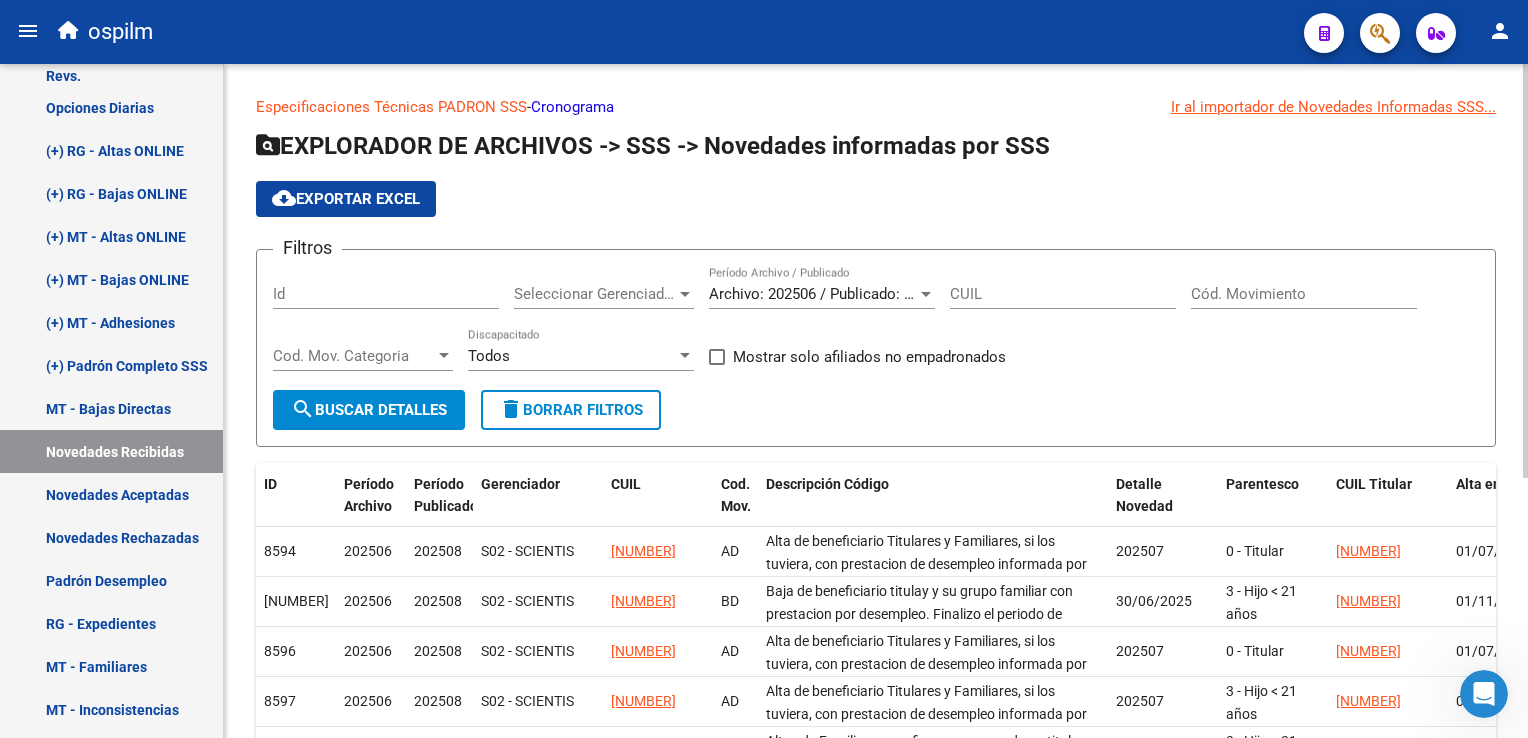 click on "Cronograma" 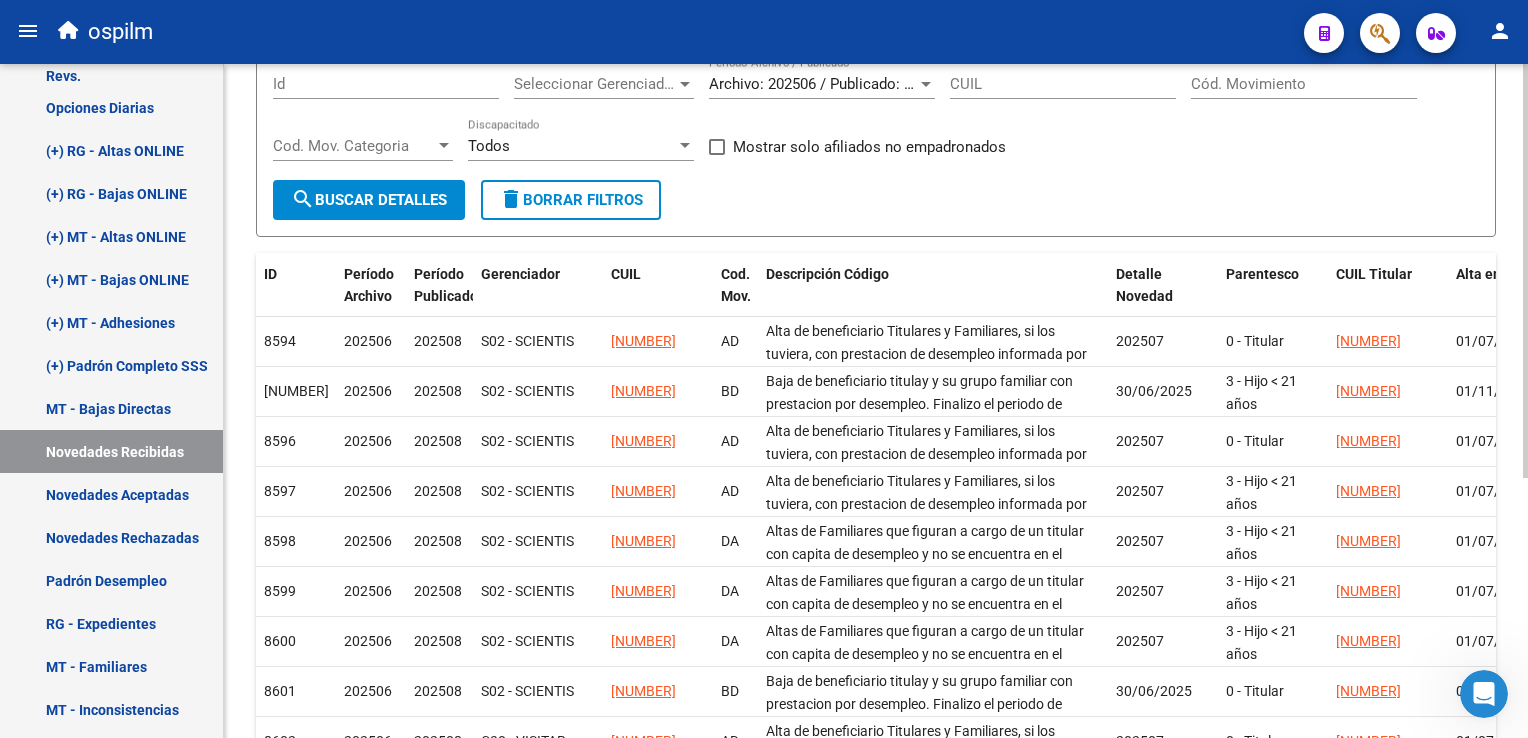 scroll, scrollTop: 213, scrollLeft: 0, axis: vertical 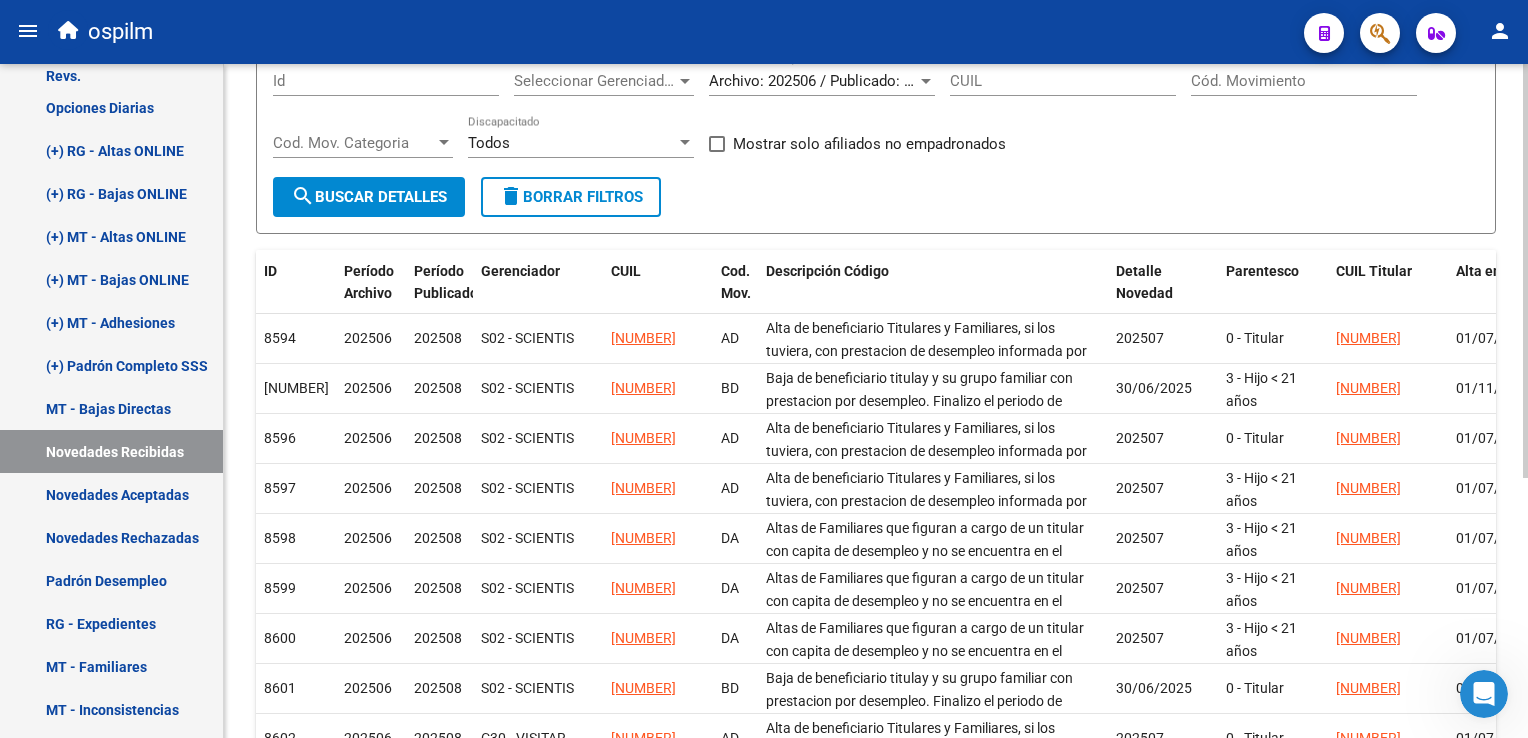 click on "menu   ospilm  person    Firma Express     Reportes Ingresos Devengados Análisis Histórico Detalles Transferencias RG sin DDJJ Detalles por CUIL RG Detalles - MT/PD MT morosos Egresos Devengados Comprobantes Recibidos Facturación Apócrifa Auditorías x Área Auditorías x Usuario Ítems de Auditorías x Usuario Padrón Traspasos x O.S. Traspasos x Gerenciador Traspasos x Provincia Nuevos Aportantes Métricas - Padrón SSS Métricas - Crecimiento Población    Padrón Afiliados Empadronados Movimientos de Afiliados Cambios de Gerenciador Padrón Ágil Análisis Afiliado Doc. Respaldatoria Categorías Última DDJJ Último Aporte MT/PD Familiares Monotributistas Altas Directas    Integración (discapacidad) Certificado Discapacidad    Prestadores / Proveedores Facturas - Listado/Carga Facturas Sin Auditar Facturas - Documentación Pagos x Transferencia Auditorías - Listado Auditorías - Comentarios Auditorías - Cambios Área Auditoría - Ítems Prestadores - Listado Prestadores - Docu. Actas" at bounding box center (764, 369) 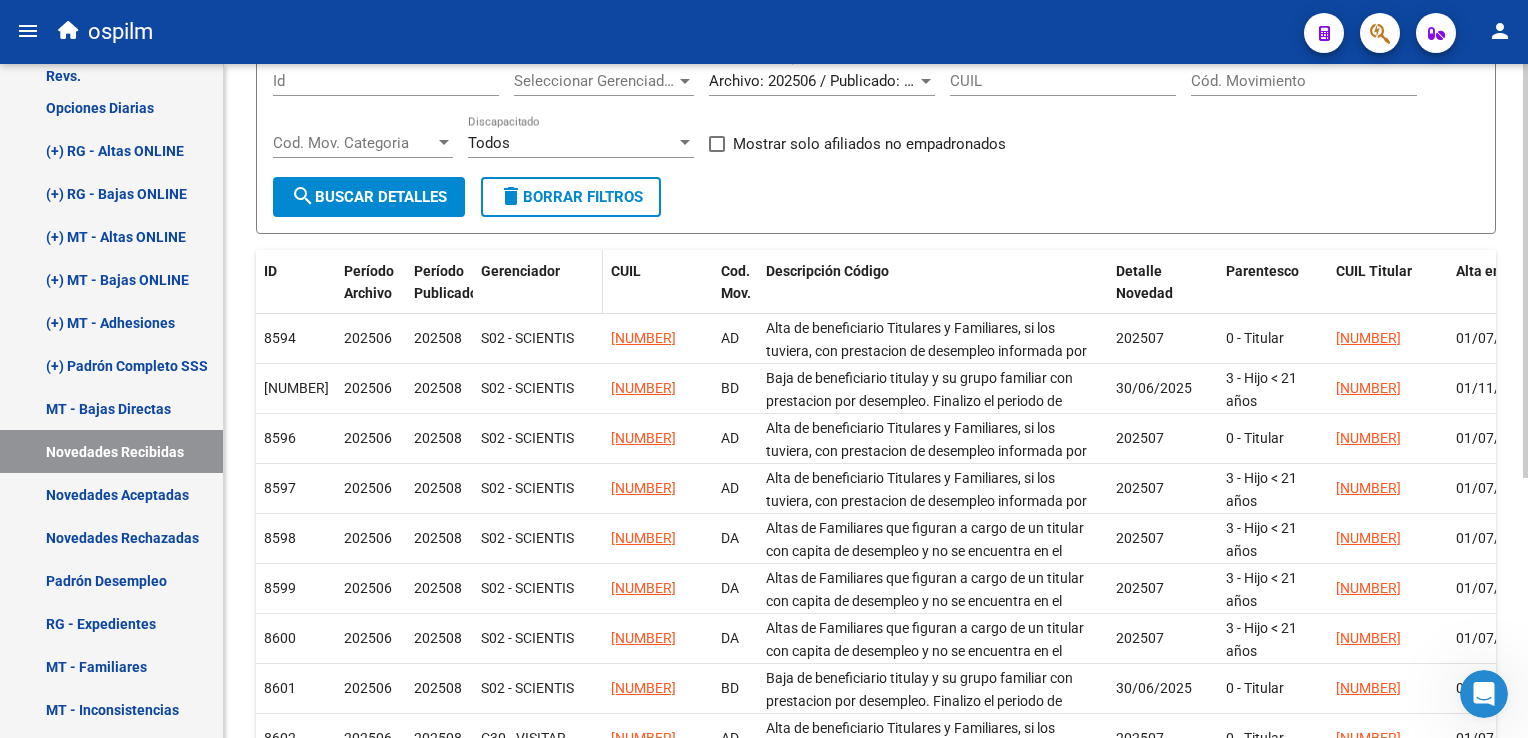 scroll, scrollTop: 0, scrollLeft: 0, axis: both 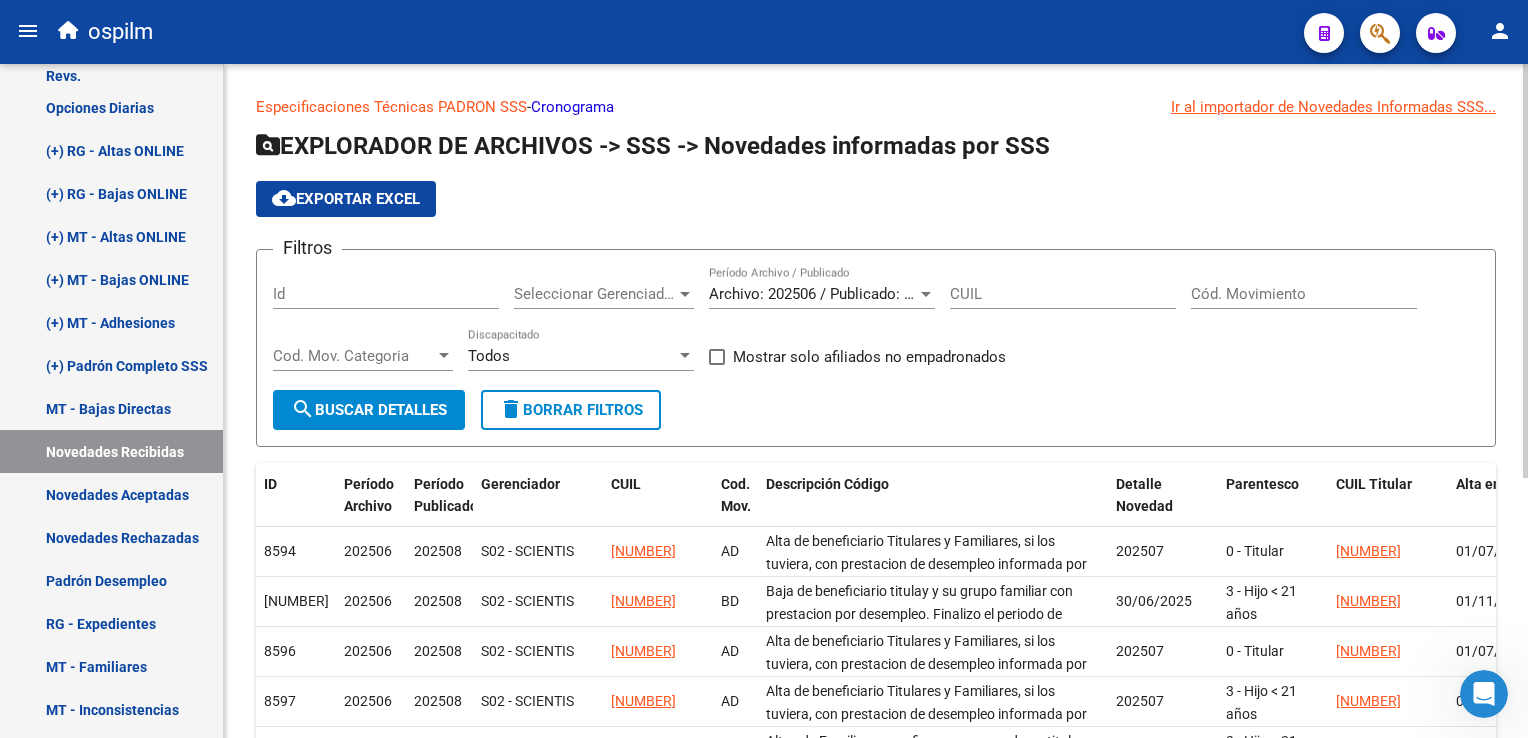click on "Cod. Mov. Categoria" at bounding box center [354, 356] 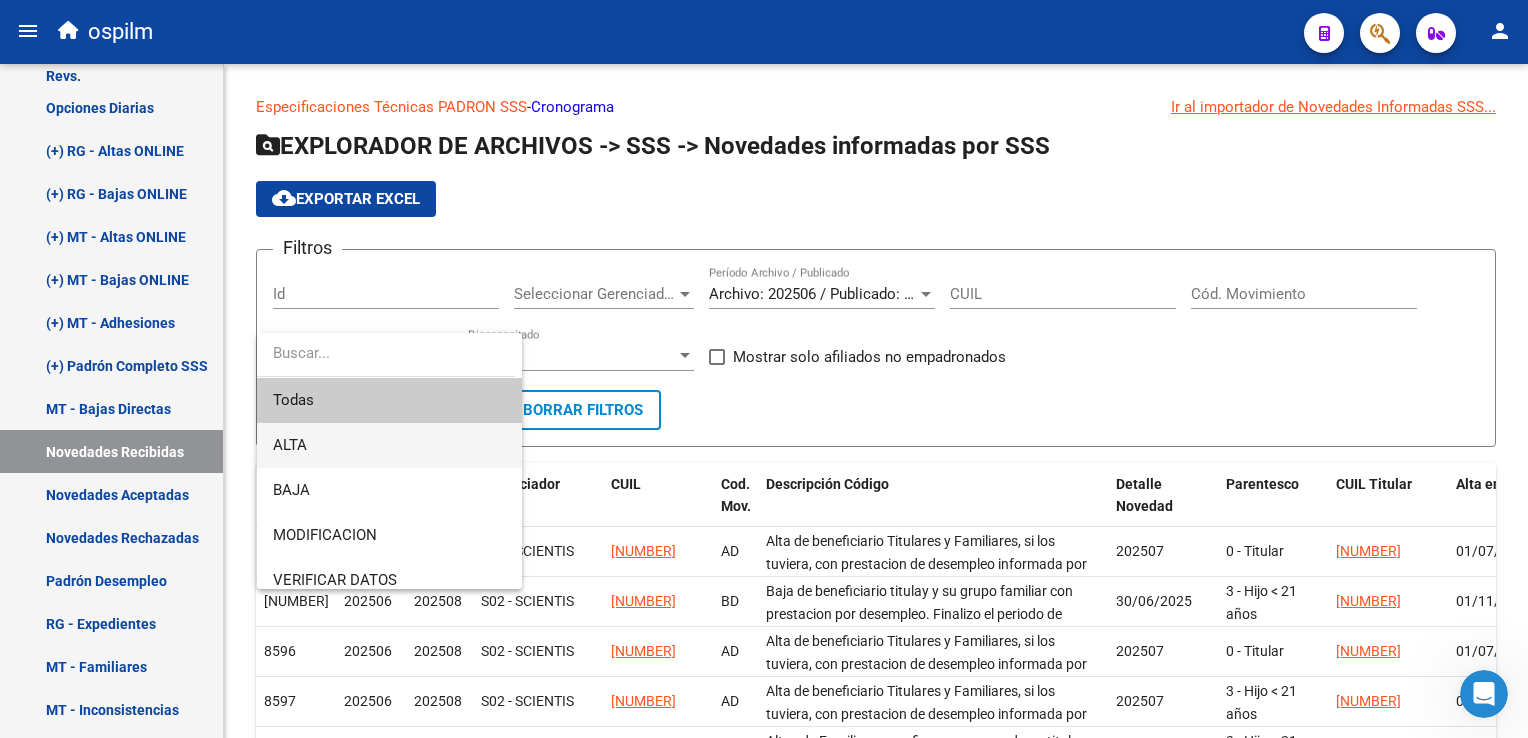 click on "ALTA" at bounding box center [389, 445] 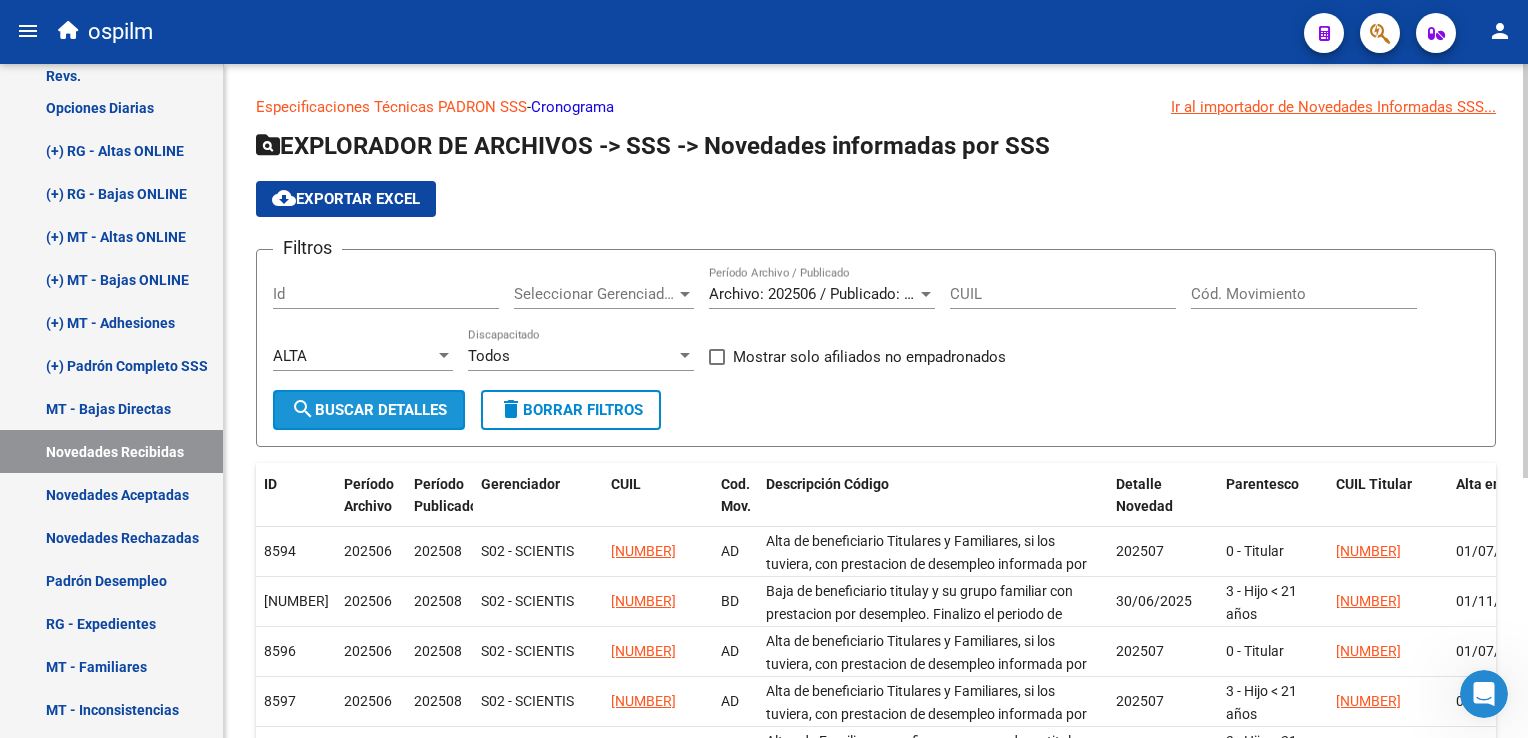 click on "search  Buscar Detalles" 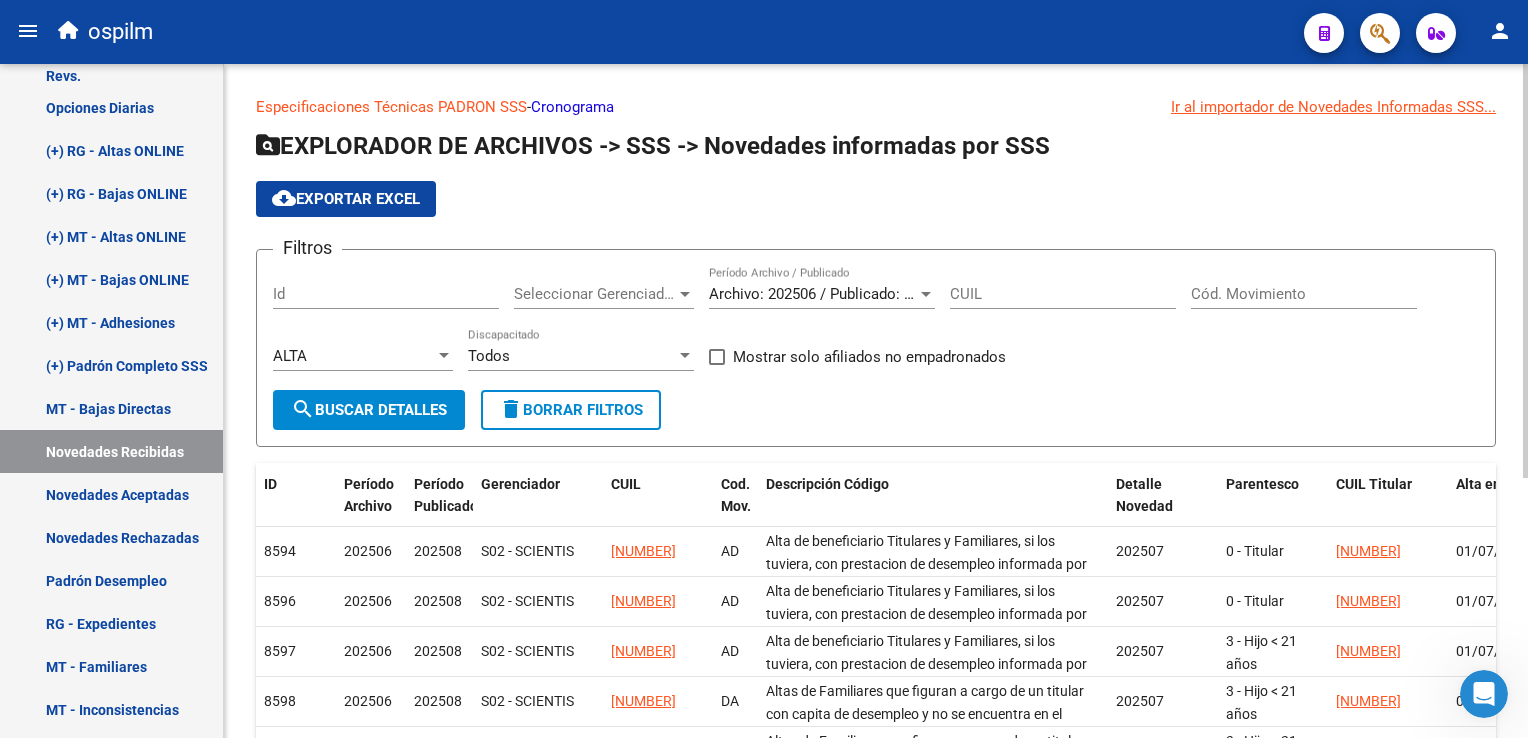 scroll, scrollTop: 421, scrollLeft: 0, axis: vertical 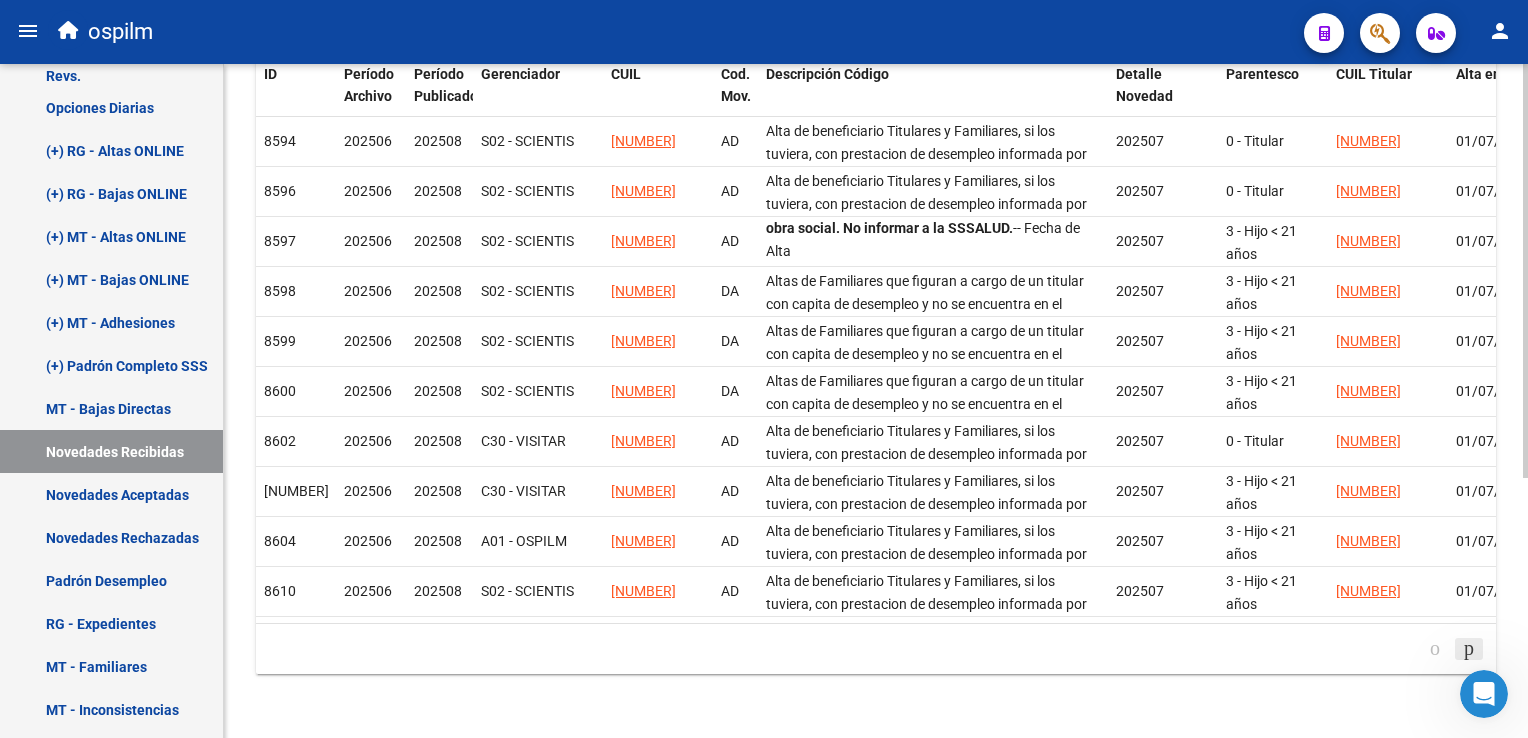 click 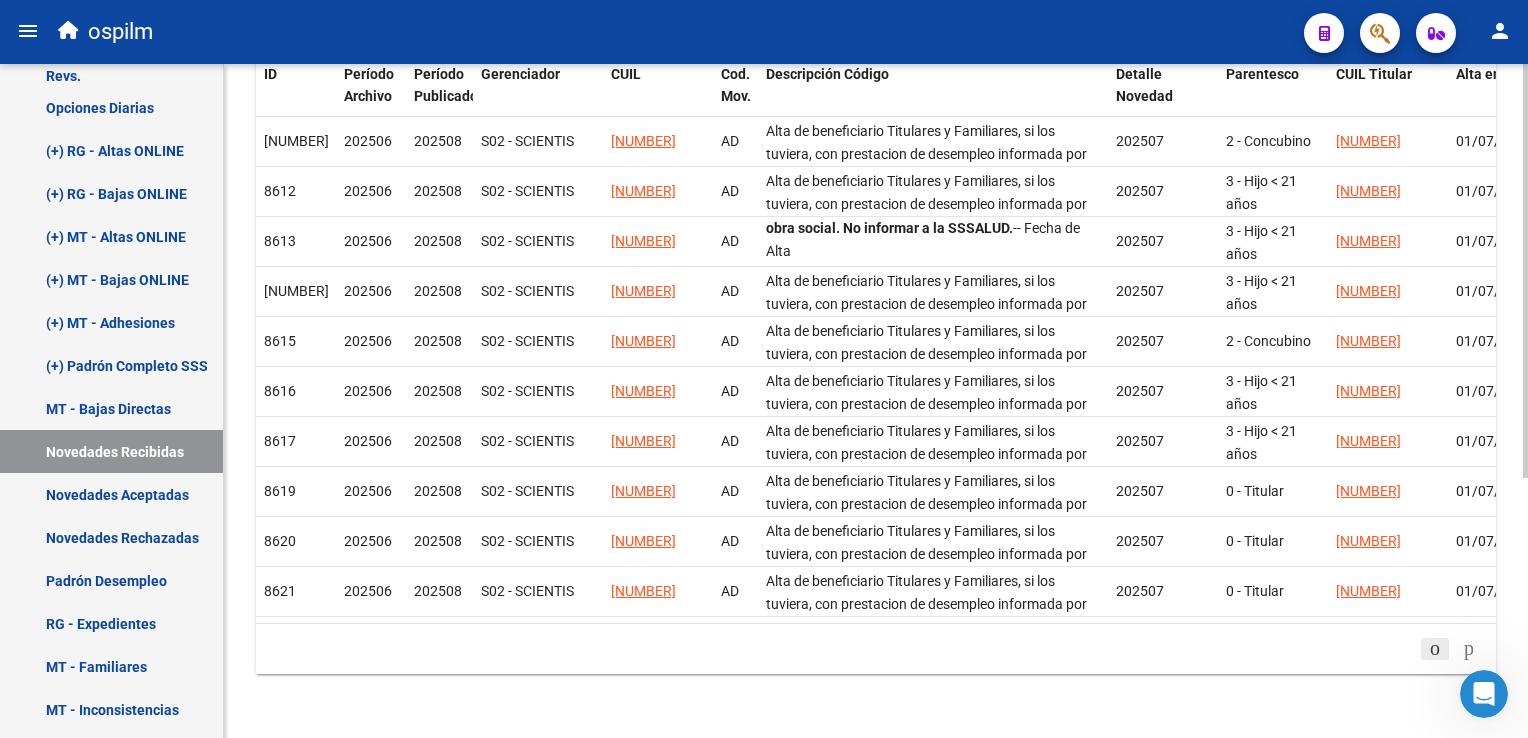 click 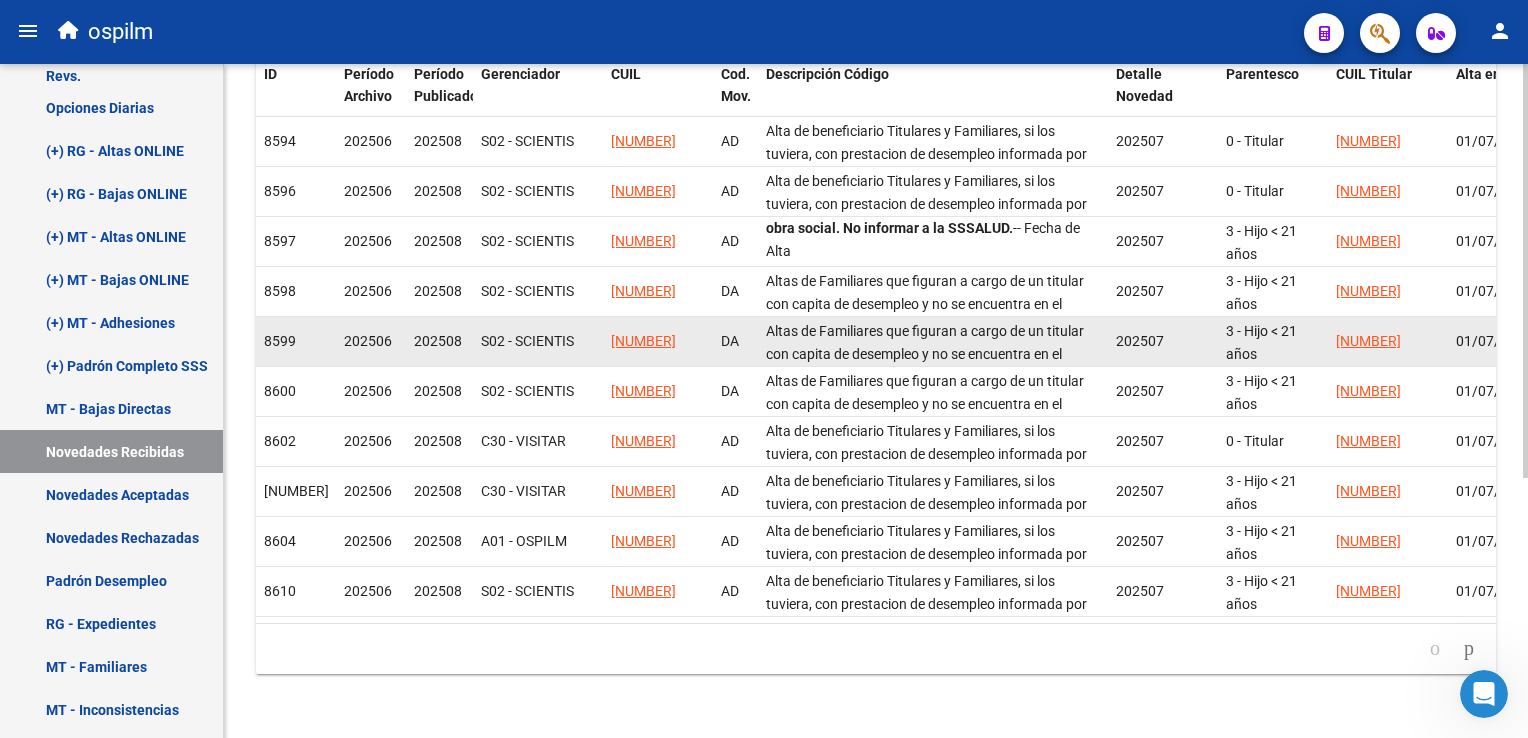 scroll, scrollTop: 0, scrollLeft: 0, axis: both 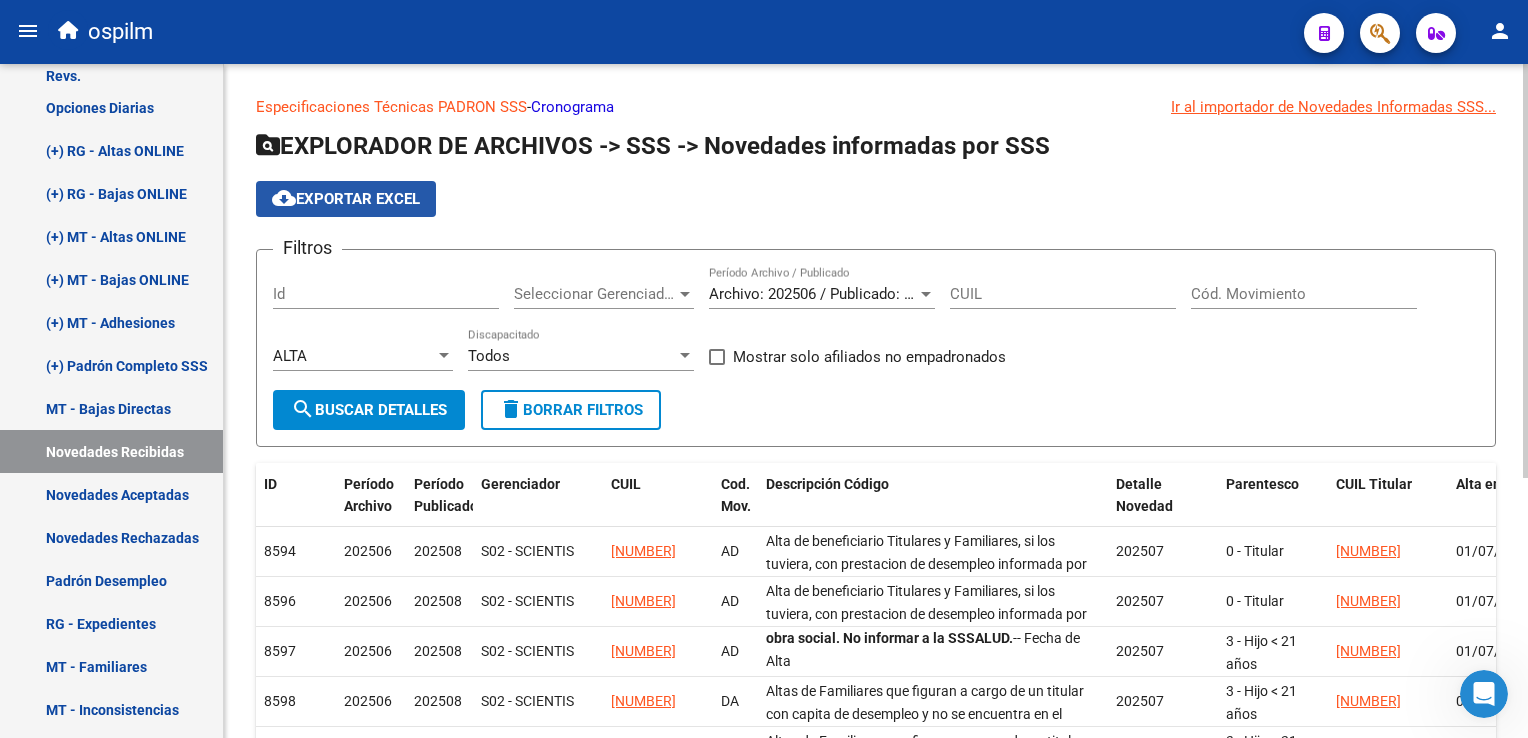 click on "cloud_download  Exportar EXCEL" 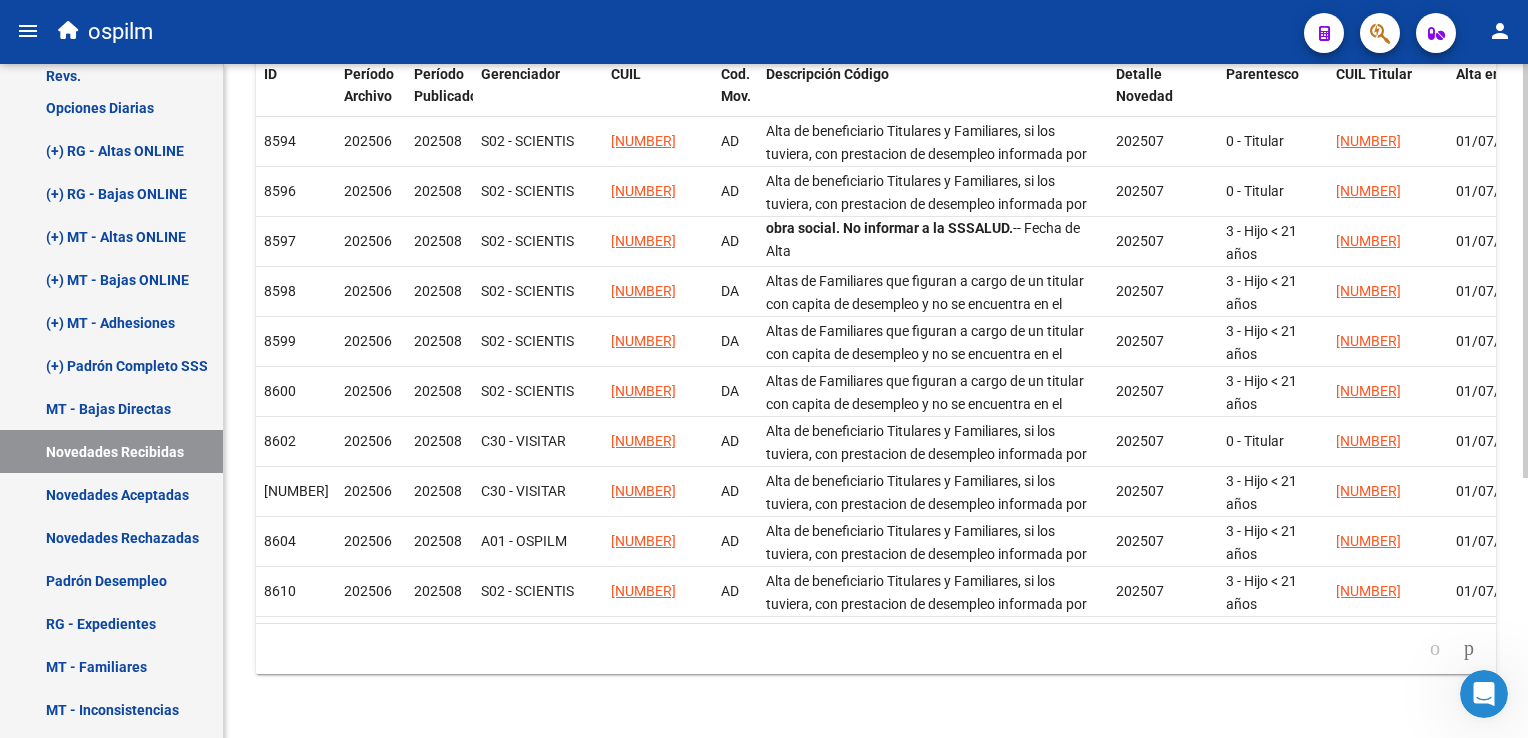 scroll, scrollTop: 0, scrollLeft: 0, axis: both 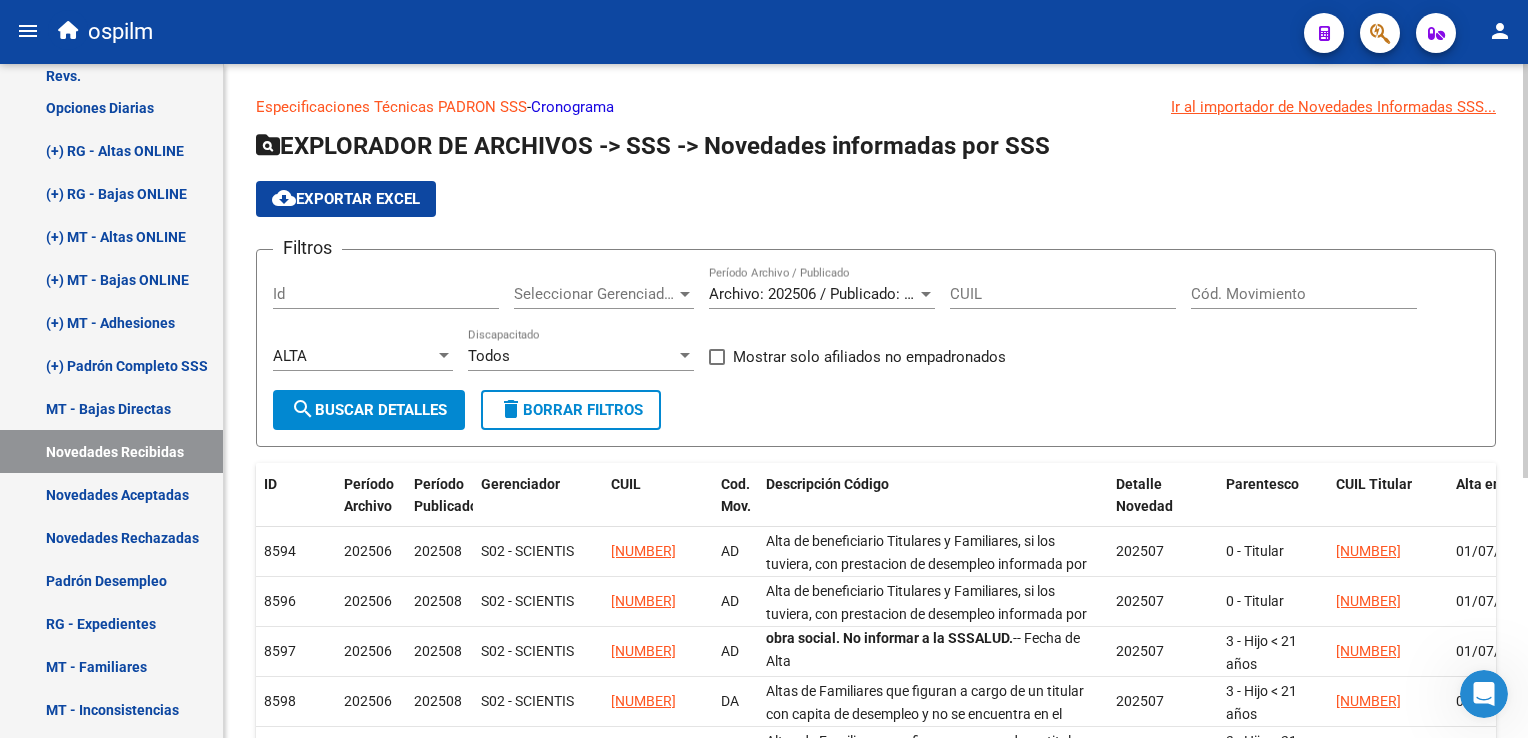 click on "ALTA" at bounding box center (354, 356) 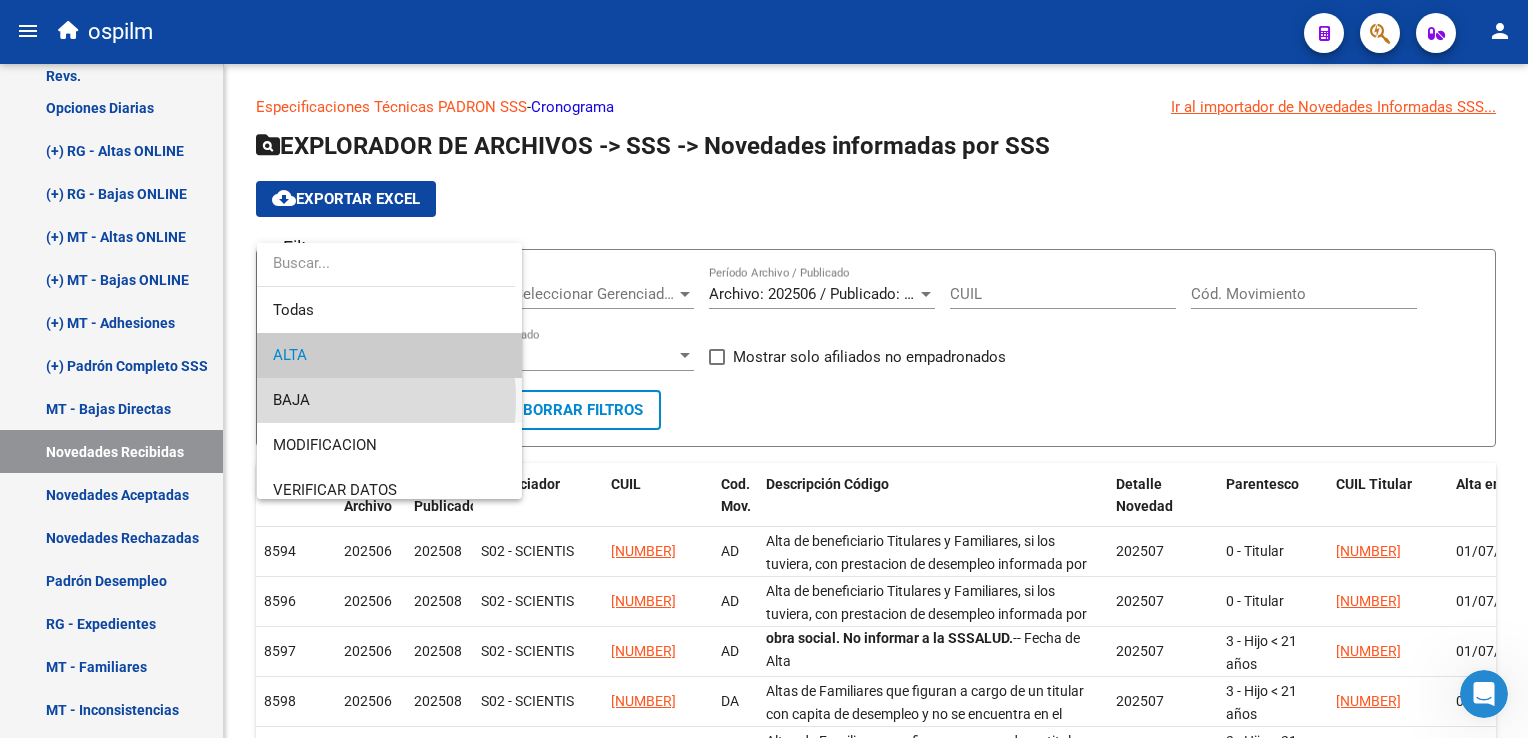 click on "BAJA" at bounding box center (389, 400) 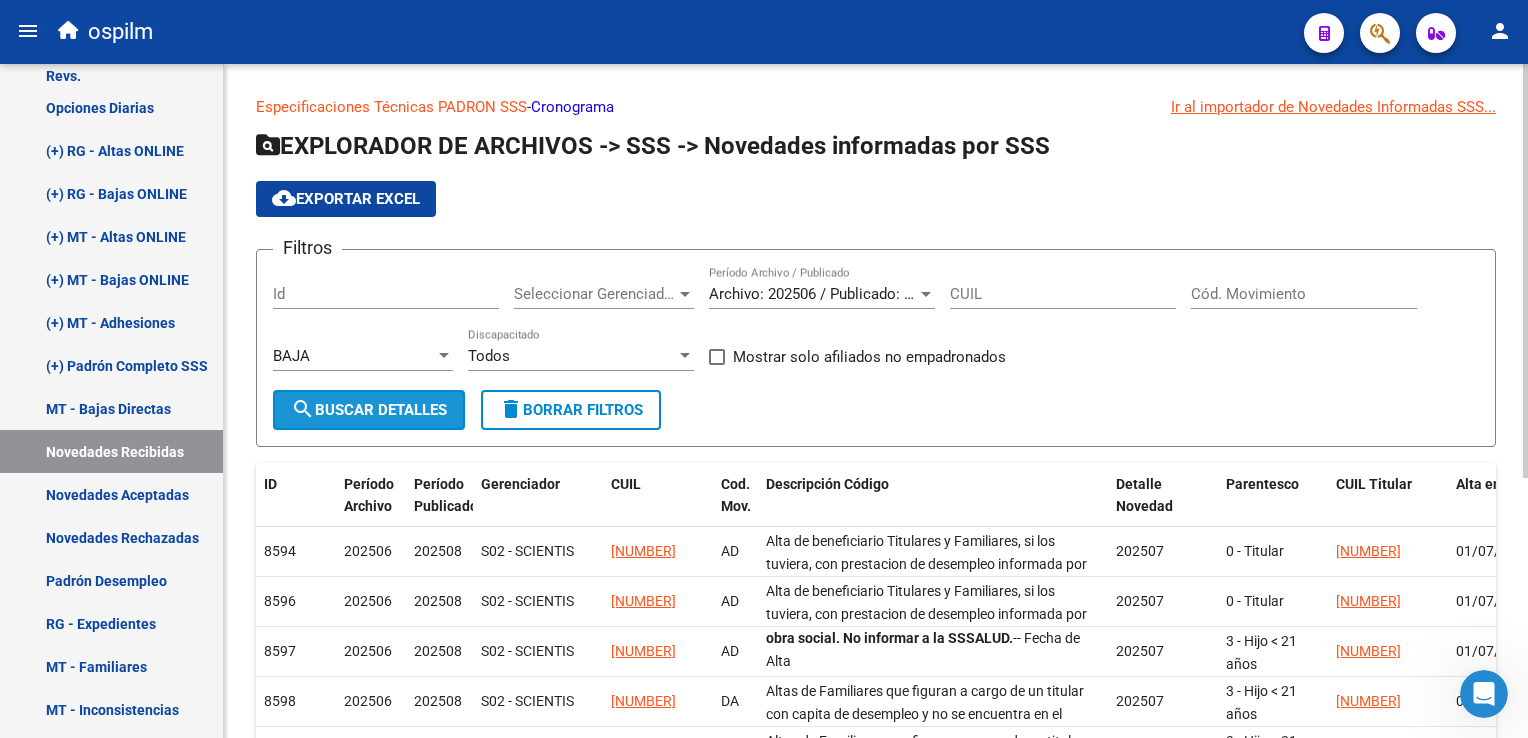click on "search  Buscar Detalles" 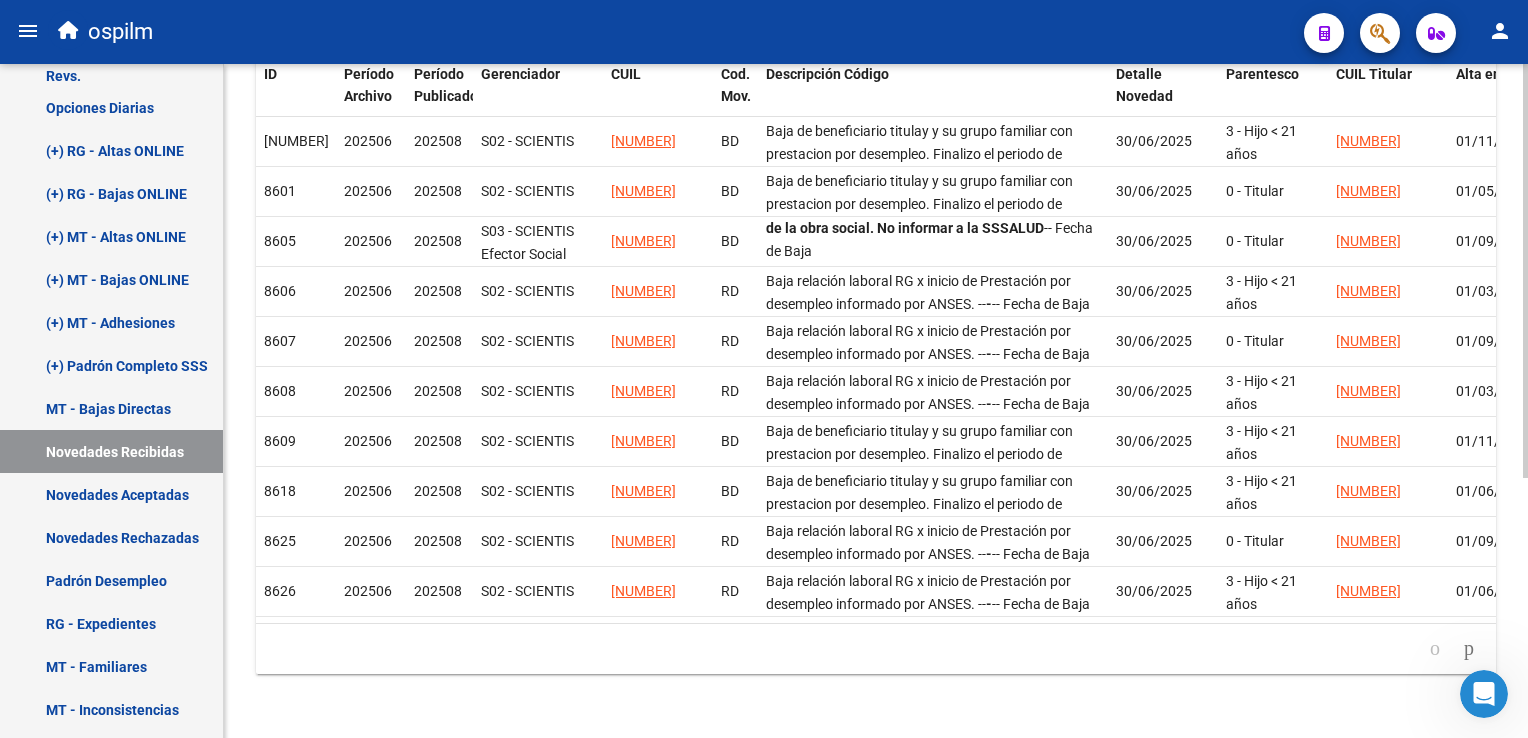 scroll, scrollTop: 0, scrollLeft: 0, axis: both 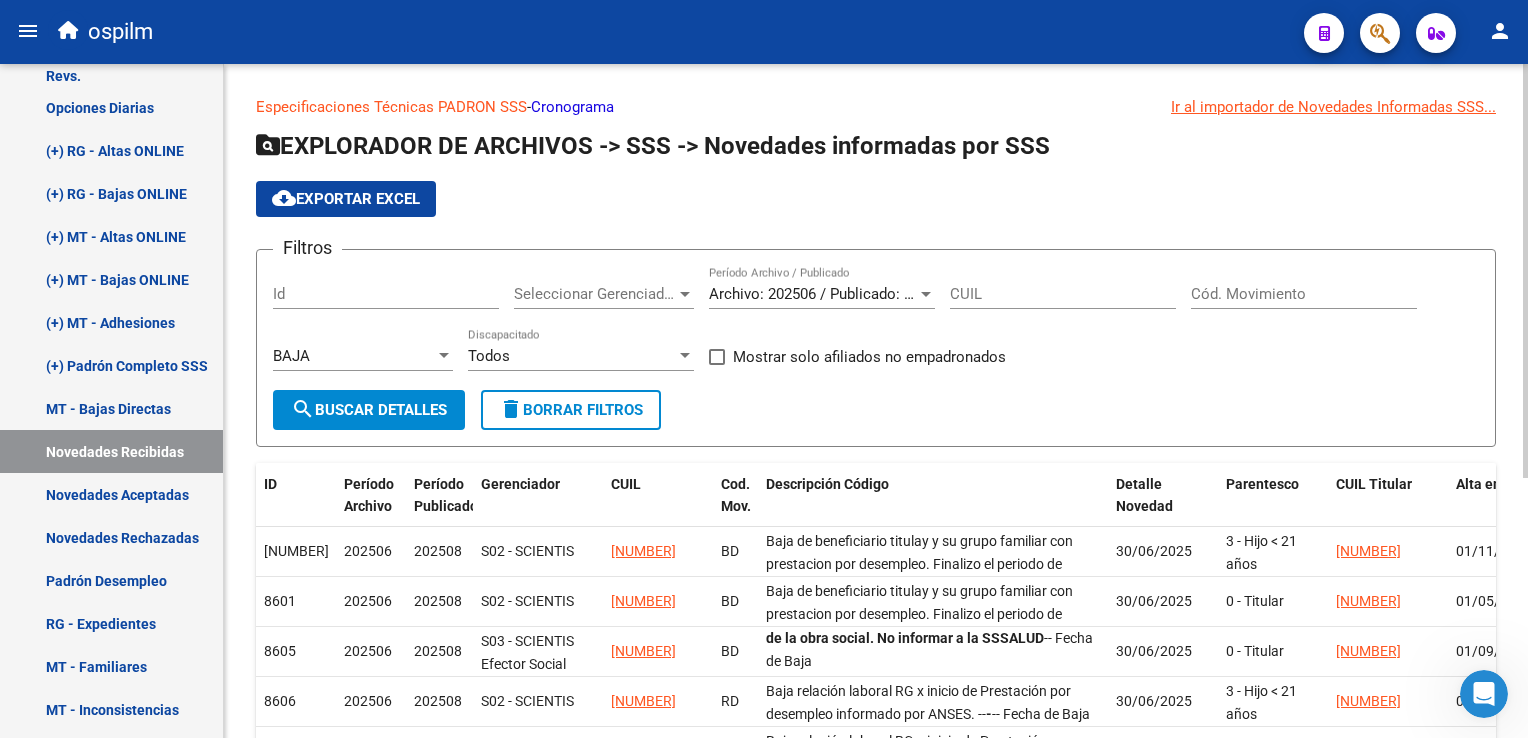 click on "cloud_download  Exportar EXCEL" 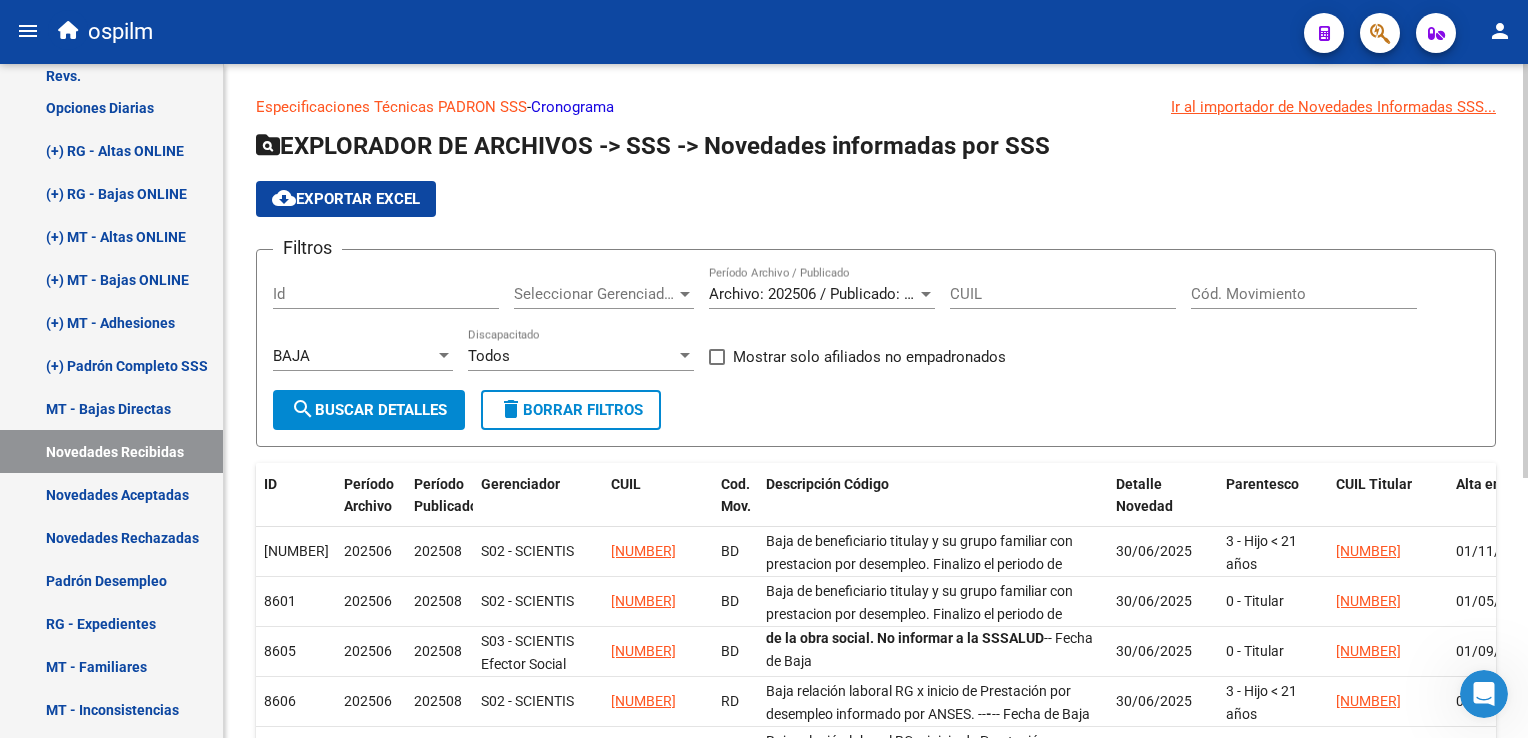 click on "BAJA Cod. Mov. Categoria" 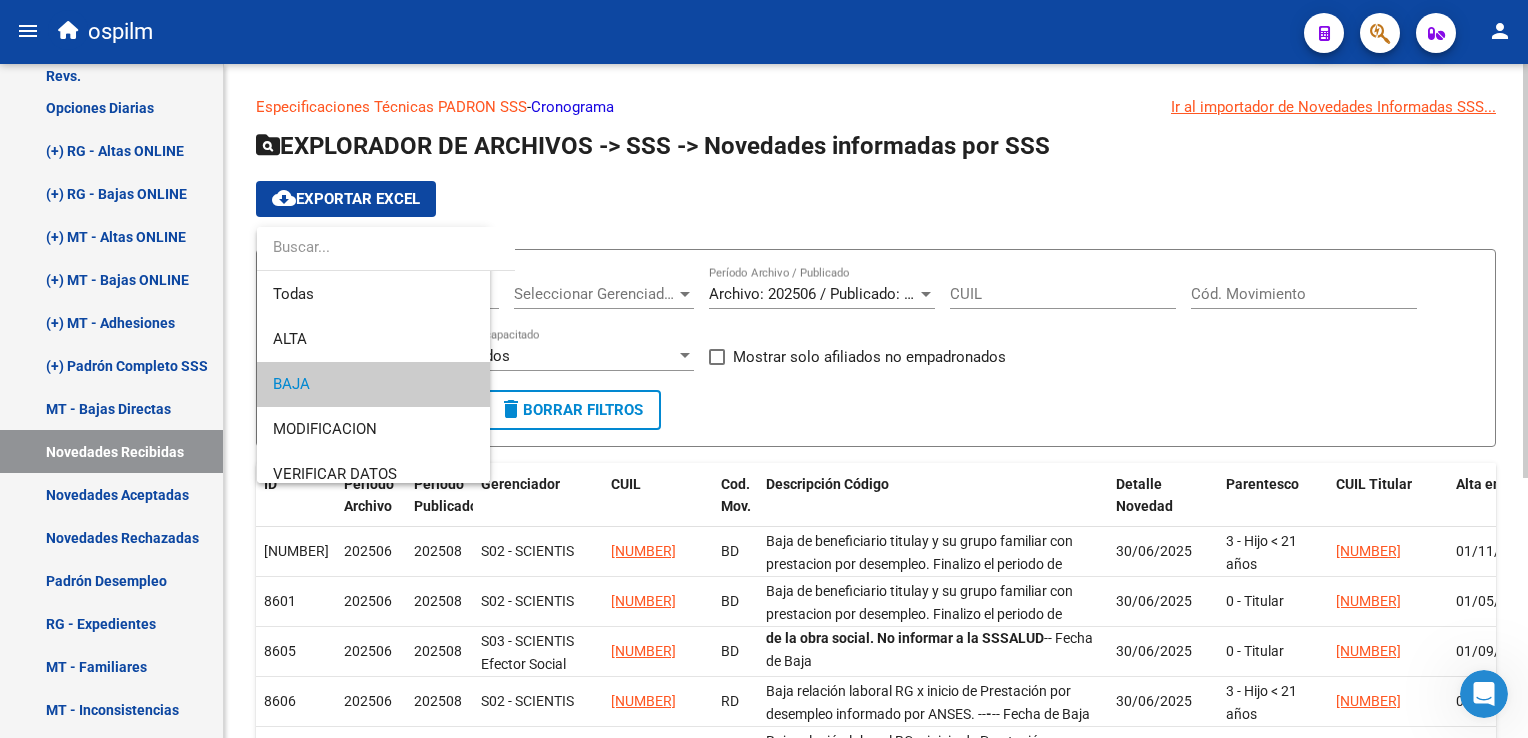 scroll, scrollTop: 29, scrollLeft: 0, axis: vertical 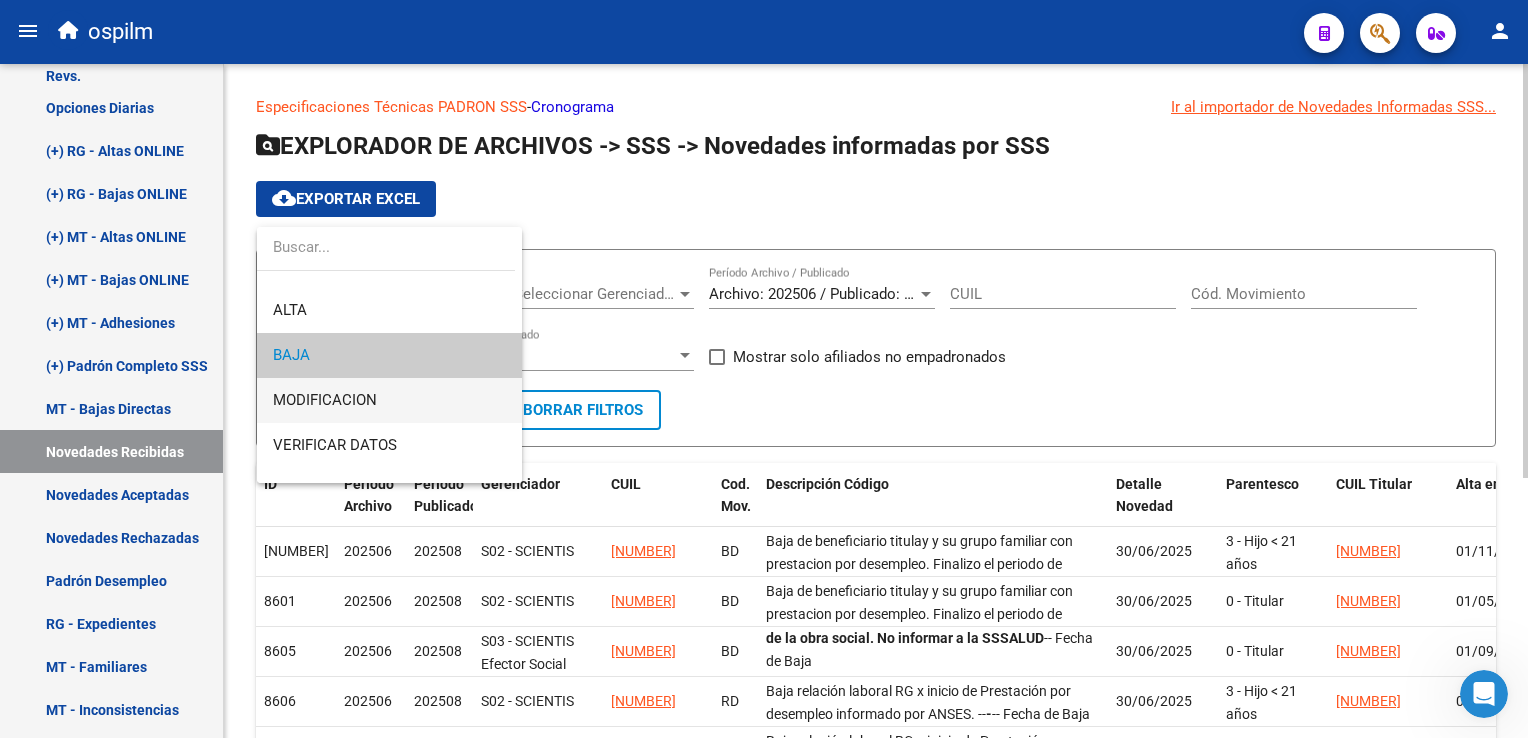 click on "MODIFICACION" at bounding box center (389, 400) 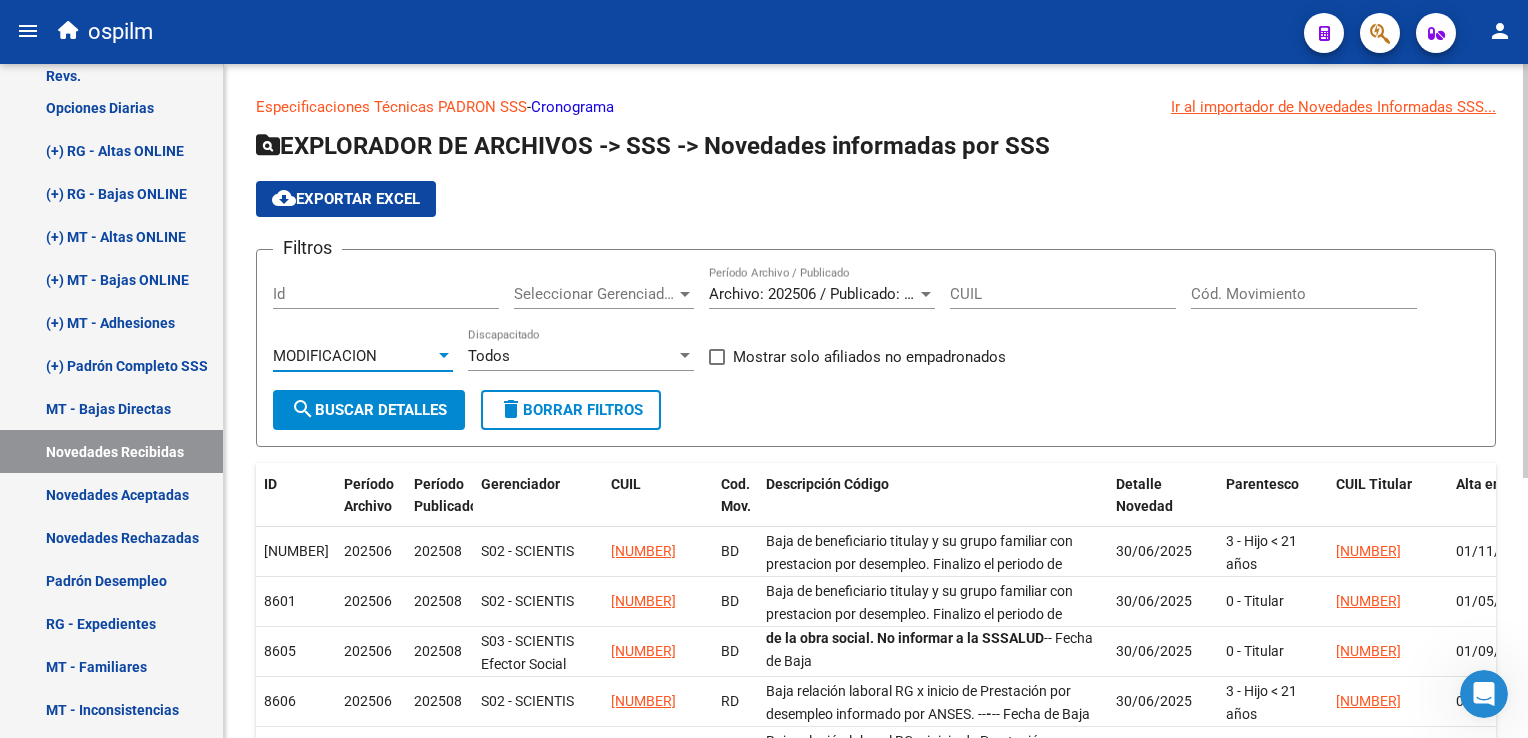 click on "search  Buscar Detalles" 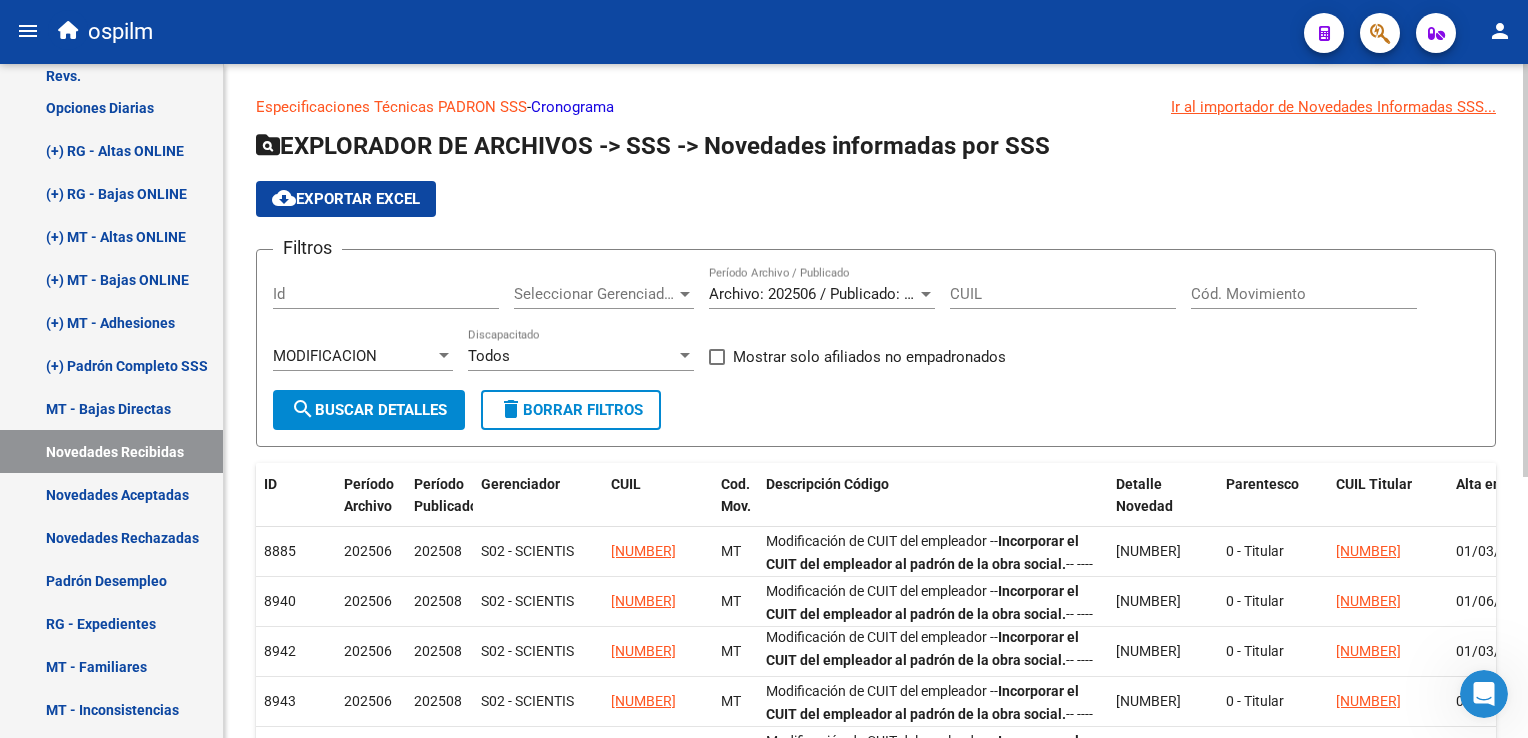 scroll, scrollTop: 3, scrollLeft: 0, axis: vertical 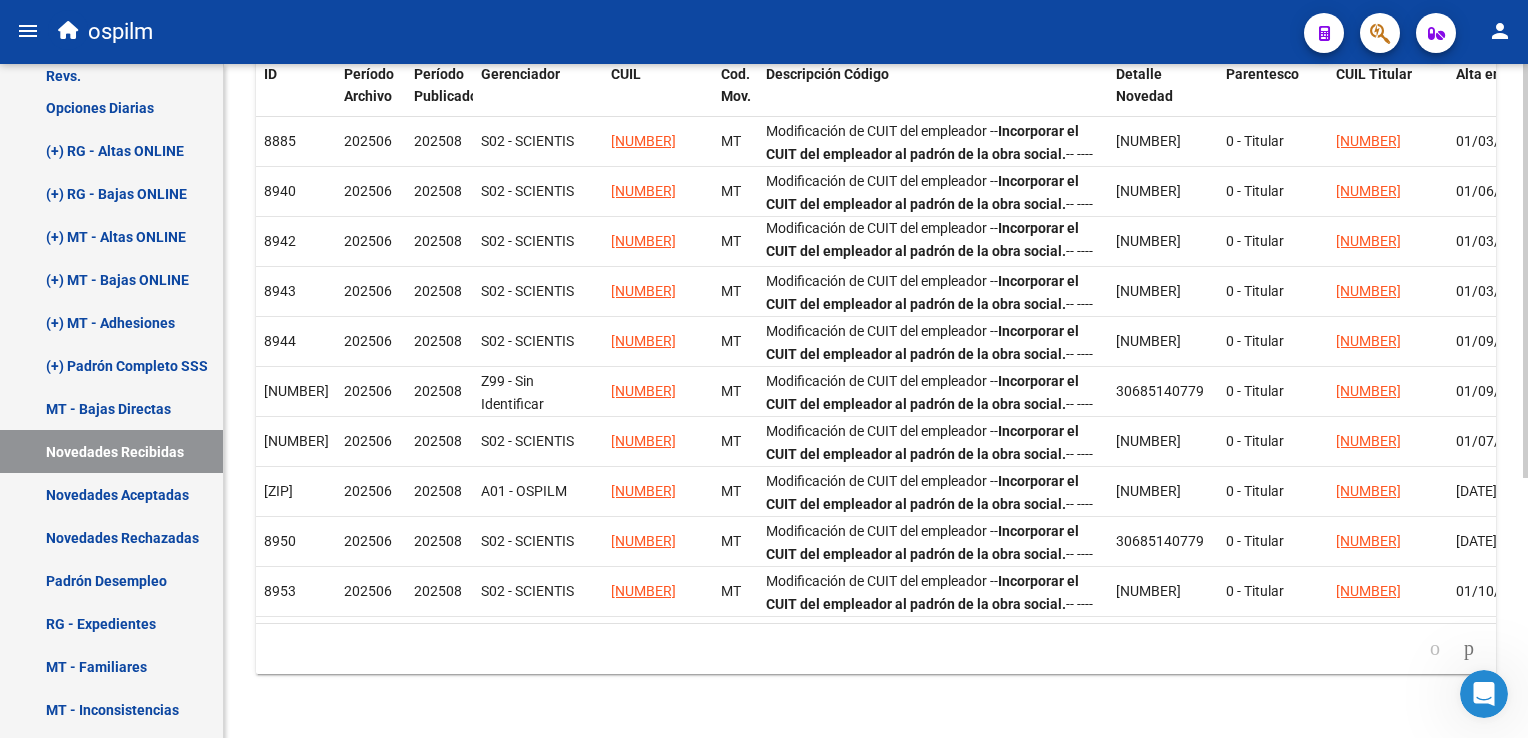 click 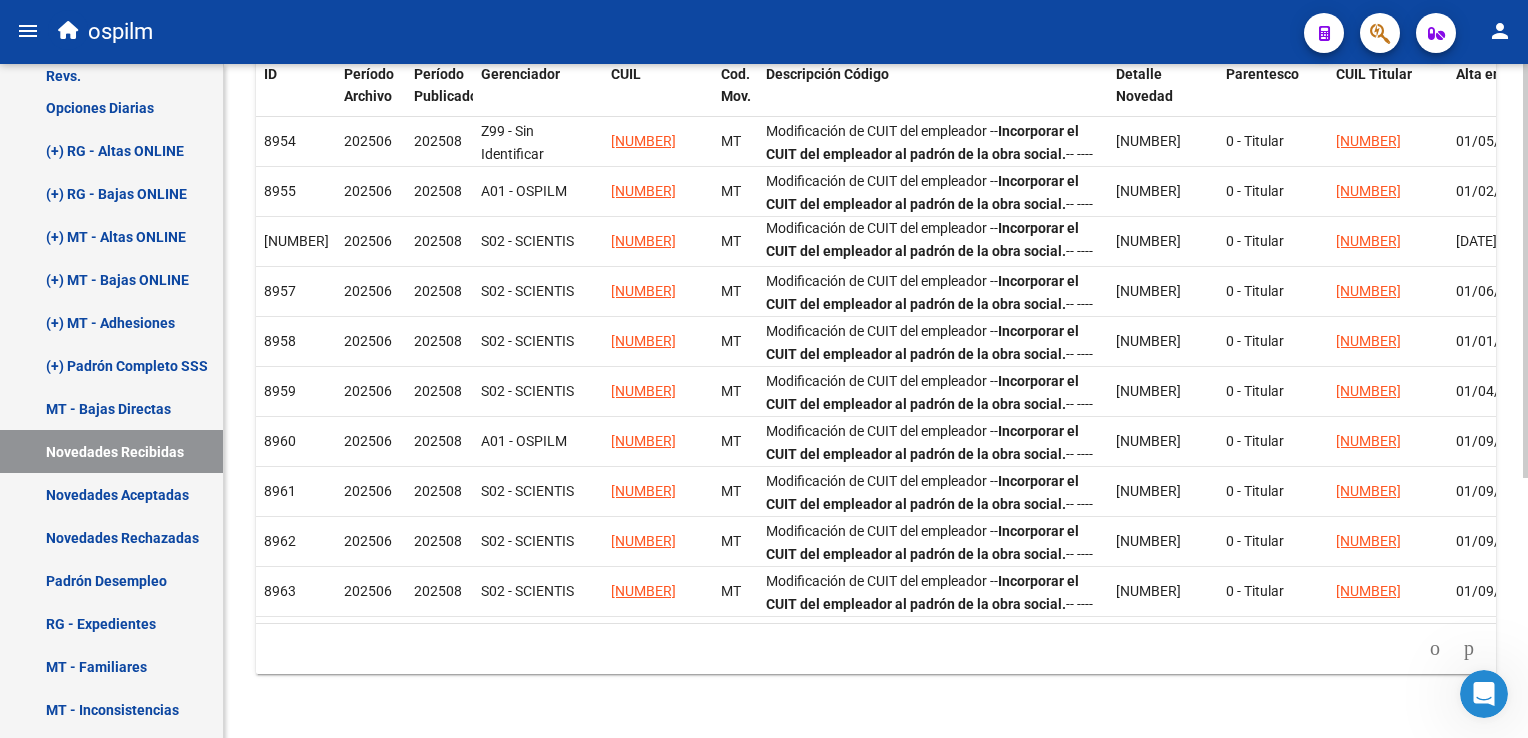 click 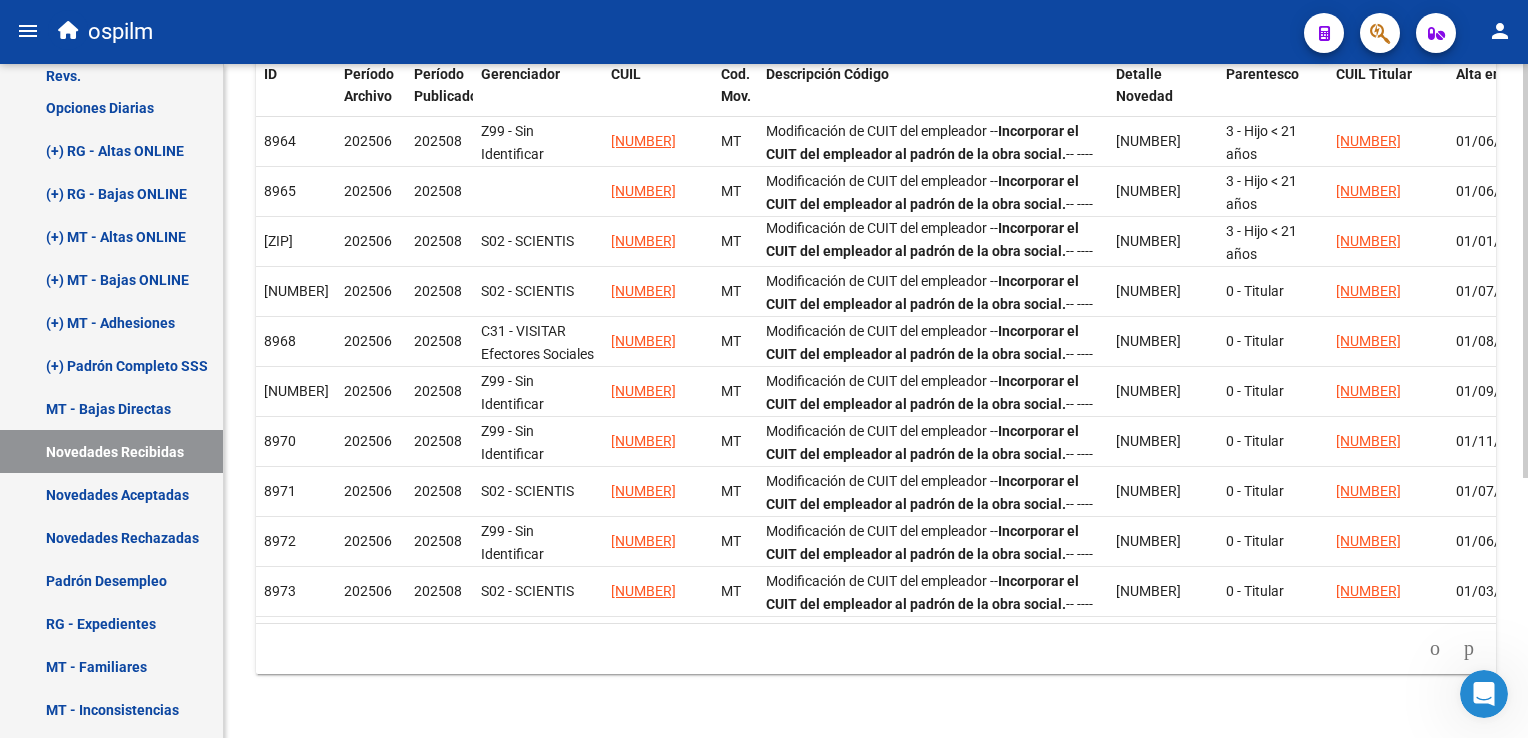 click 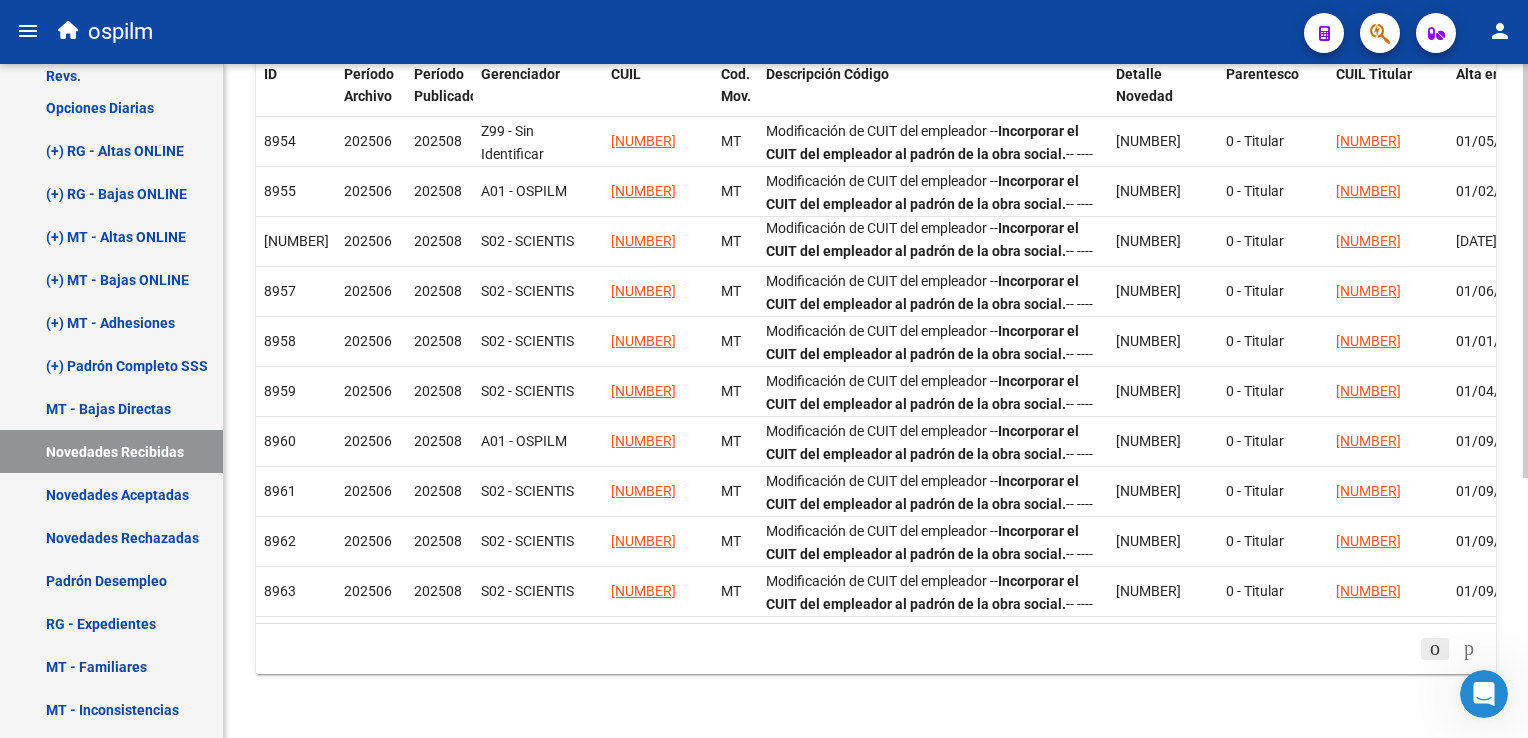 click 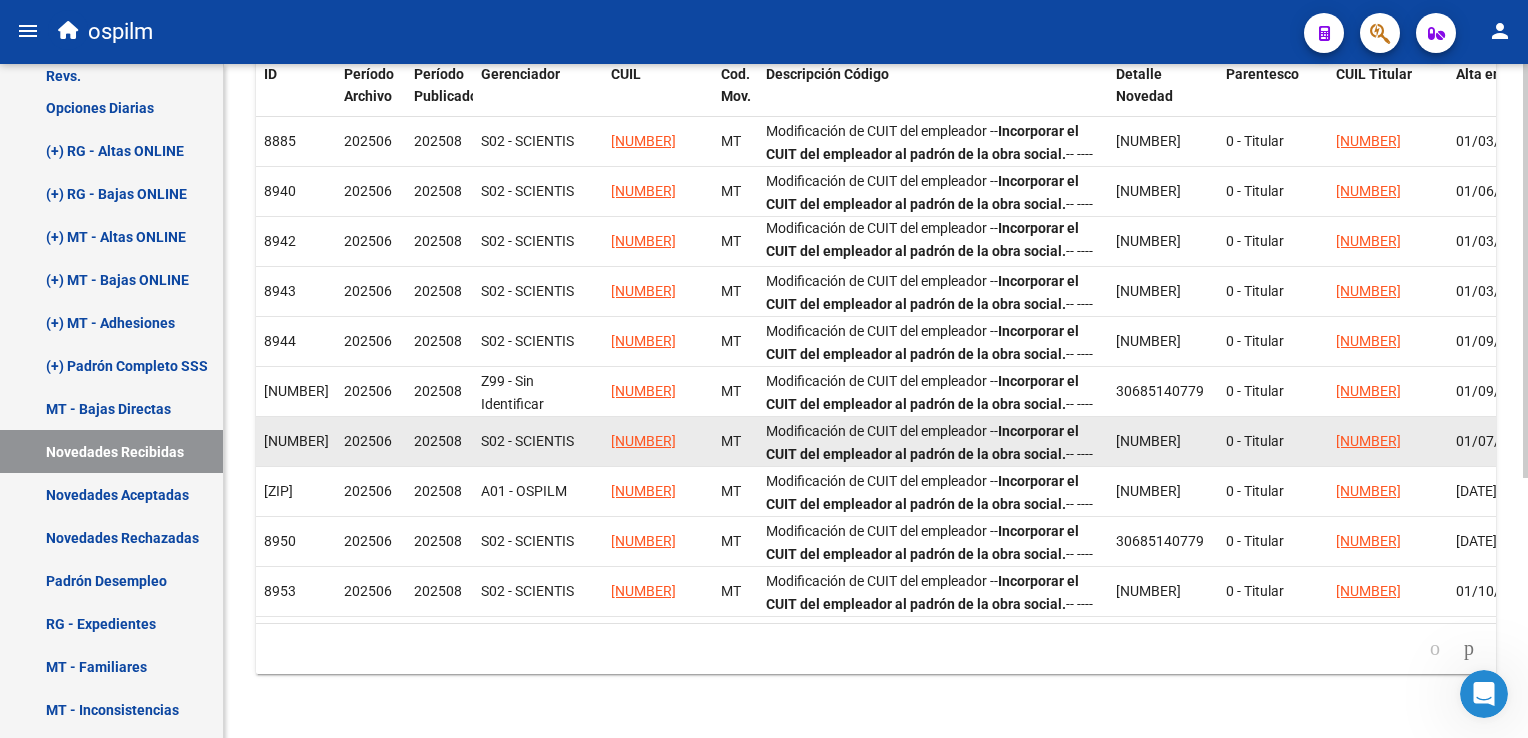scroll, scrollTop: 0, scrollLeft: 0, axis: both 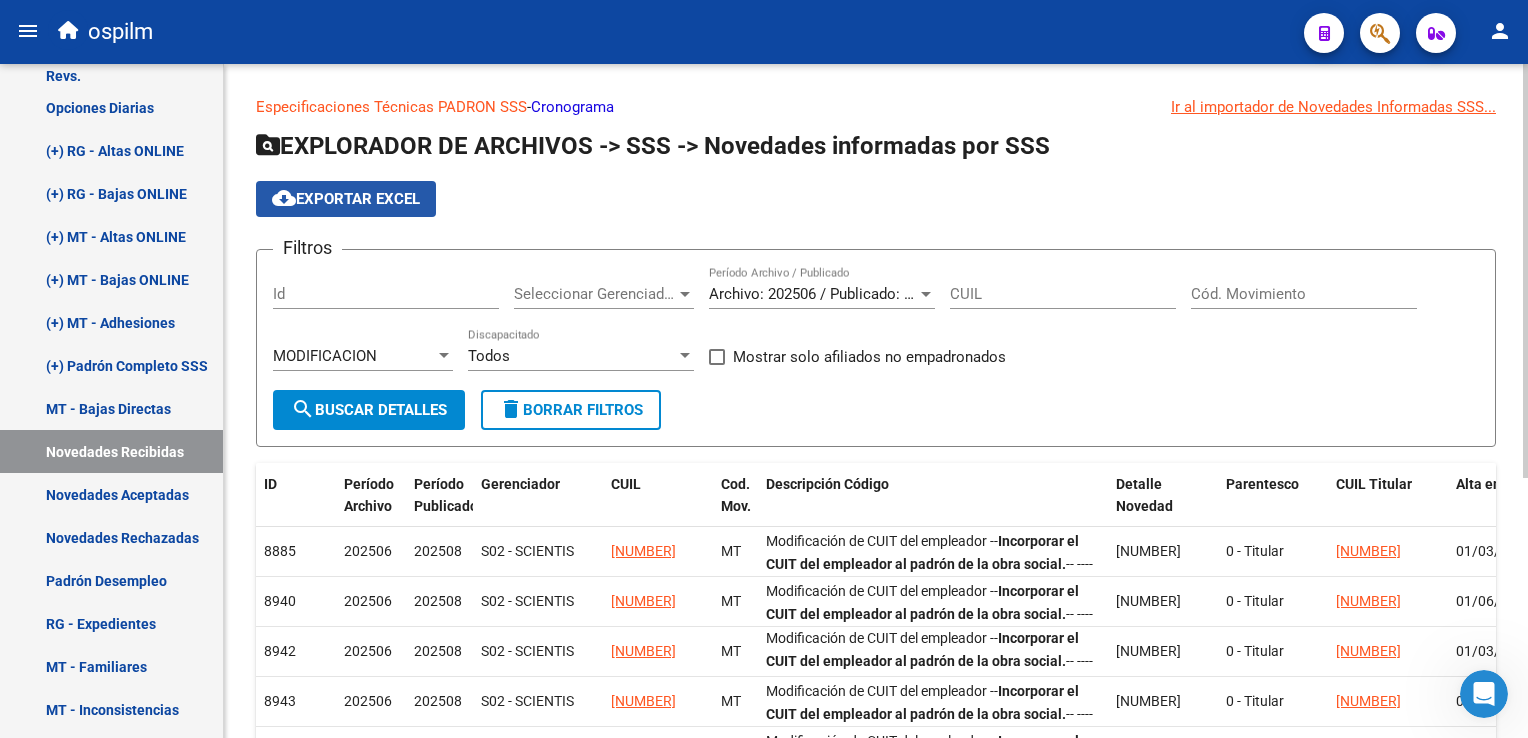 click on "cloud_download  Exportar EXCEL" 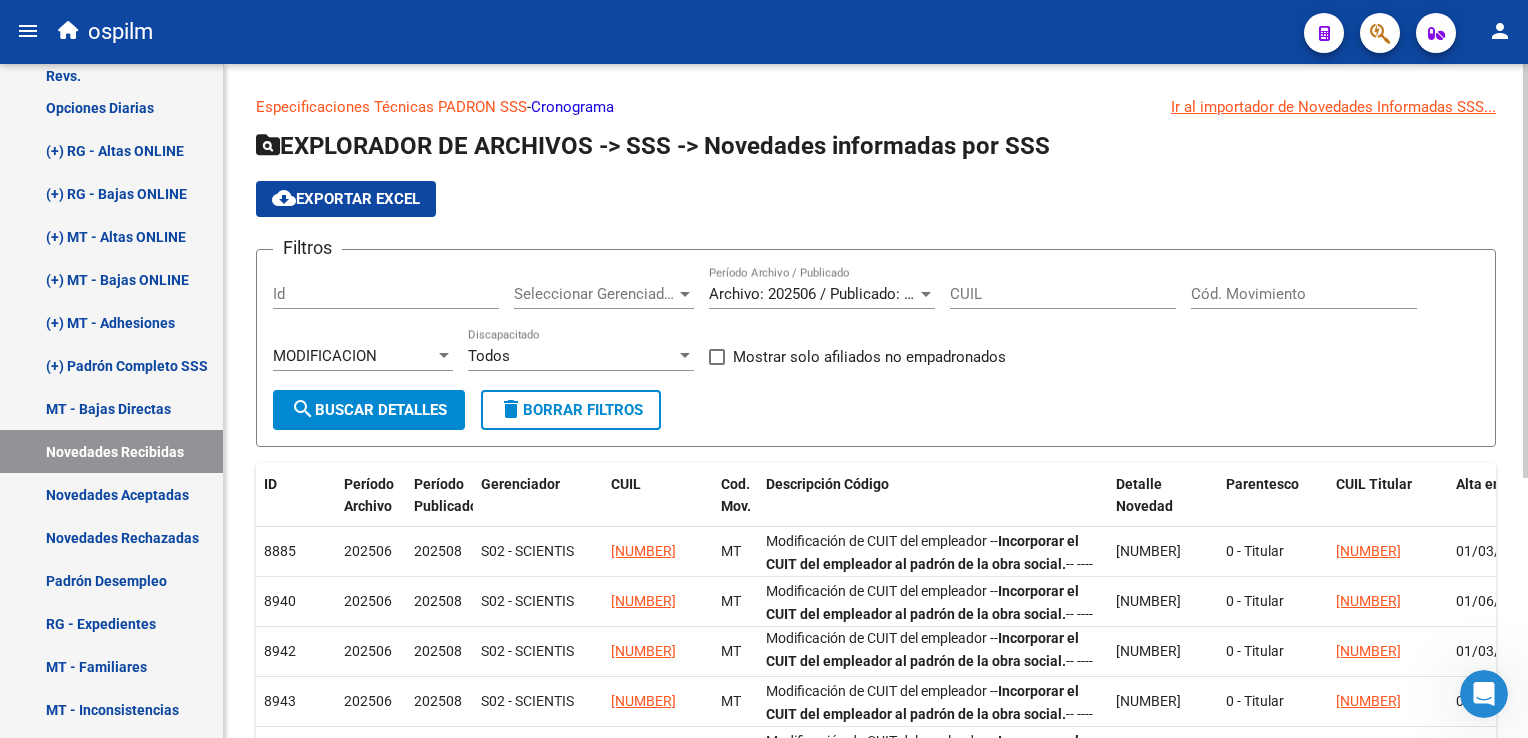 click on "MODIFICACION" at bounding box center [354, 356] 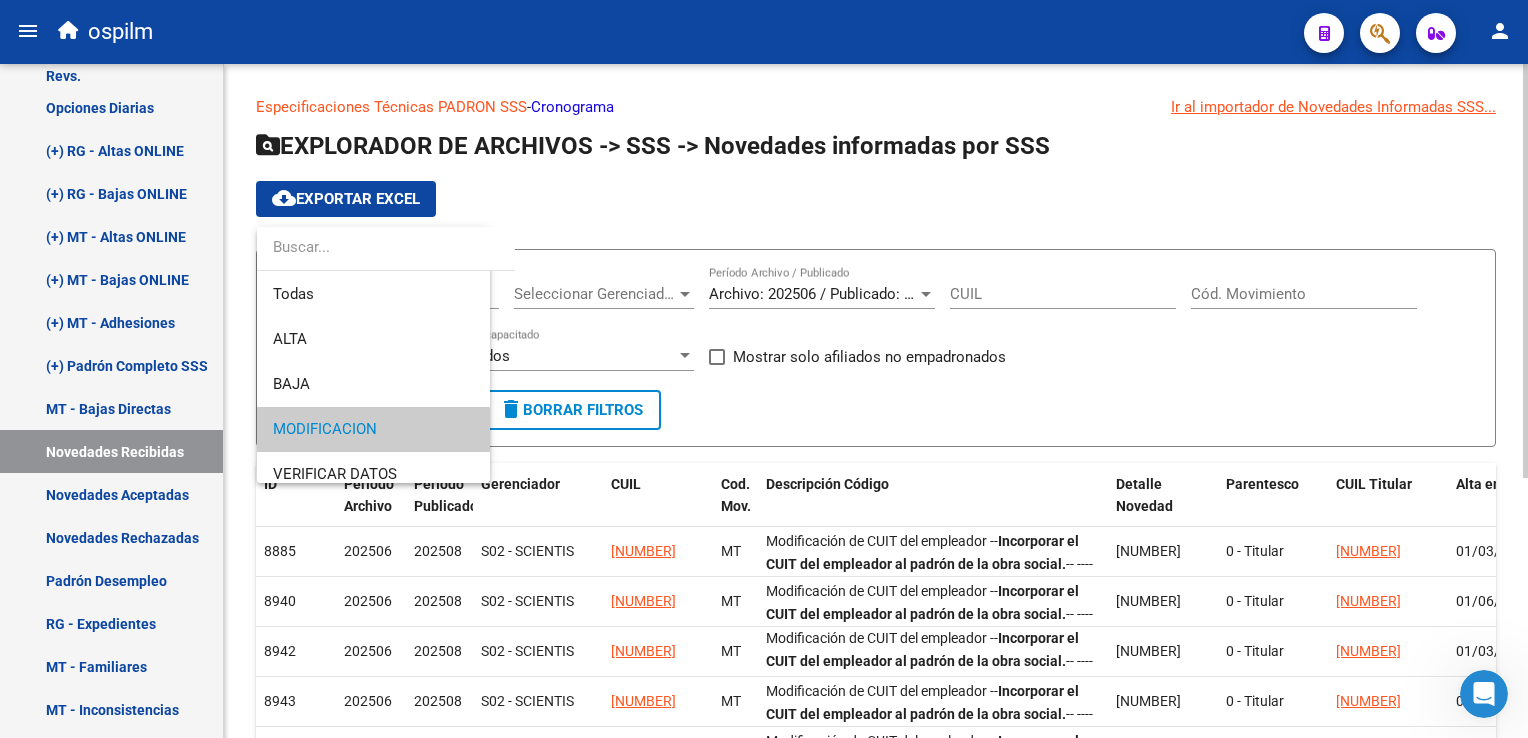 scroll, scrollTop: 74, scrollLeft: 0, axis: vertical 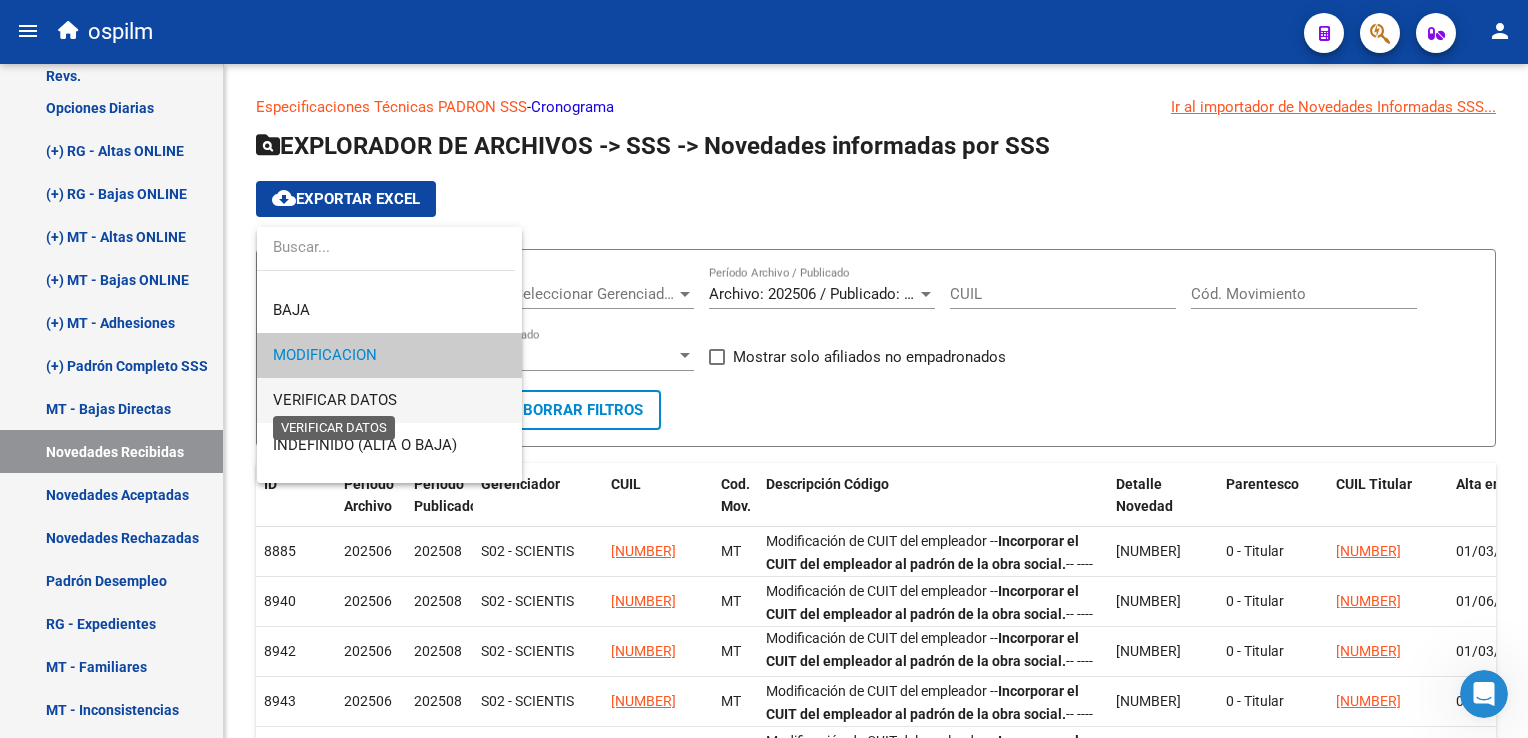click on "VERIFICAR DATOS" at bounding box center [335, 400] 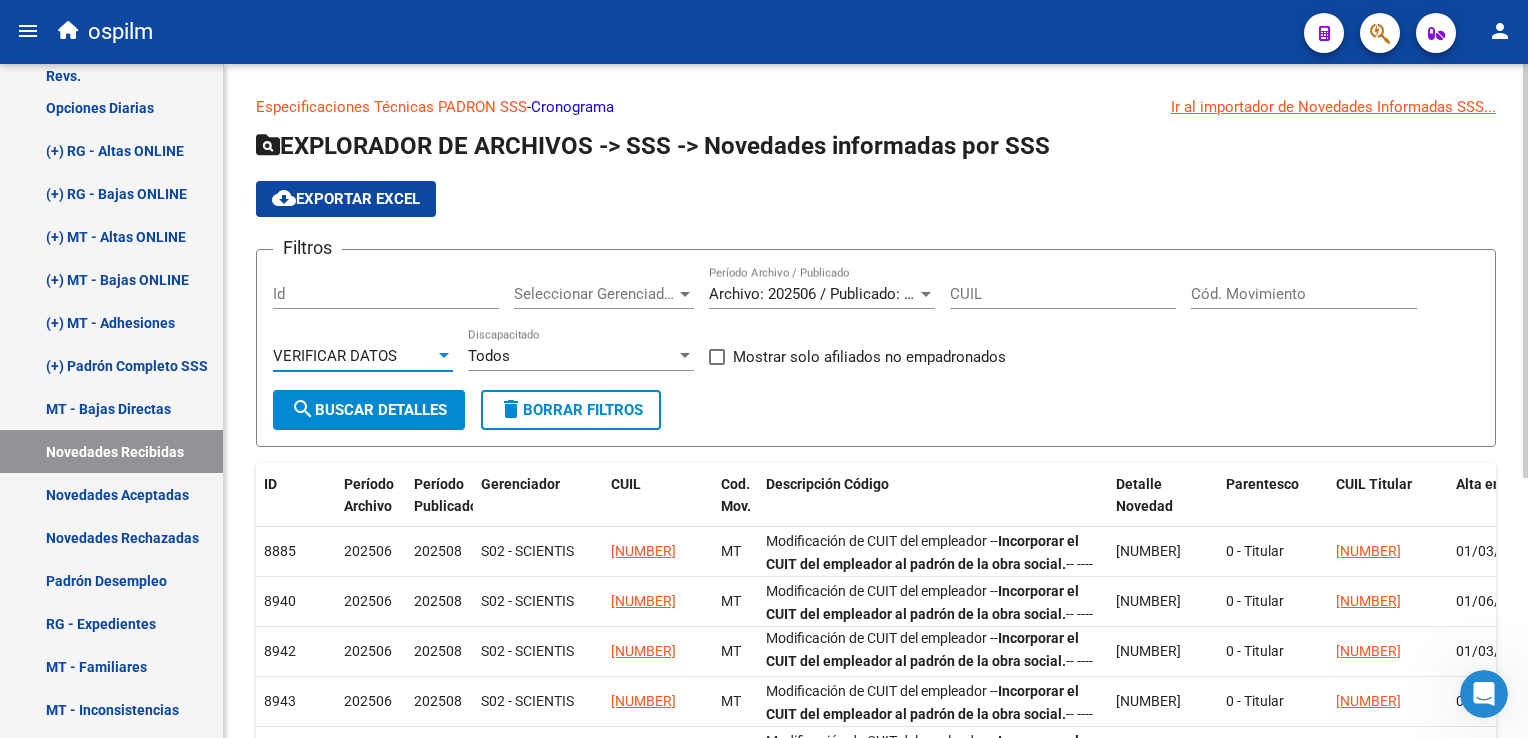click on "search  Buscar Detalles" 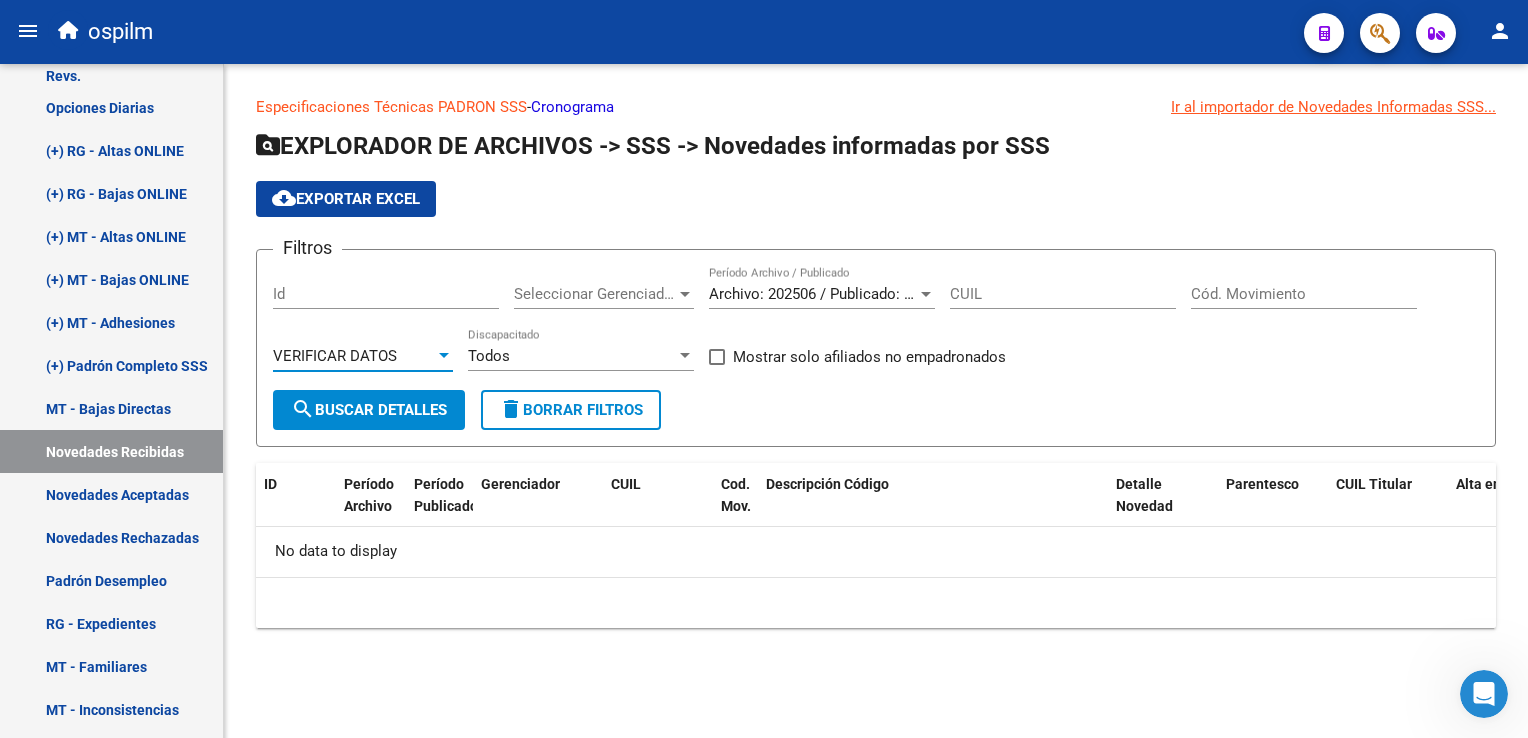 click on "VERIFICAR DATOS" at bounding box center [354, 356] 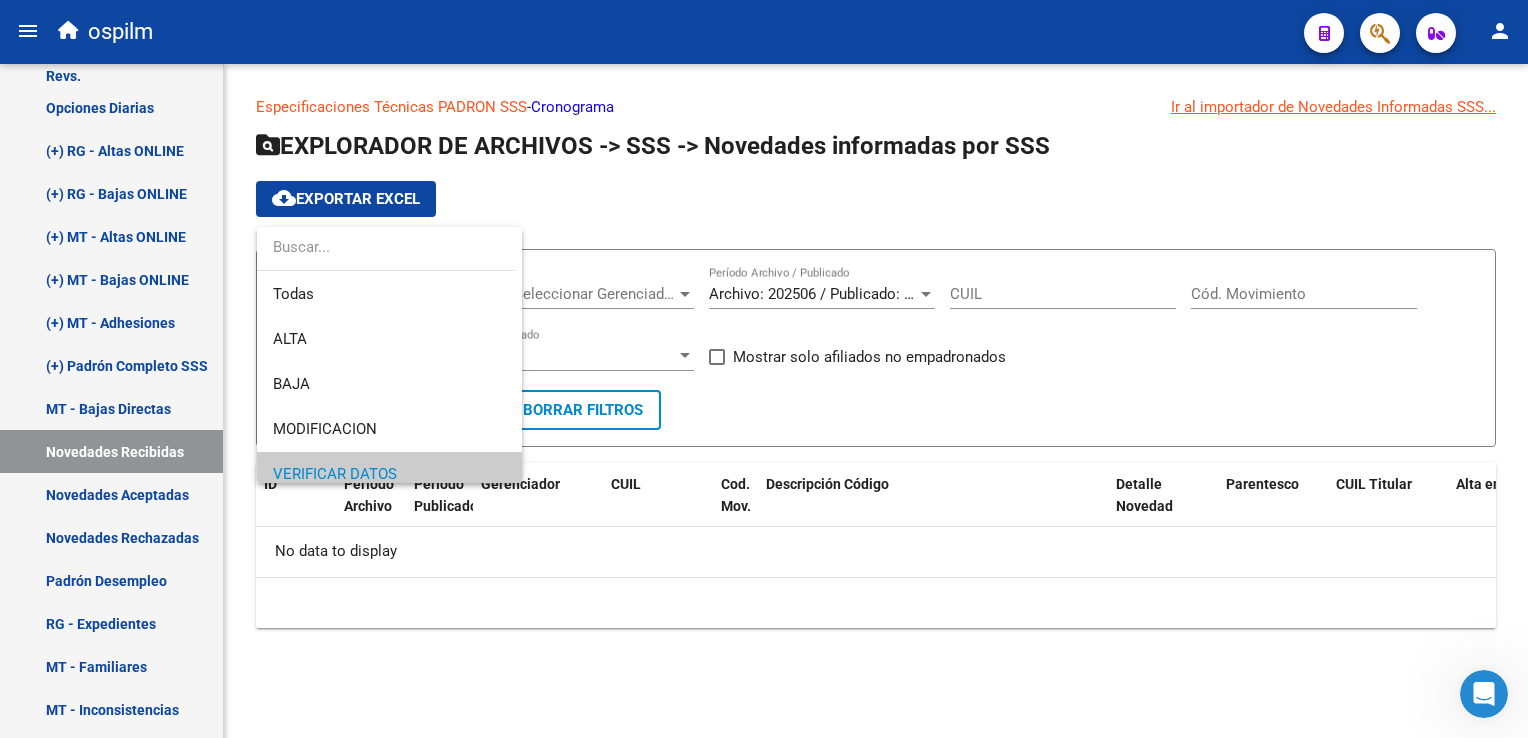 scroll, scrollTop: 119, scrollLeft: 0, axis: vertical 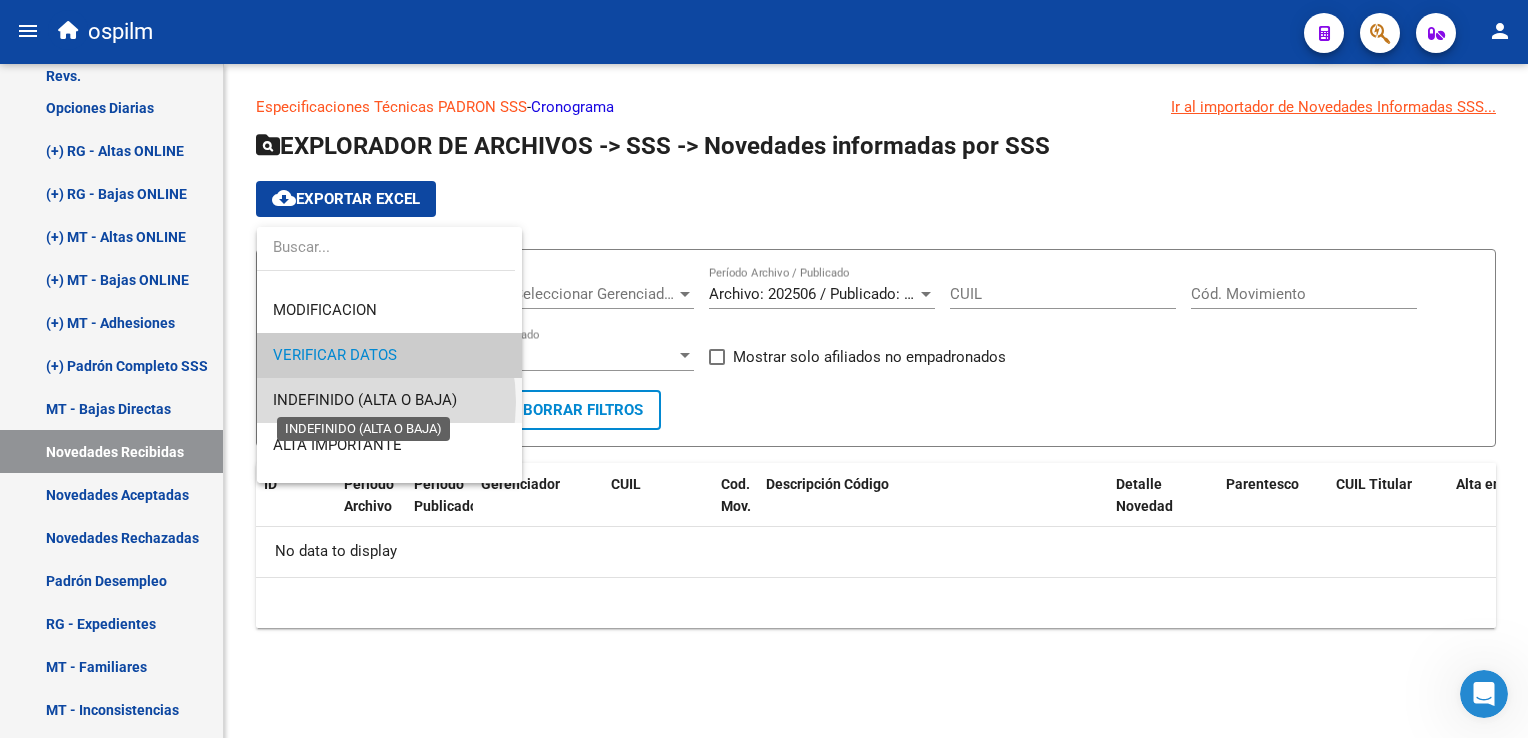 click on "INDEFINIDO (ALTA O BAJA)" at bounding box center (365, 400) 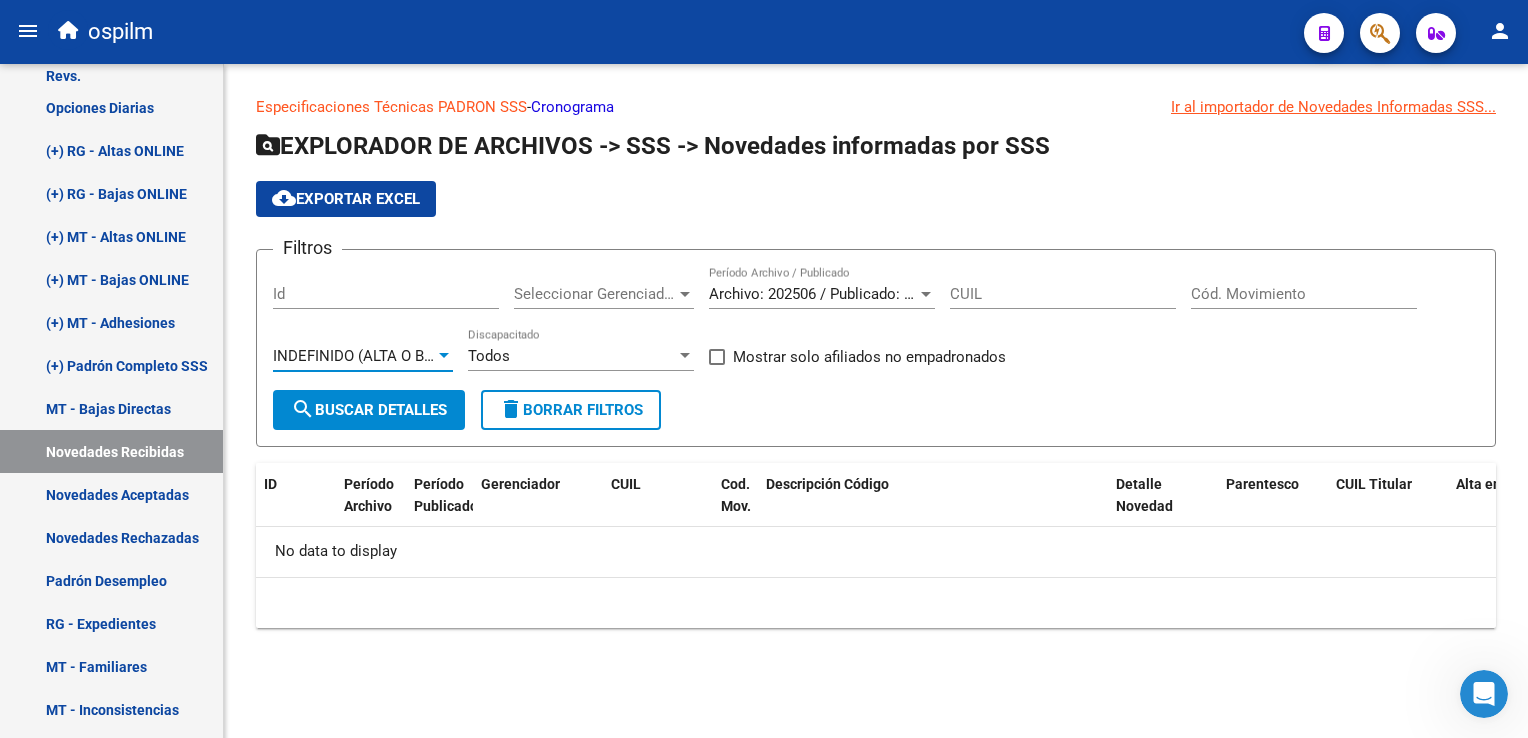 click on "INDEFINIDO (ALTA O BAJA)" at bounding box center [365, 356] 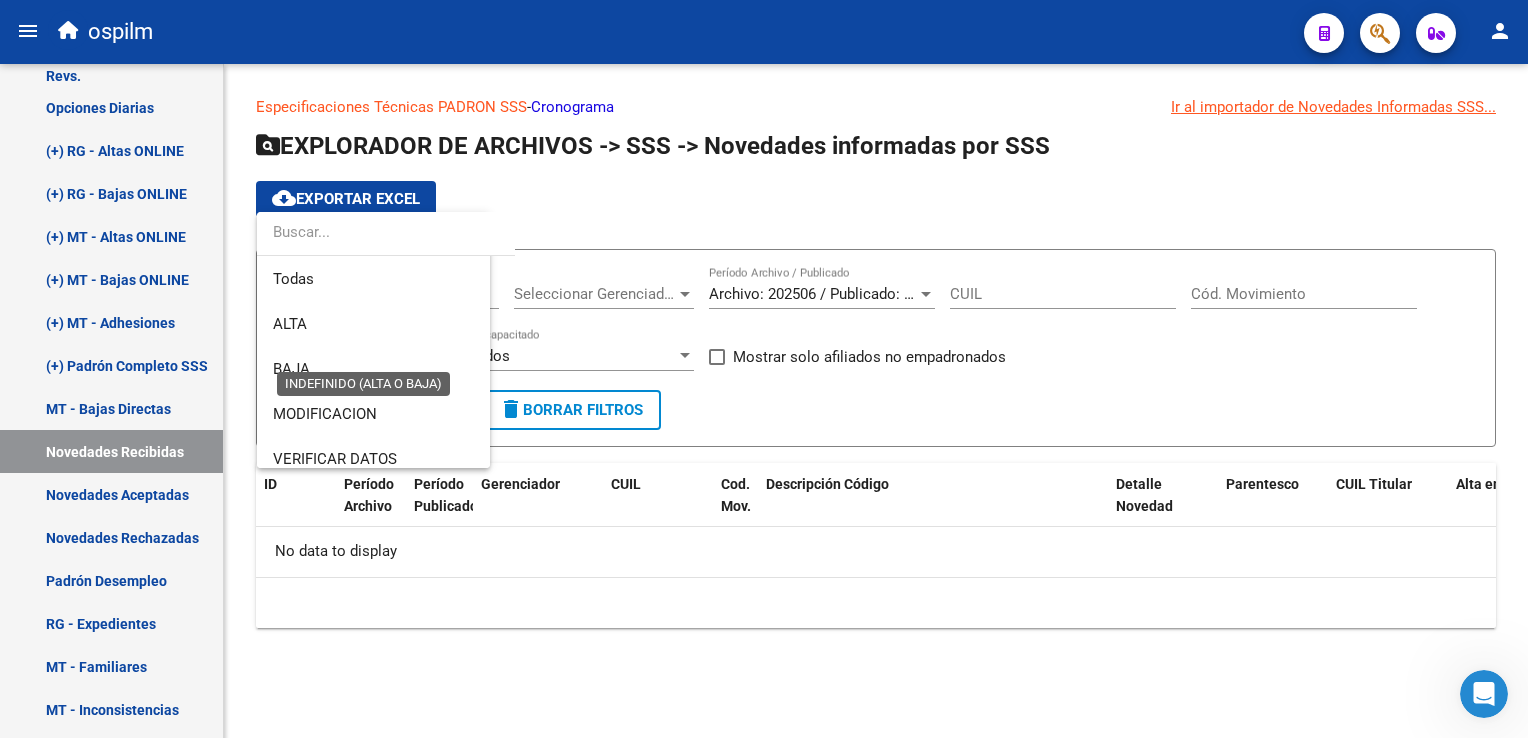 scroll, scrollTop: 148, scrollLeft: 0, axis: vertical 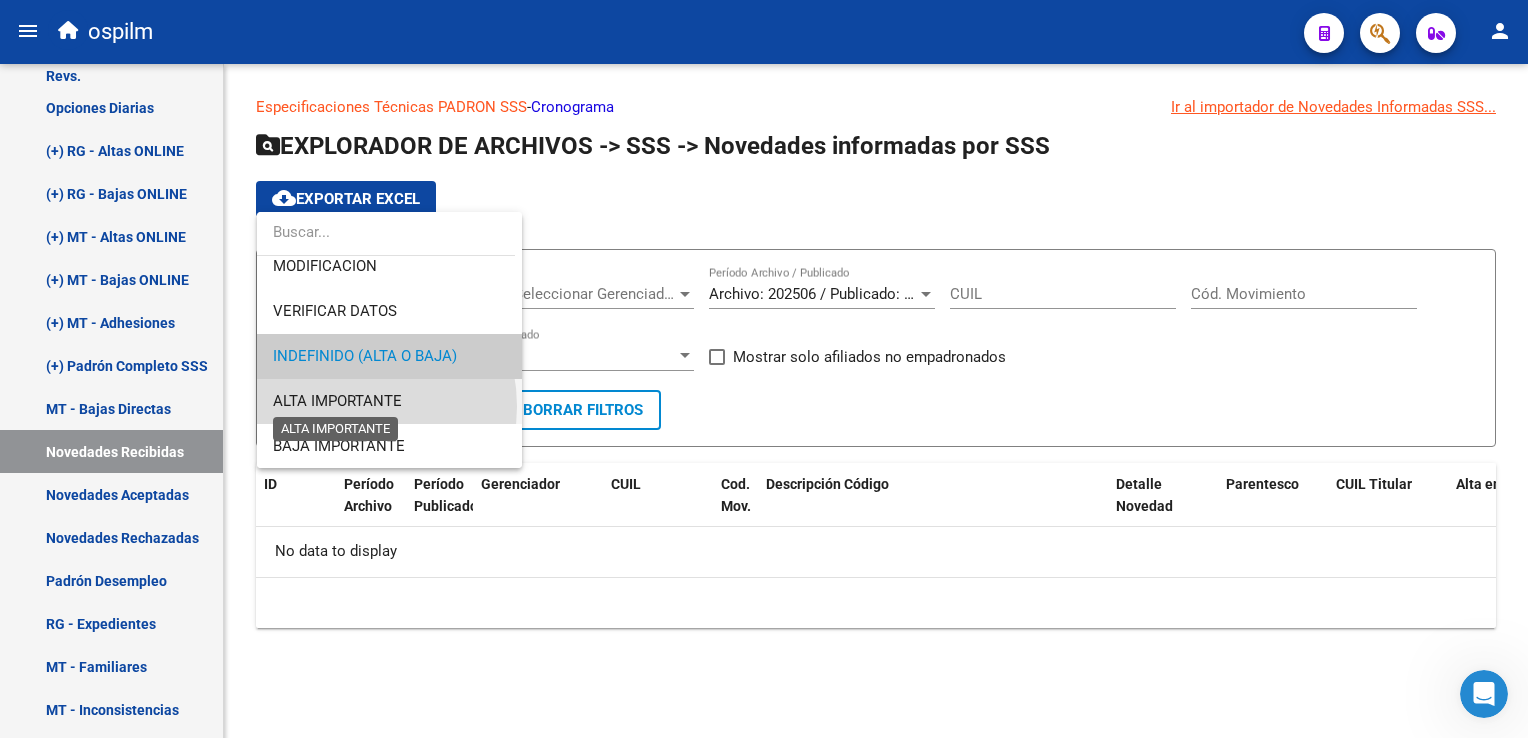click on "ALTA IMPORTANTE" at bounding box center [337, 401] 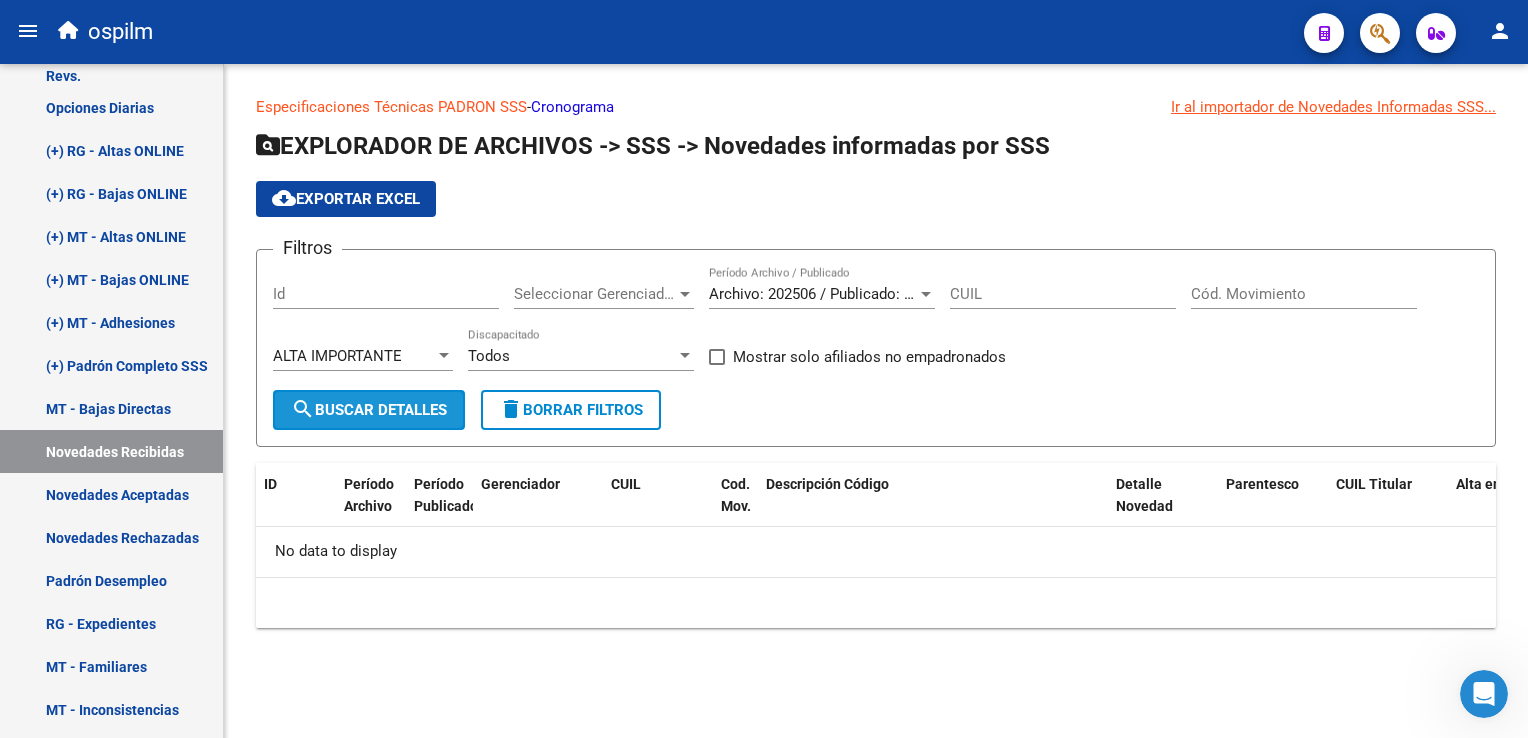 click on "search  Buscar Detalles" 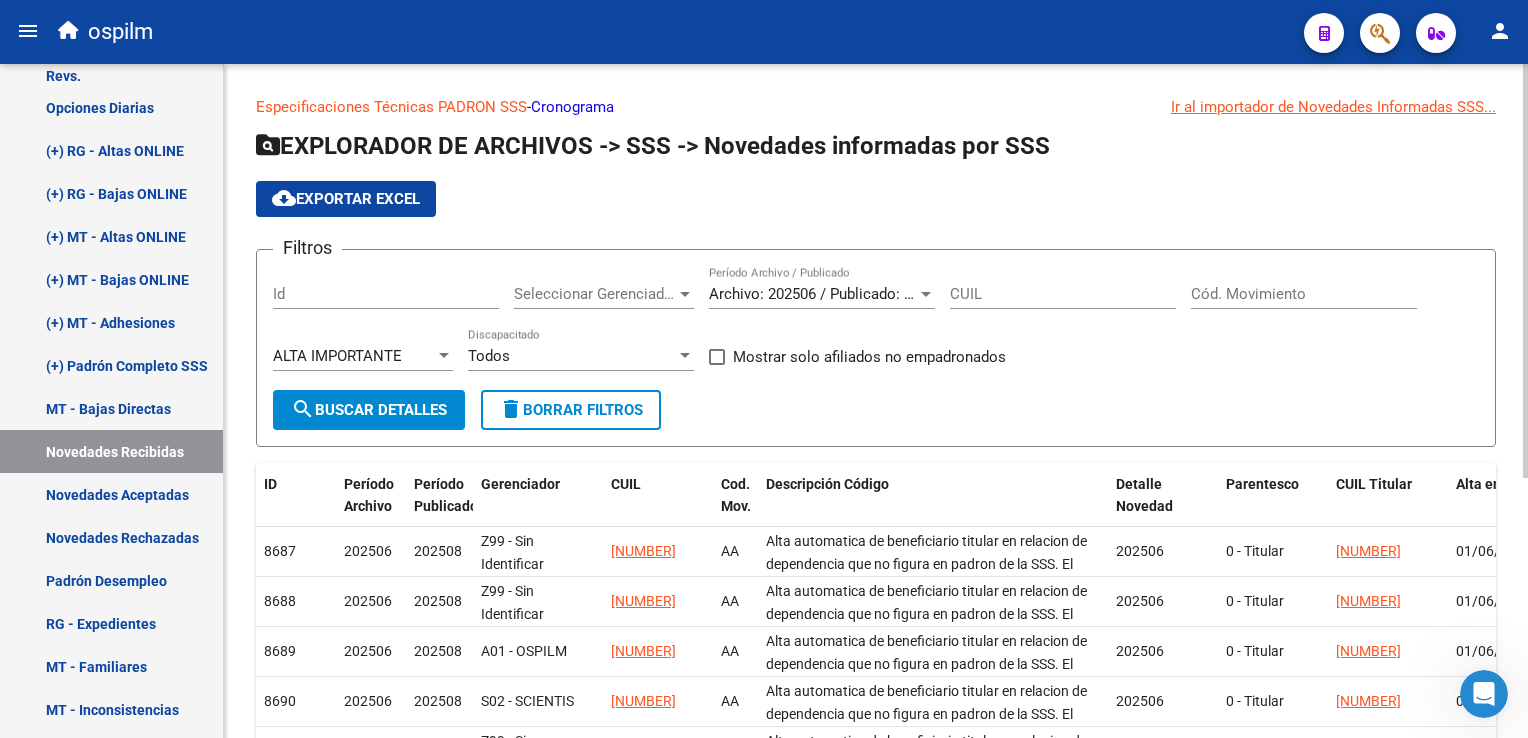 scroll, scrollTop: 421, scrollLeft: 0, axis: vertical 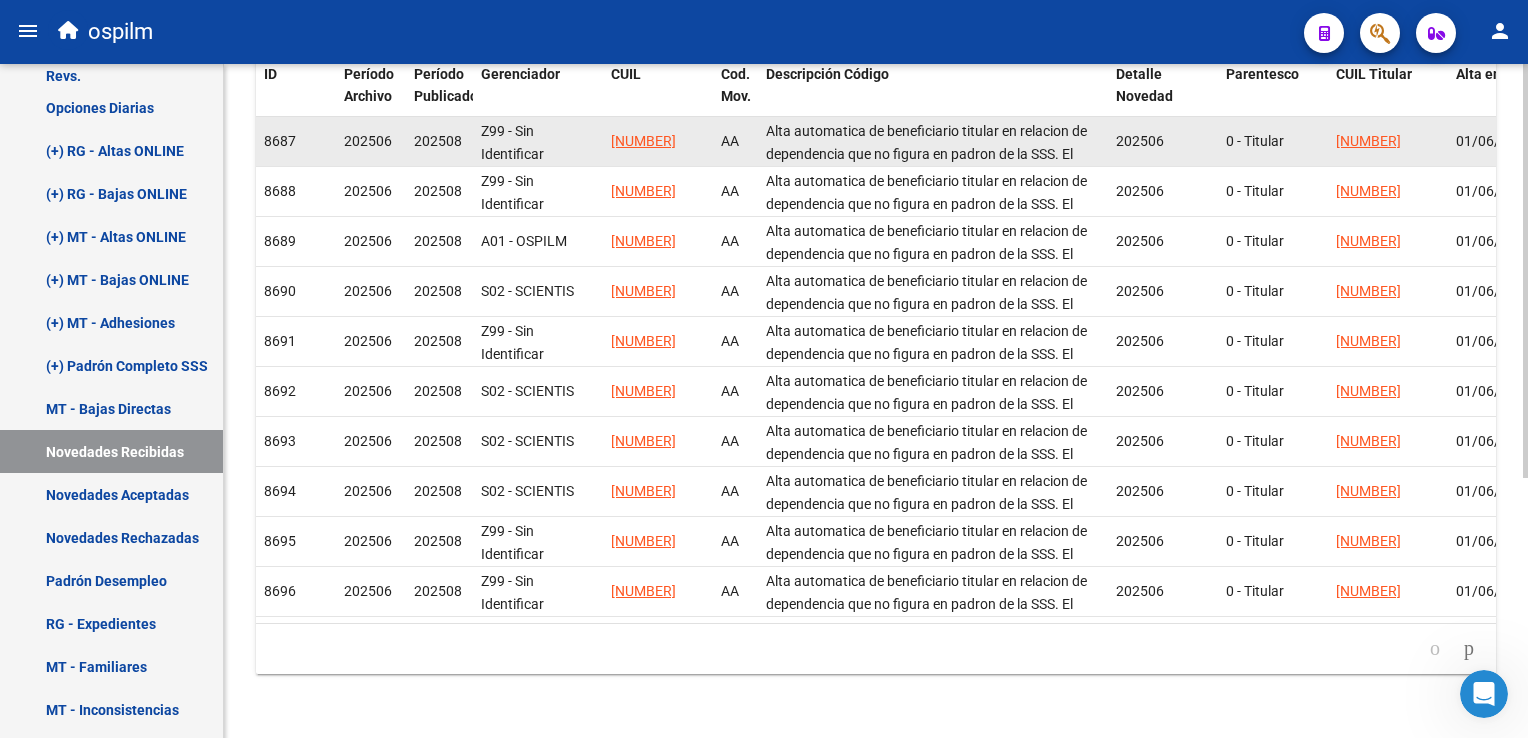 drag, startPoint x: 709, startPoint y: 123, endPoint x: 608, endPoint y: 129, distance: 101.17806 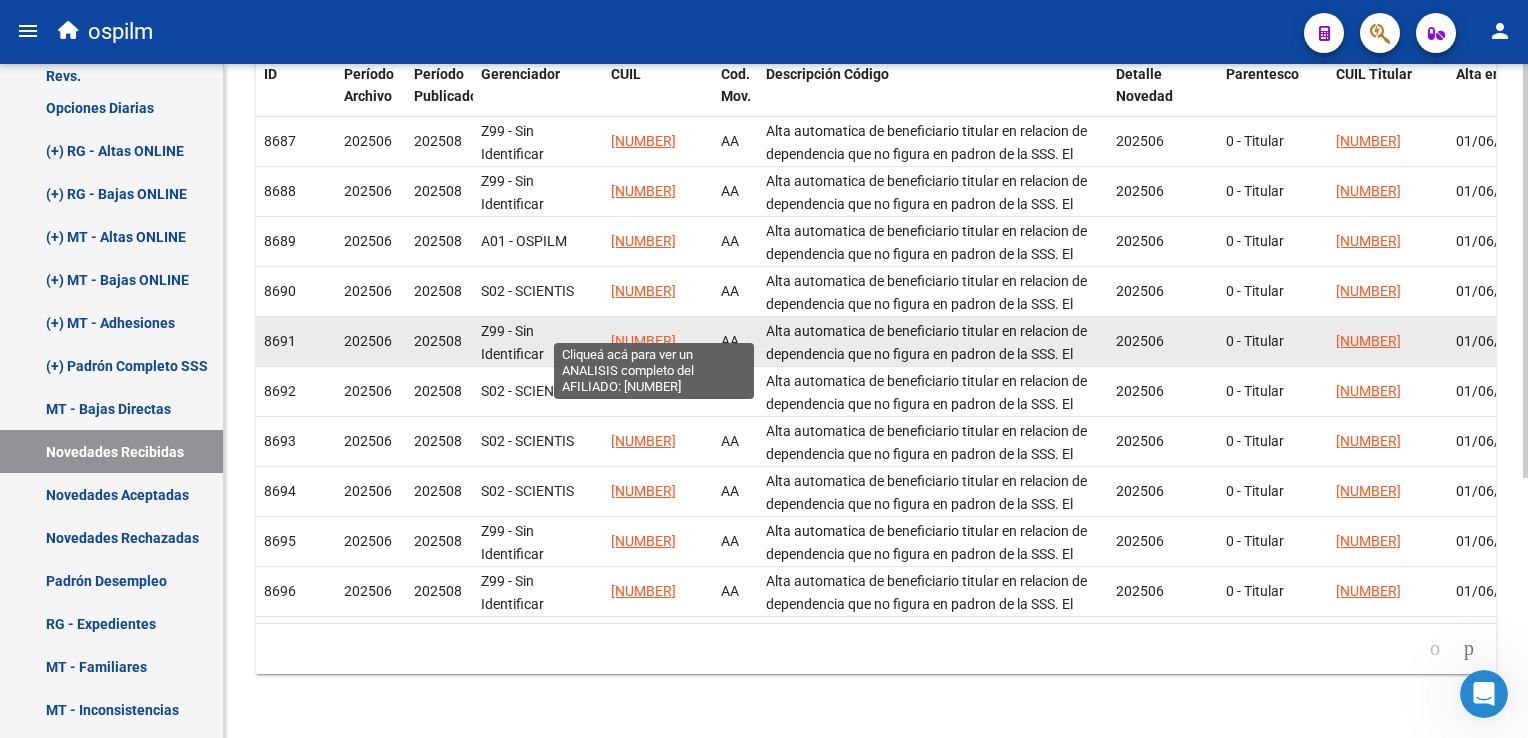 drag, startPoint x: 696, startPoint y: 322, endPoint x: 612, endPoint y: 334, distance: 84.85281 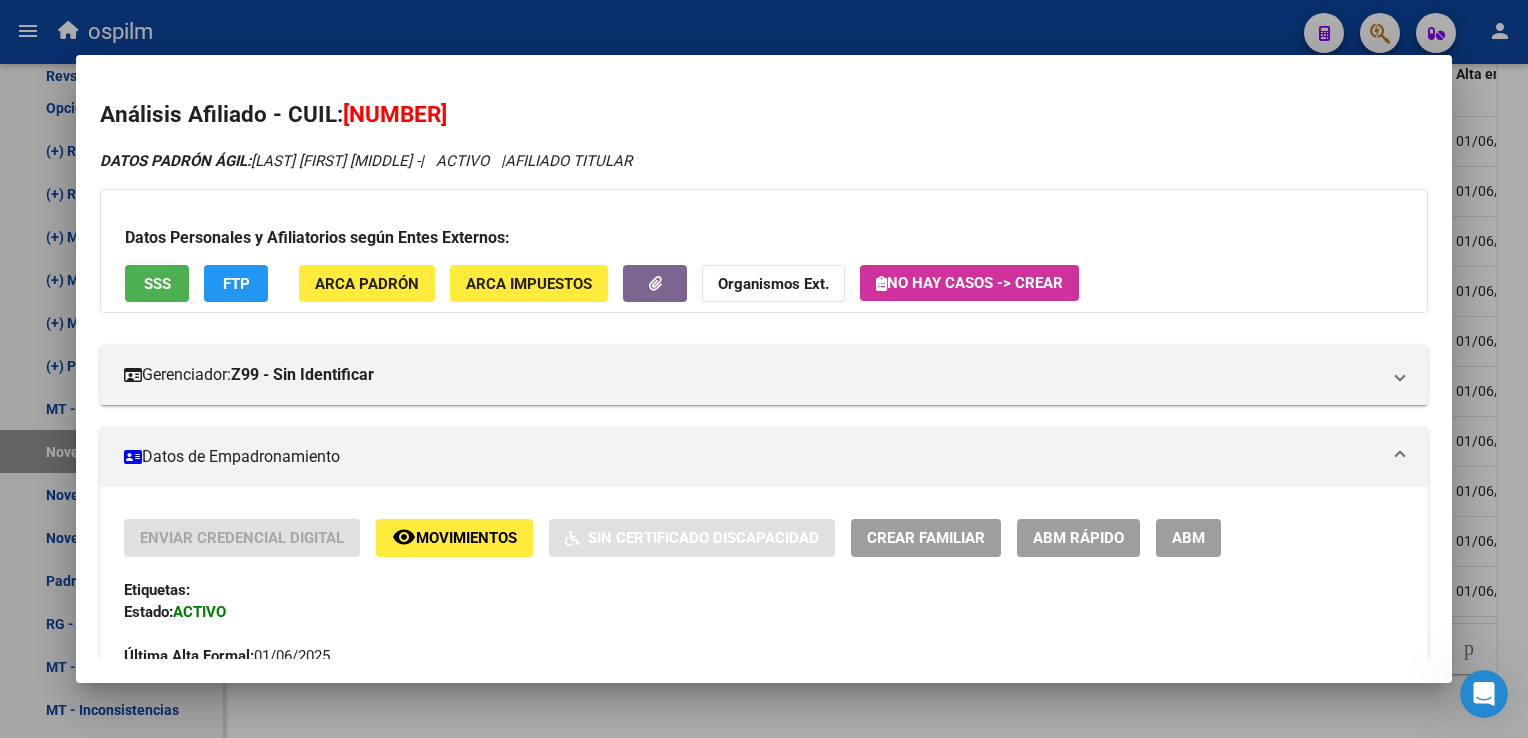 drag, startPoint x: 488, startPoint y: 114, endPoint x: 344, endPoint y: 123, distance: 144.28098 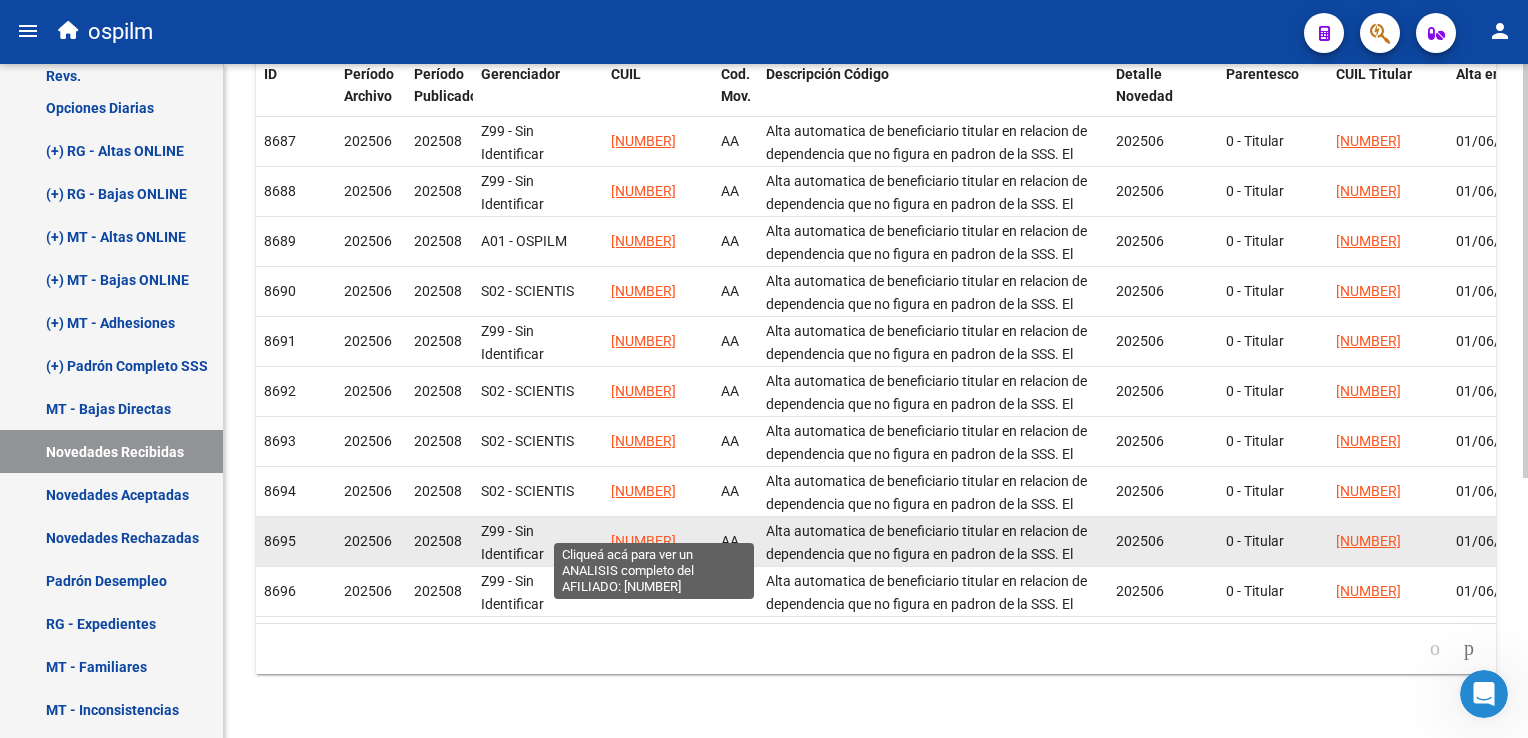 drag, startPoint x: 700, startPoint y: 527, endPoint x: 612, endPoint y: 530, distance: 88.051125 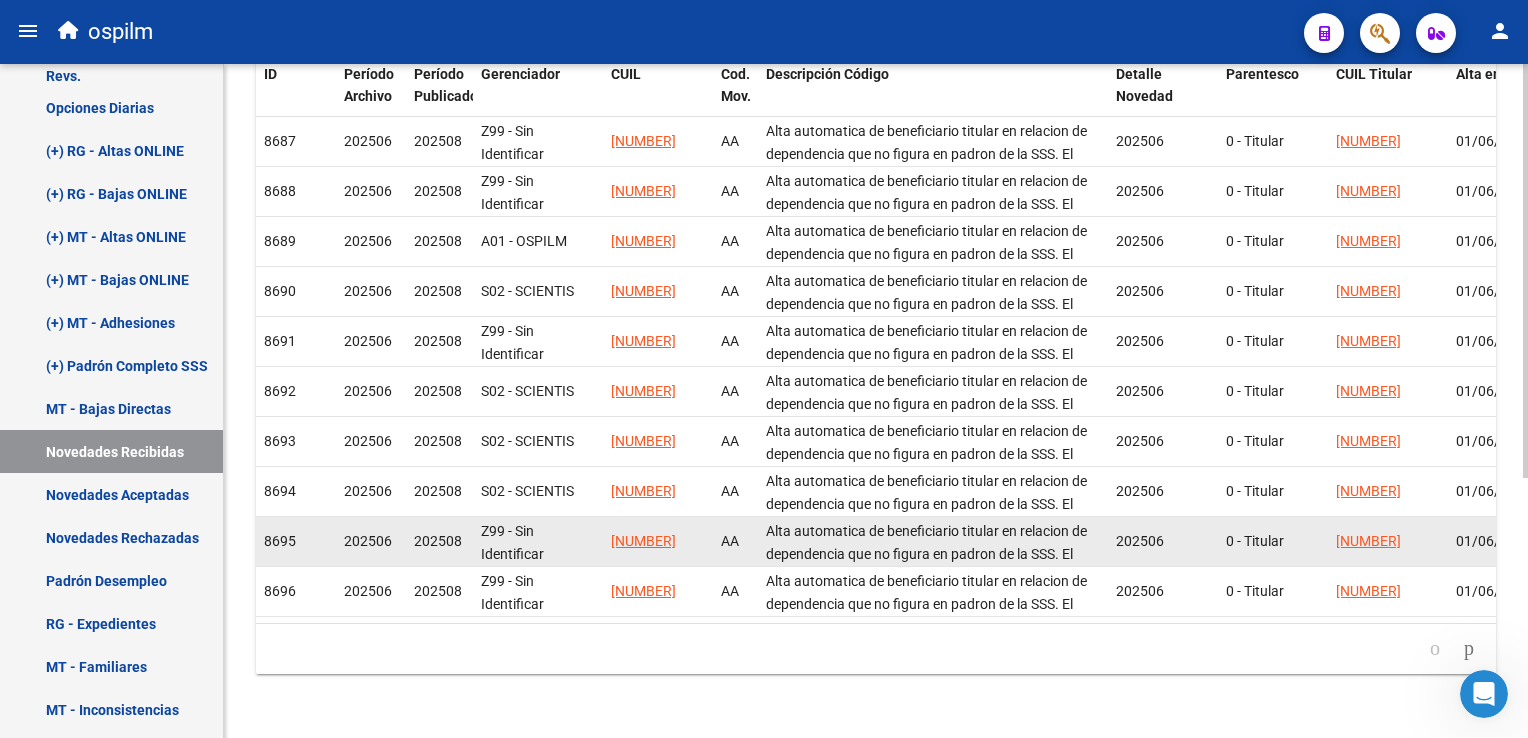 copy on "[NUMBER]" 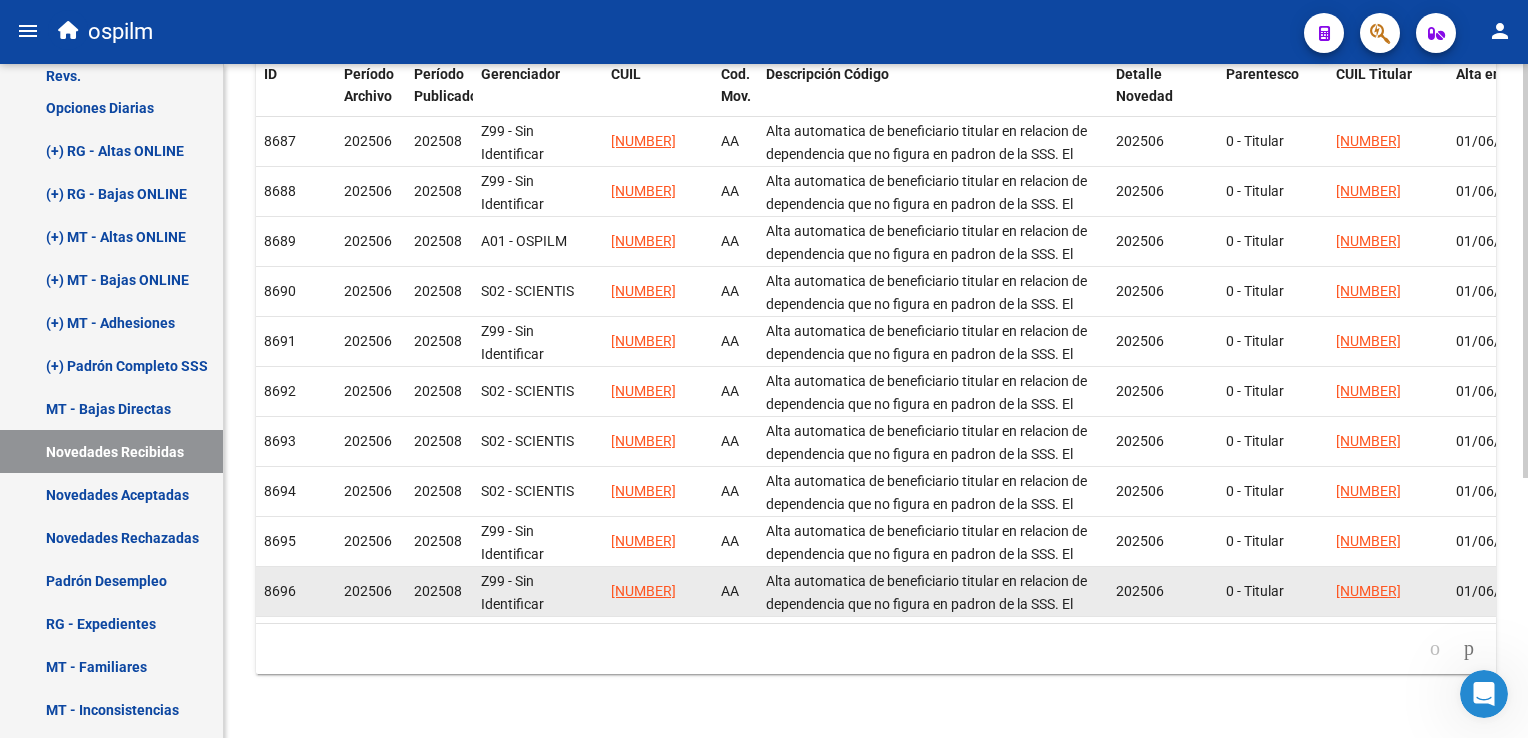 drag, startPoint x: 688, startPoint y: 574, endPoint x: 600, endPoint y: 578, distance: 88.09086 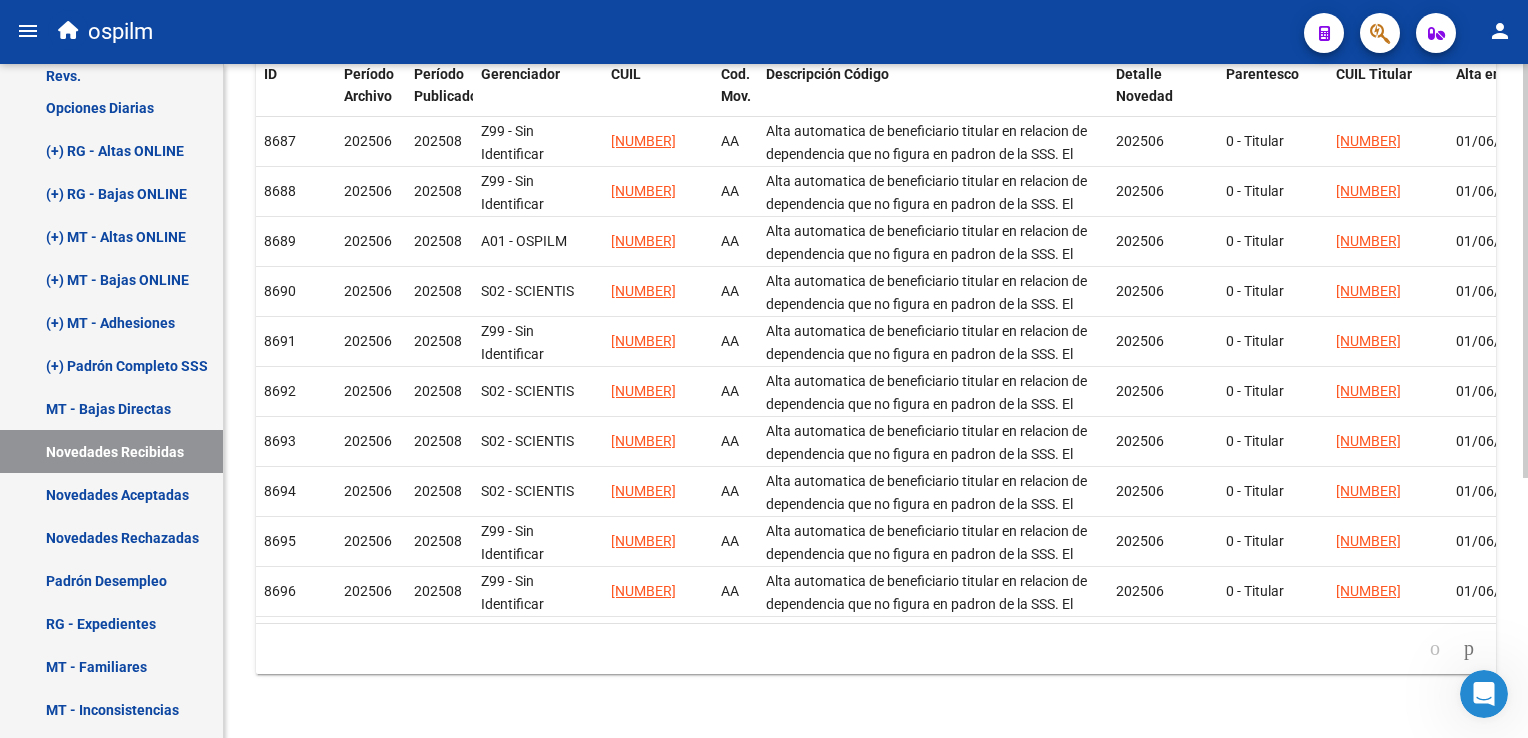 drag, startPoint x: 600, startPoint y: 578, endPoint x: 595, endPoint y: 608, distance: 30.413813 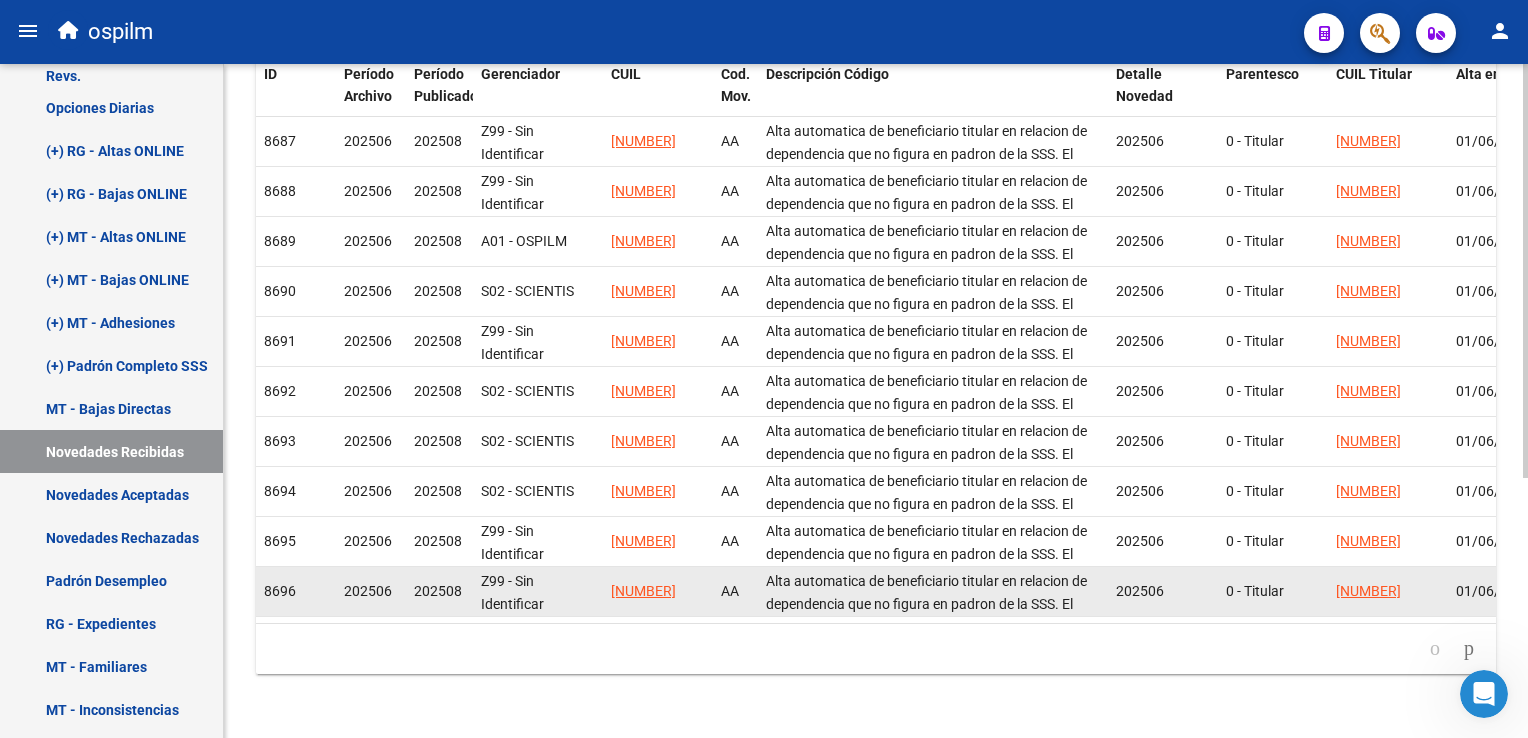 drag, startPoint x: 611, startPoint y: 574, endPoint x: 703, endPoint y: 574, distance: 92 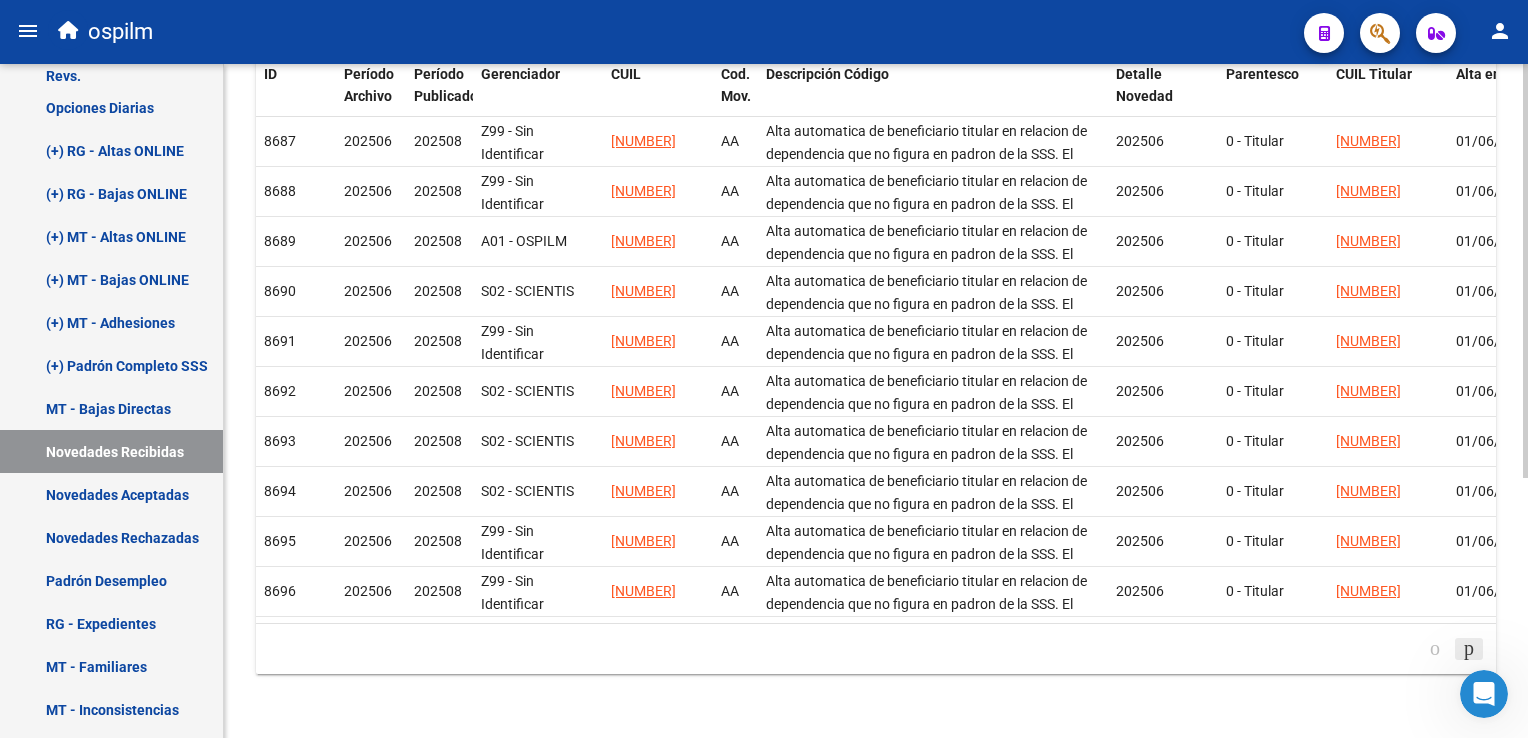 click 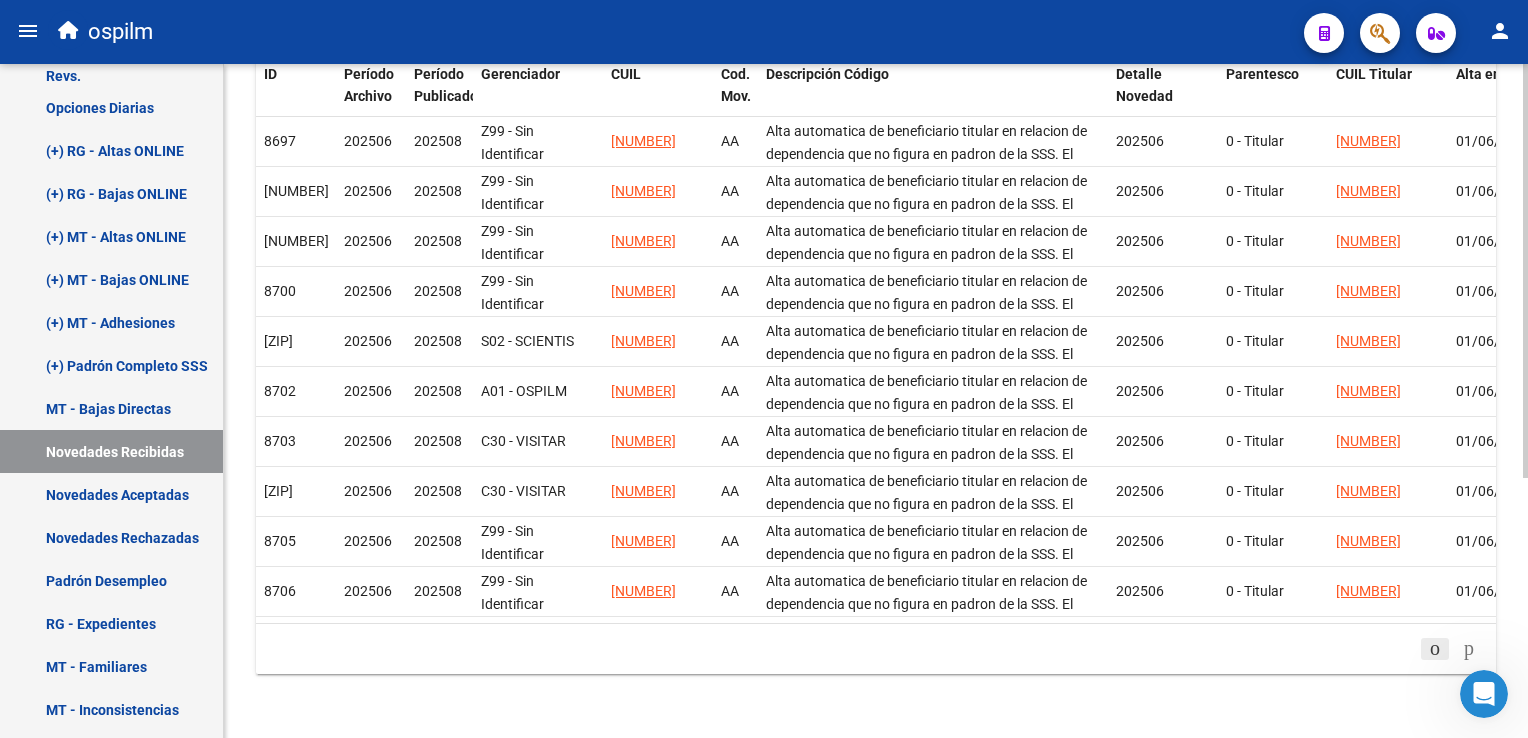 click 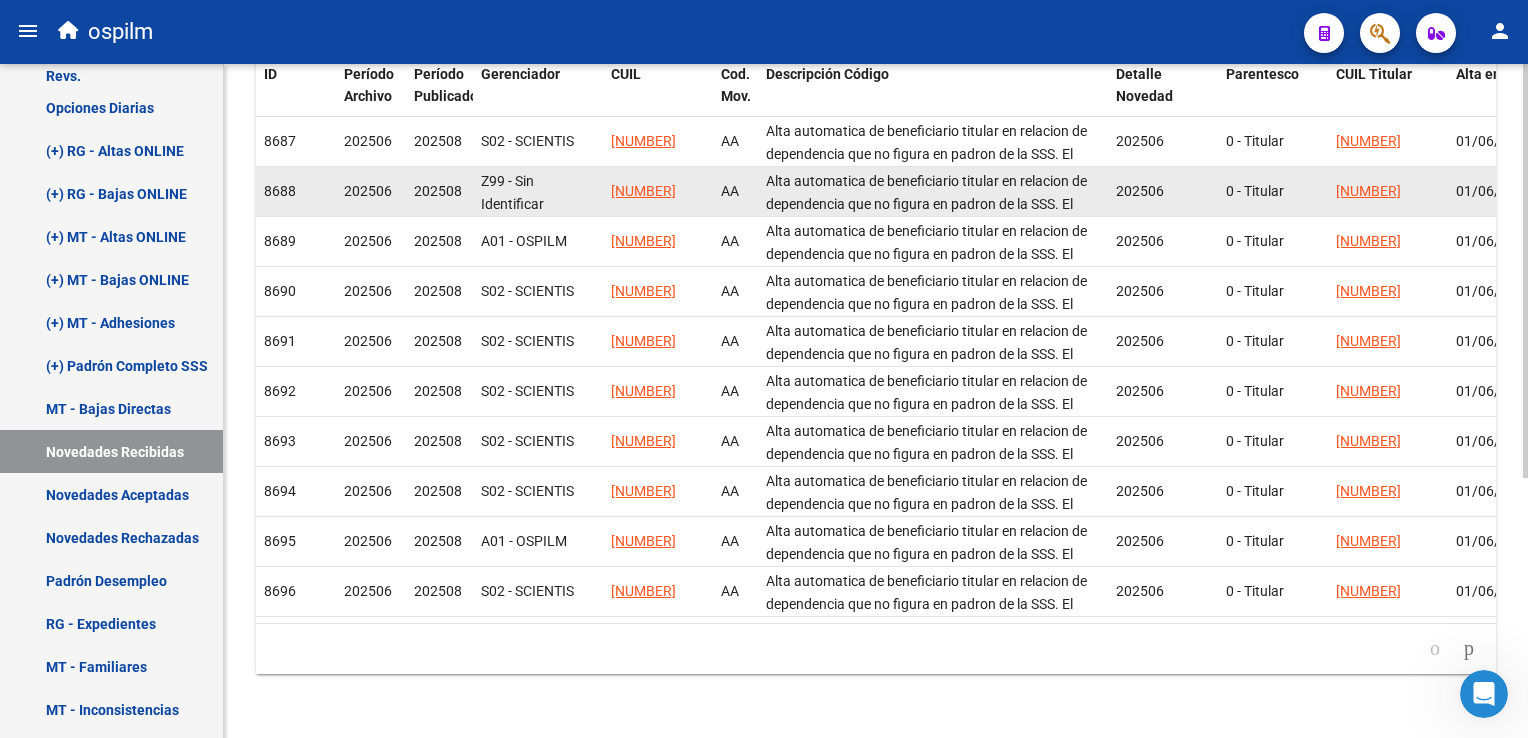 drag, startPoint x: 703, startPoint y: 175, endPoint x: 610, endPoint y: 182, distance: 93.26307 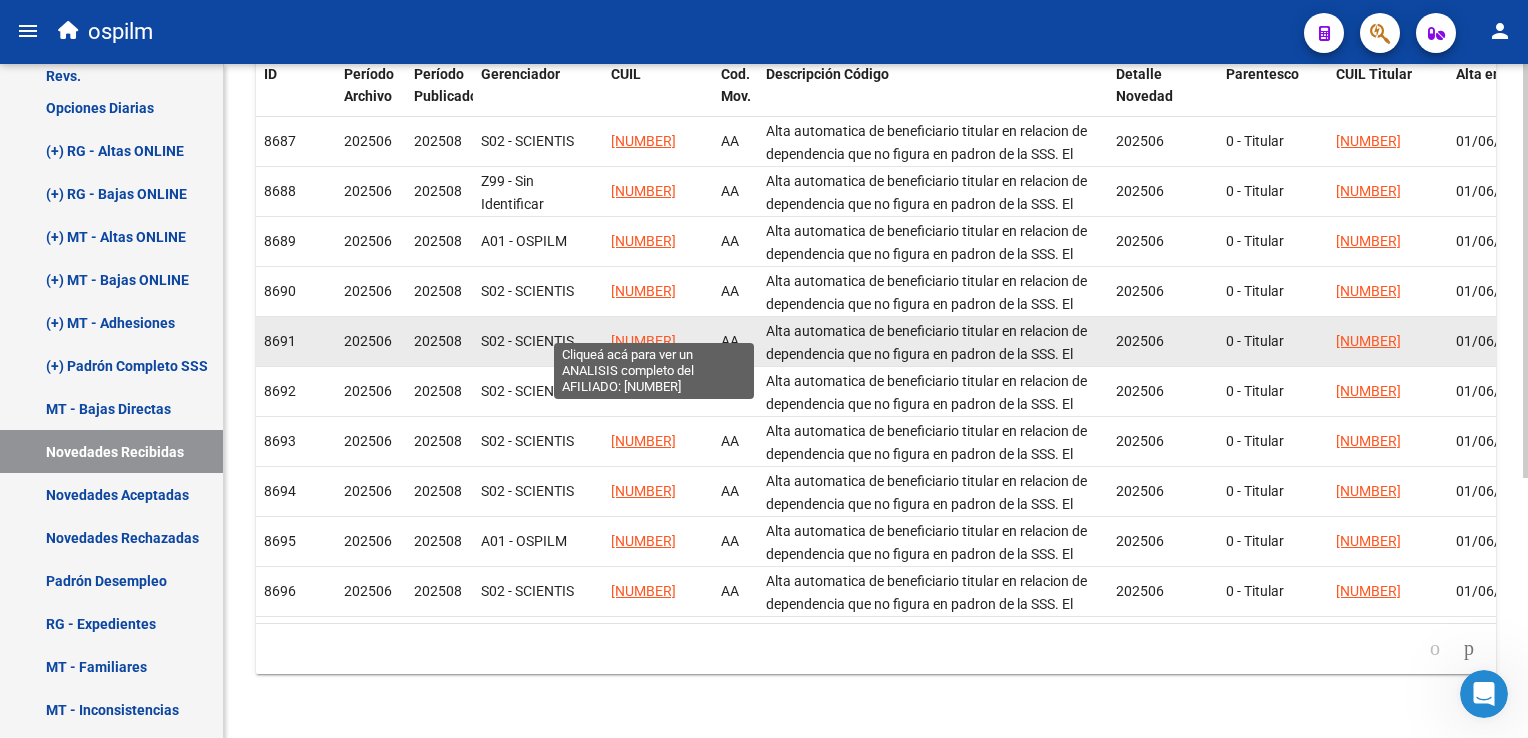 scroll, scrollTop: 0, scrollLeft: 0, axis: both 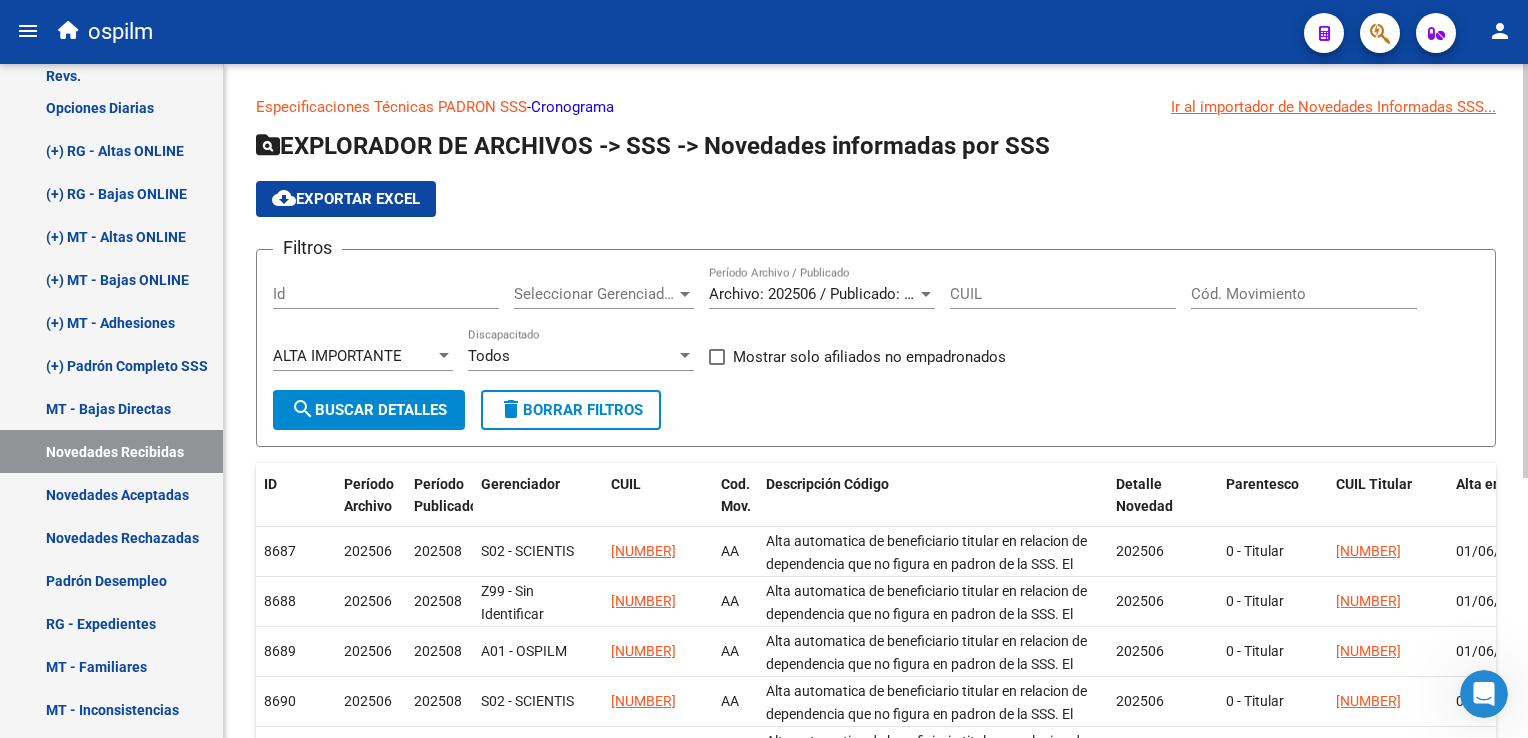 click on "cloud_download  Exportar EXCEL" 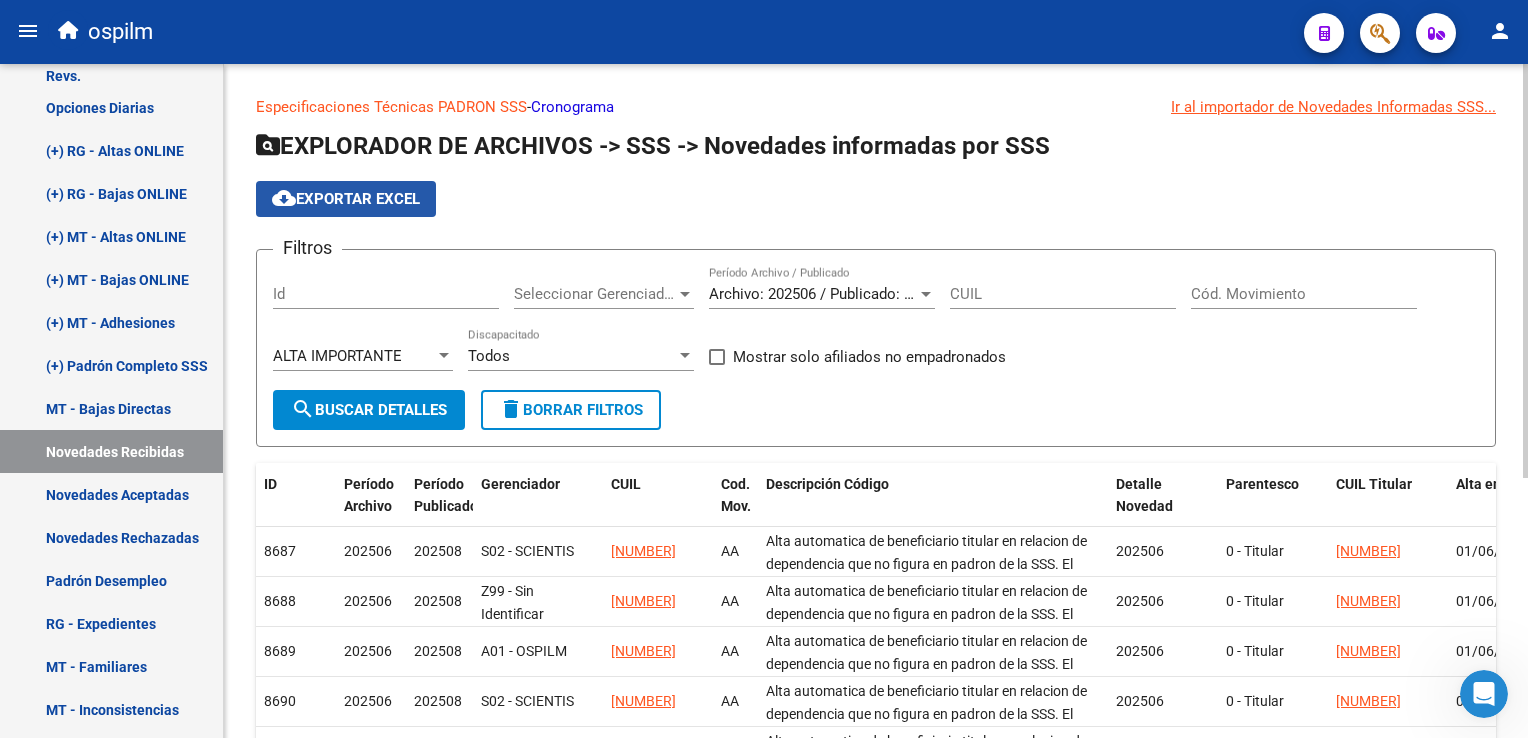click on "cloud_download  Exportar EXCEL" 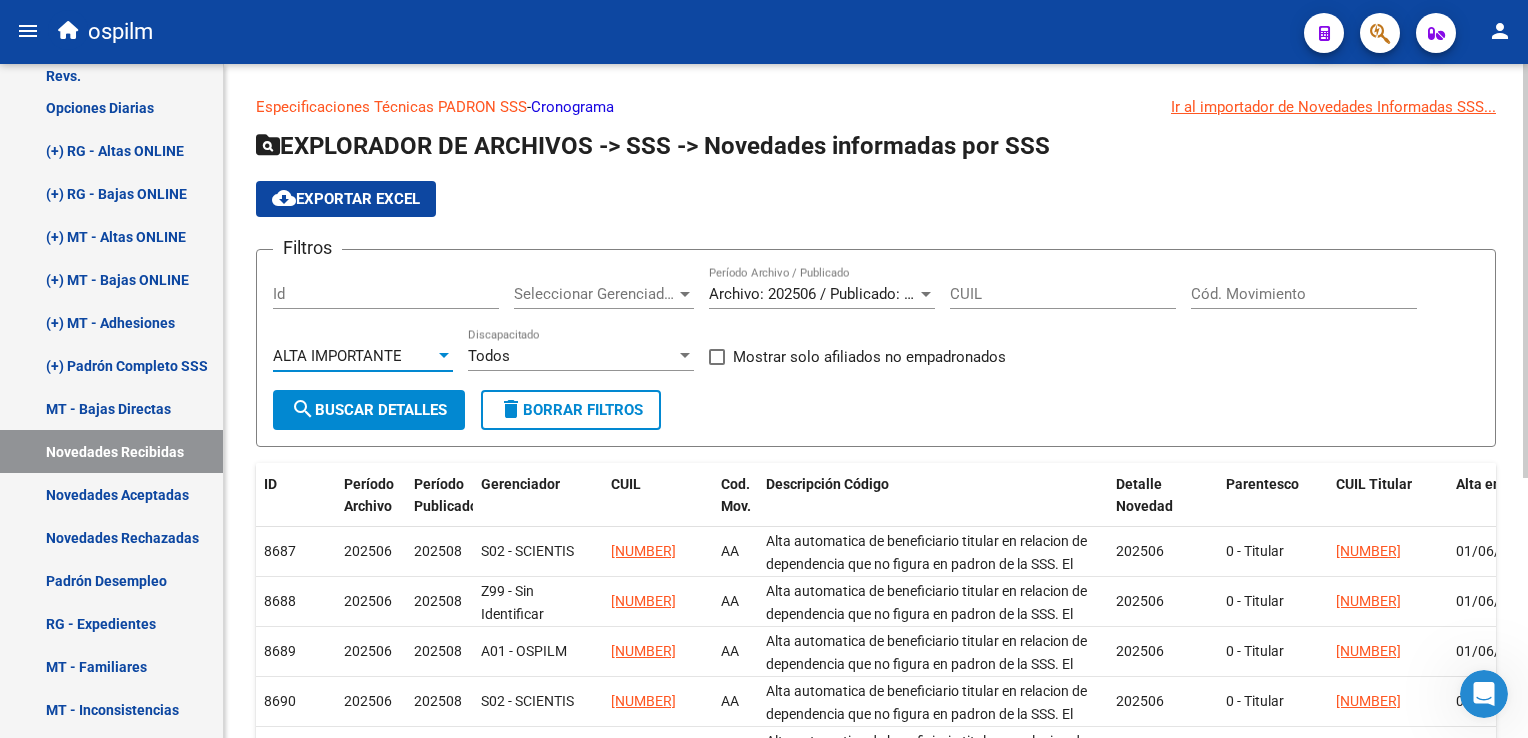 click on "ALTA IMPORTANTE" at bounding box center [337, 356] 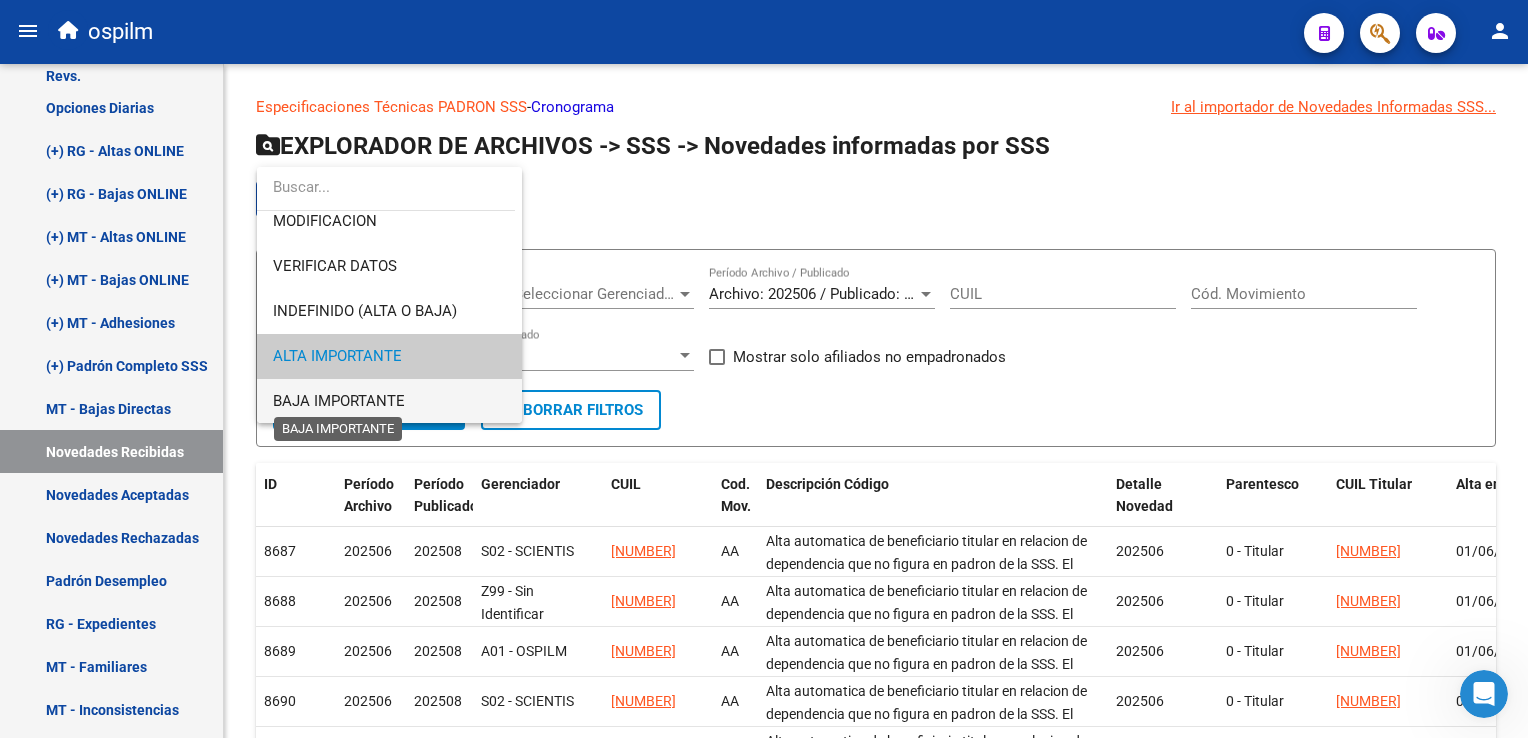 click on "BAJA IMPORTANTE" at bounding box center (339, 401) 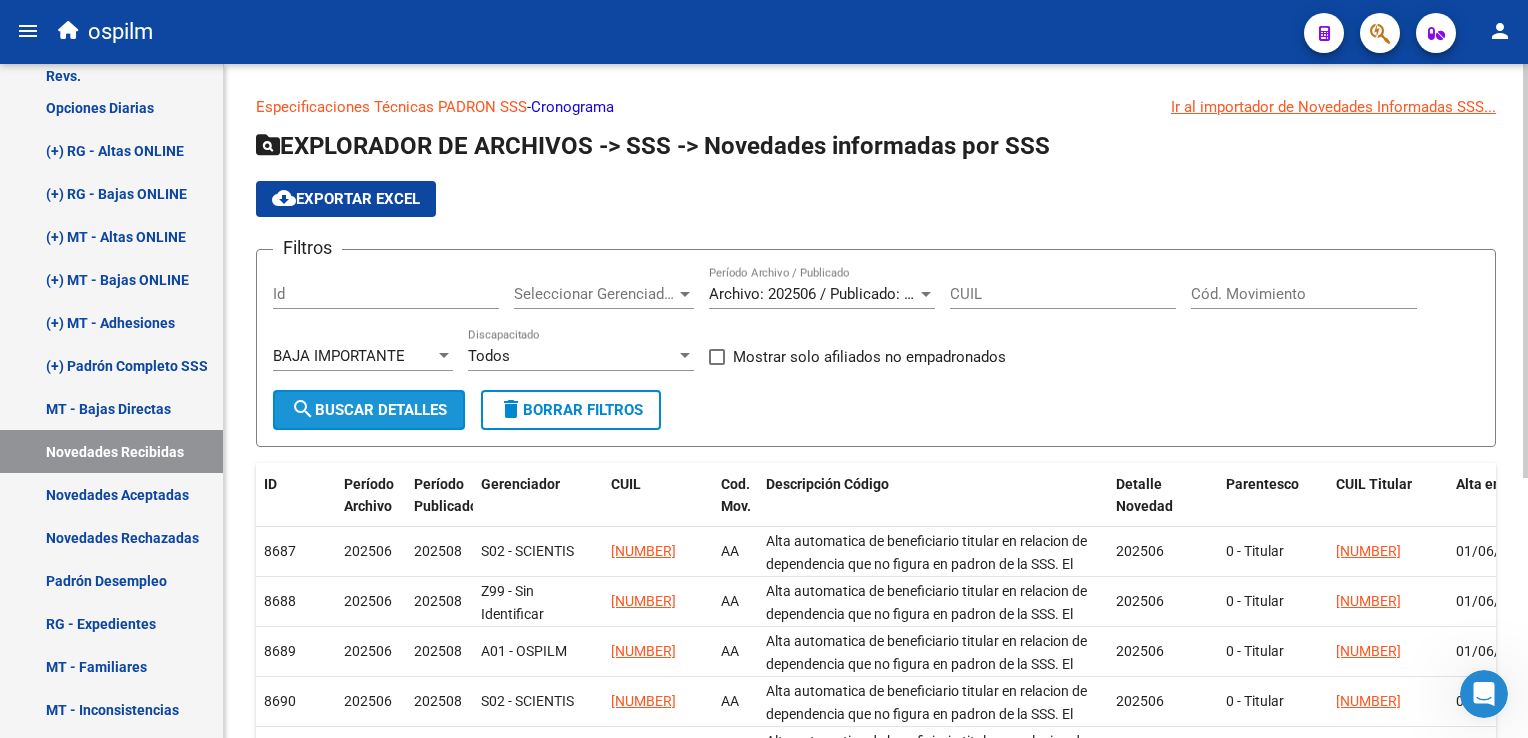 click on "search  Buscar Detalles" 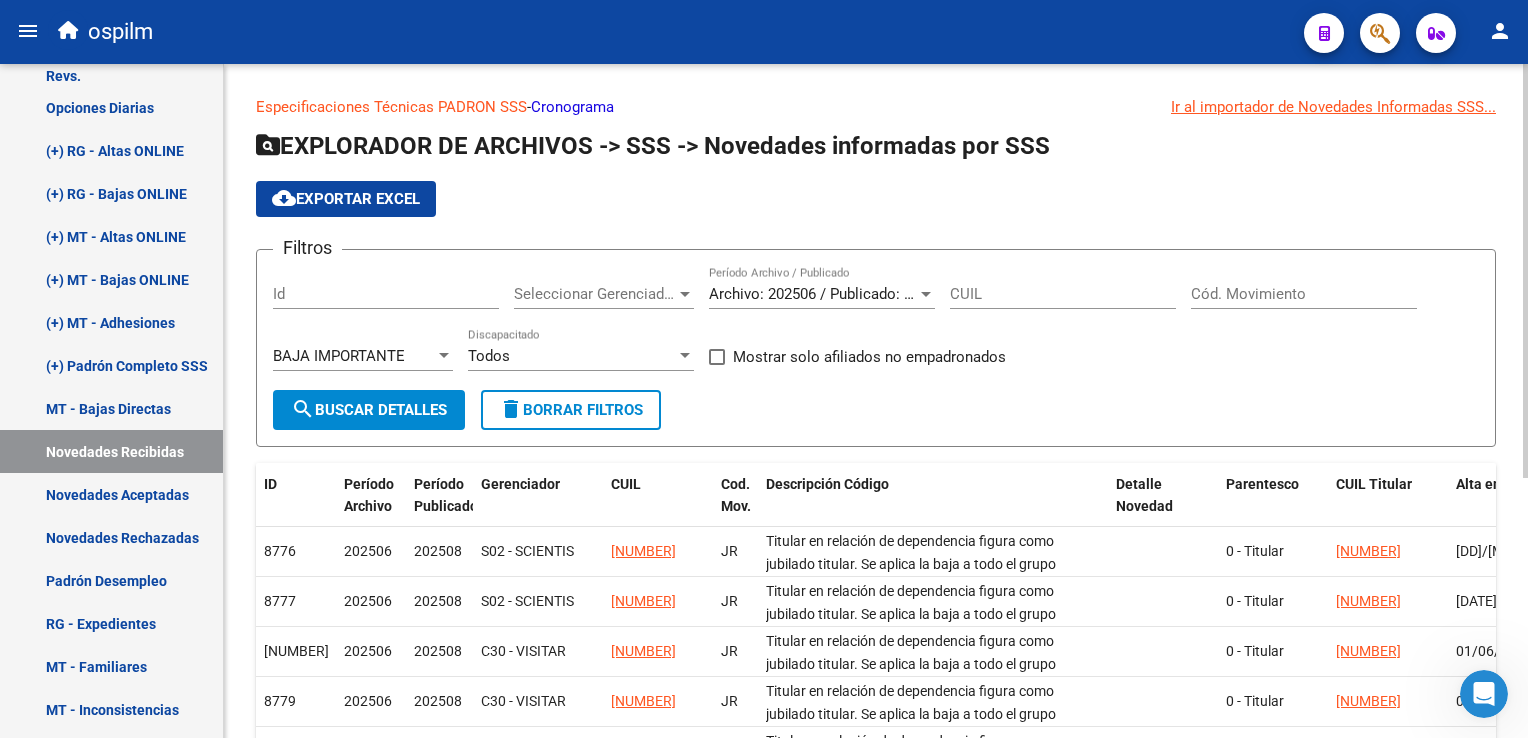 scroll, scrollTop: 421, scrollLeft: 0, axis: vertical 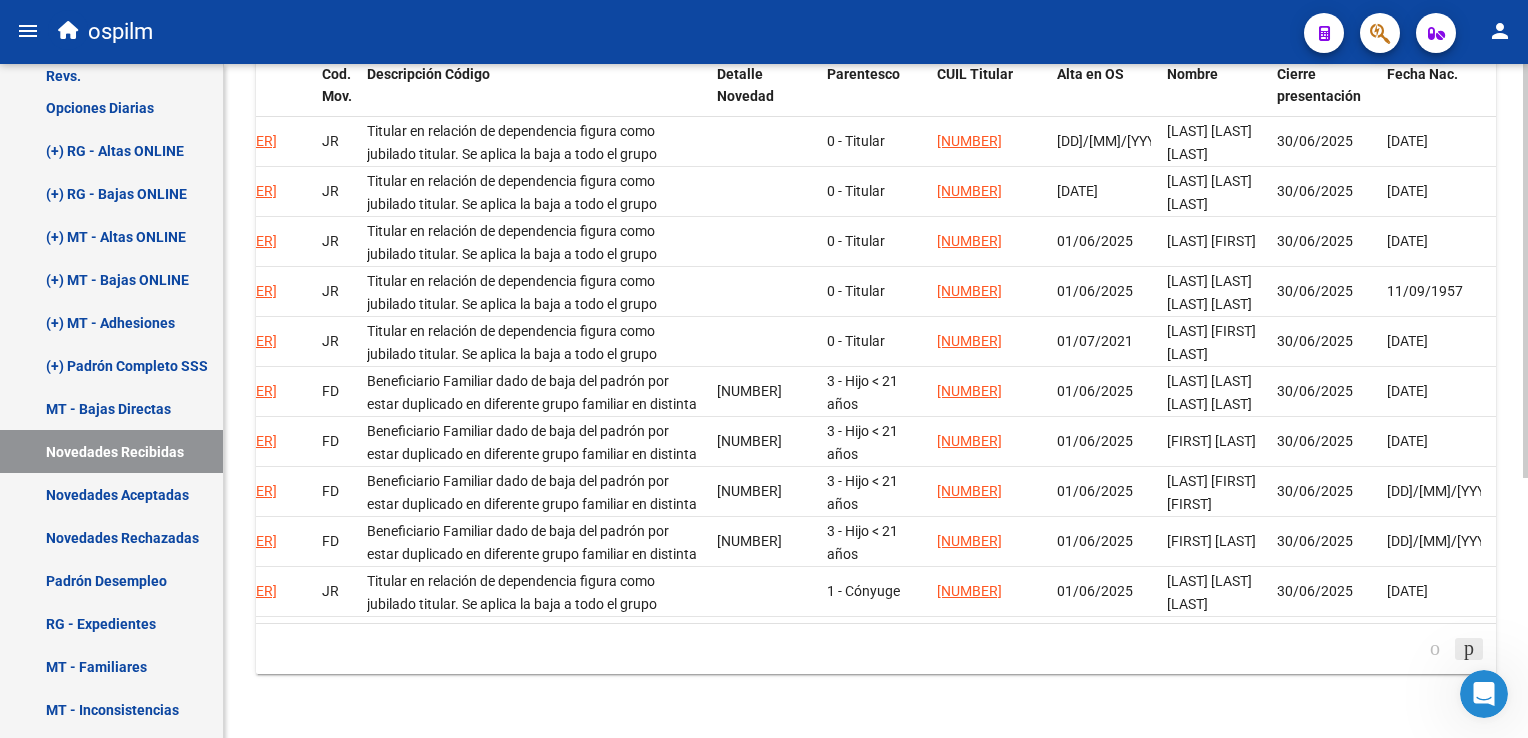 click 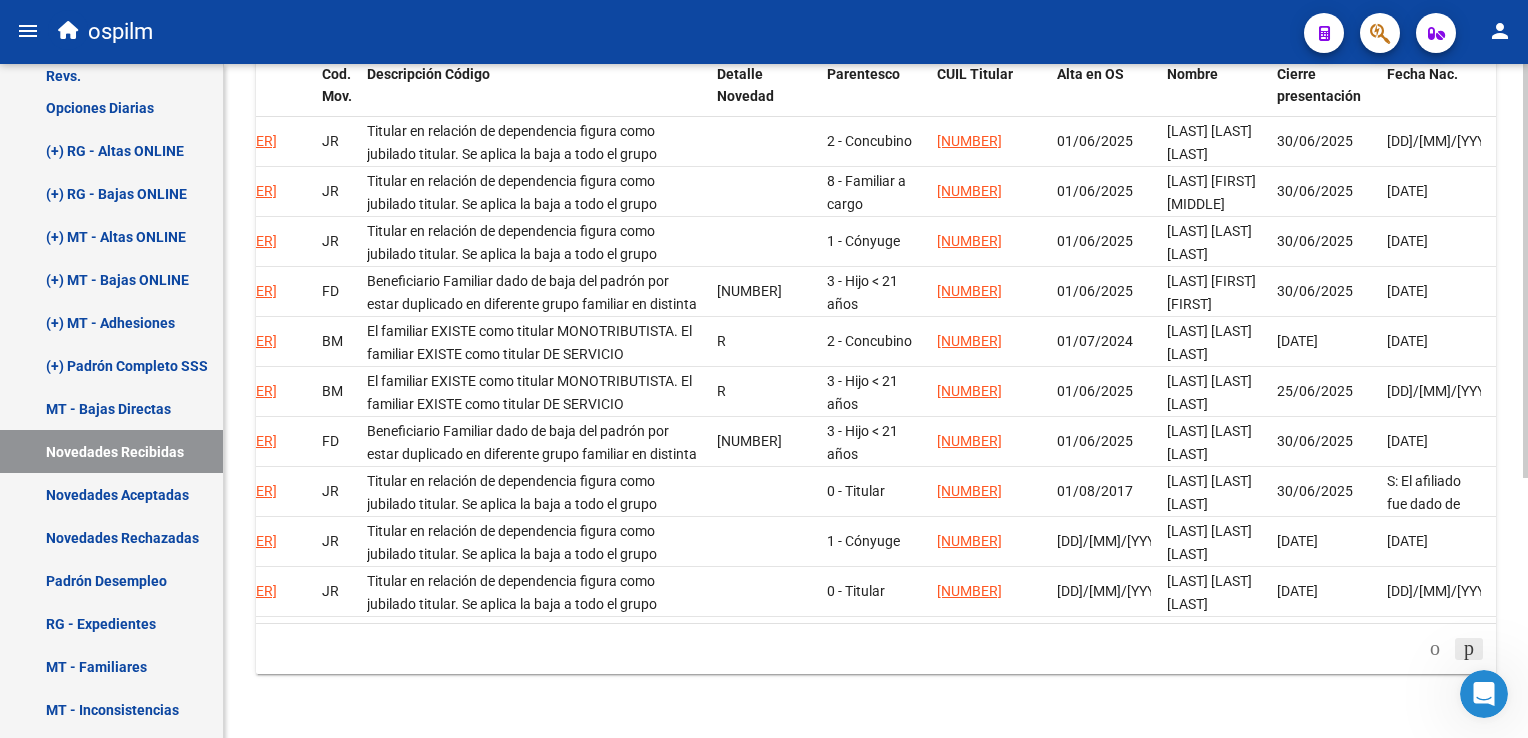 click 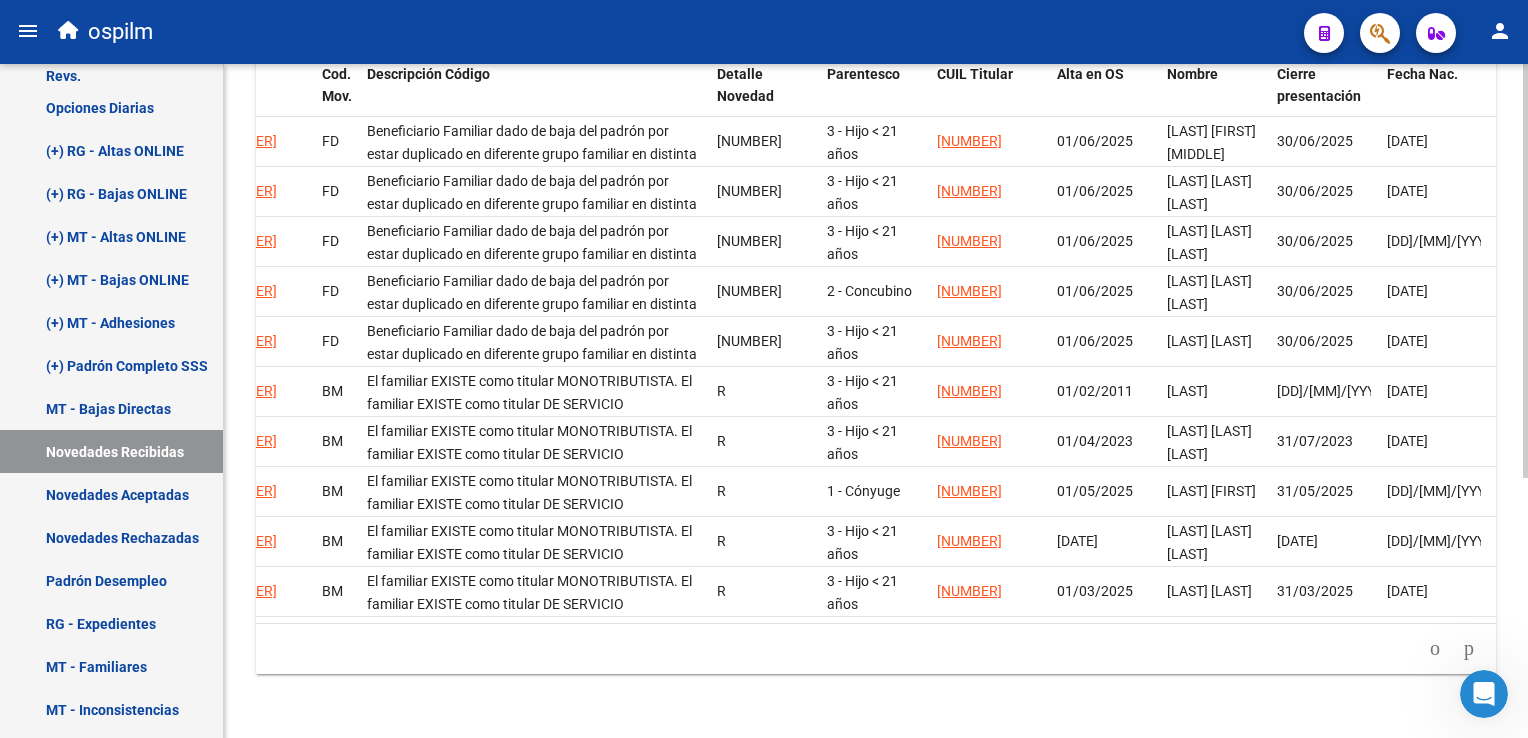 click 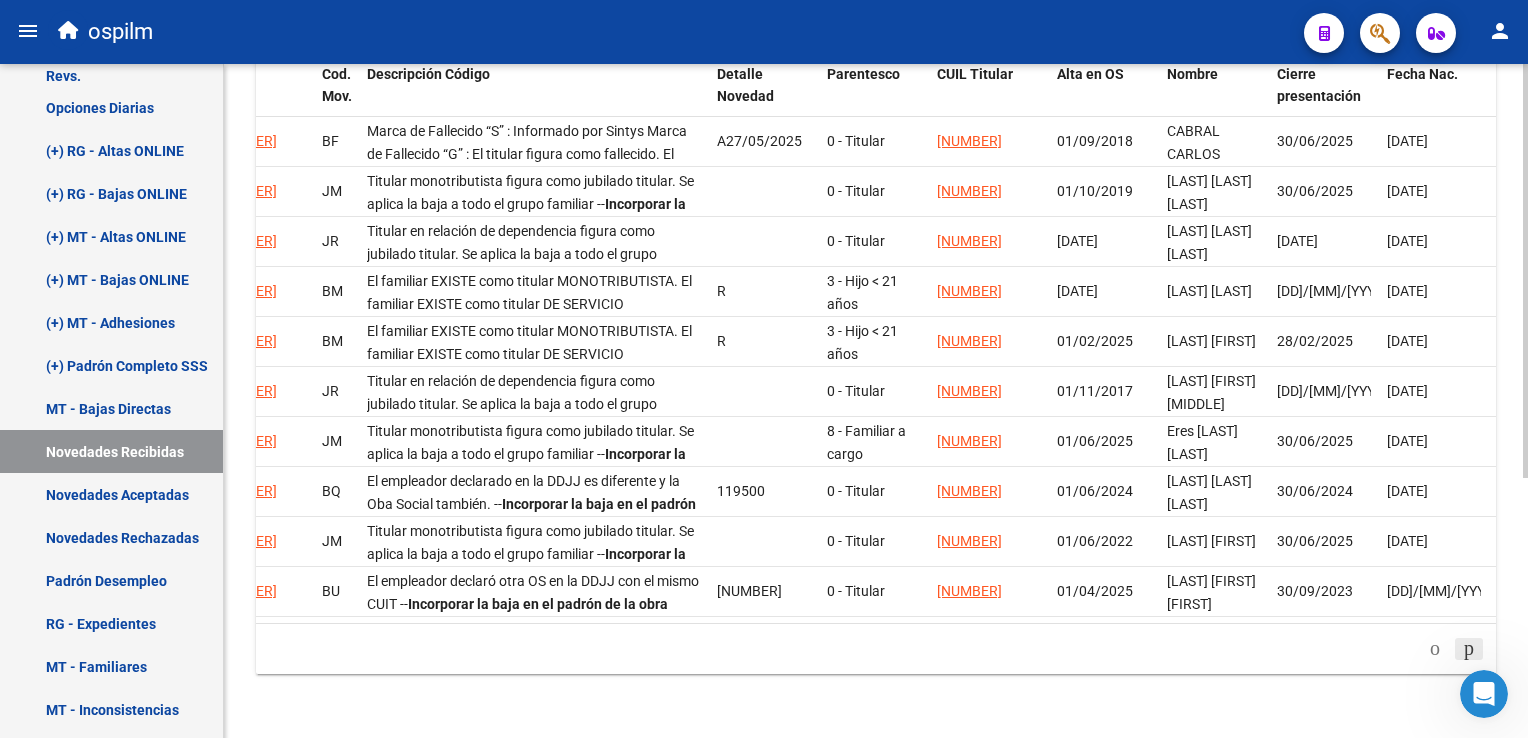 click 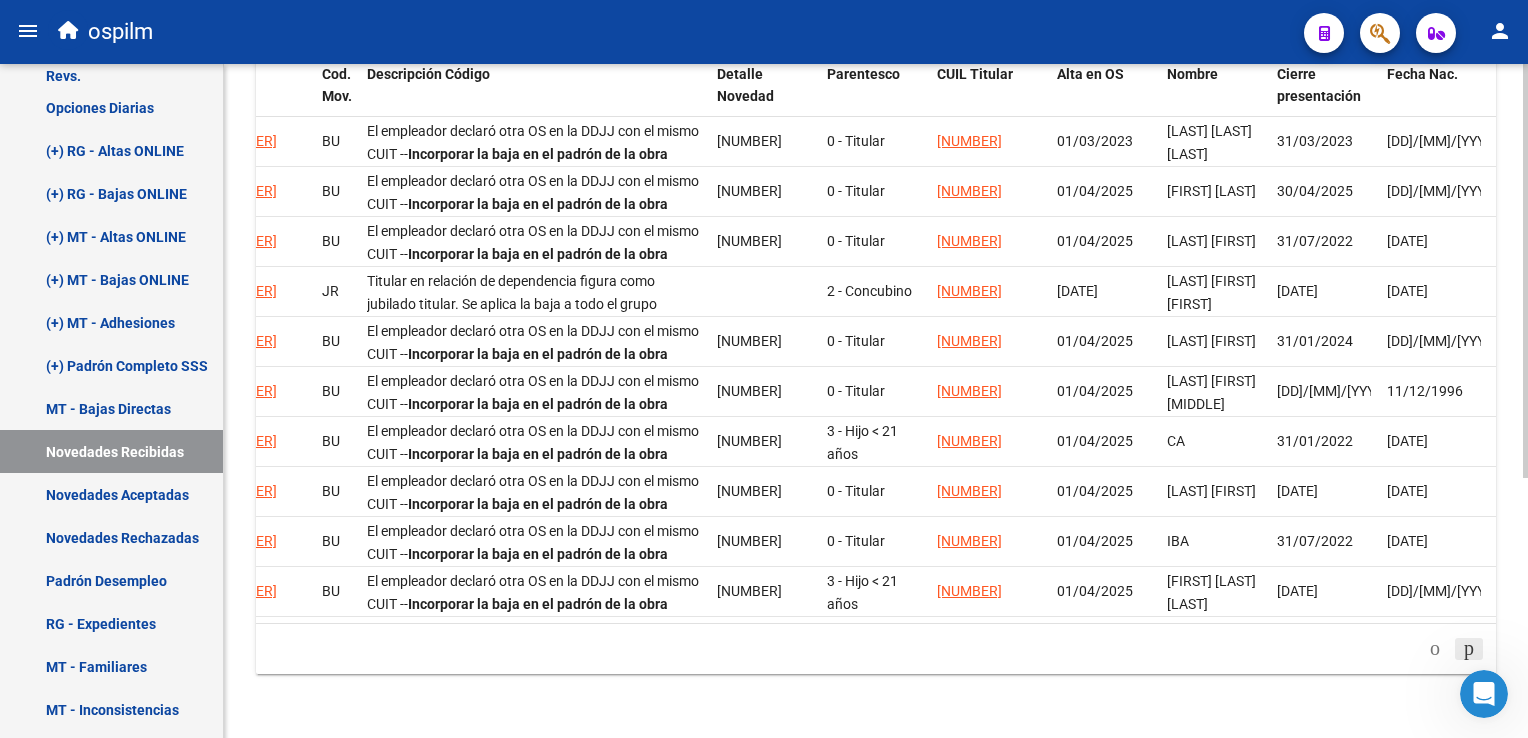 click 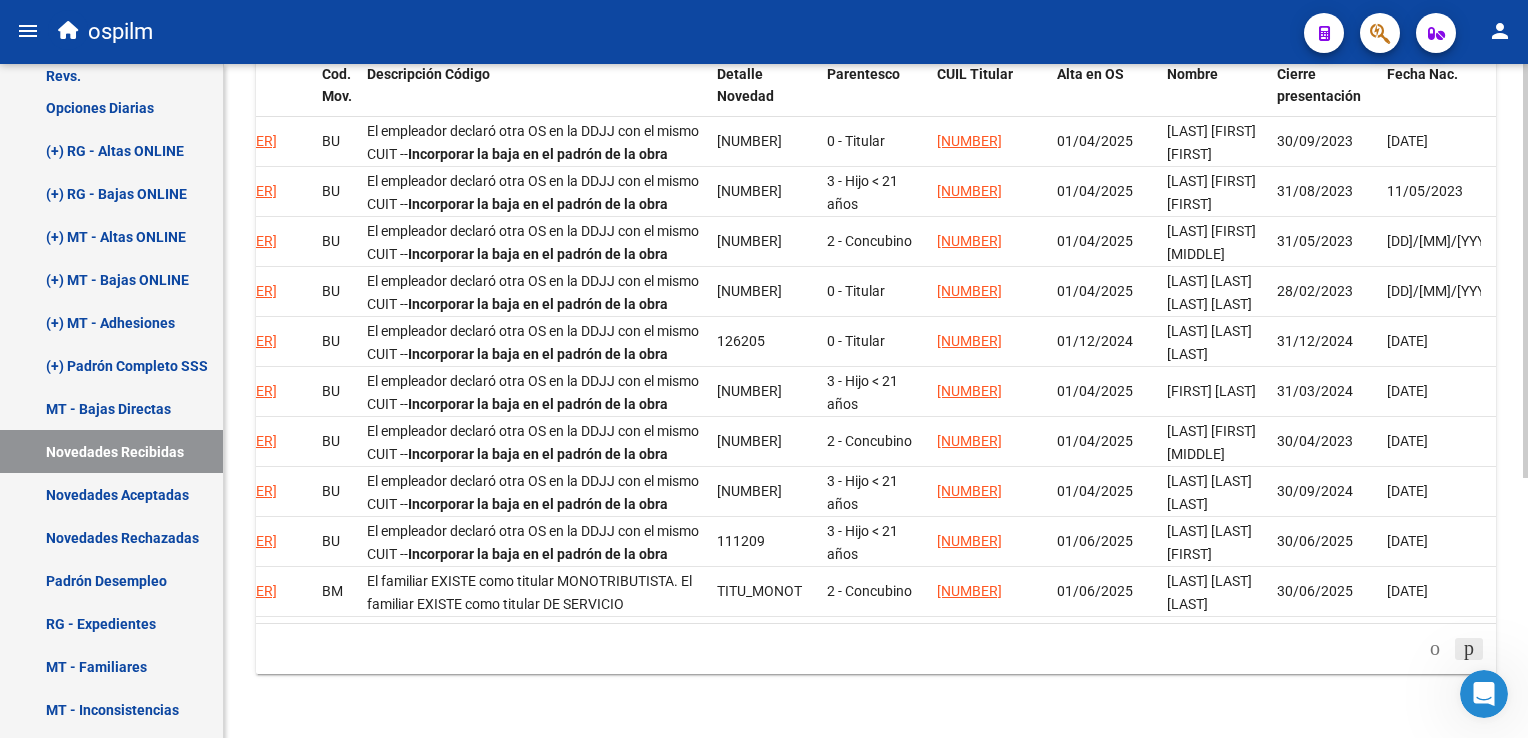 click 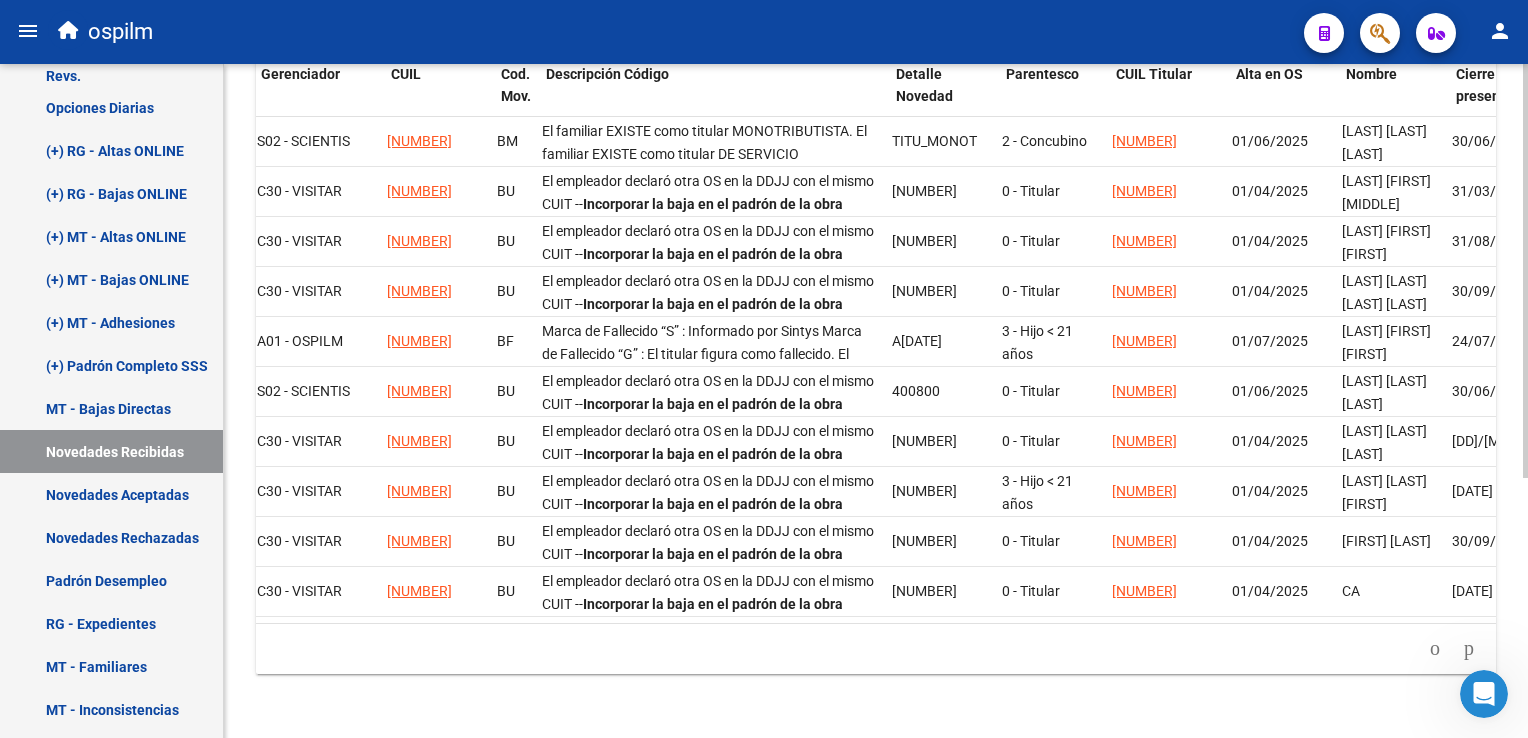 scroll, scrollTop: 0, scrollLeft: 220, axis: horizontal 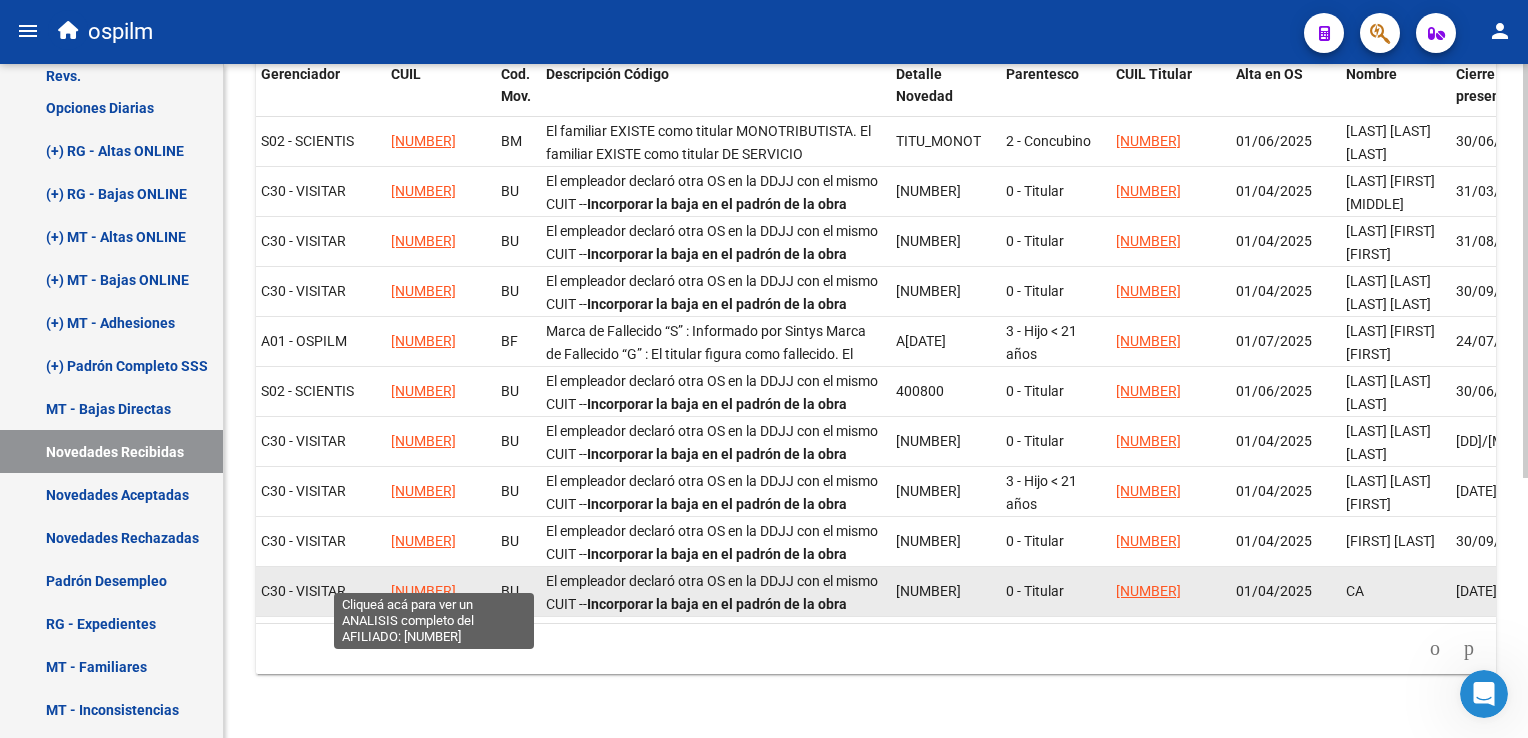drag, startPoint x: 478, startPoint y: 574, endPoint x: 392, endPoint y: 575, distance: 86.00581 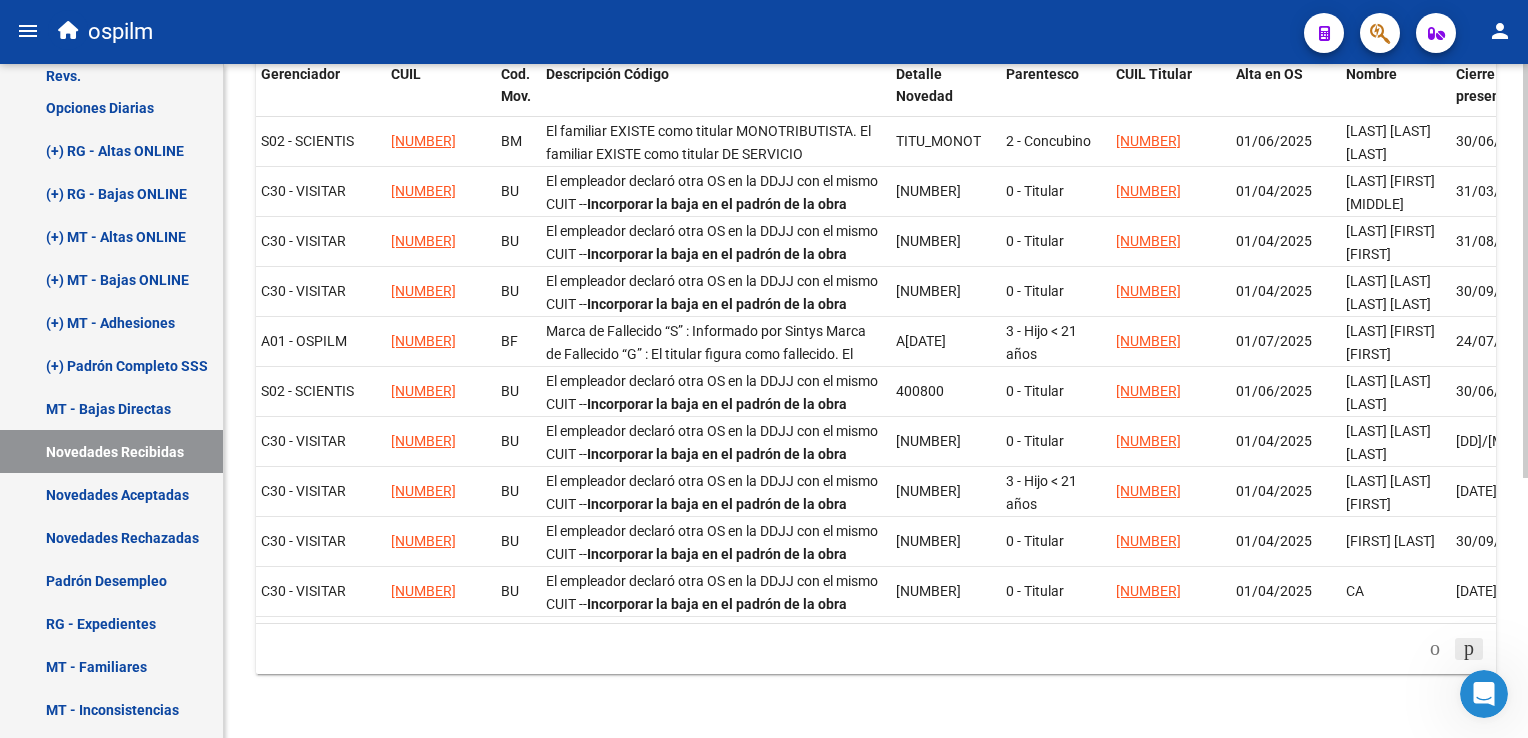 click 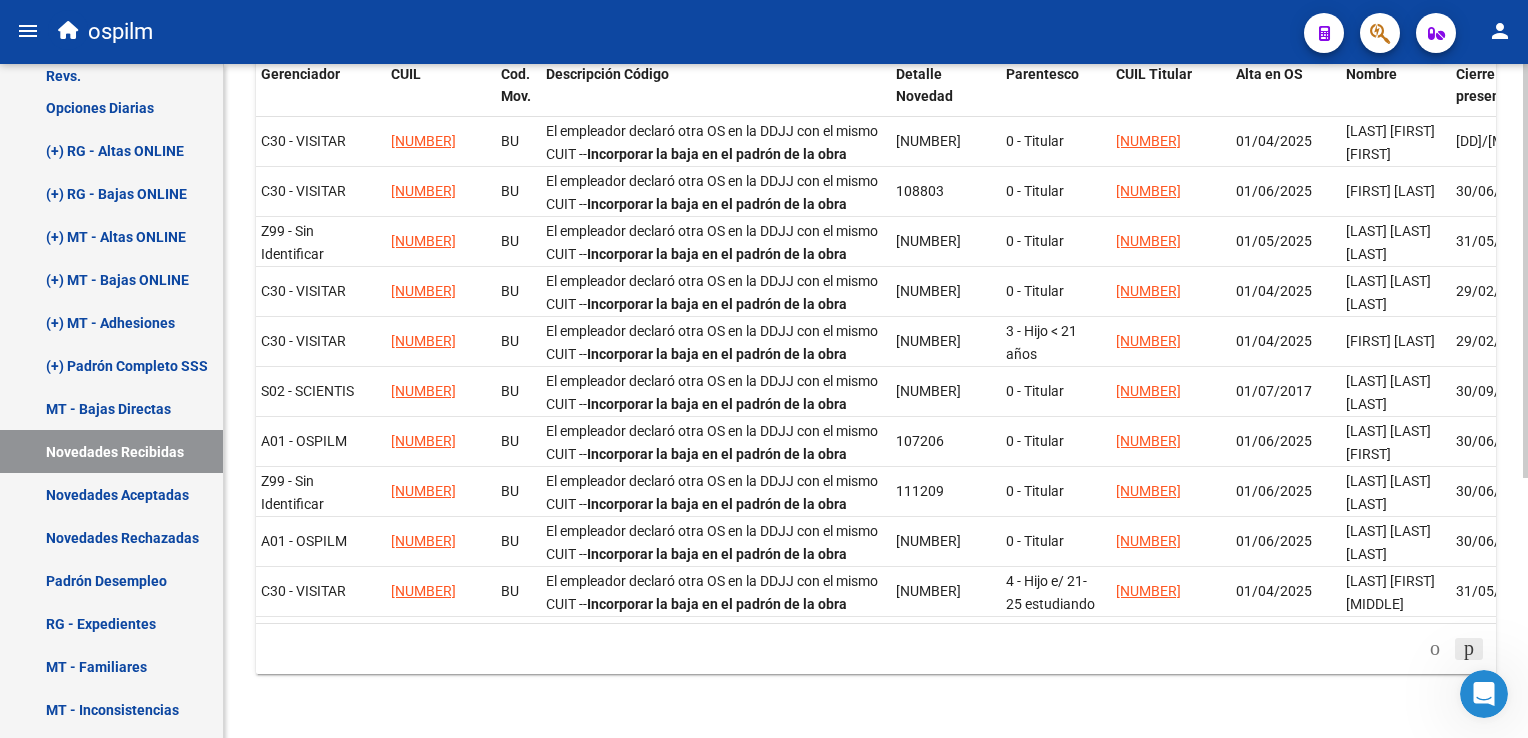 click 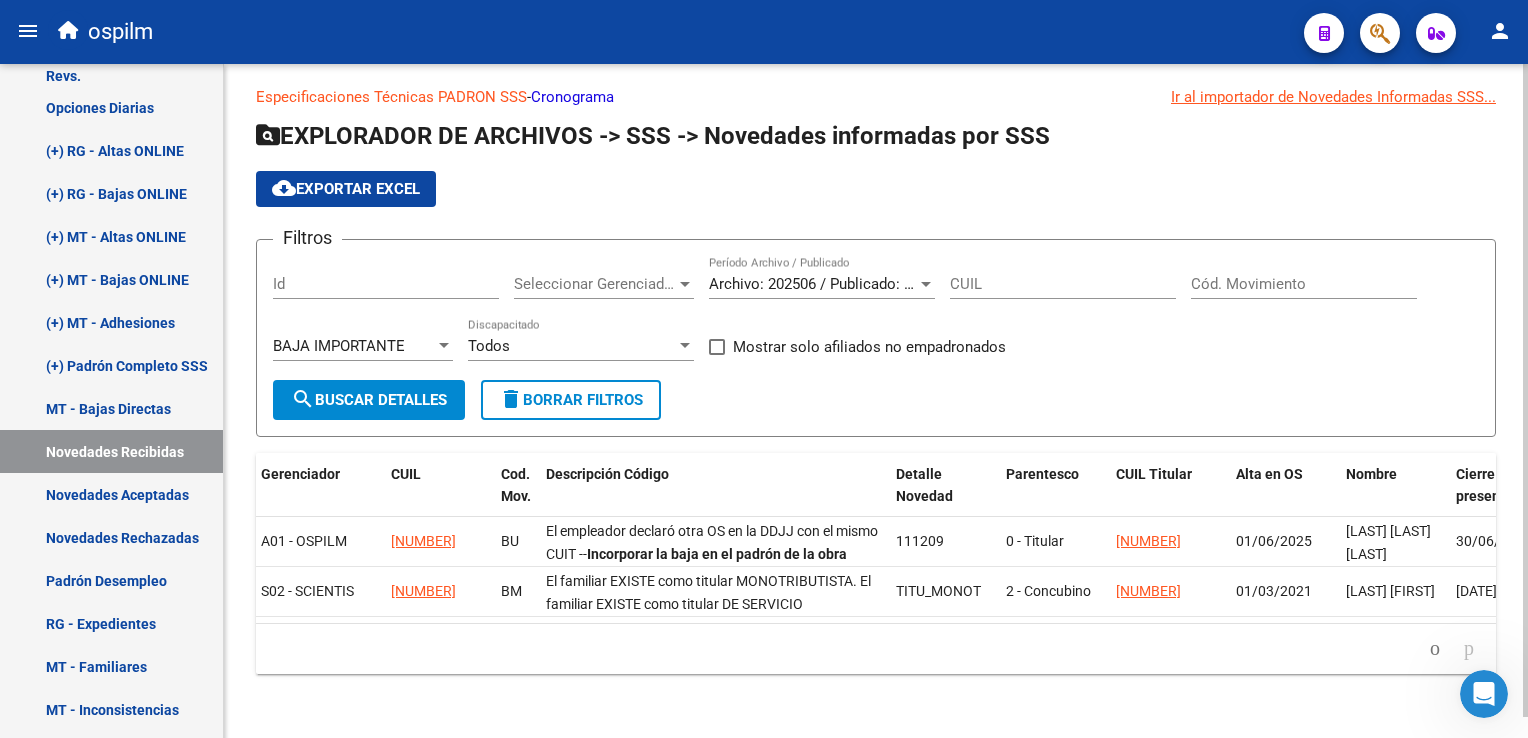 scroll, scrollTop: 21, scrollLeft: 0, axis: vertical 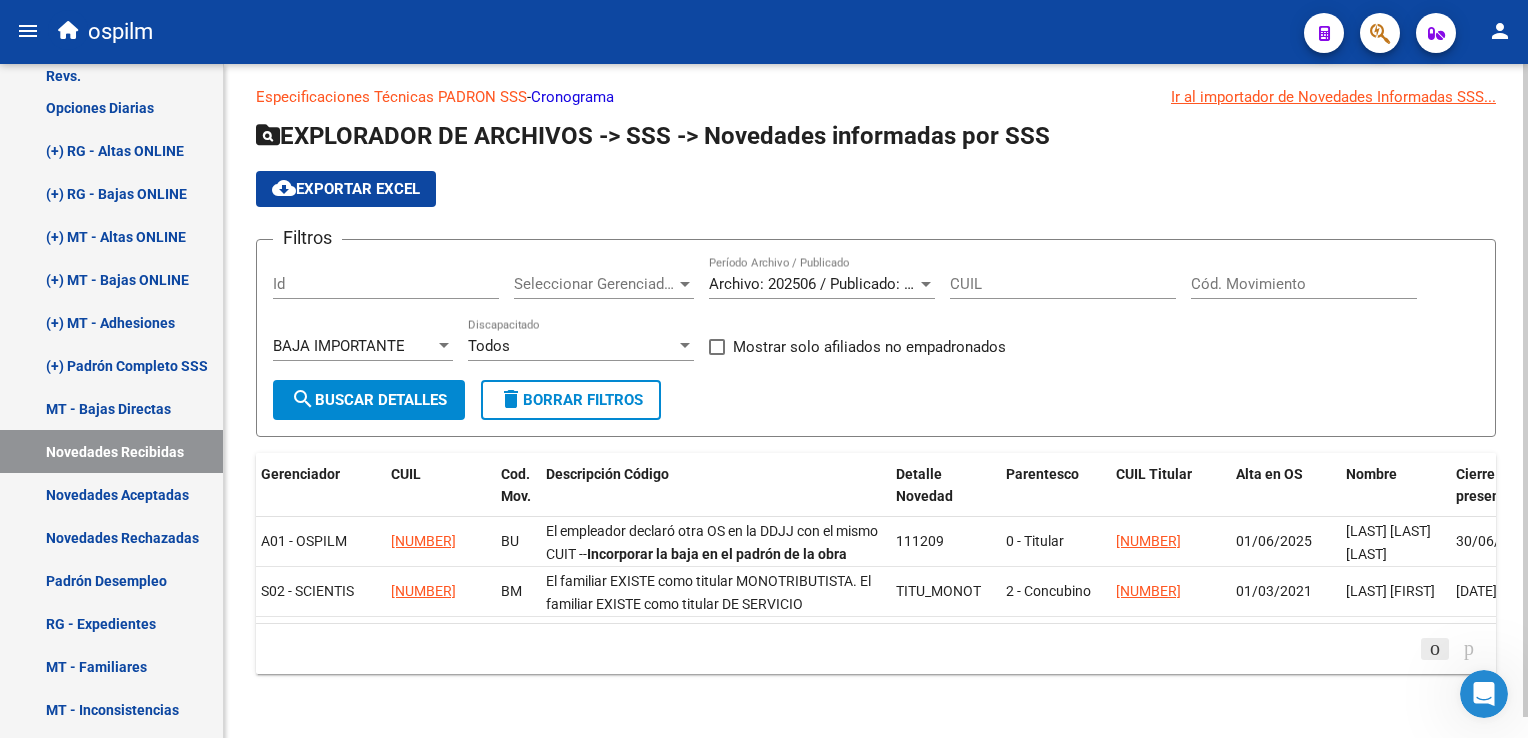 click 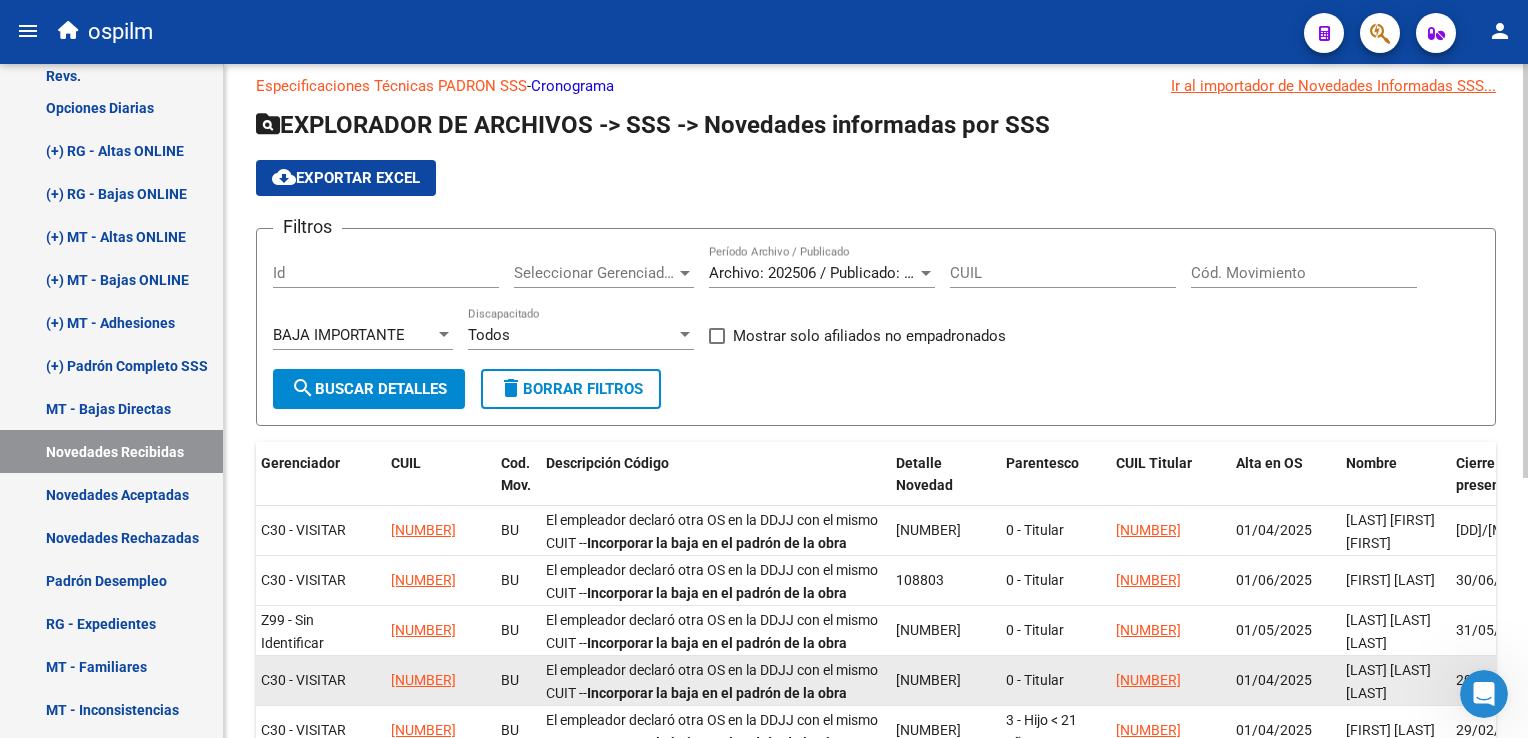 click on "[LAST] [LAST] [LAST]" 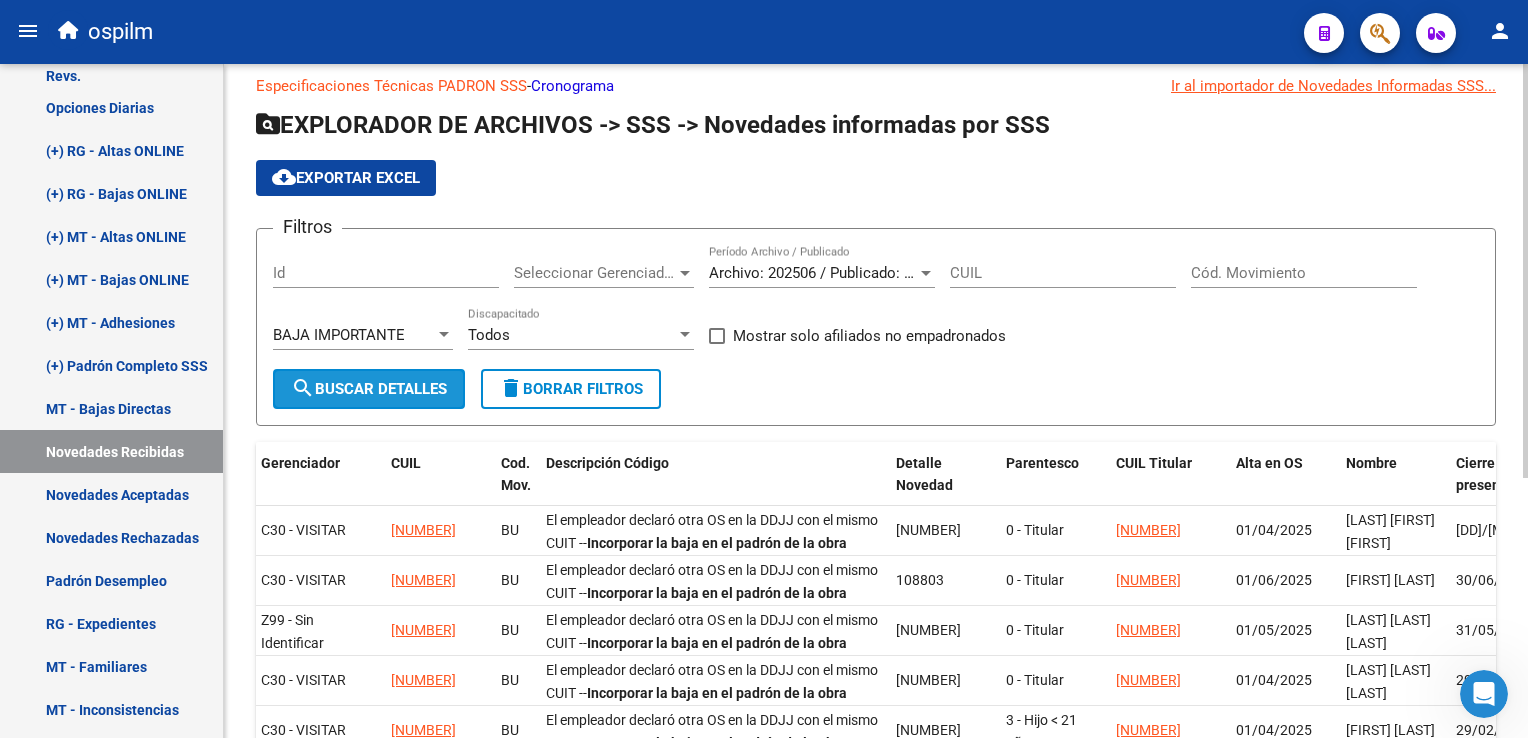 click on "search  Buscar Detalles" 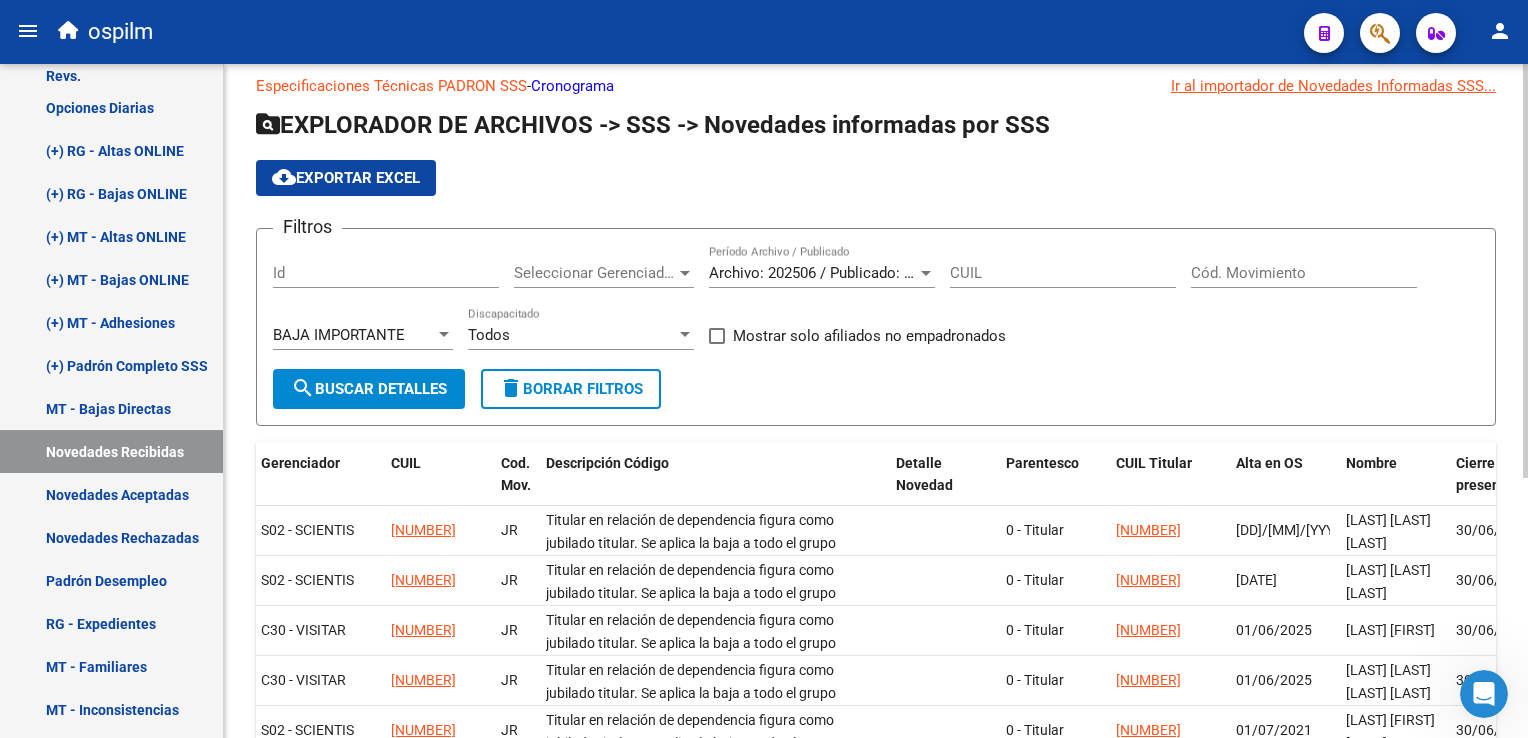 scroll, scrollTop: 421, scrollLeft: 0, axis: vertical 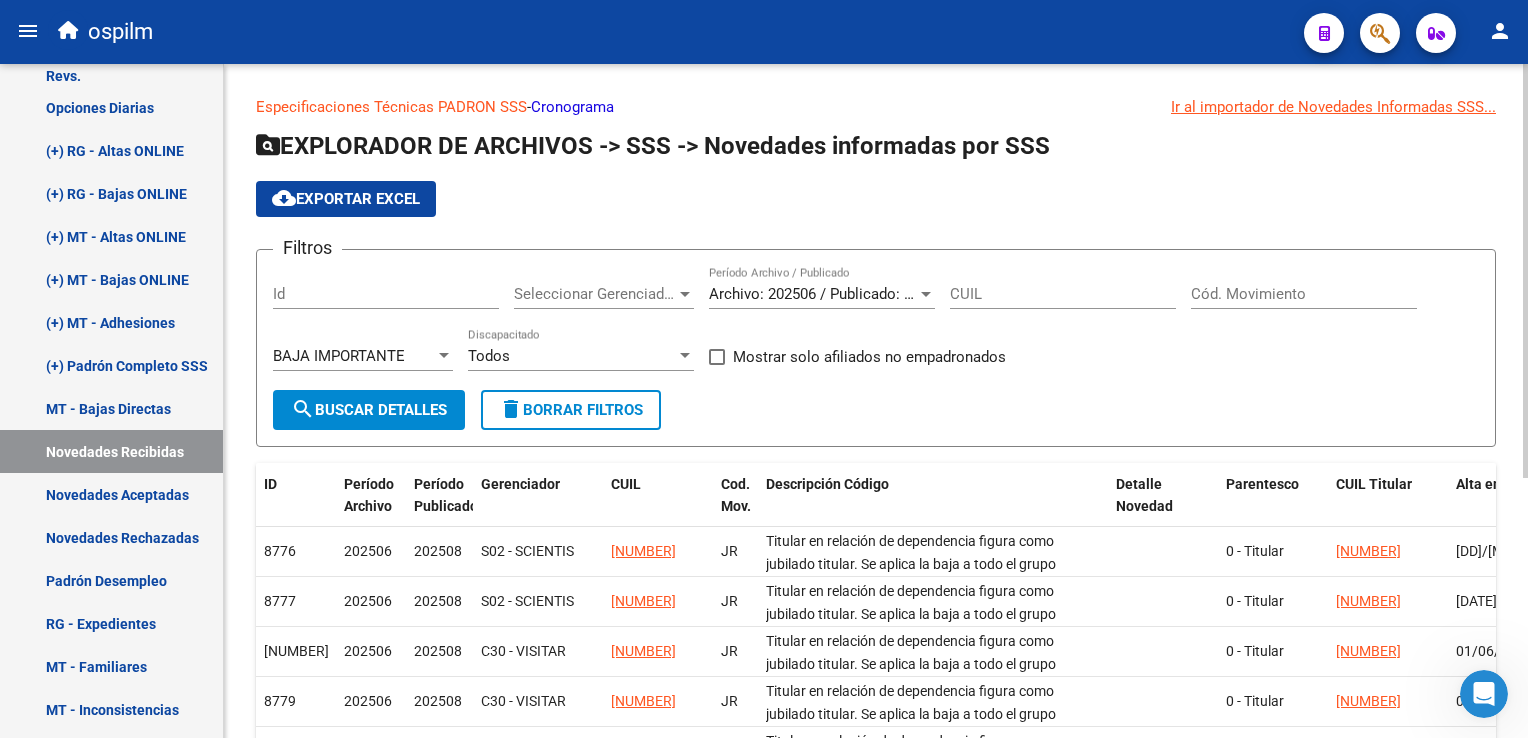 click on "cloud_download  Exportar EXCEL" 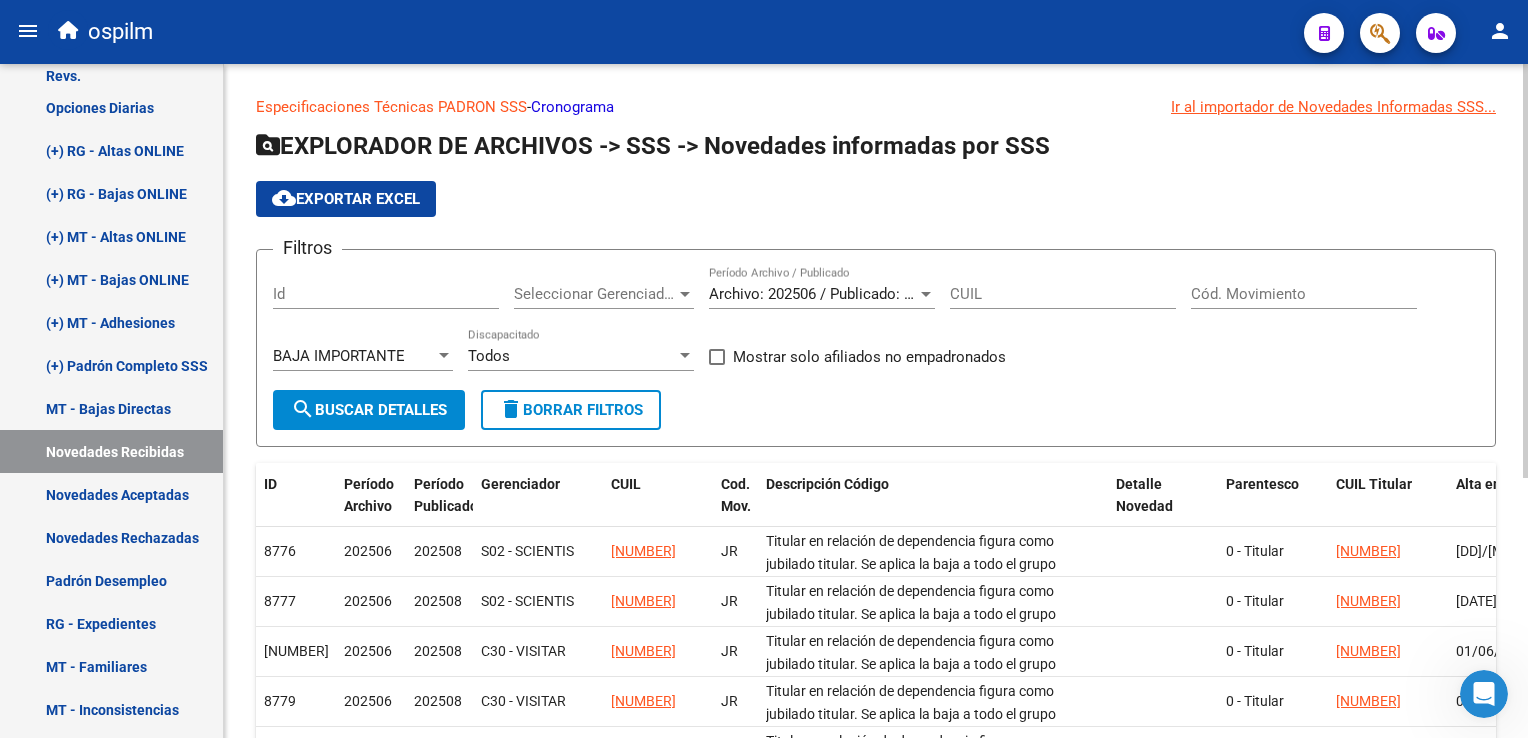 click on "BAJA IMPORTANTE" at bounding box center (339, 356) 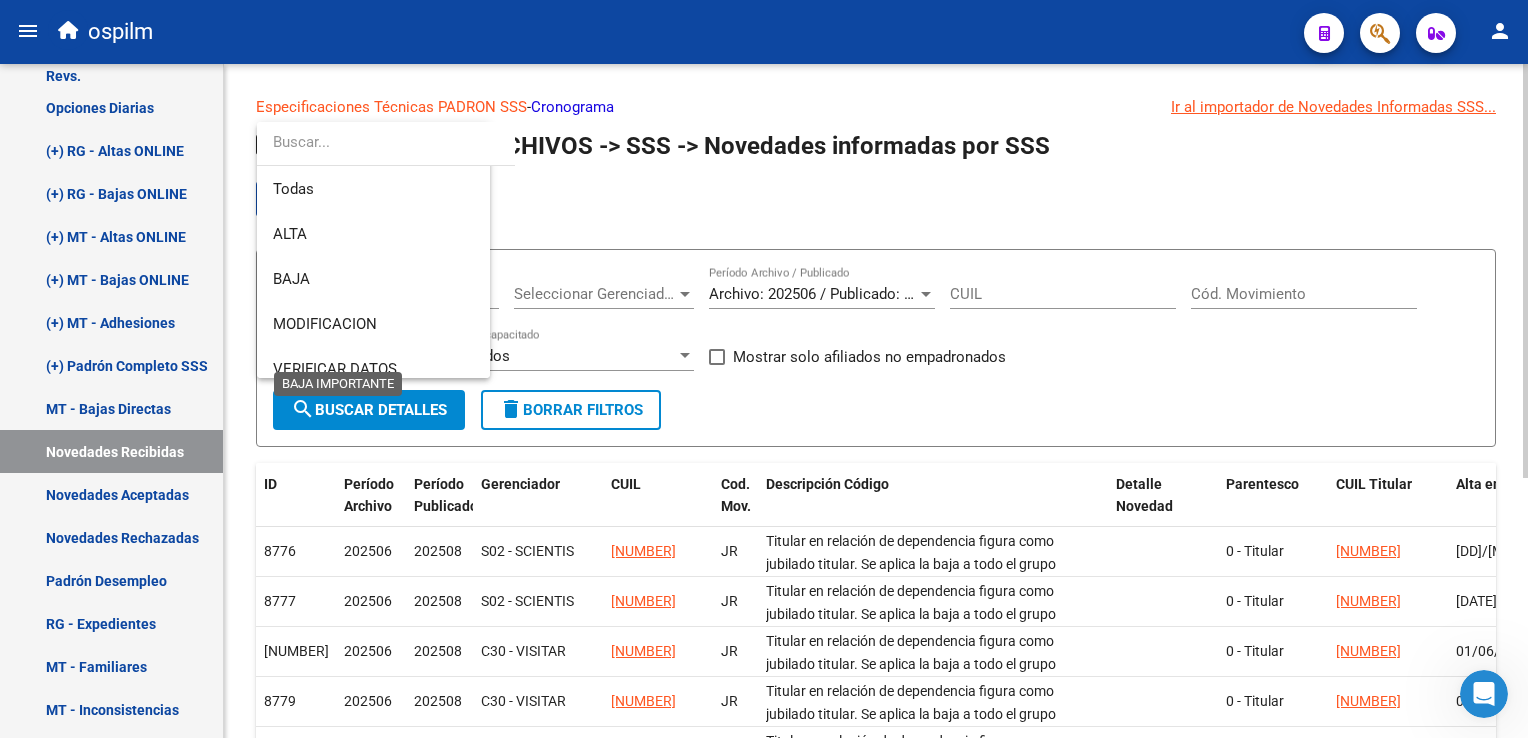 scroll, scrollTop: 148, scrollLeft: 0, axis: vertical 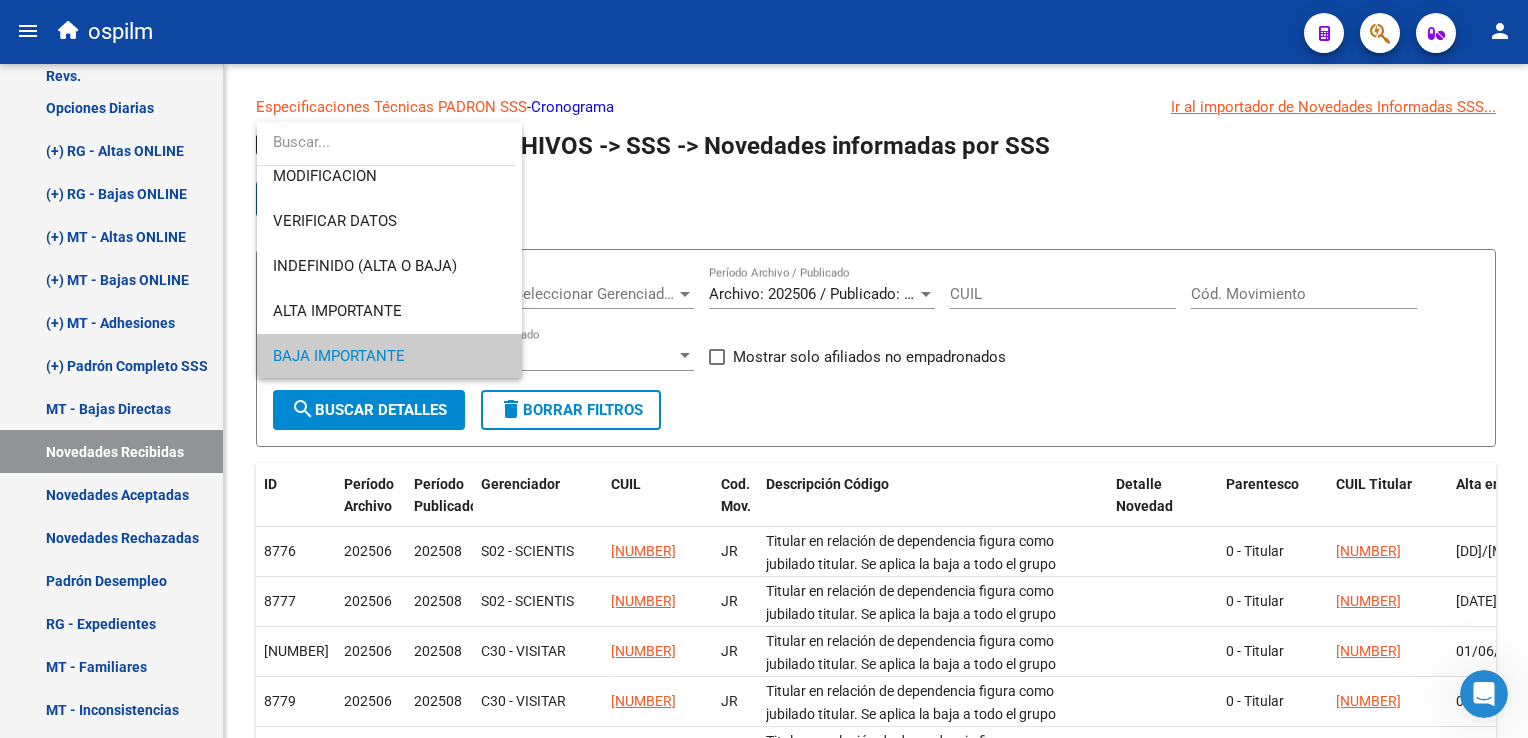 drag, startPoint x: 1096, startPoint y: 170, endPoint x: 1342, endPoint y: 10, distance: 293.4553 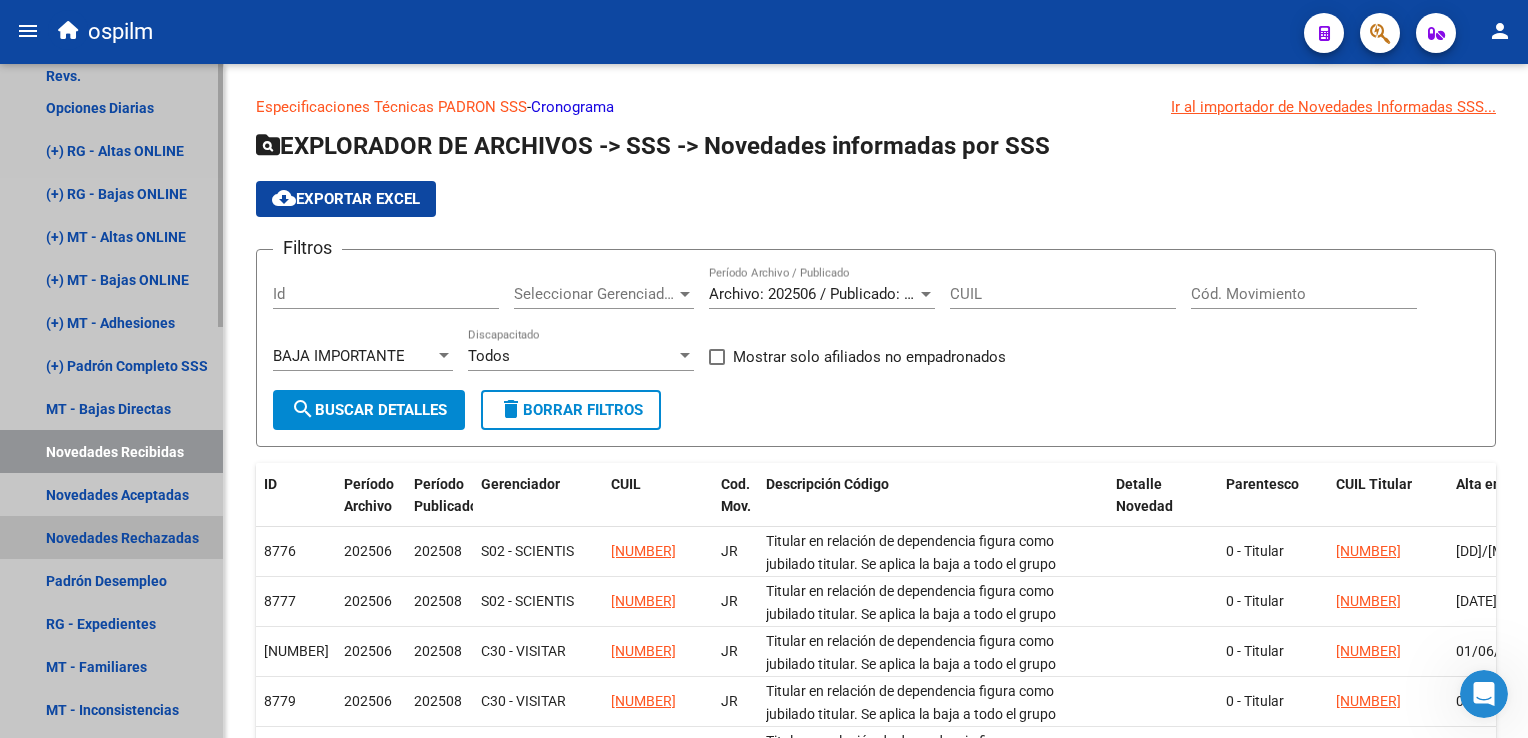 click on "Novedades Rechazadas" at bounding box center (111, 537) 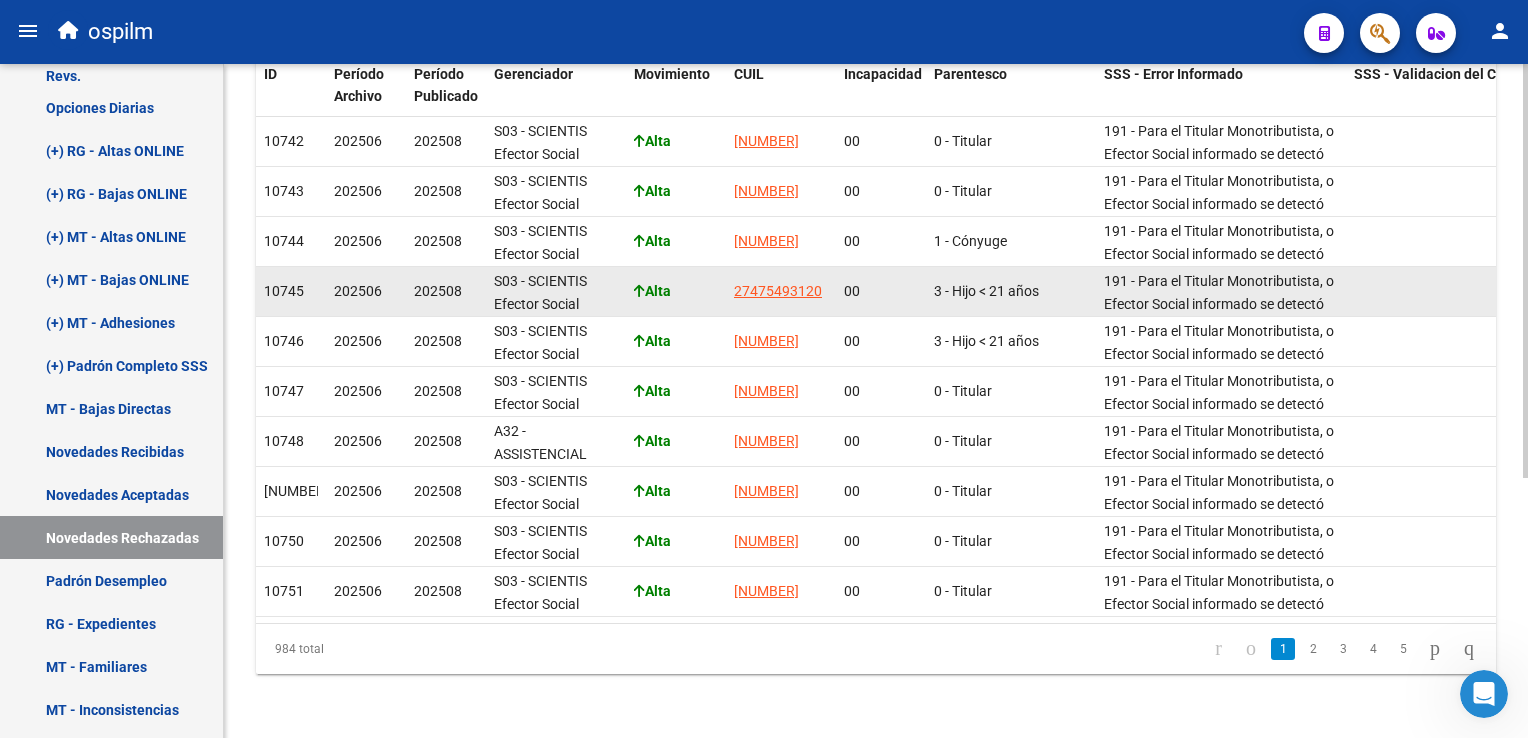 scroll, scrollTop: 0, scrollLeft: 0, axis: both 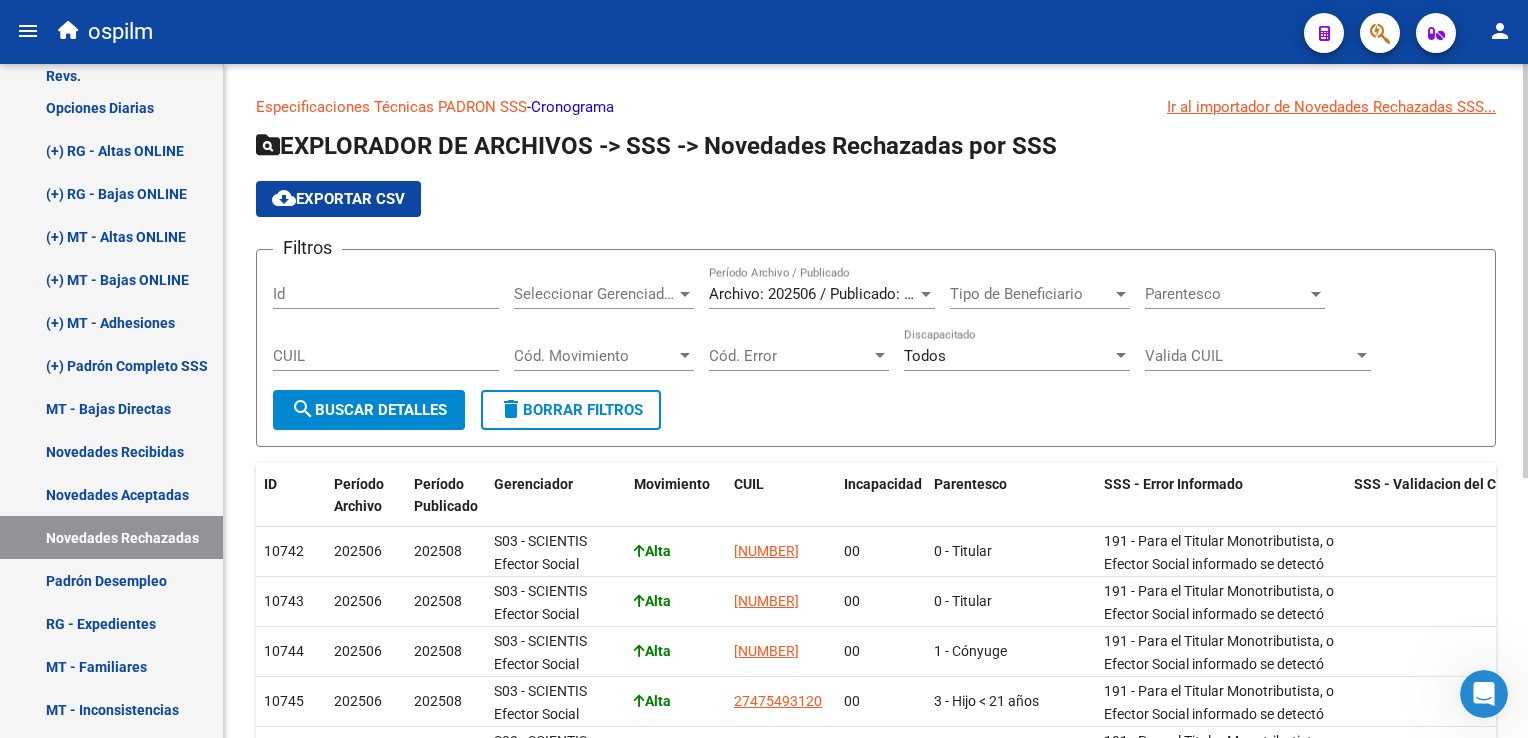 click on "search  Buscar Detalles" 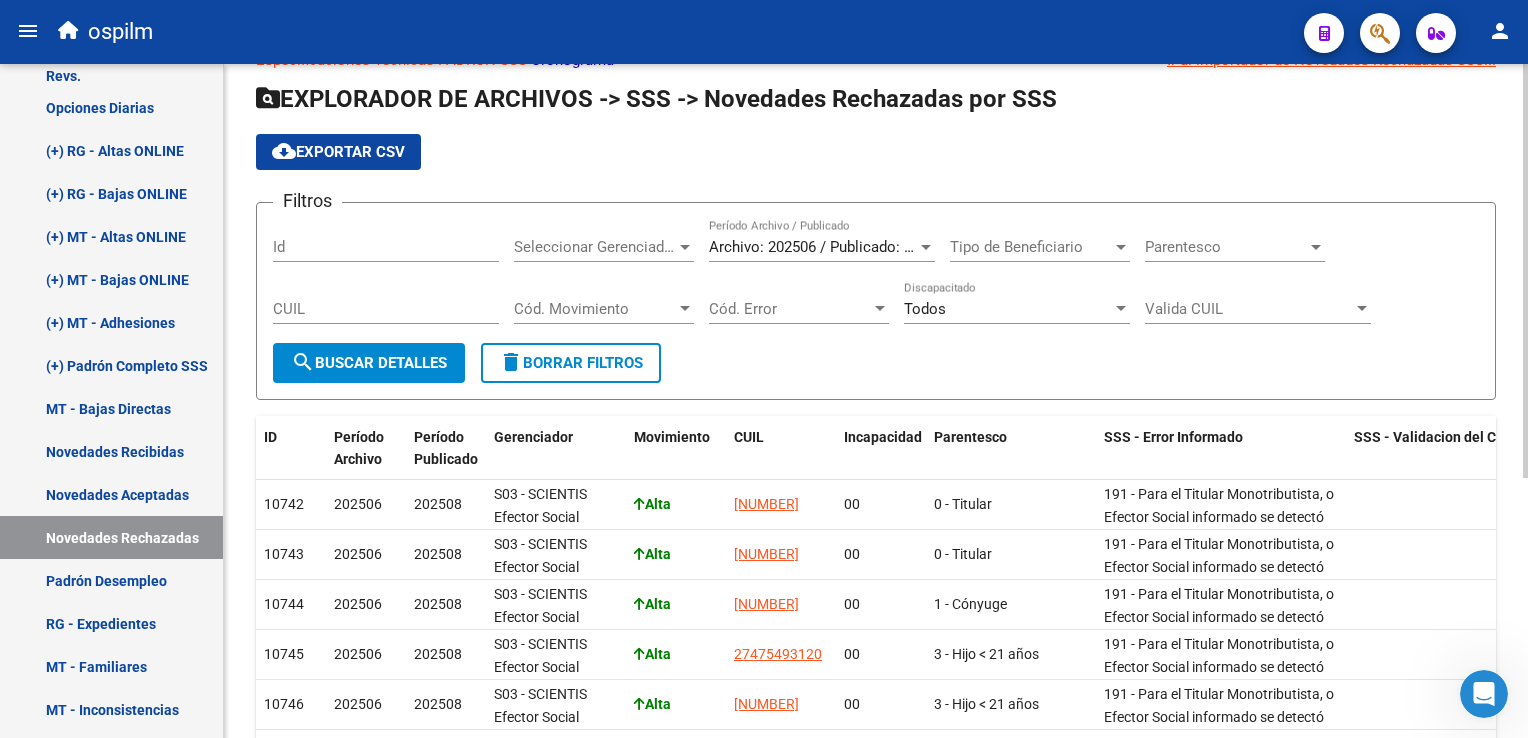 scroll, scrollTop: 64, scrollLeft: 0, axis: vertical 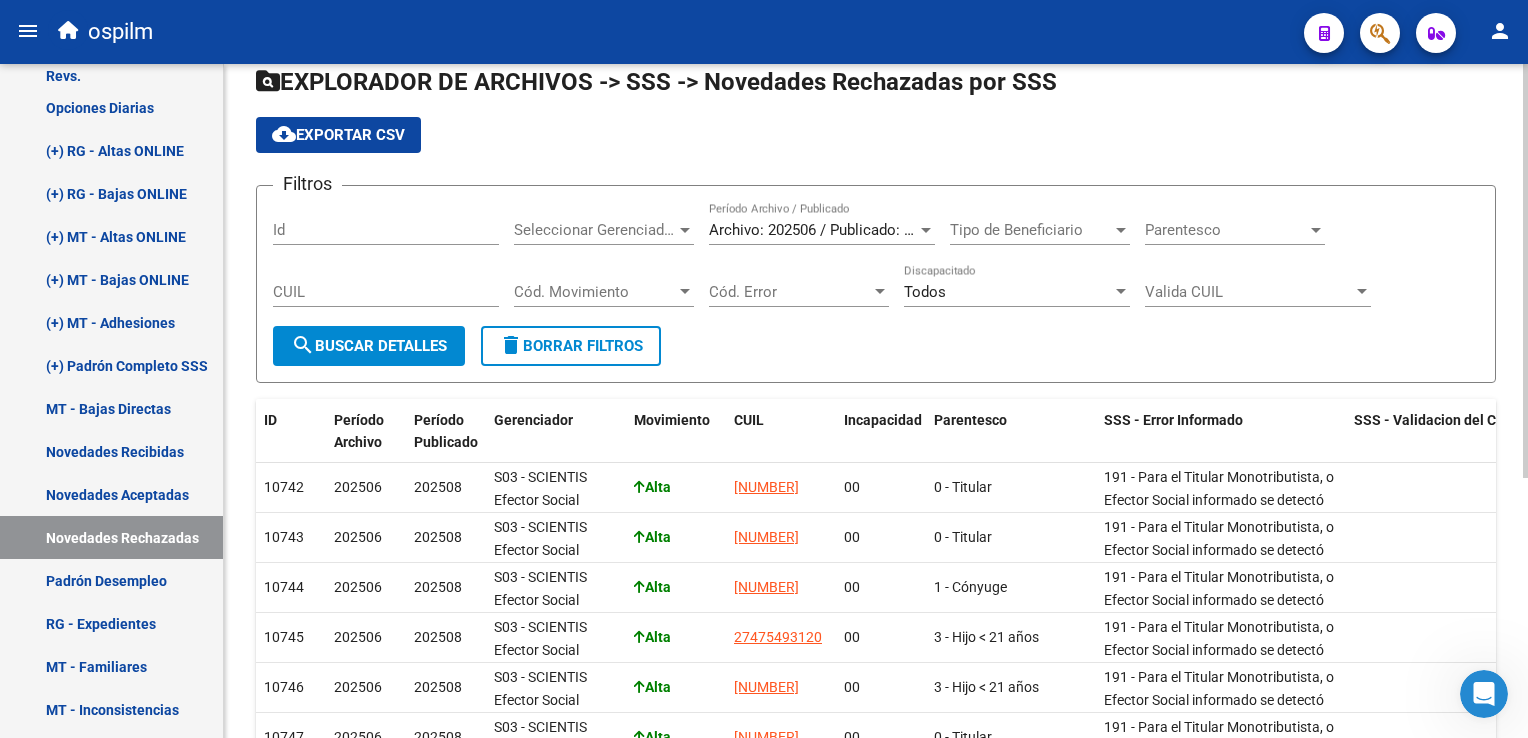 click on "menu   ospilm  person    Firma Express     Reportes Ingresos Devengados Análisis Histórico Detalles Transferencias RG sin DDJJ Detalles por CUIL RG Detalles - MT/PD MT morosos Egresos Devengados Comprobantes Recibidos Facturación Apócrifa Auditorías x Área Auditorías x Usuario Ítems de Auditorías x Usuario Padrón Traspasos x O.S. Traspasos x Gerenciador Traspasos x Provincia Nuevos Aportantes Métricas - Padrón SSS Métricas - Crecimiento Población    Padrón Afiliados Empadronados Movimientos de Afiliados Cambios de Gerenciador Padrón Ágil Análisis Afiliado Doc. Respaldatoria Categorías Última DDJJ Último Aporte MT/PD Familiares Monotributistas Altas Directas    Integración (discapacidad) Certificado Discapacidad    Prestadores / Proveedores Facturas - Listado/Carga Facturas Sin Auditar Facturas - Documentación Pagos x Transferencia Auditorías - Listado Auditorías - Comentarios Auditorías - Cambios Área Auditoría - Ítems Prestadores - Listado Prestadores - Docu. Actas 0" at bounding box center [764, 369] 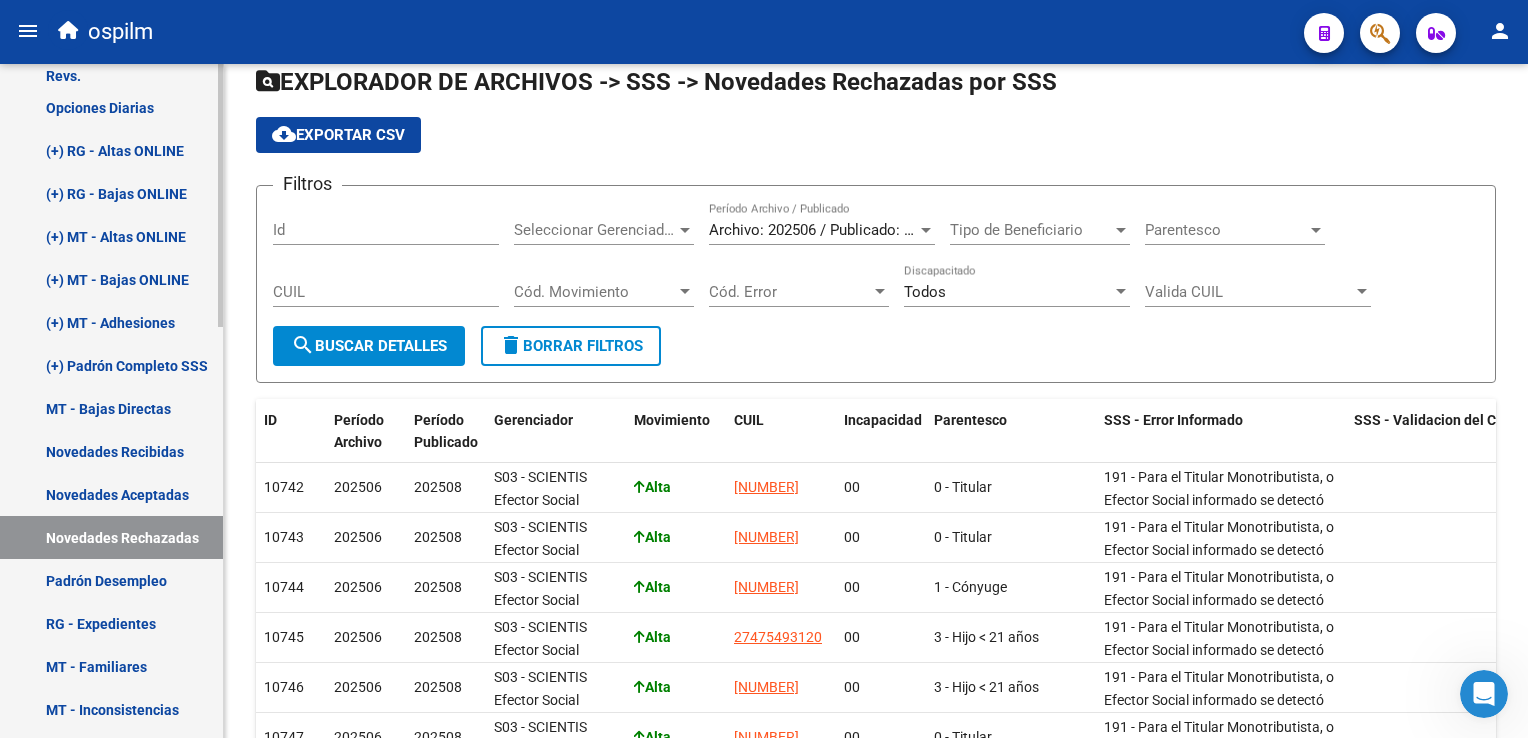 click on "Novedades Recibidas" at bounding box center [111, 451] 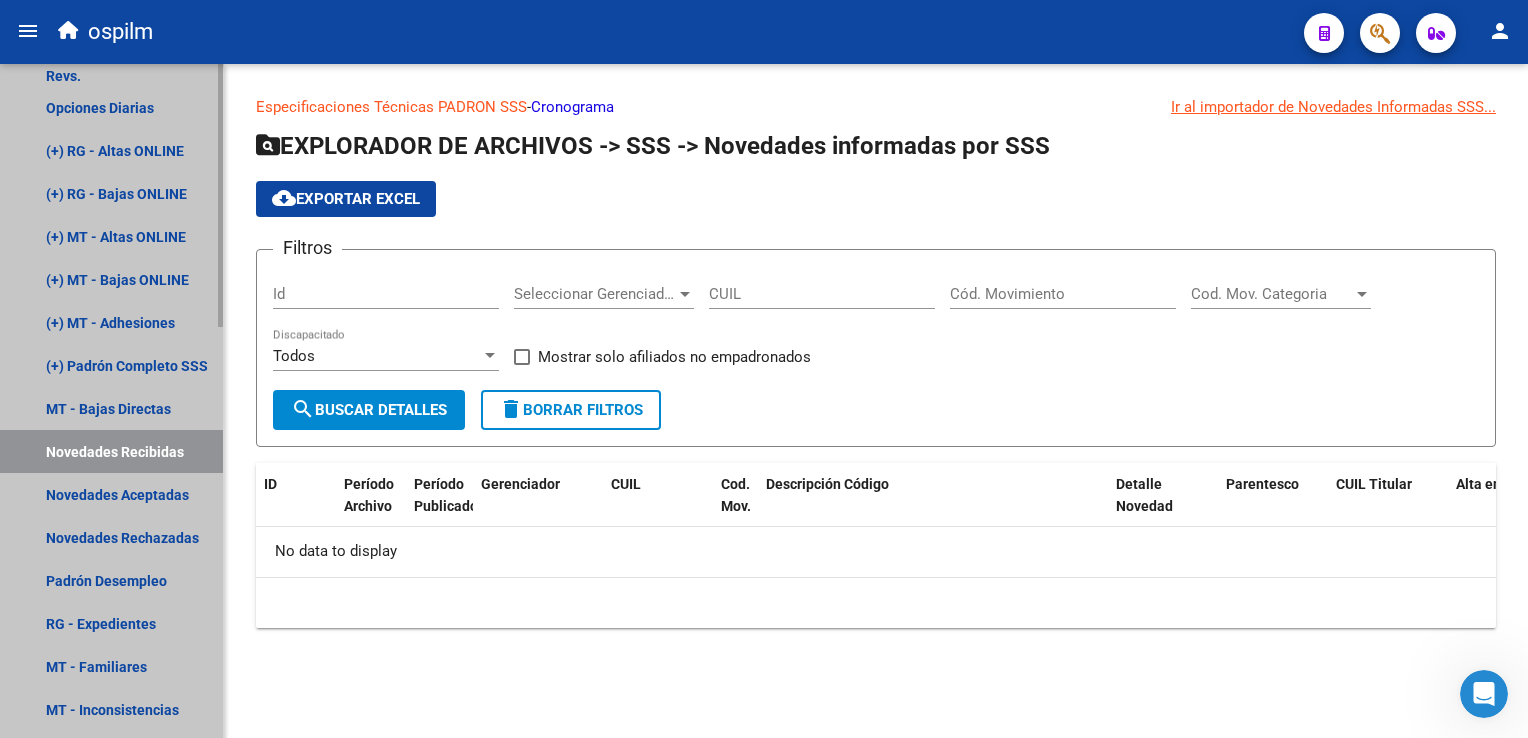 scroll, scrollTop: 0, scrollLeft: 0, axis: both 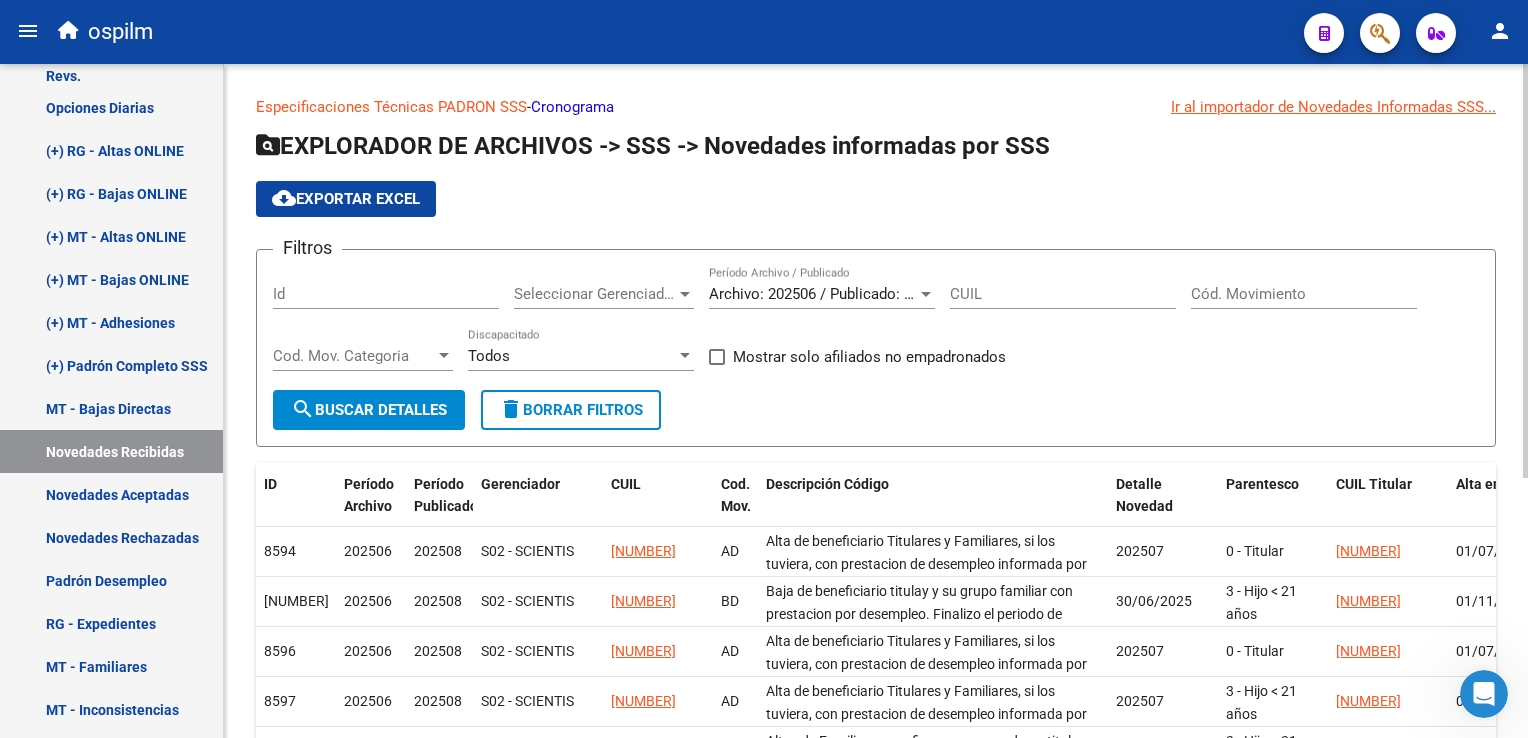 click on "Cod. Mov. Categoria" at bounding box center (354, 356) 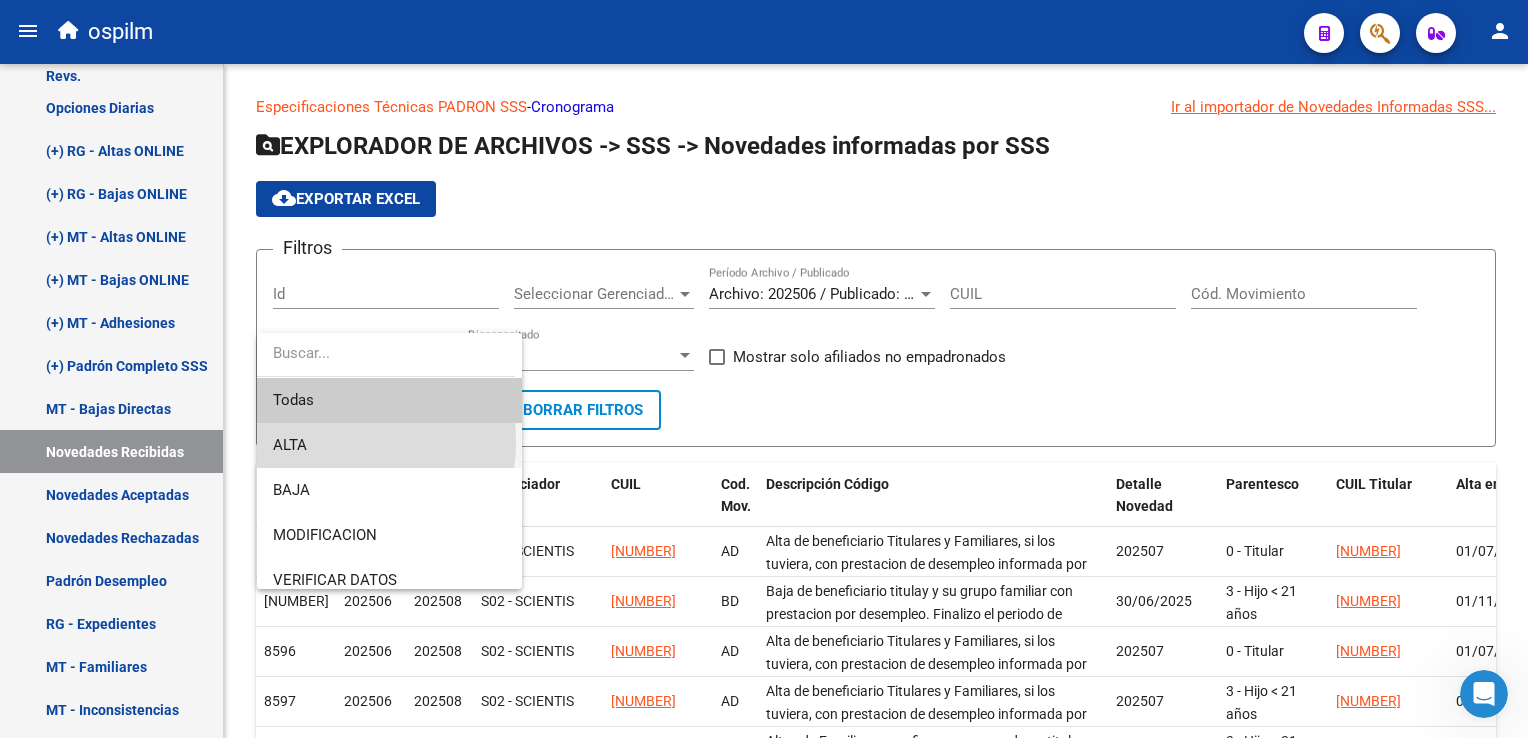 click on "ALTA" at bounding box center [389, 445] 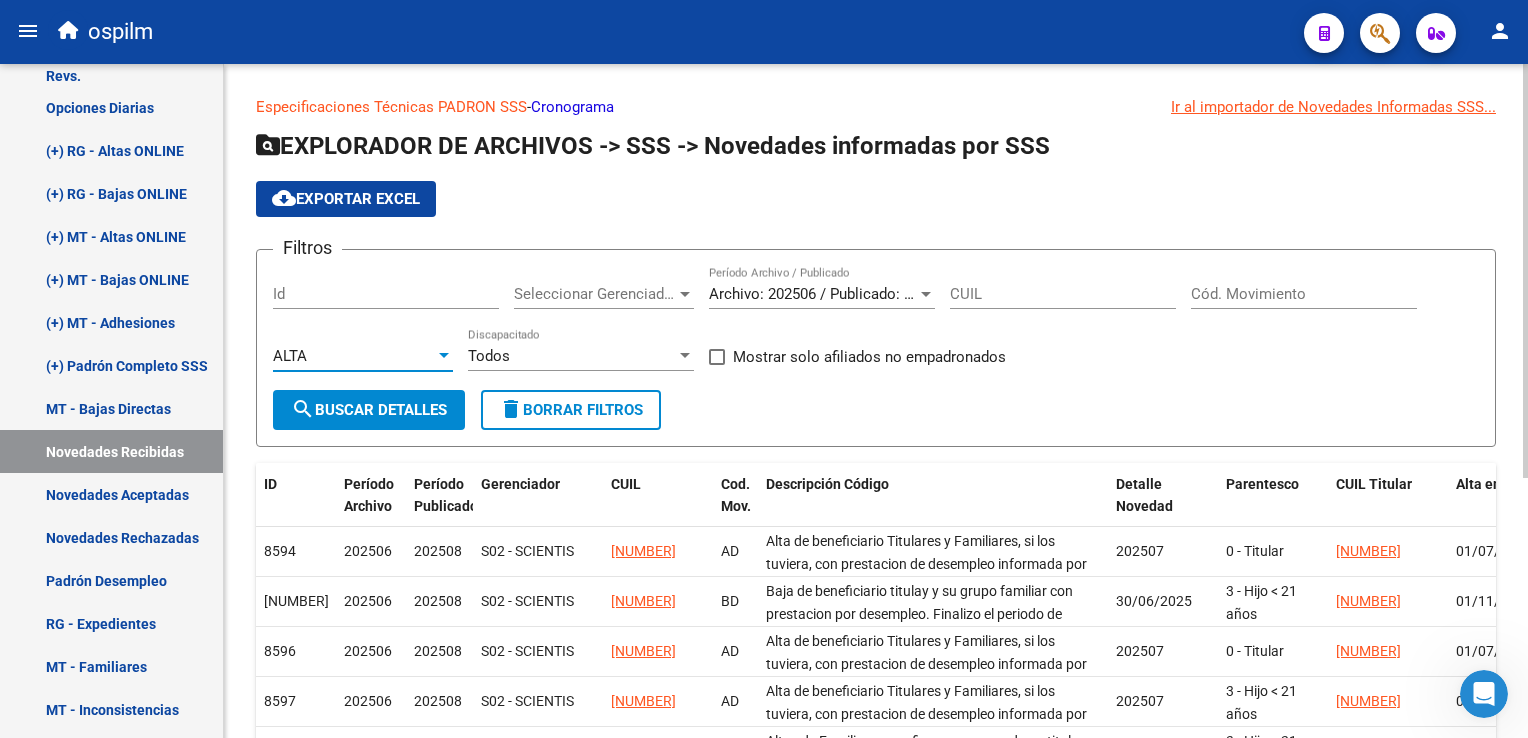 click on "search  Buscar Detalles" 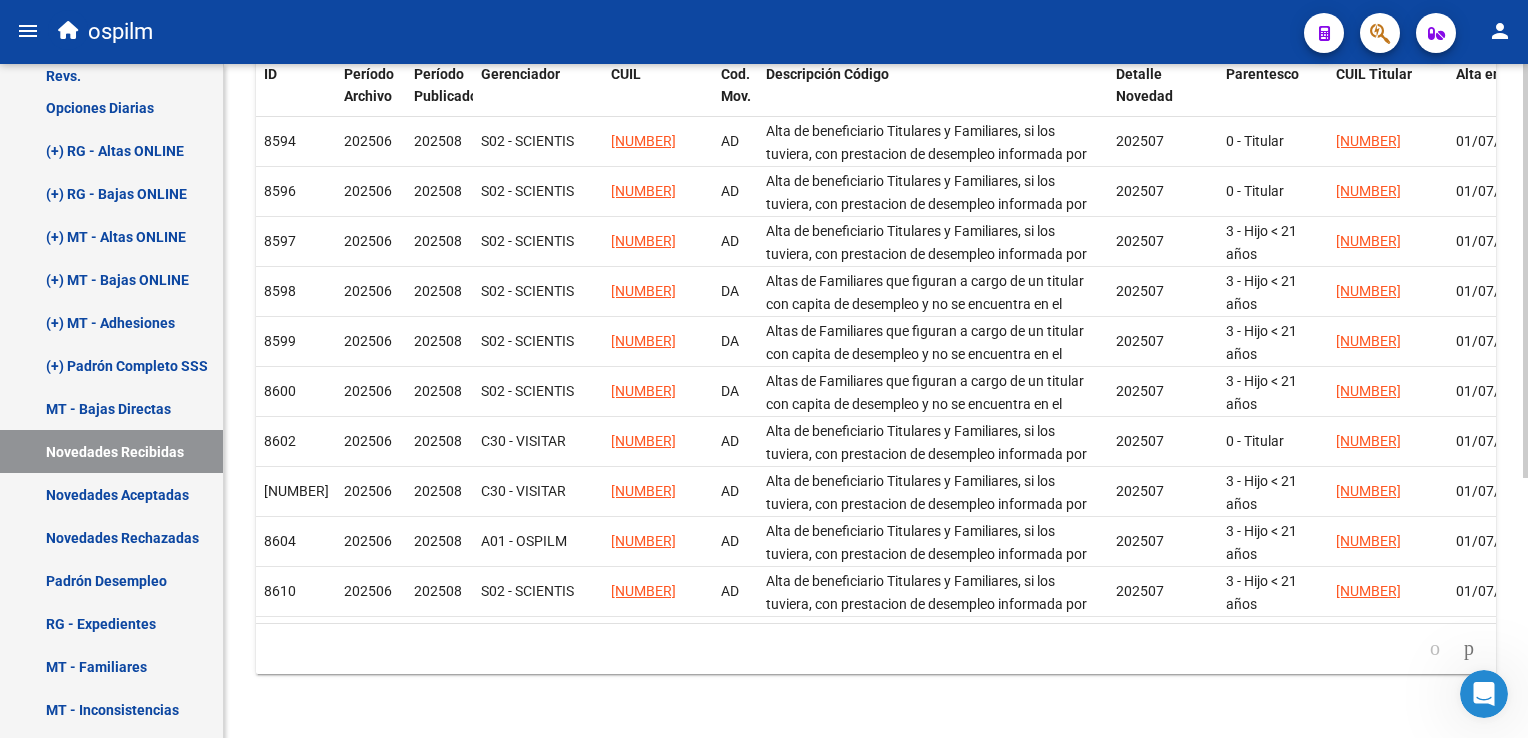 scroll, scrollTop: 0, scrollLeft: 0, axis: both 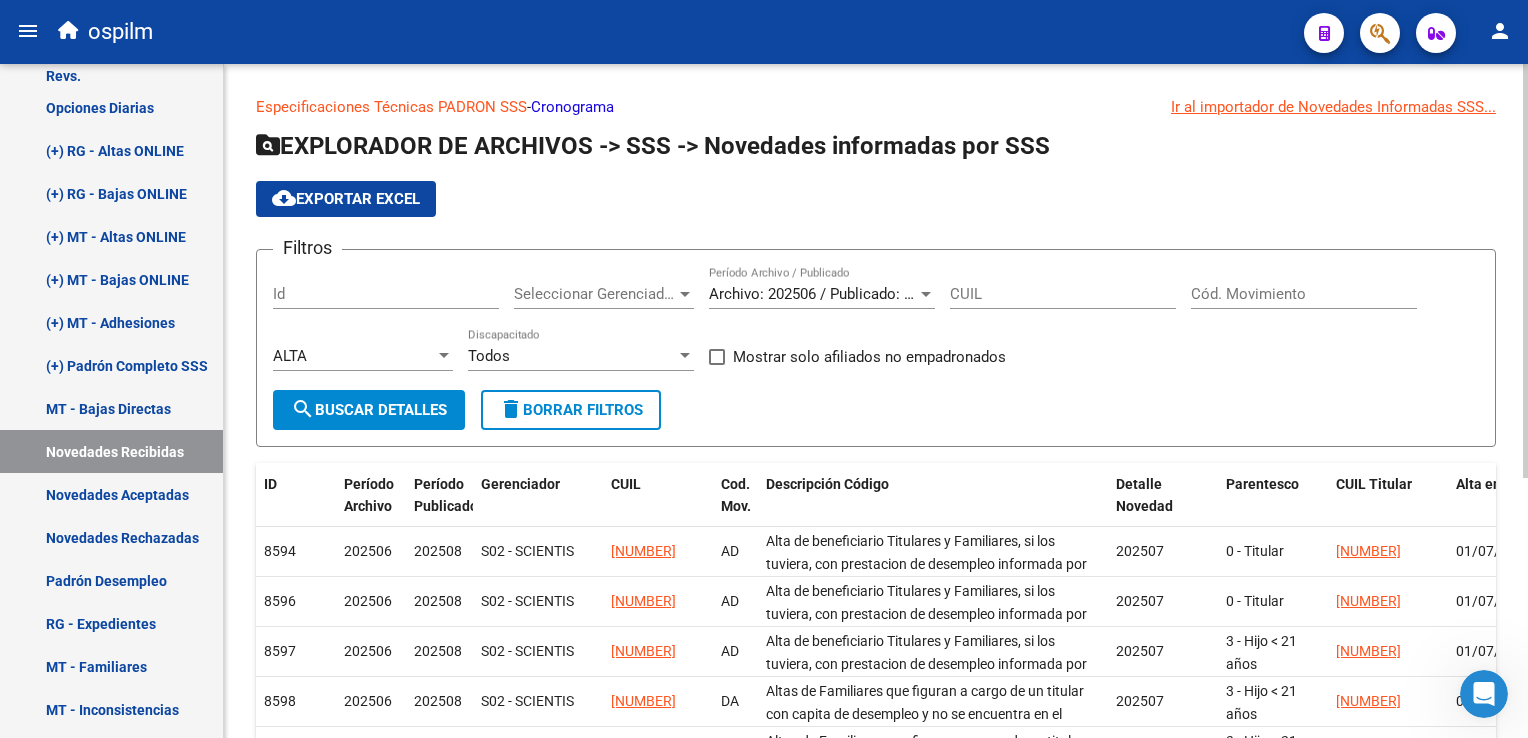 click on "Cód. Movimiento" 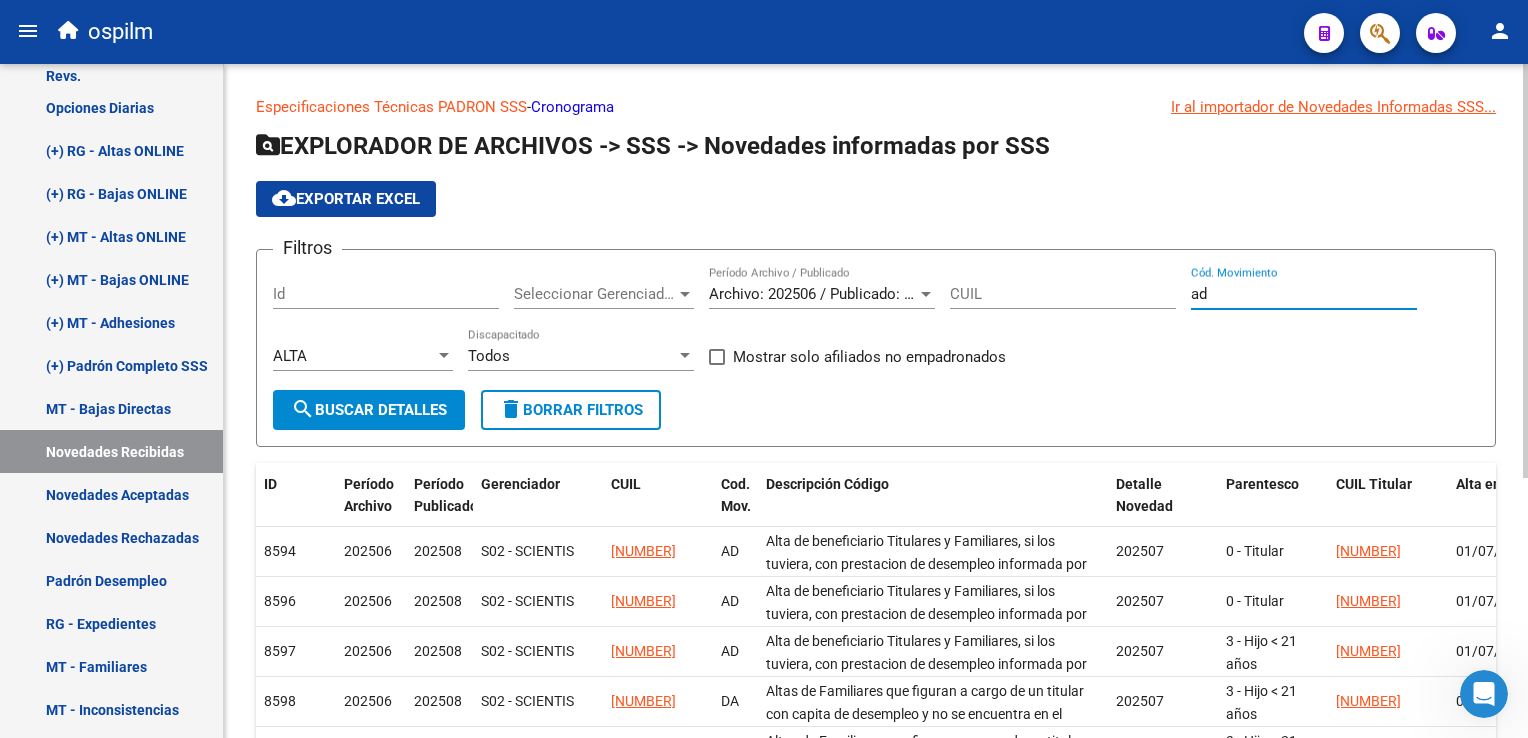 type on "ad" 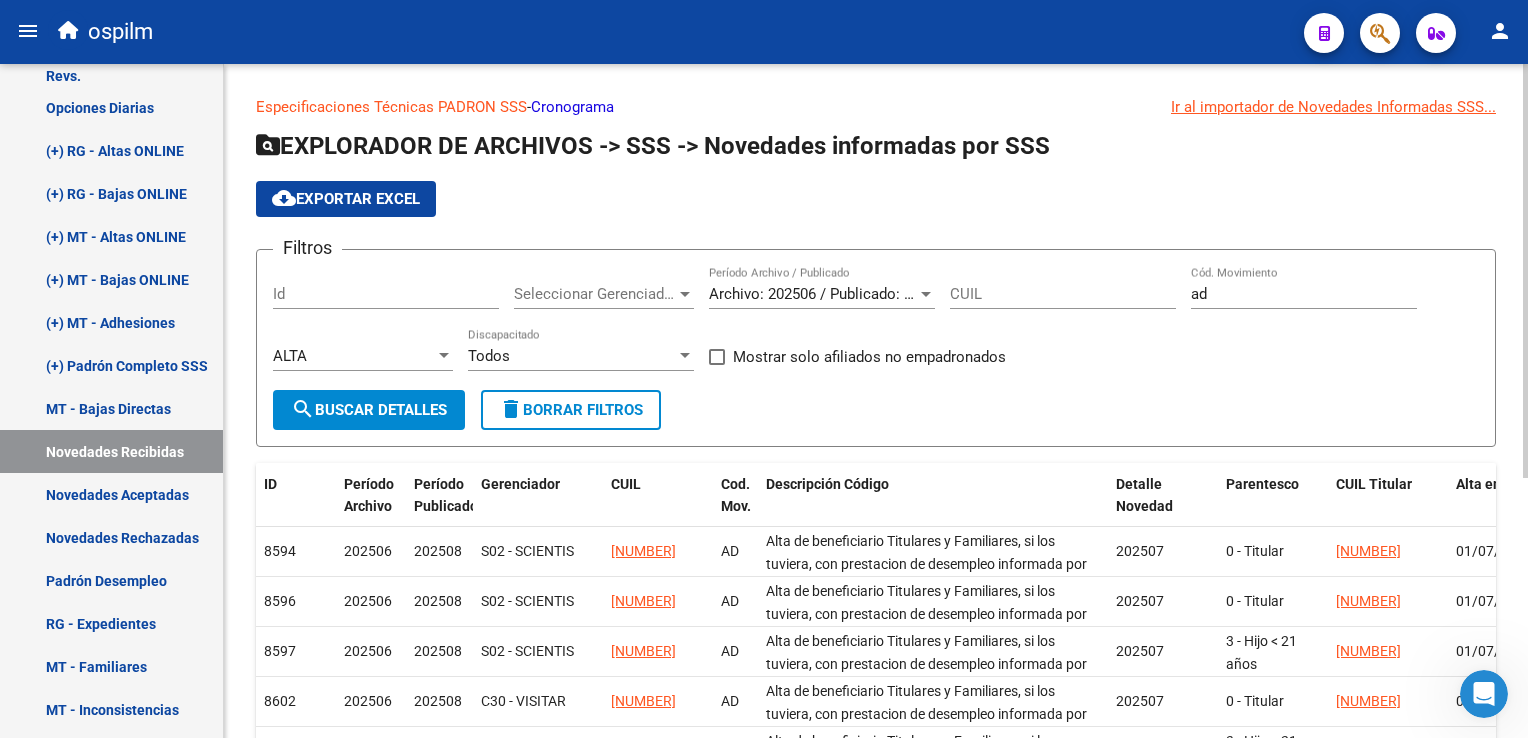 scroll, scrollTop: 421, scrollLeft: 0, axis: vertical 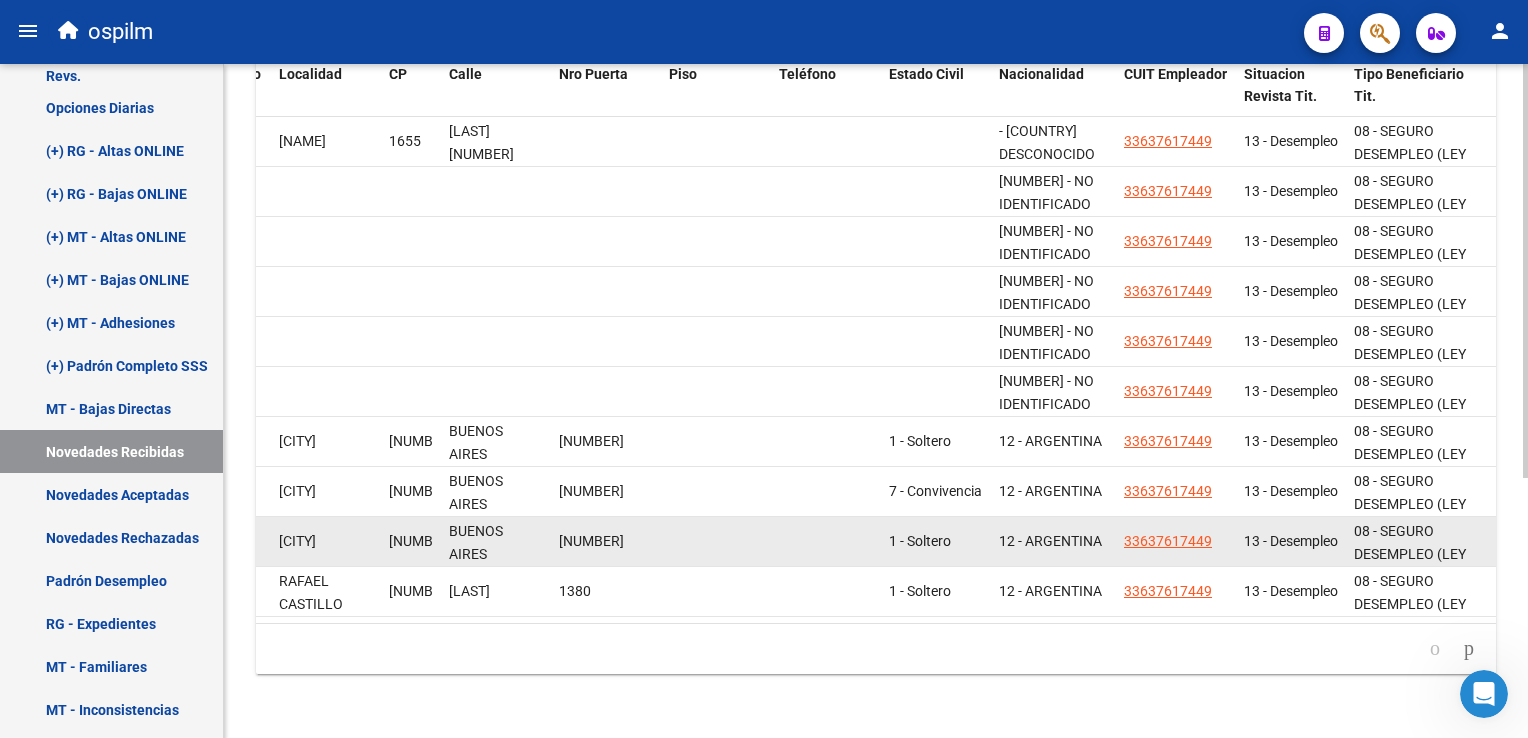 click on "08 - SEGURO DESEMPLEO (LEY 24.013)" 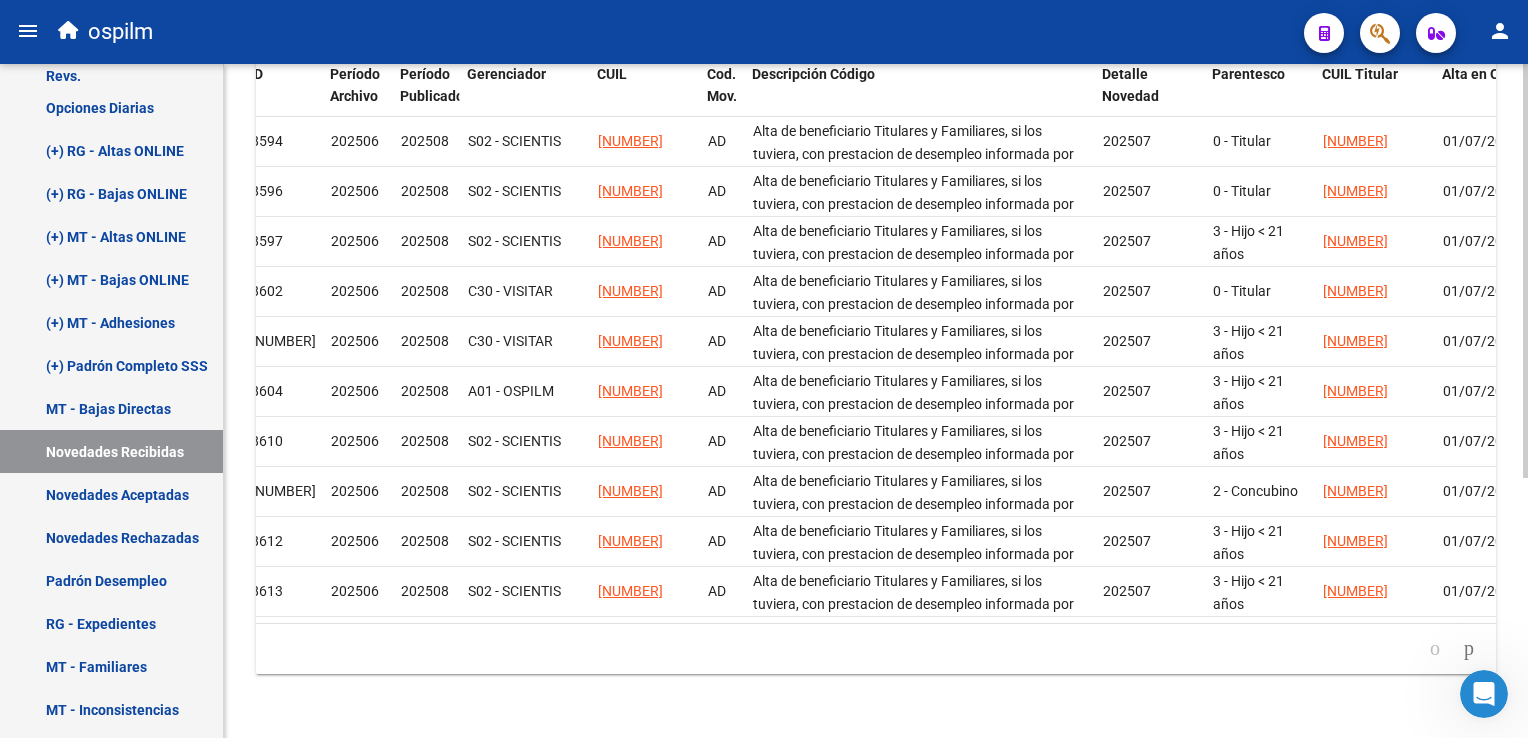 scroll, scrollTop: 0, scrollLeft: 0, axis: both 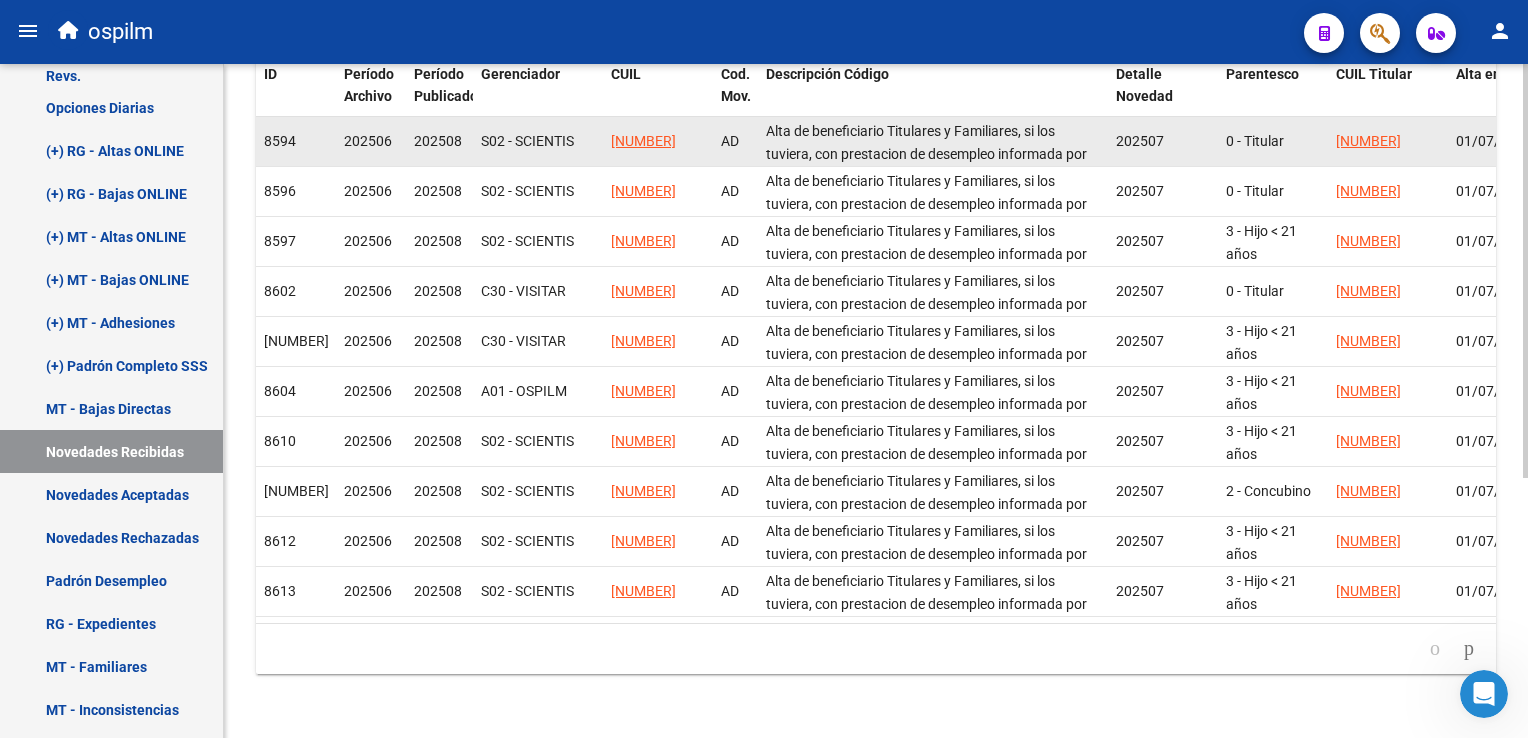 drag, startPoint x: 697, startPoint y: 126, endPoint x: 605, endPoint y: 131, distance: 92.13577 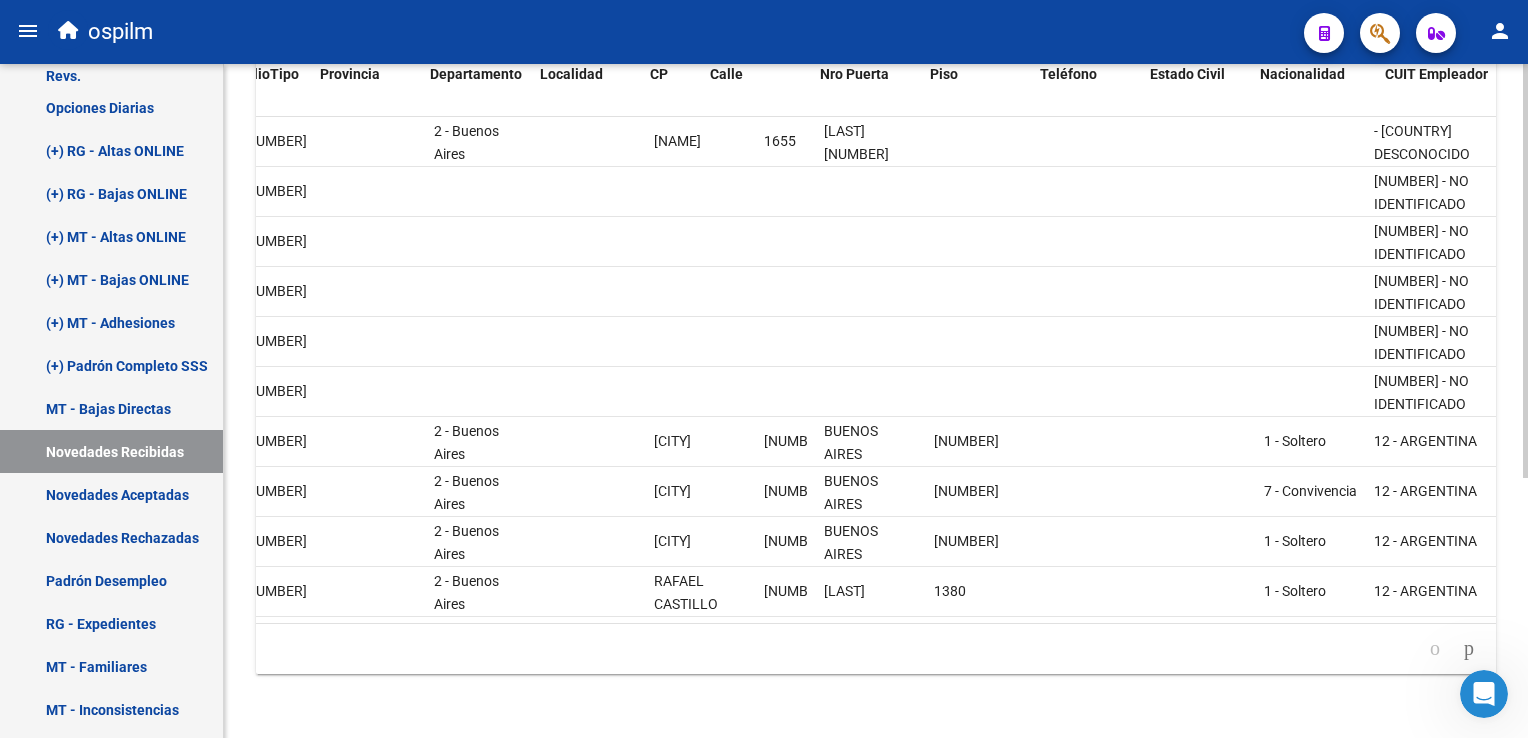 scroll, scrollTop: 0, scrollLeft: 1886, axis: horizontal 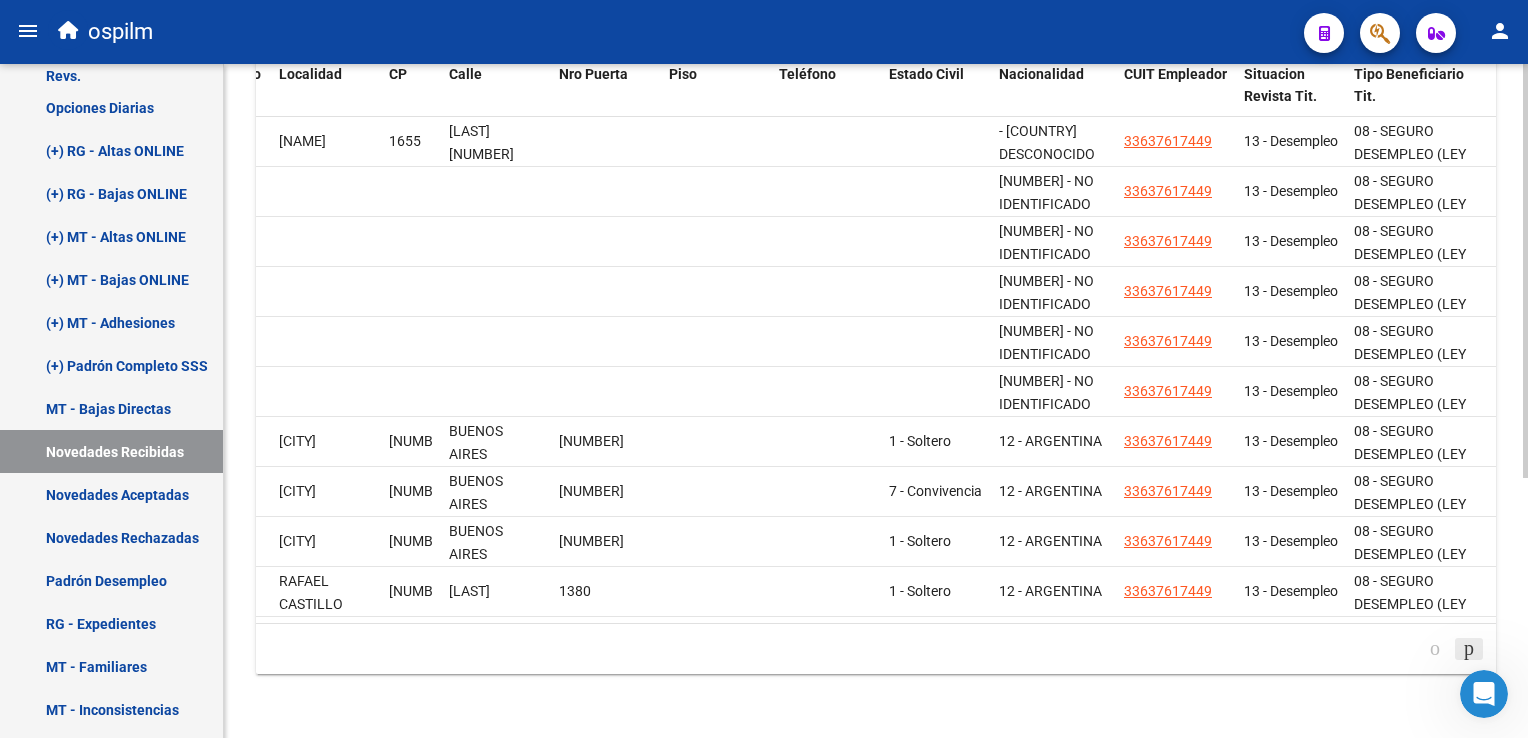 click 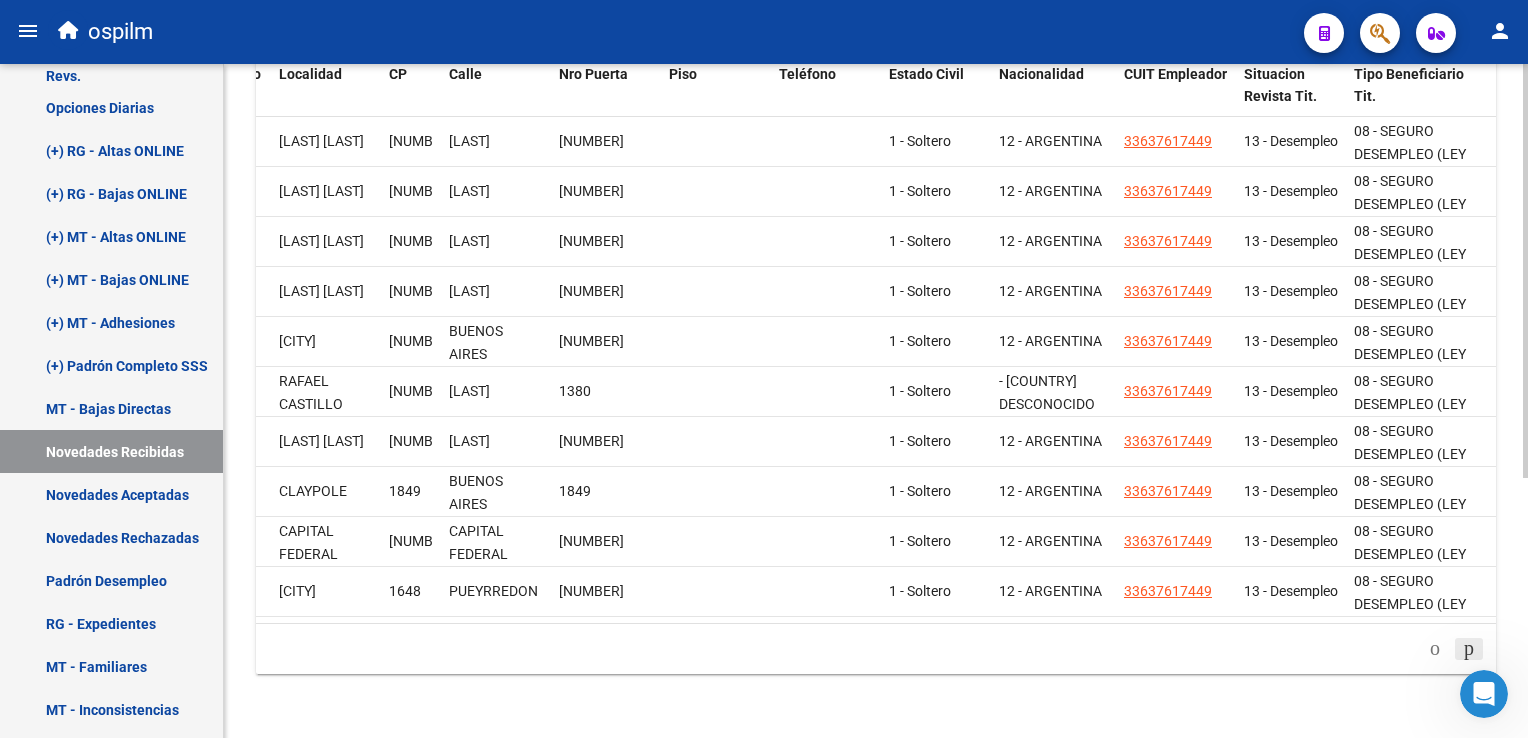 click 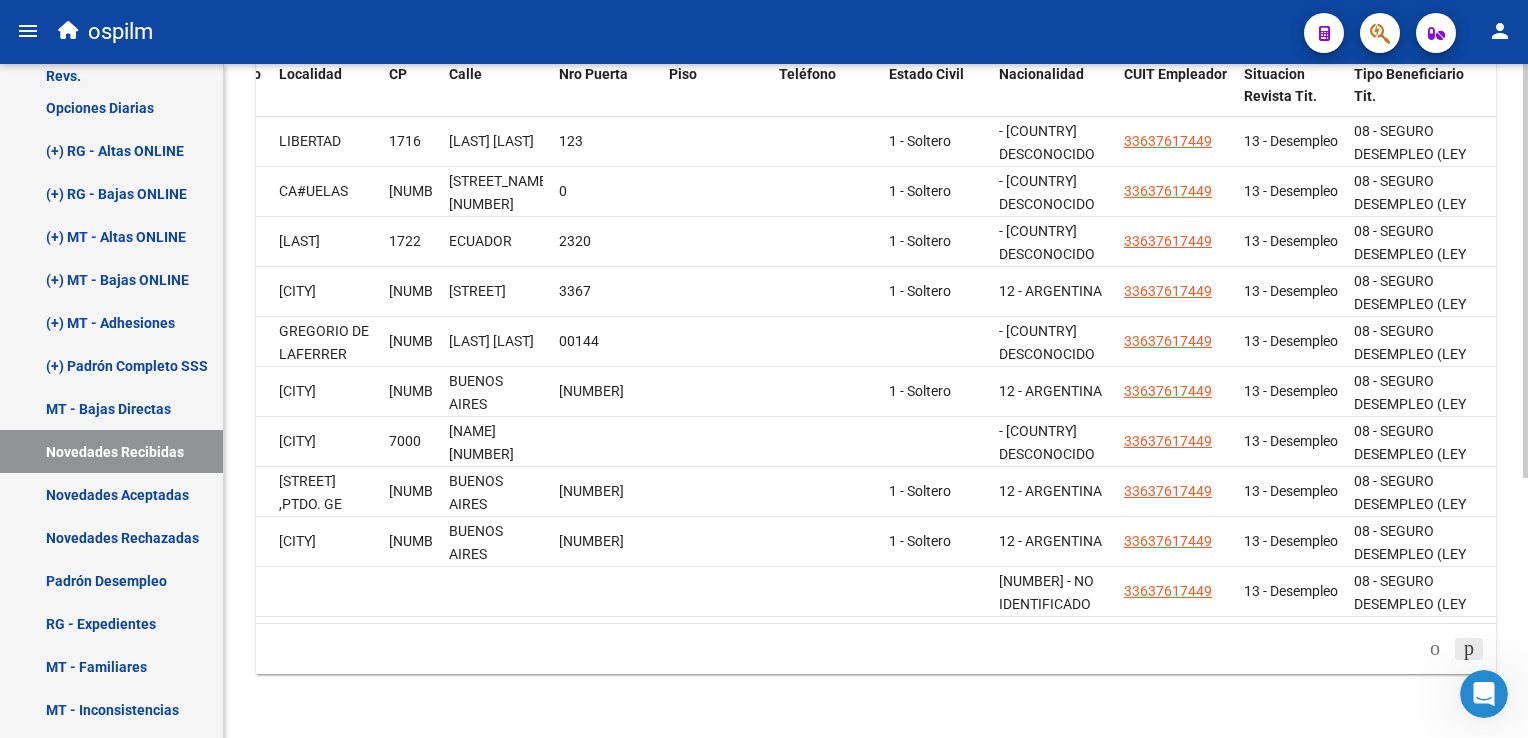 click 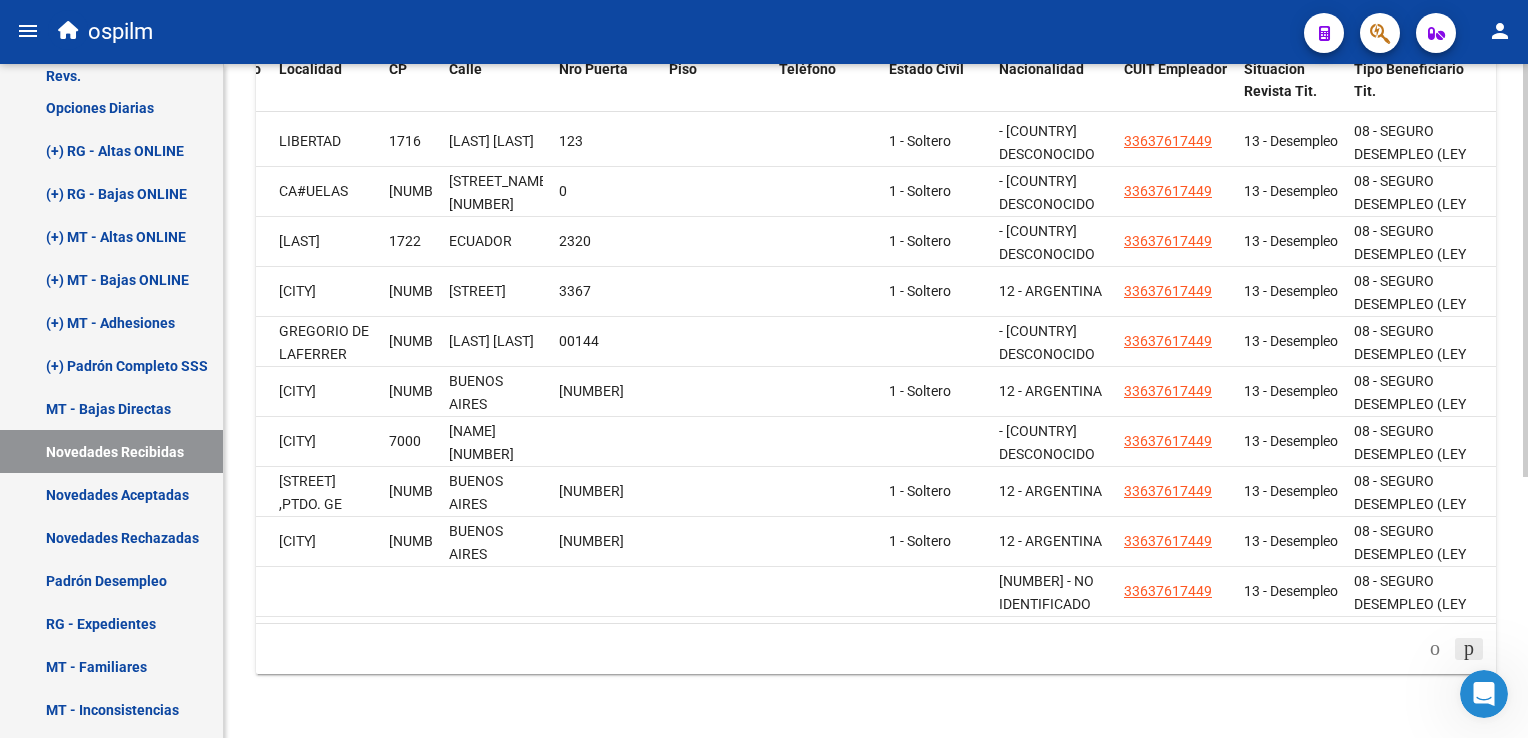 scroll, scrollTop: 221, scrollLeft: 0, axis: vertical 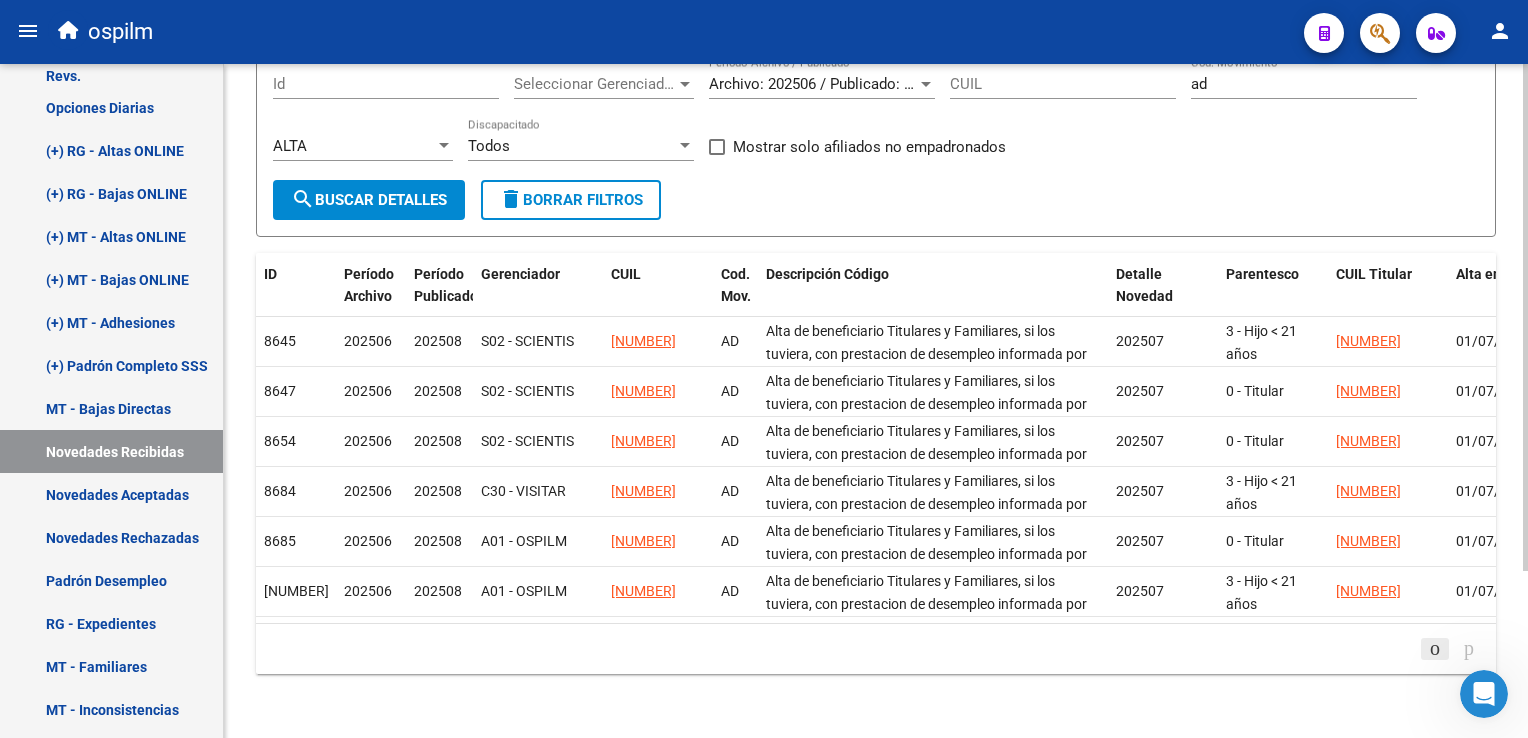 click 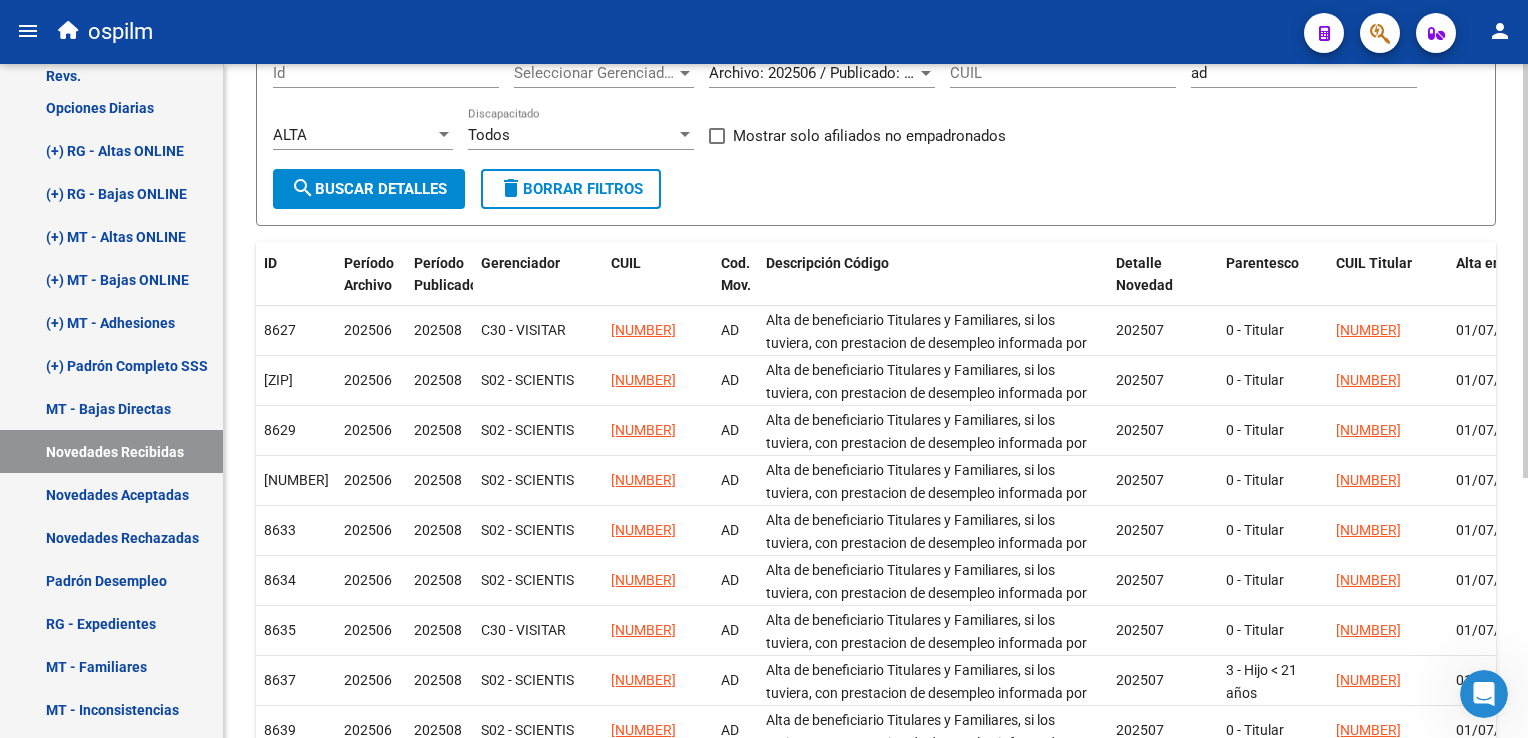 click on "[NUMBER]" 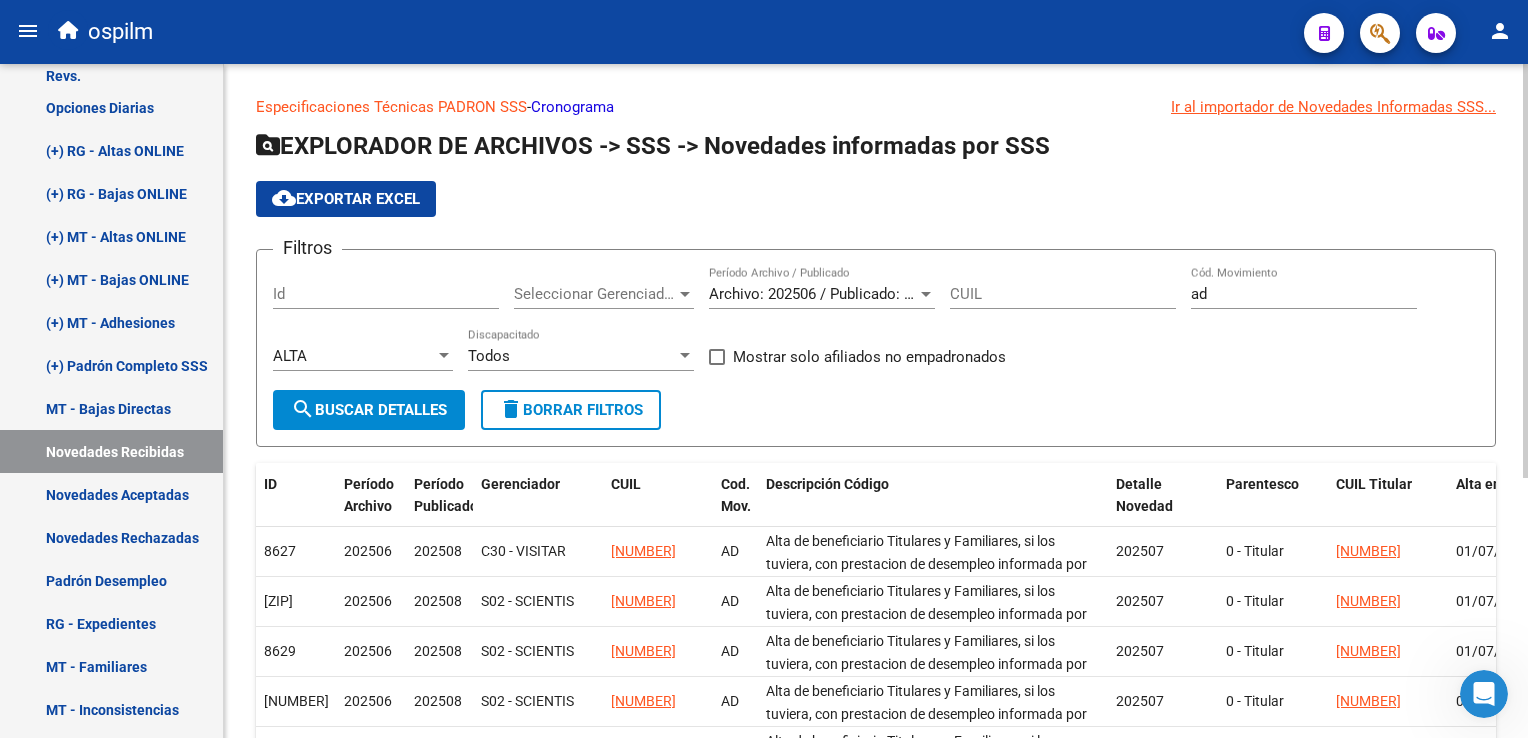 scroll, scrollTop: 421, scrollLeft: 0, axis: vertical 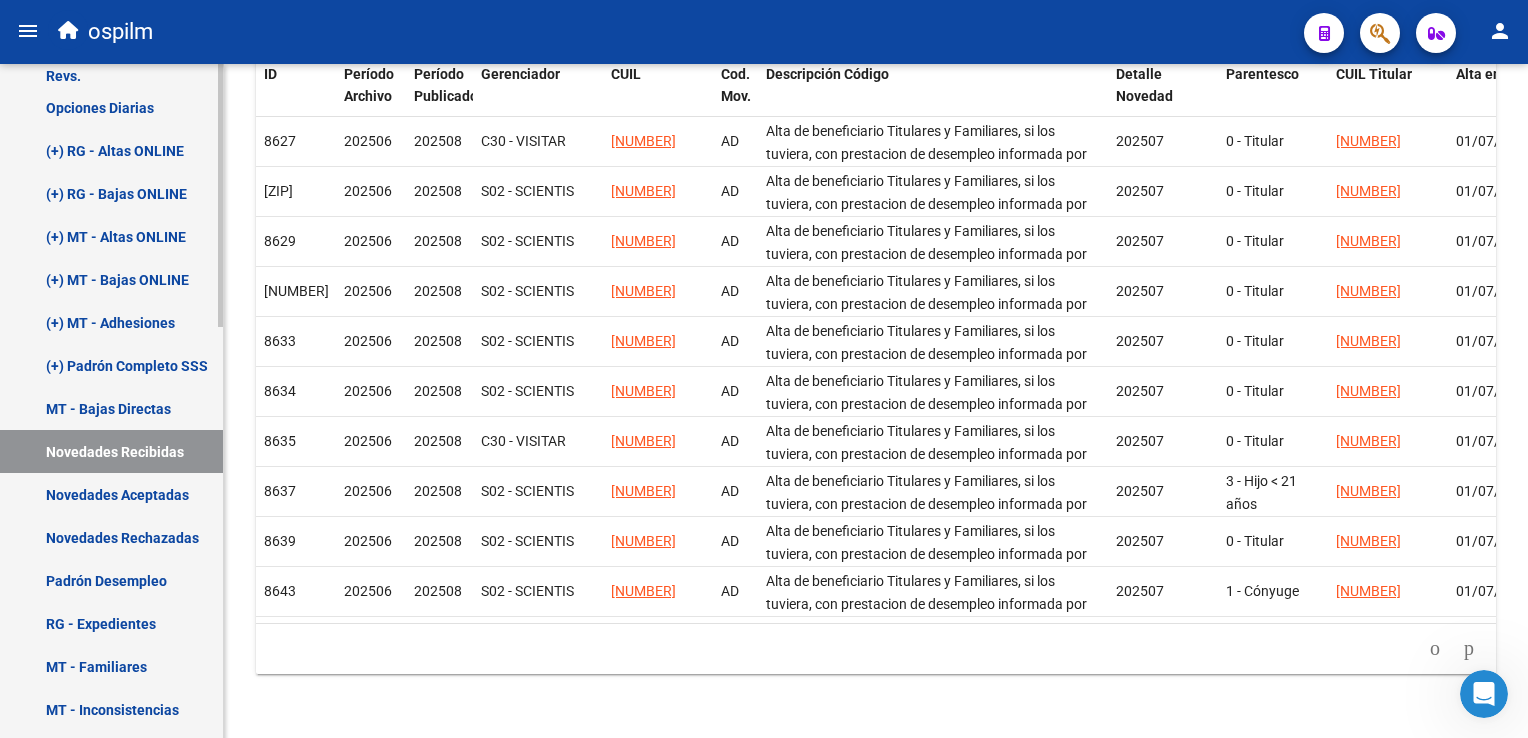 click on "(+) RG - Altas ONLINE" at bounding box center [111, 150] 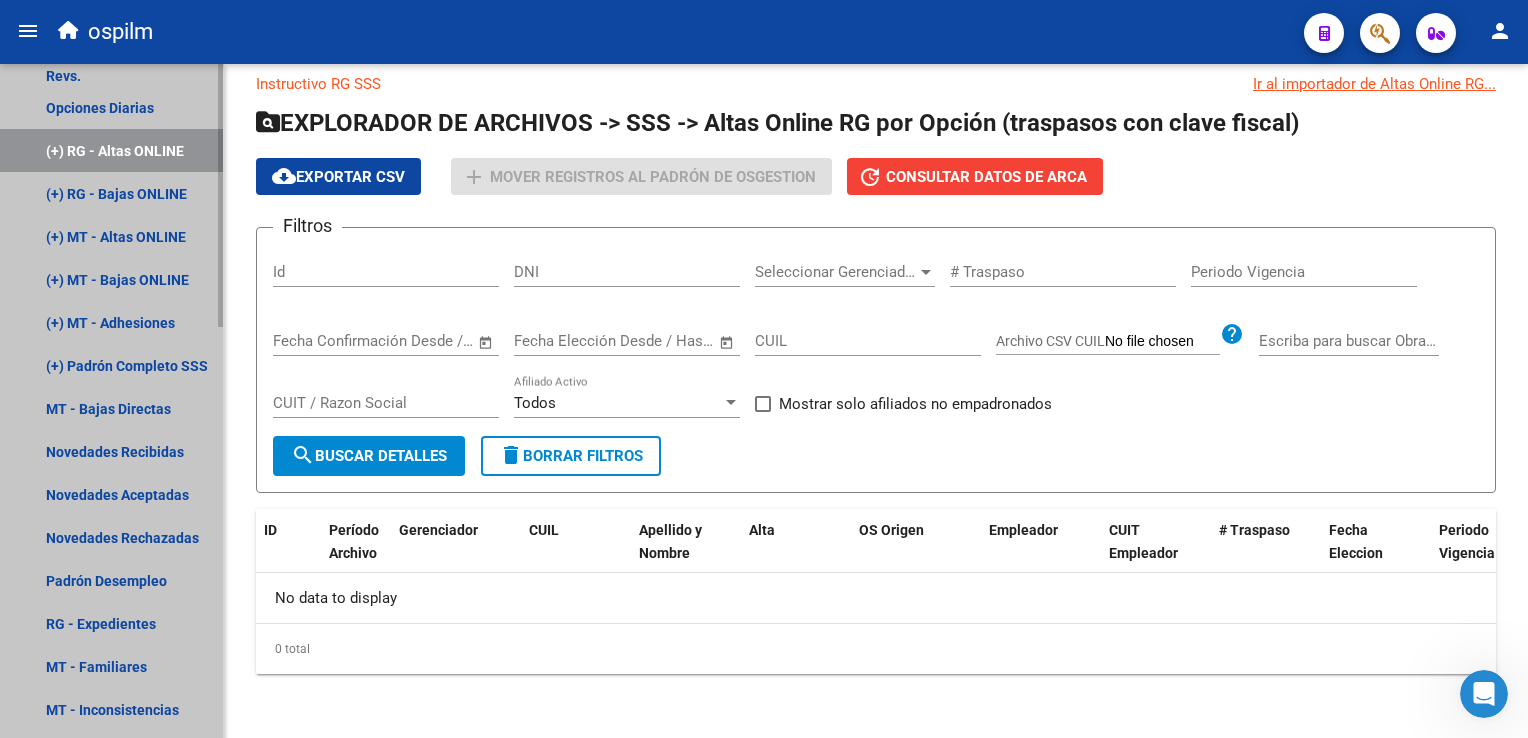 scroll, scrollTop: 0, scrollLeft: 0, axis: both 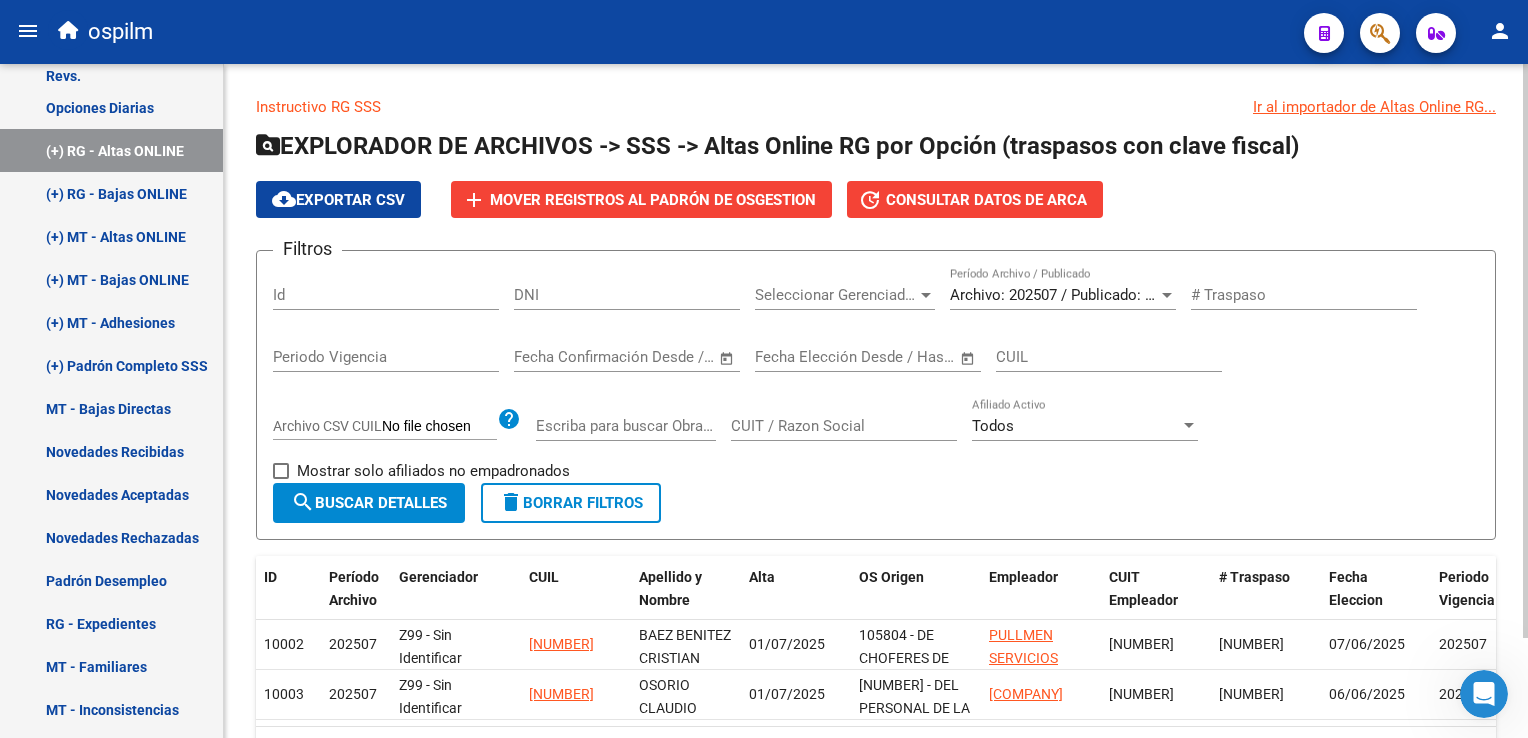 click on "Archivo: 202507 / Publicado: 202506" at bounding box center (1071, 295) 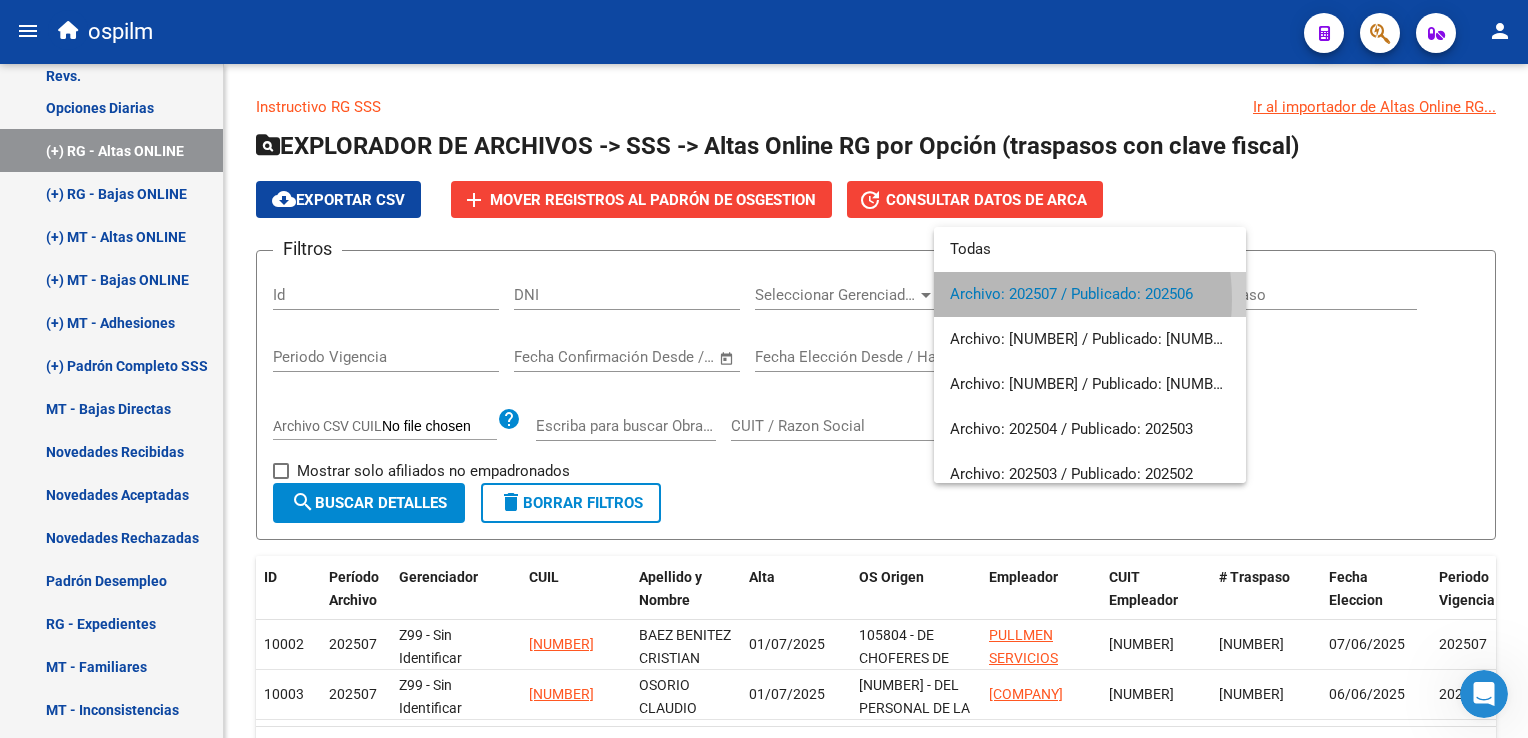 click on "Archivo: 202507 / Publicado: 202506" at bounding box center [1090, 294] 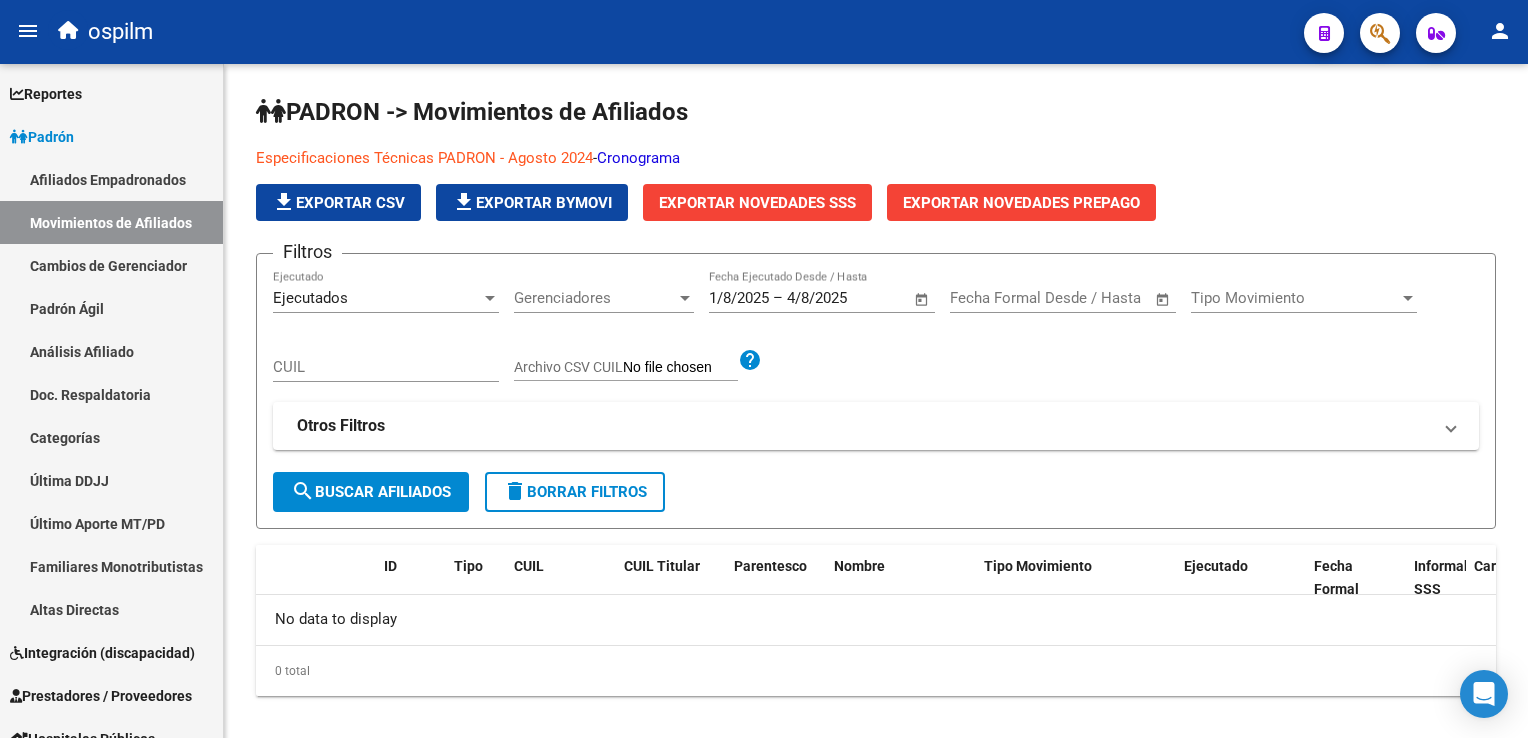 scroll, scrollTop: 0, scrollLeft: 0, axis: both 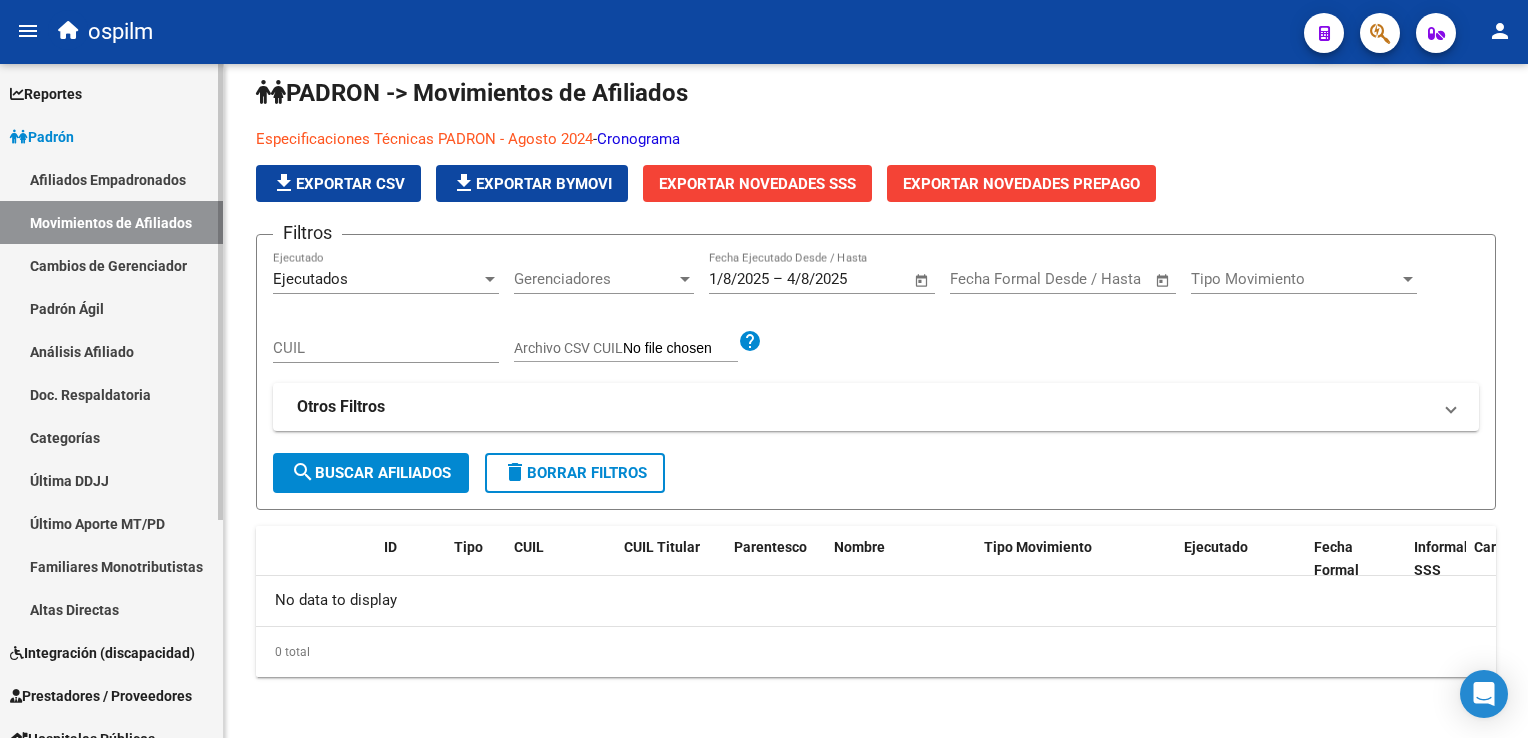 click on "Afiliados Empadronados" at bounding box center (111, 179) 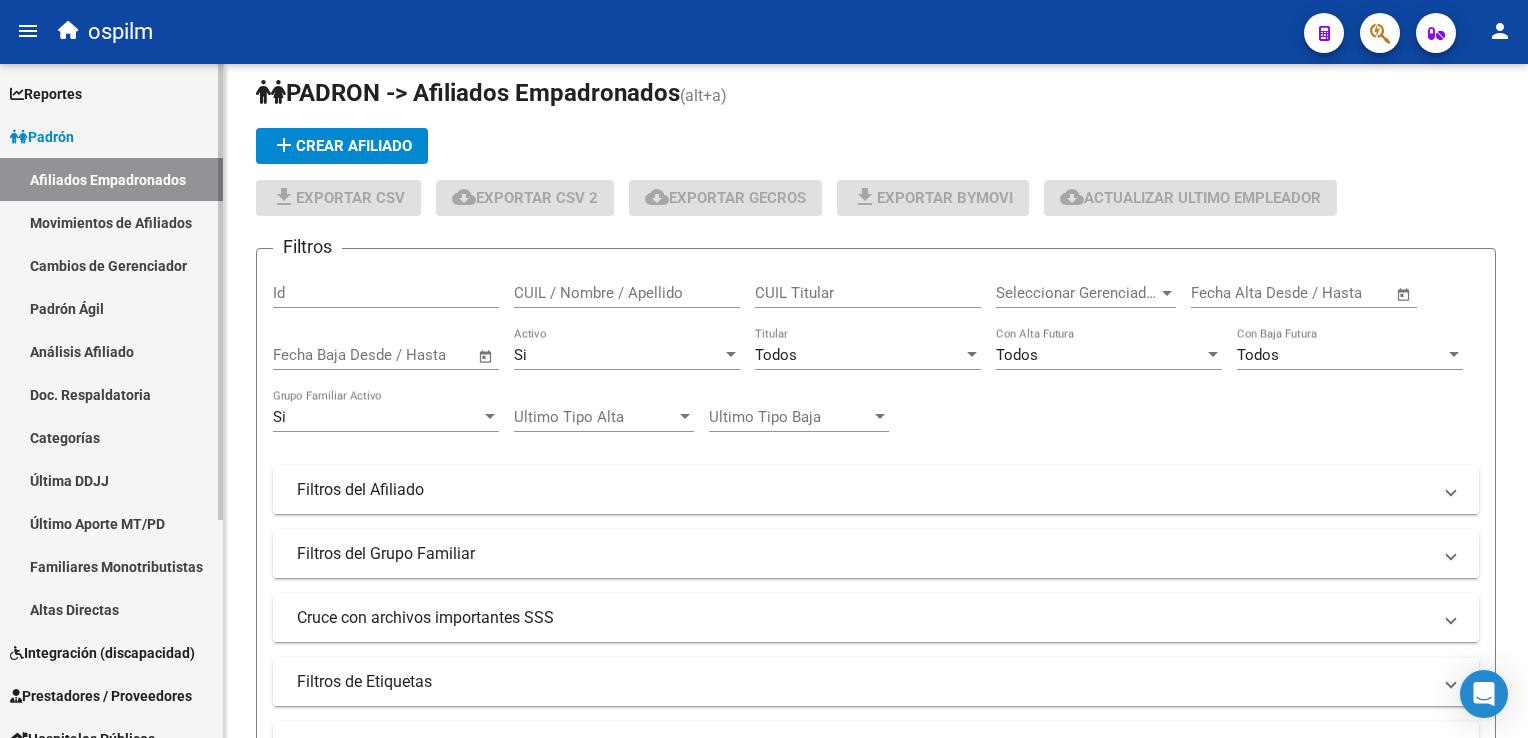 scroll, scrollTop: 0, scrollLeft: 0, axis: both 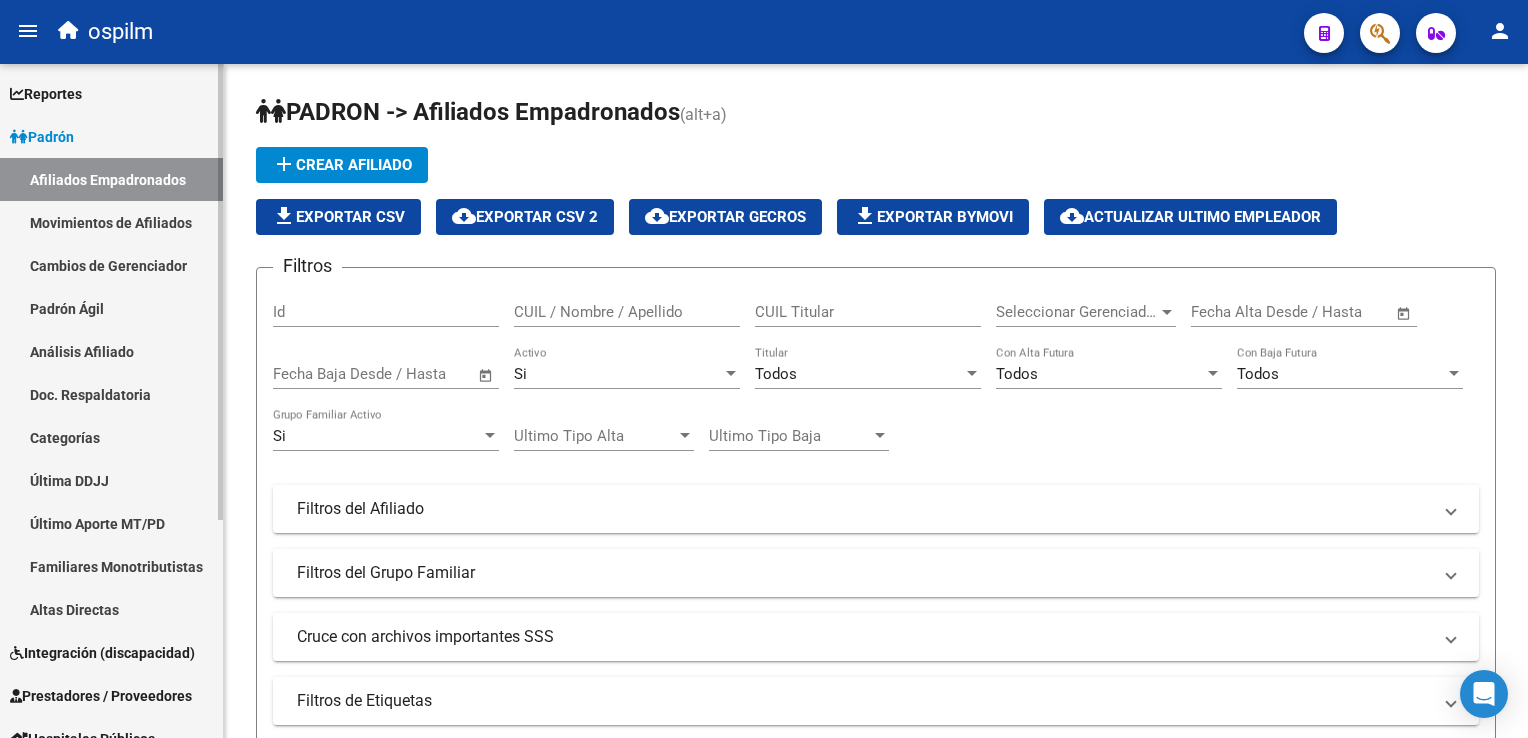 click on "Movimientos de Afiliados" at bounding box center (111, 222) 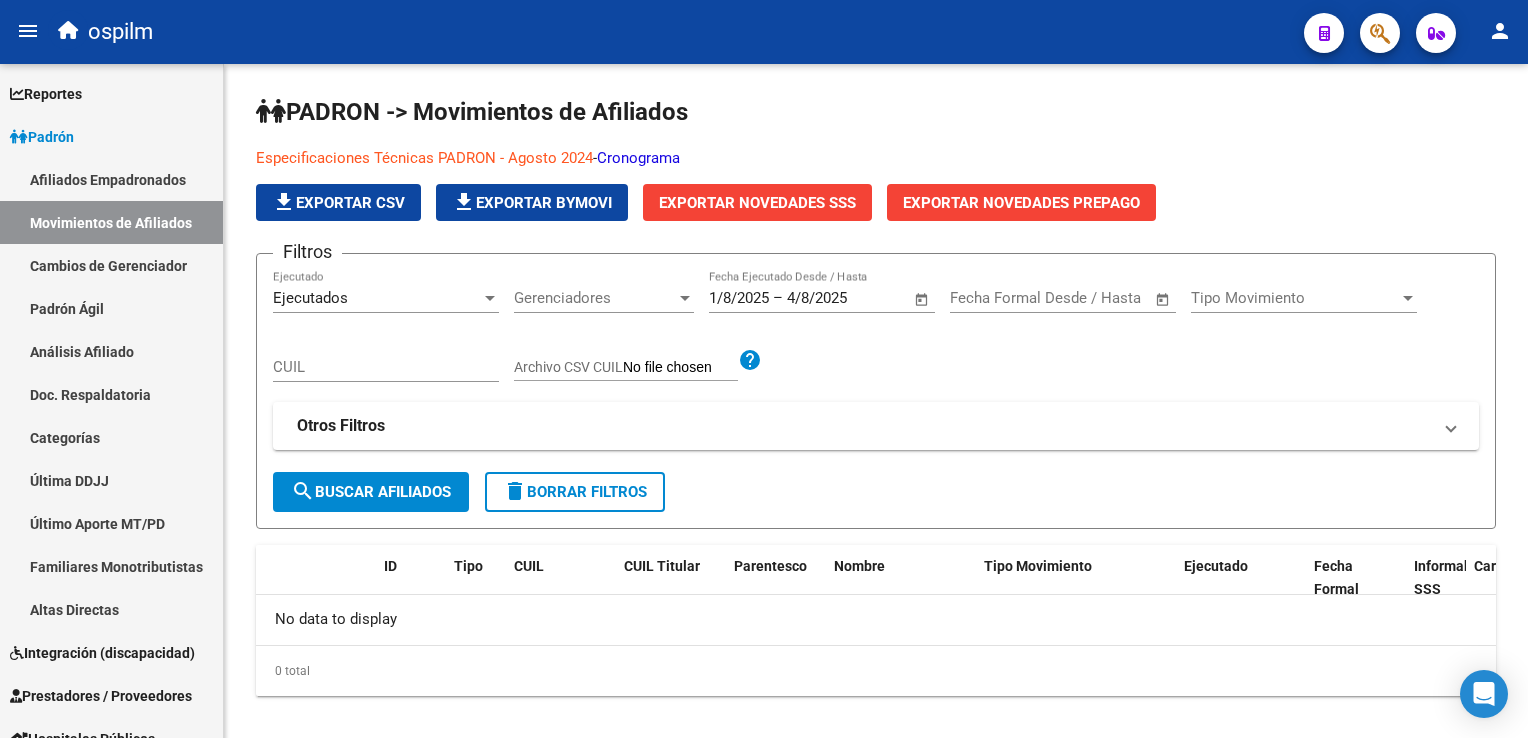 scroll, scrollTop: 0, scrollLeft: 0, axis: both 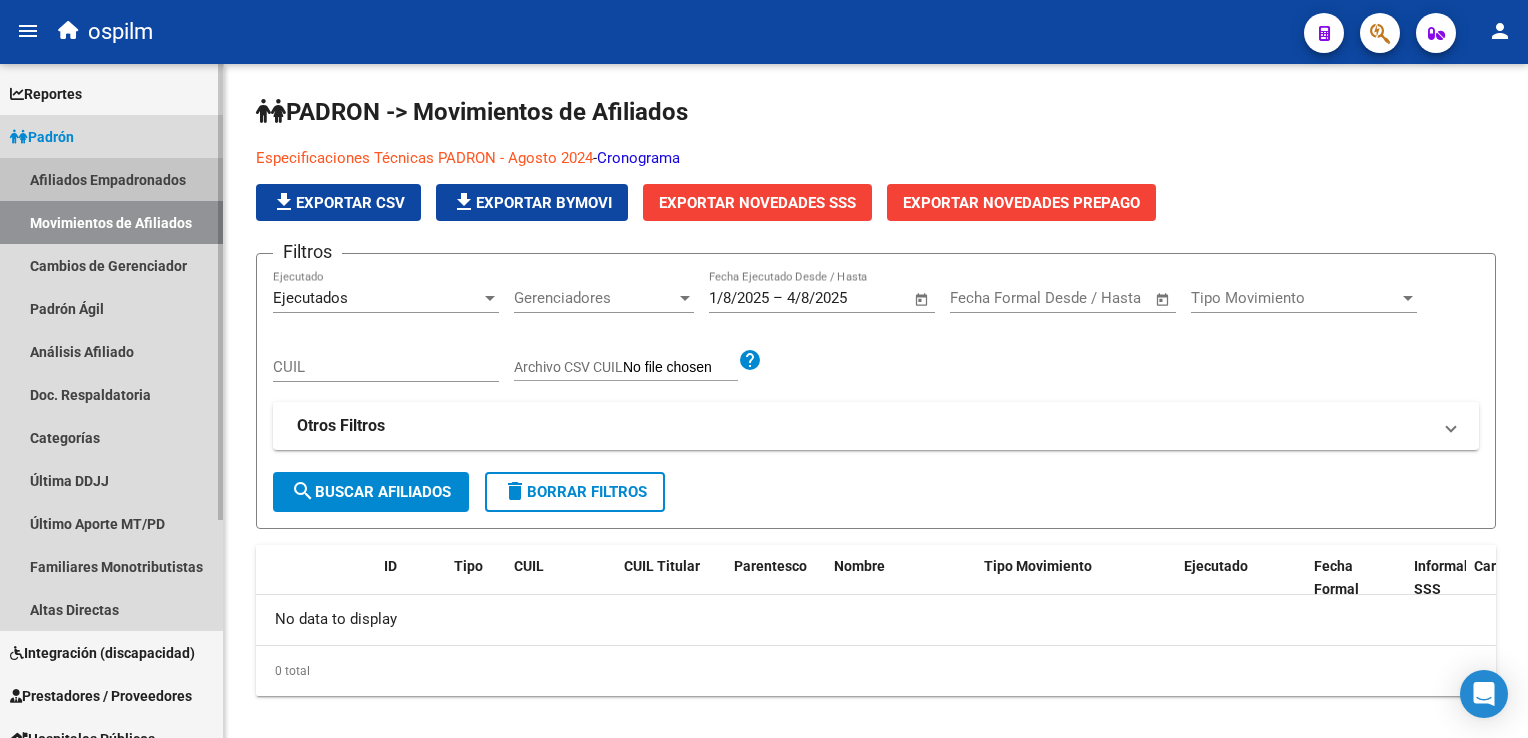 click on "Afiliados Empadronados" at bounding box center (111, 179) 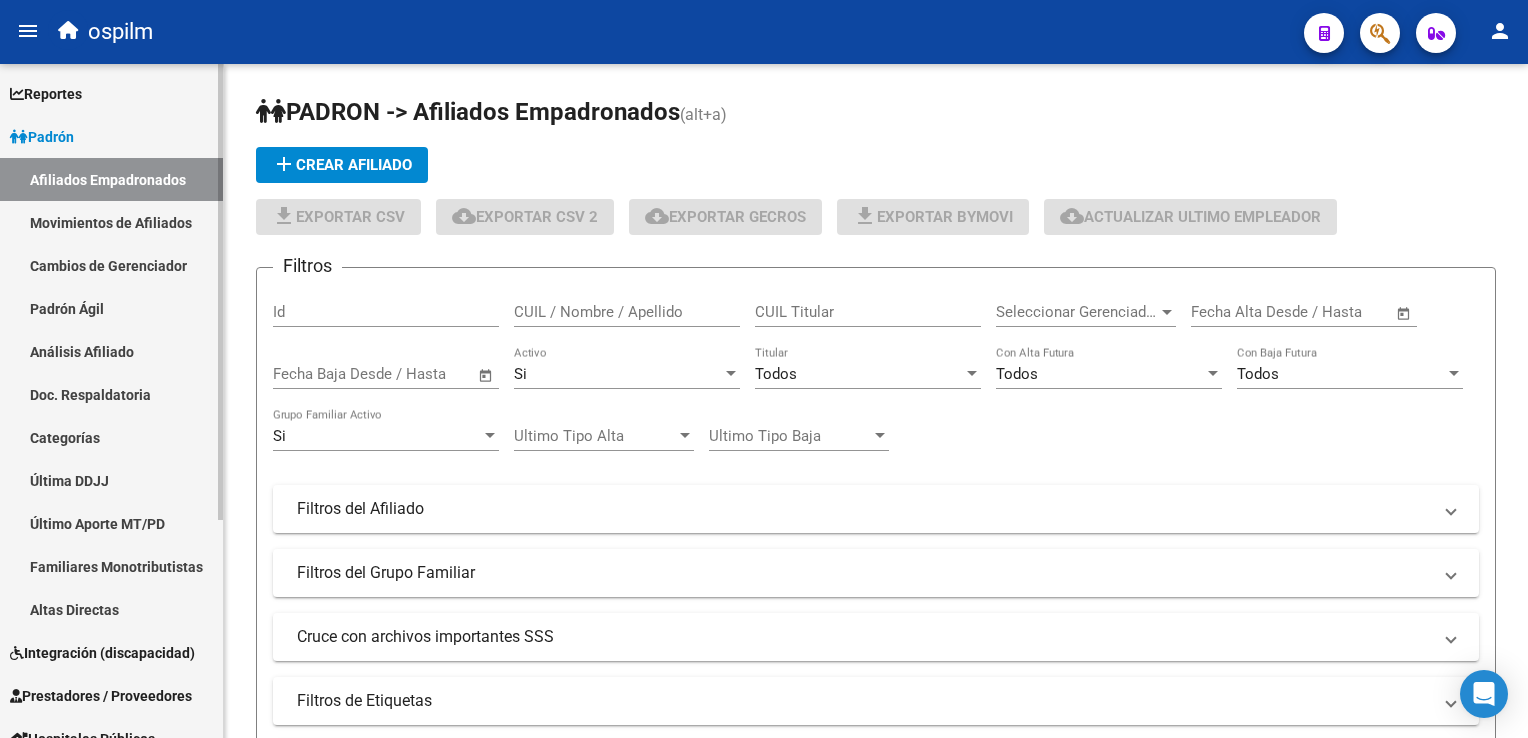 click on "Movimientos de Afiliados" at bounding box center [111, 222] 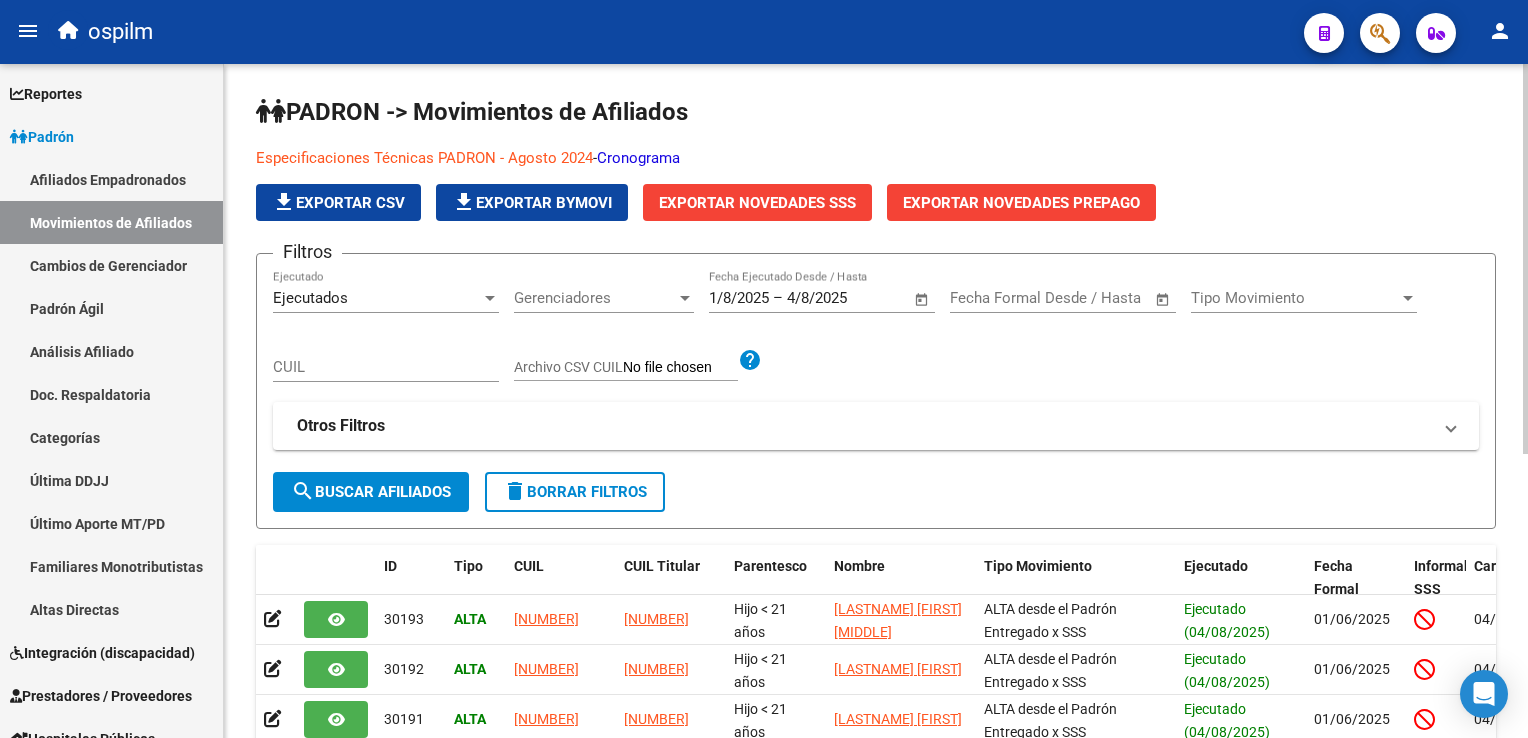scroll, scrollTop: 490, scrollLeft: 0, axis: vertical 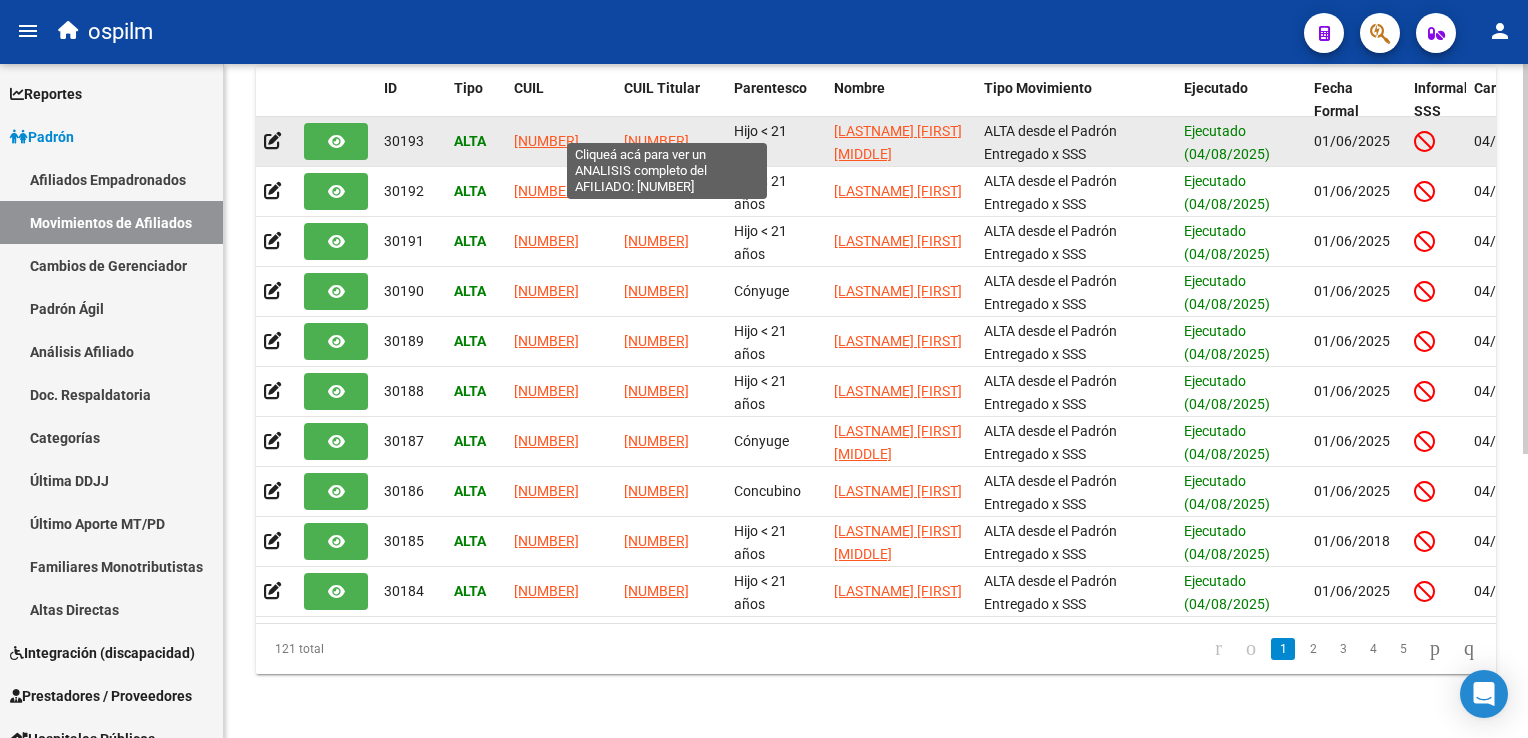 click on "20290753245" 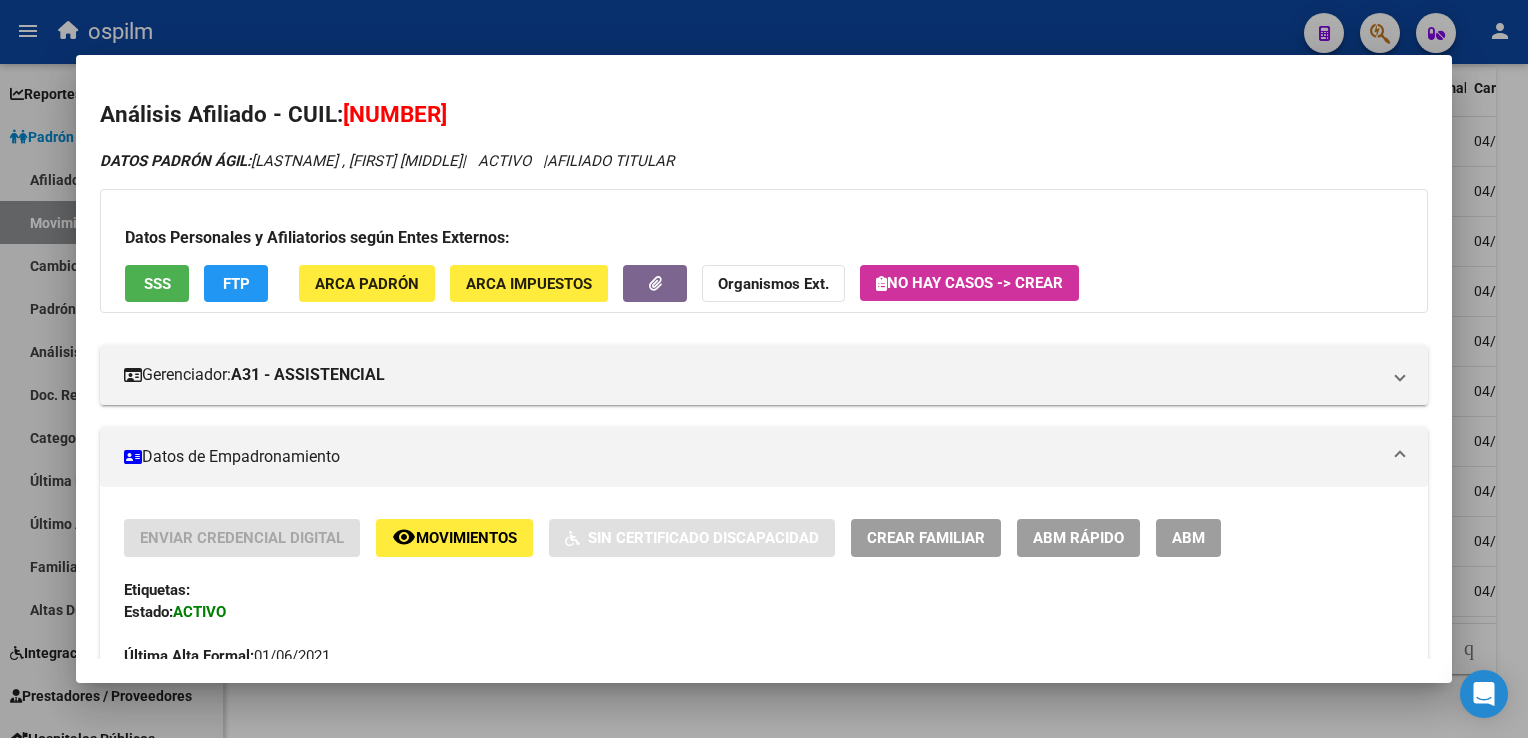 click on "SSS" at bounding box center [157, 284] 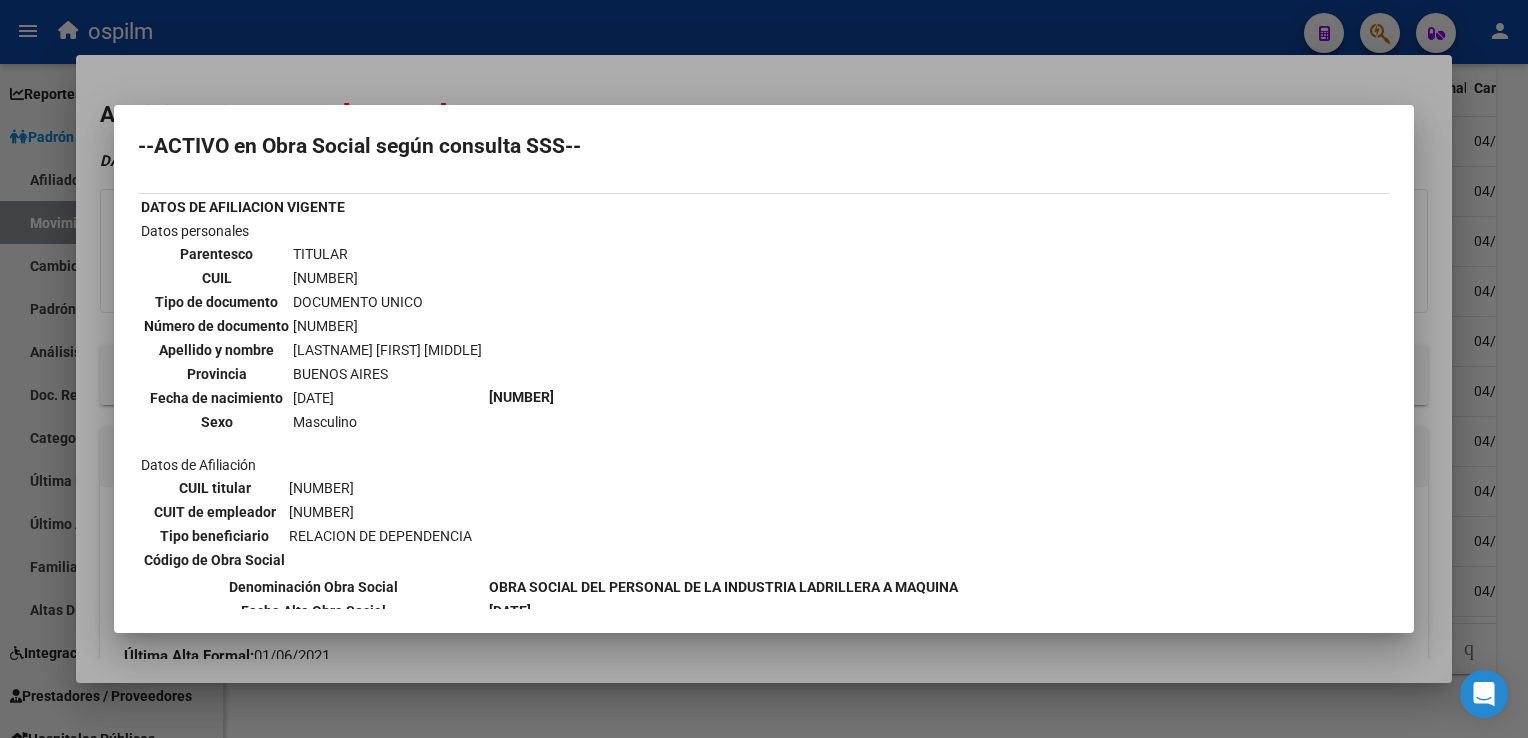 scroll, scrollTop: 0, scrollLeft: 0, axis: both 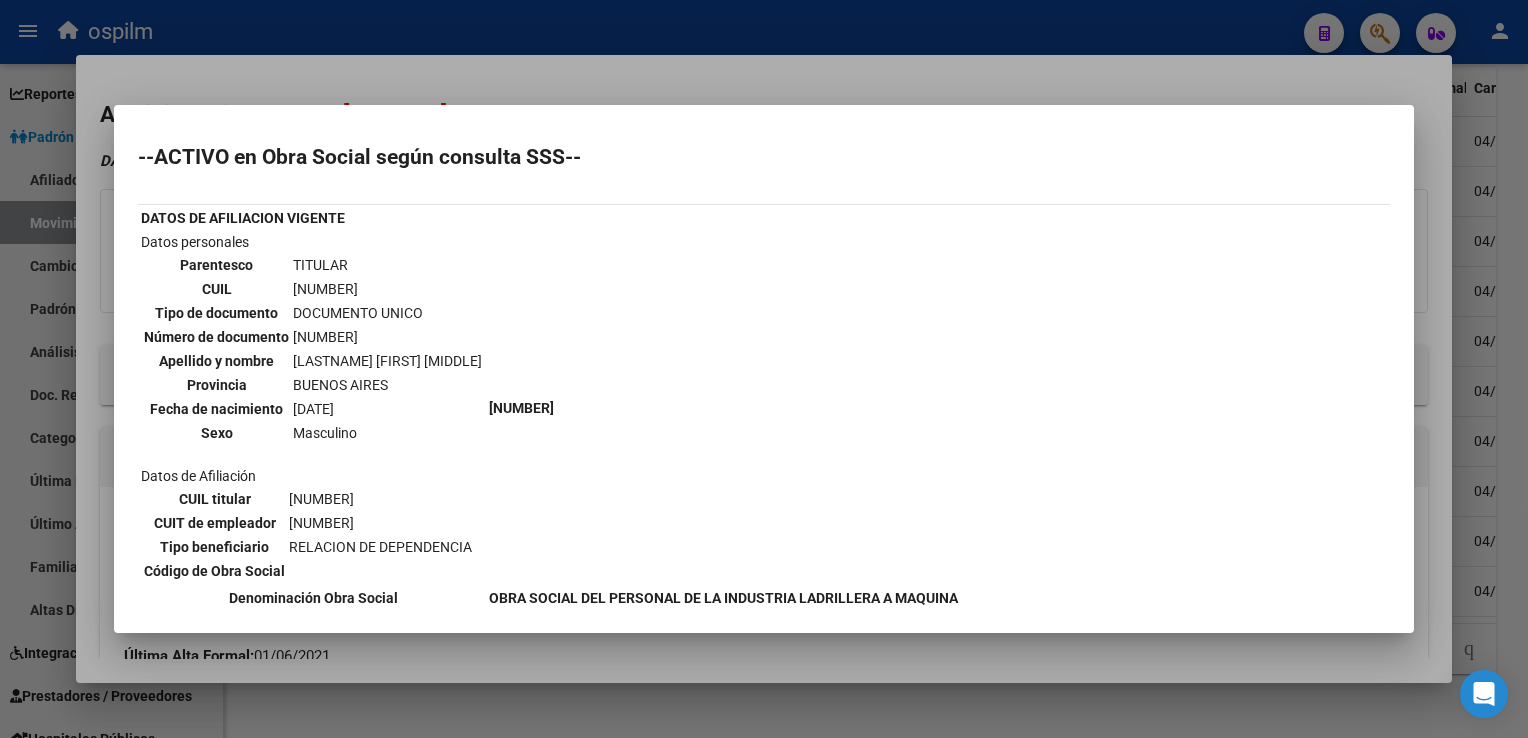 click at bounding box center (764, 369) 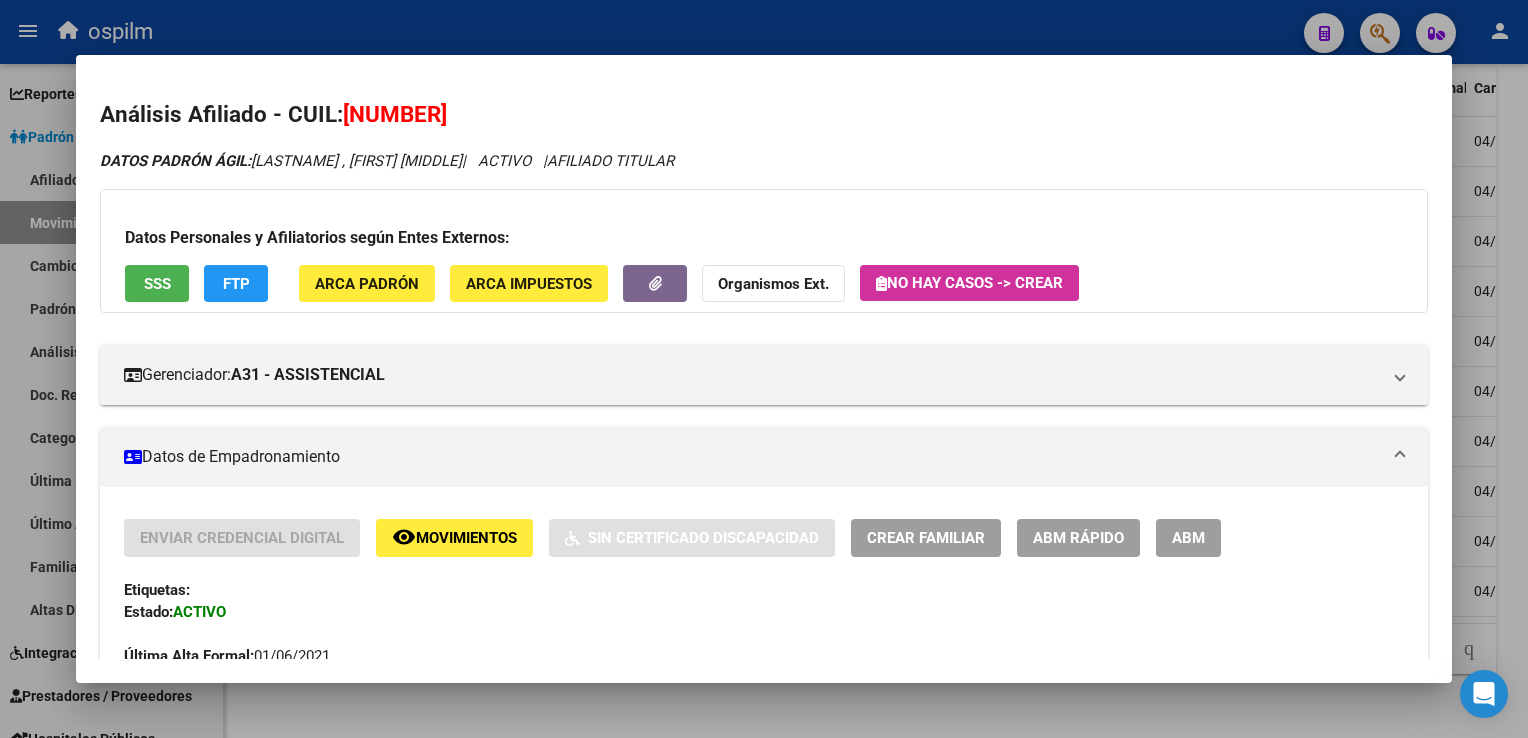 click on "FTP" 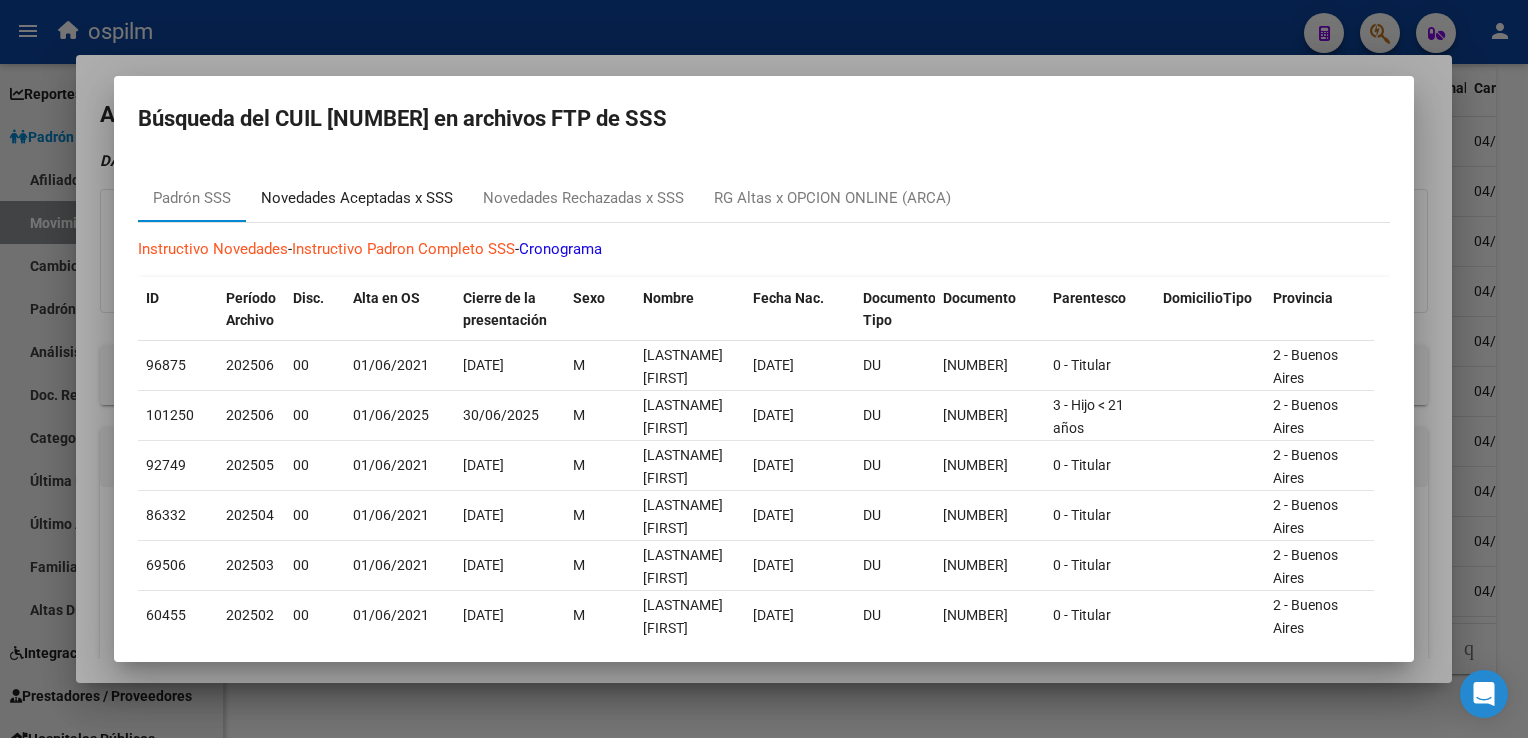 click on "Novedades Aceptadas x SSS" at bounding box center [357, 198] 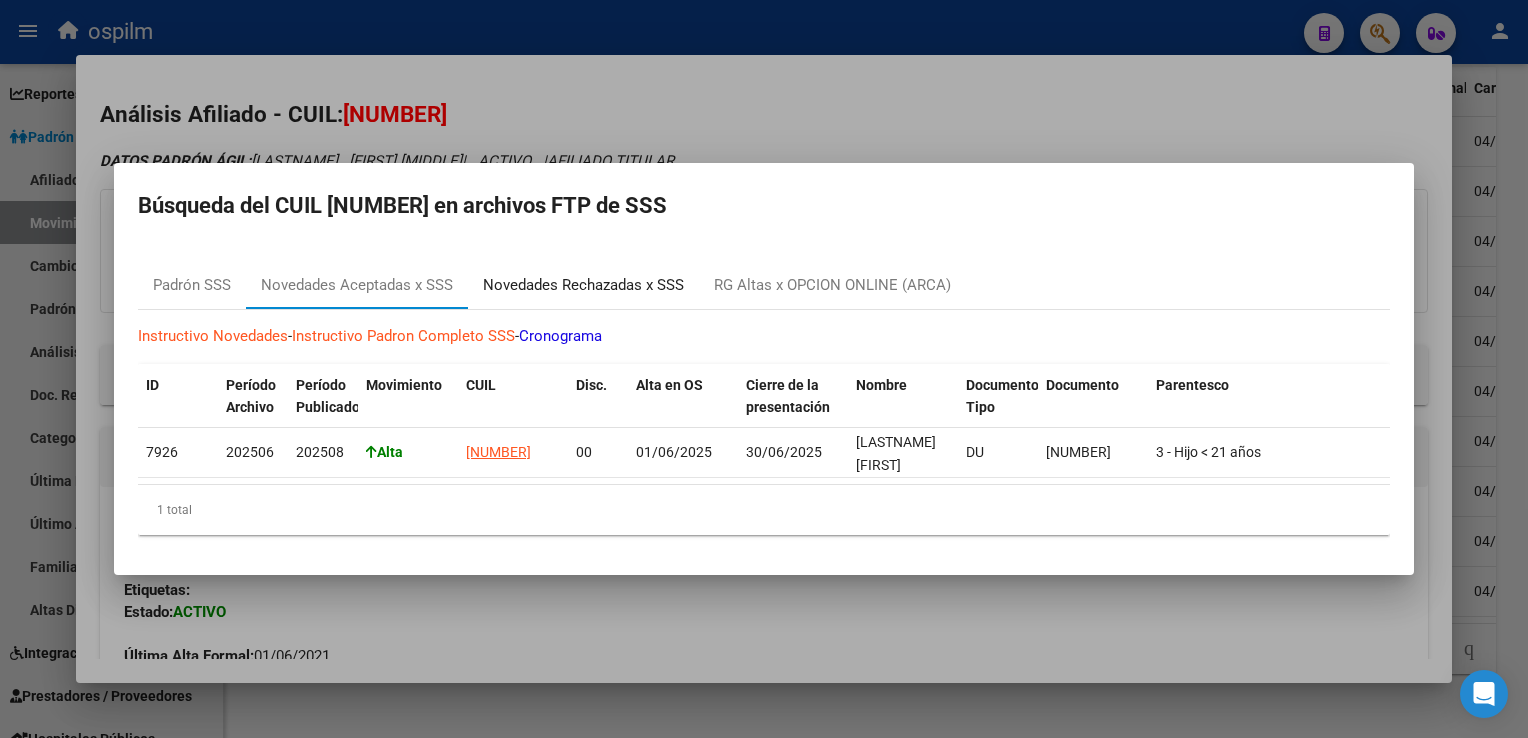 click on "Novedades Rechazadas x SSS" at bounding box center (583, 285) 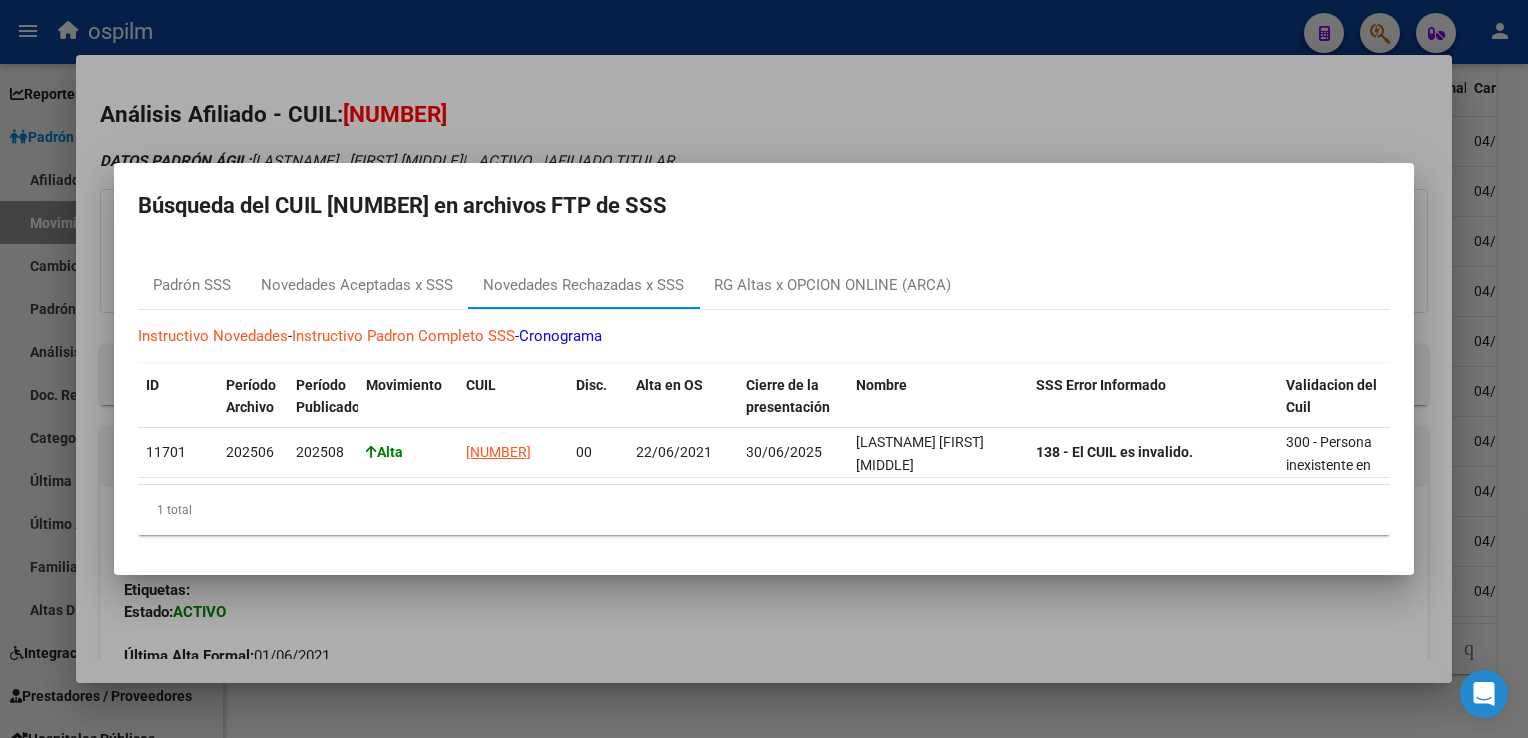 click at bounding box center (764, 369) 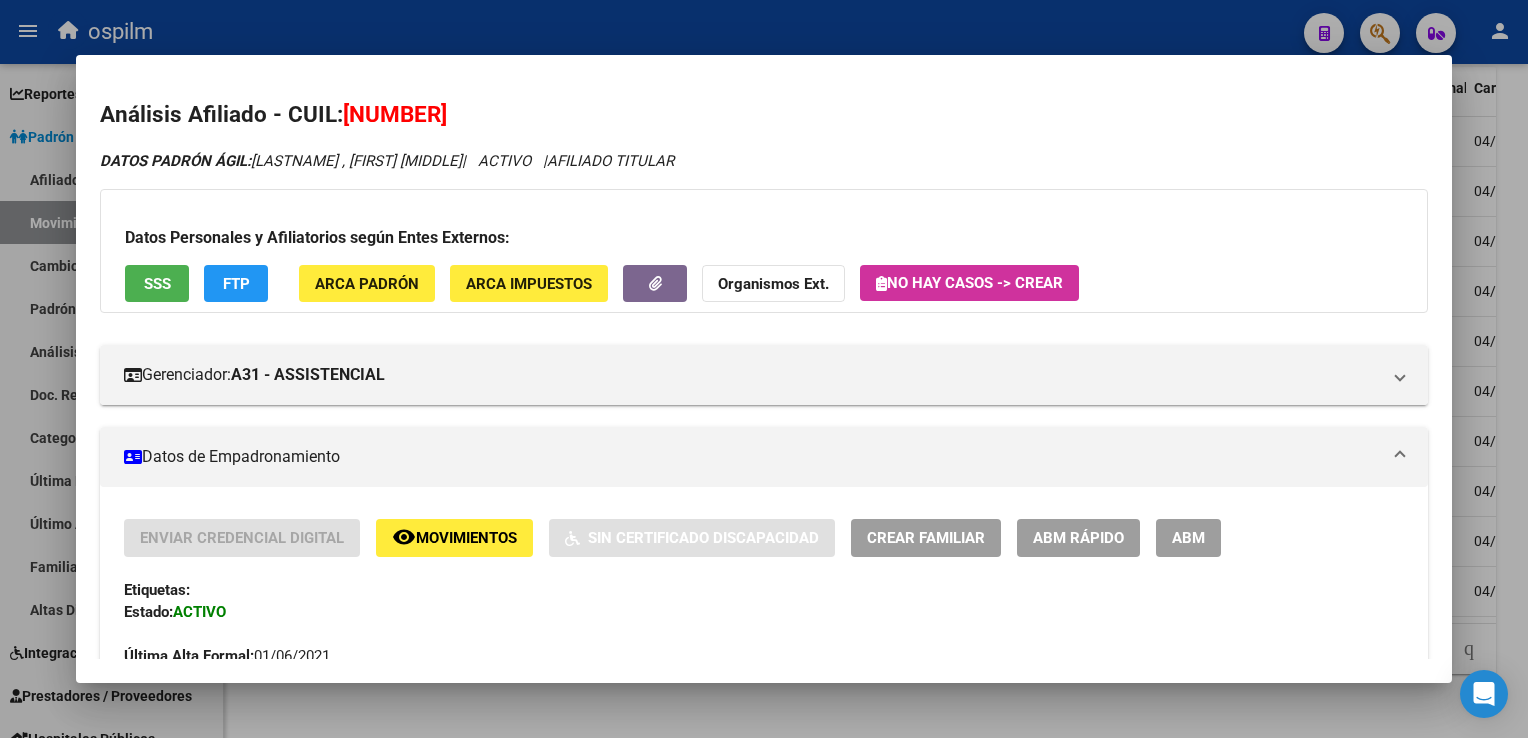 click on "ARCA Padrón" 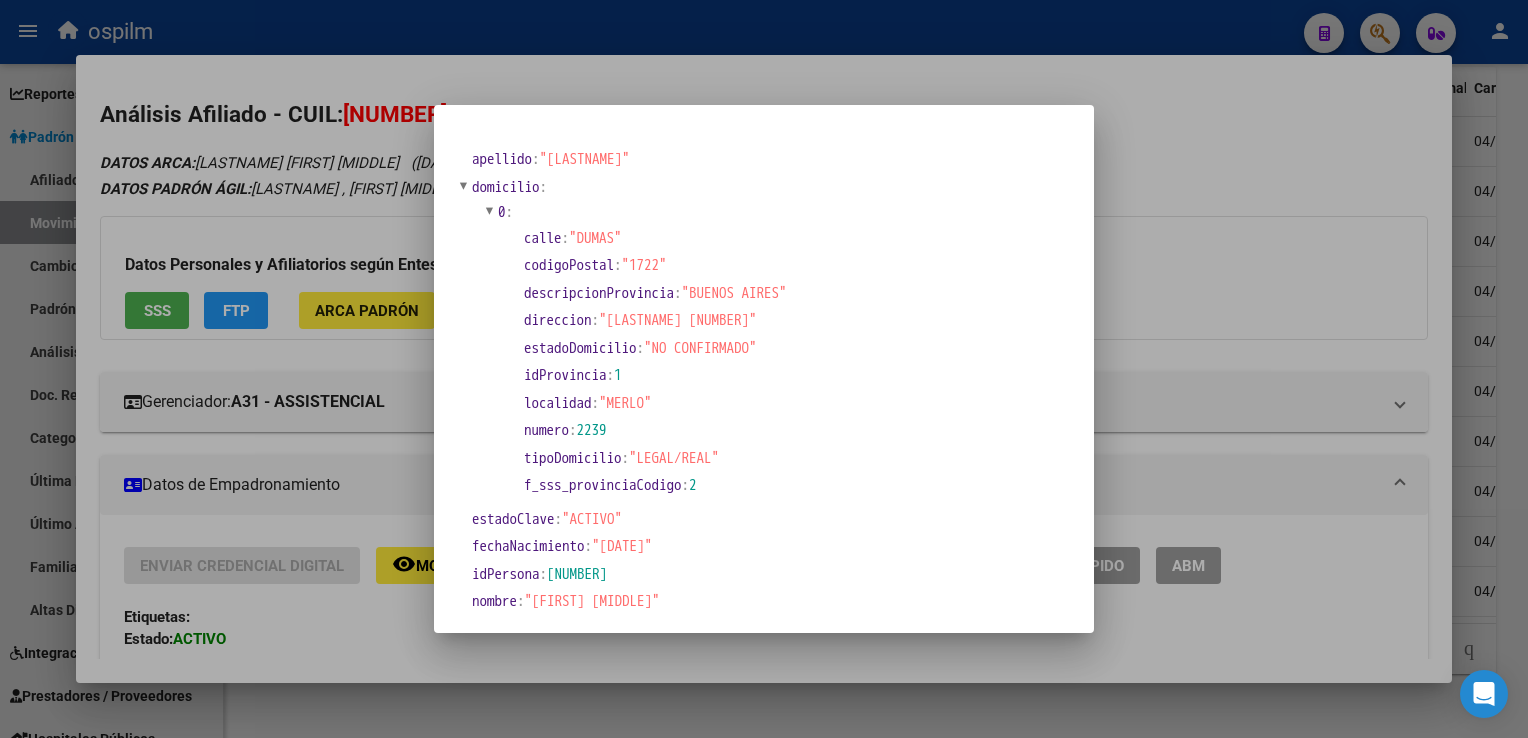 drag, startPoint x: 1152, startPoint y: 102, endPoint x: 1034, endPoint y: 78, distance: 120.41595 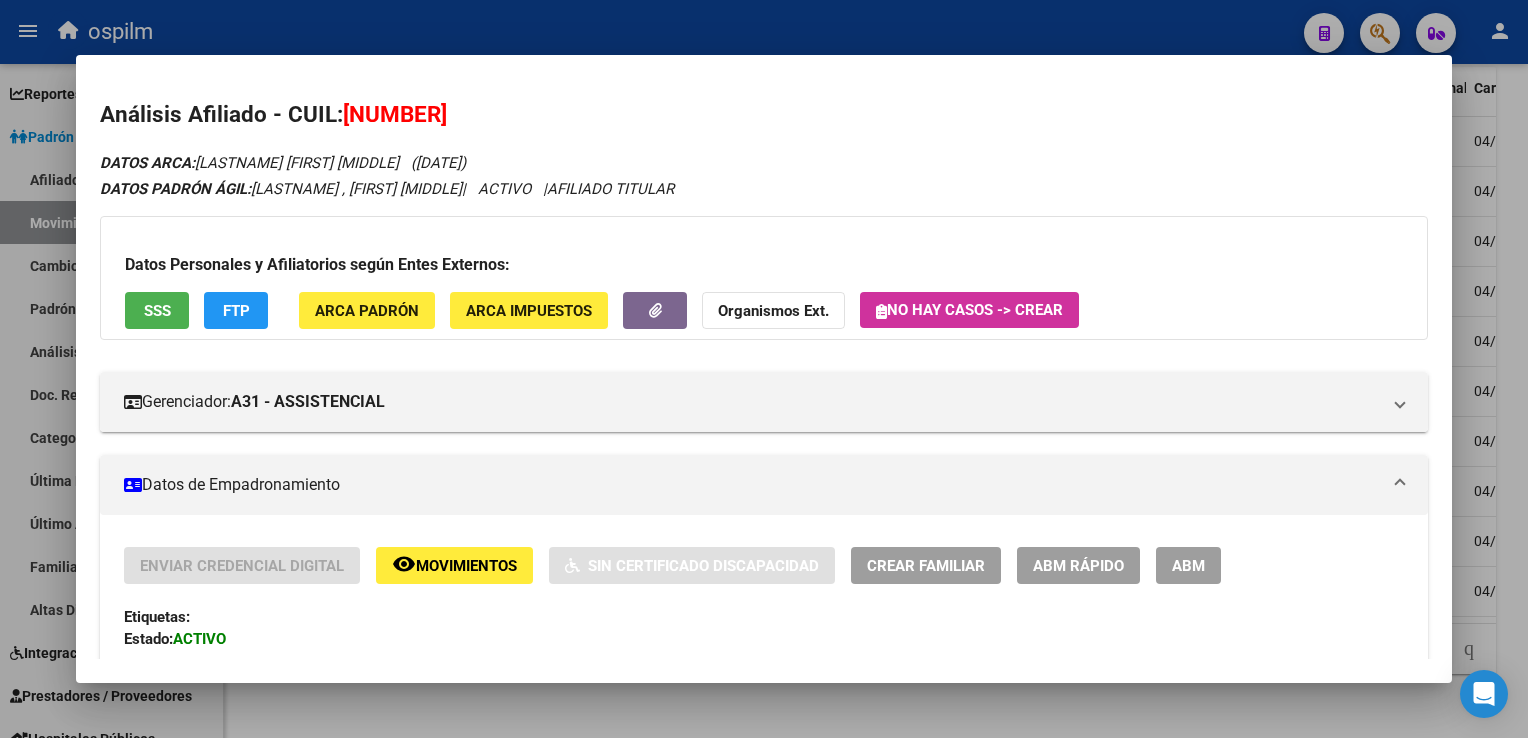 drag, startPoint x: 511, startPoint y: 117, endPoint x: 347, endPoint y: 122, distance: 164.0762 